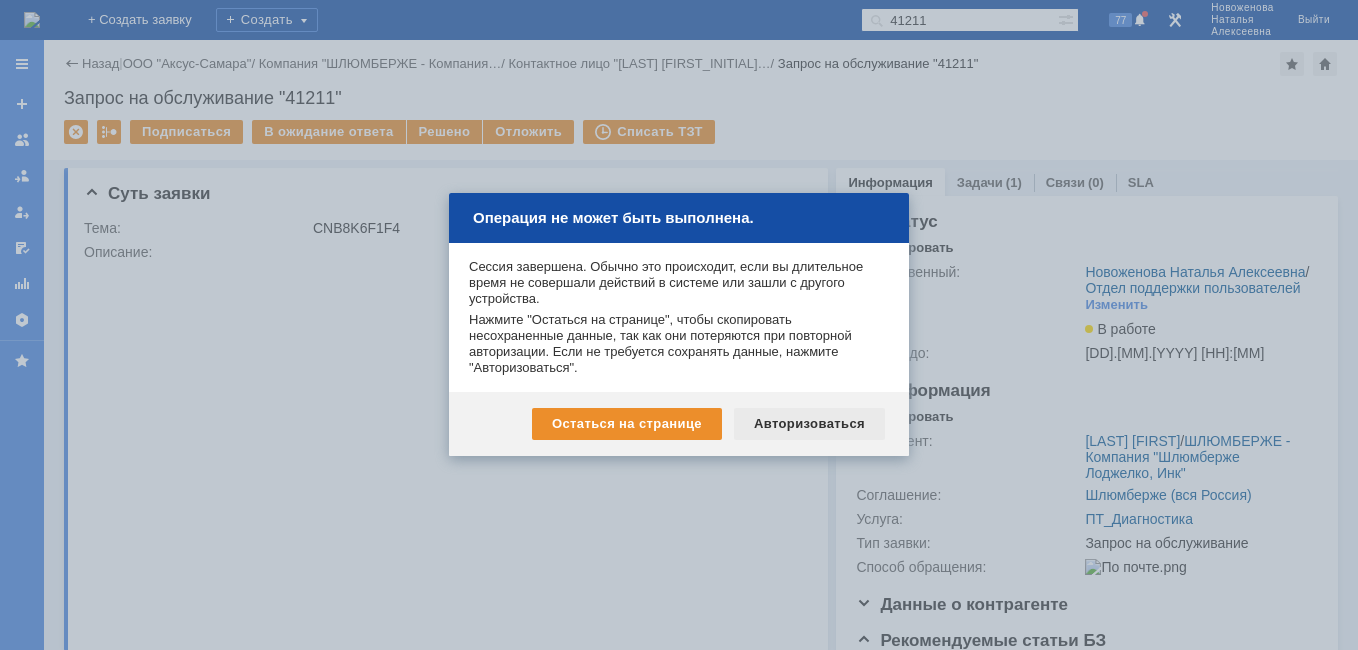 scroll, scrollTop: 0, scrollLeft: 0, axis: both 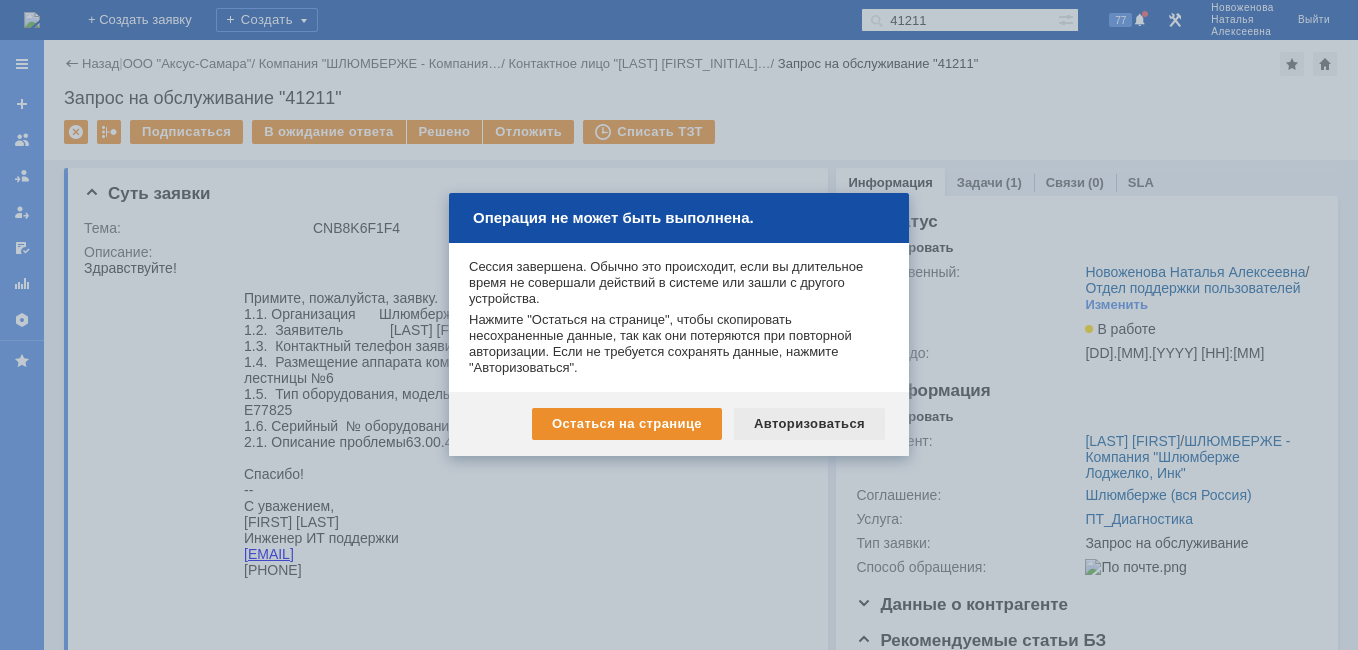 click on "Авторизоваться" at bounding box center [809, 424] 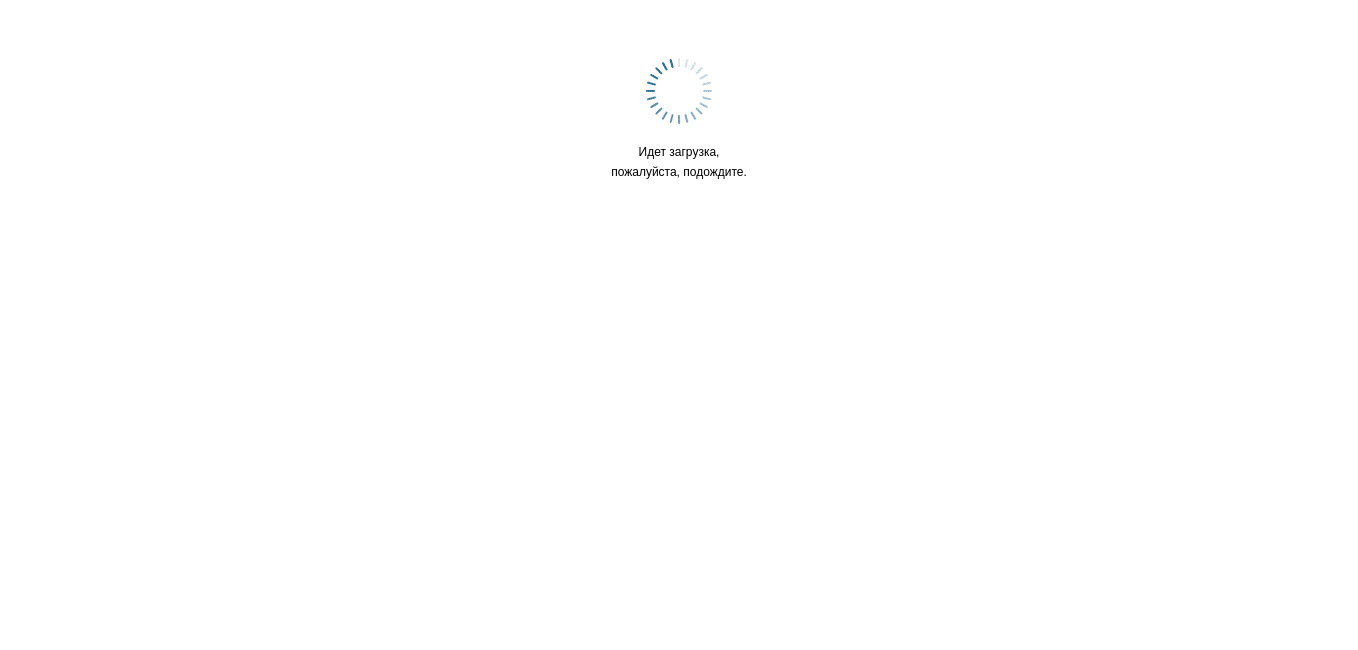 scroll, scrollTop: 0, scrollLeft: 0, axis: both 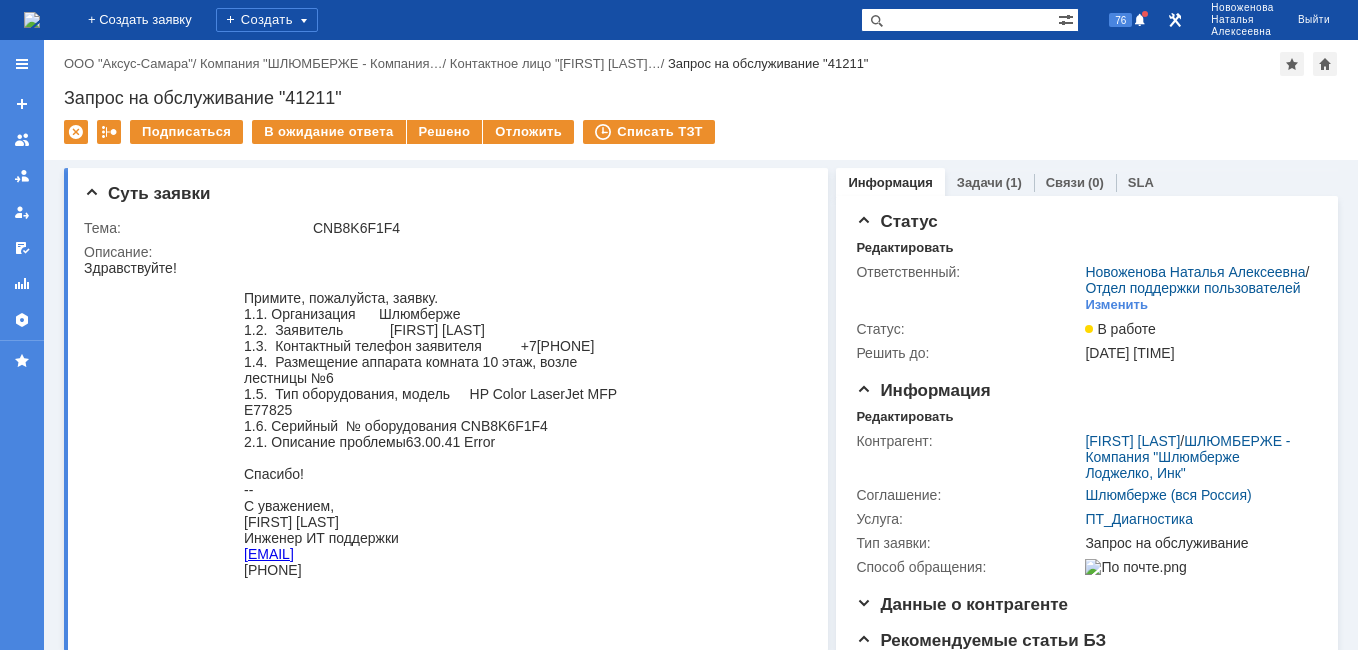 click at bounding box center (32, 20) 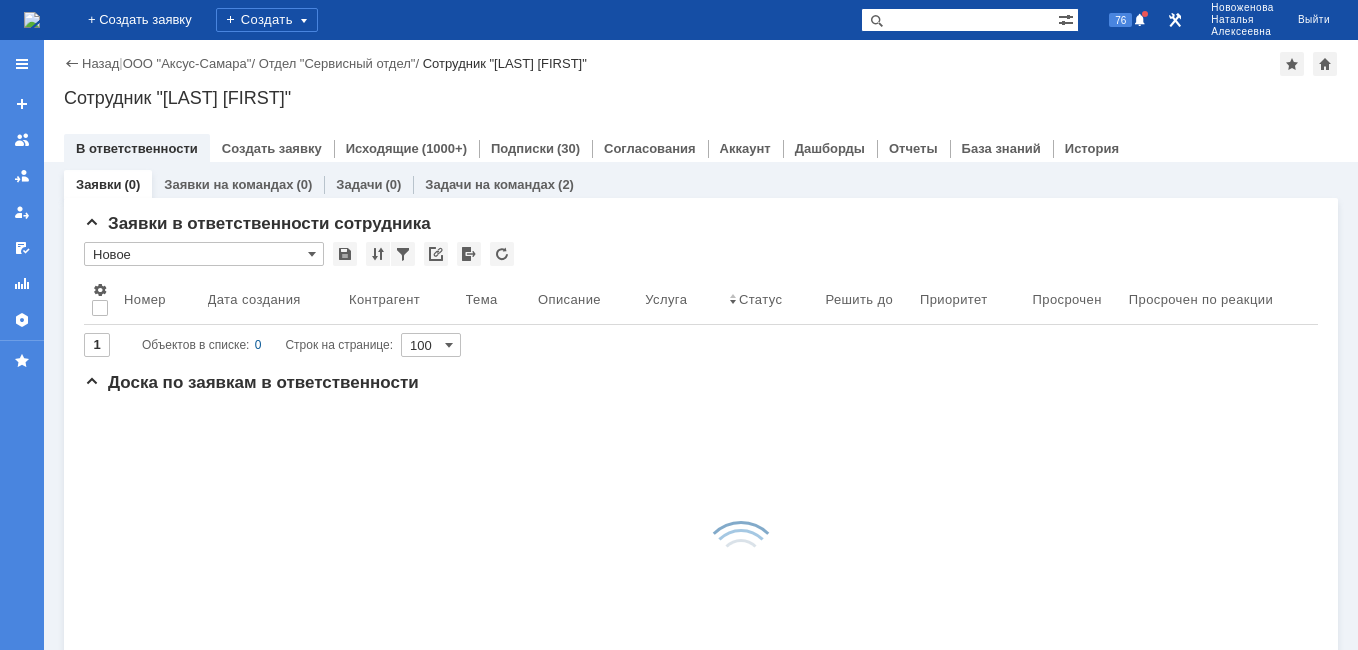 scroll, scrollTop: 0, scrollLeft: 0, axis: both 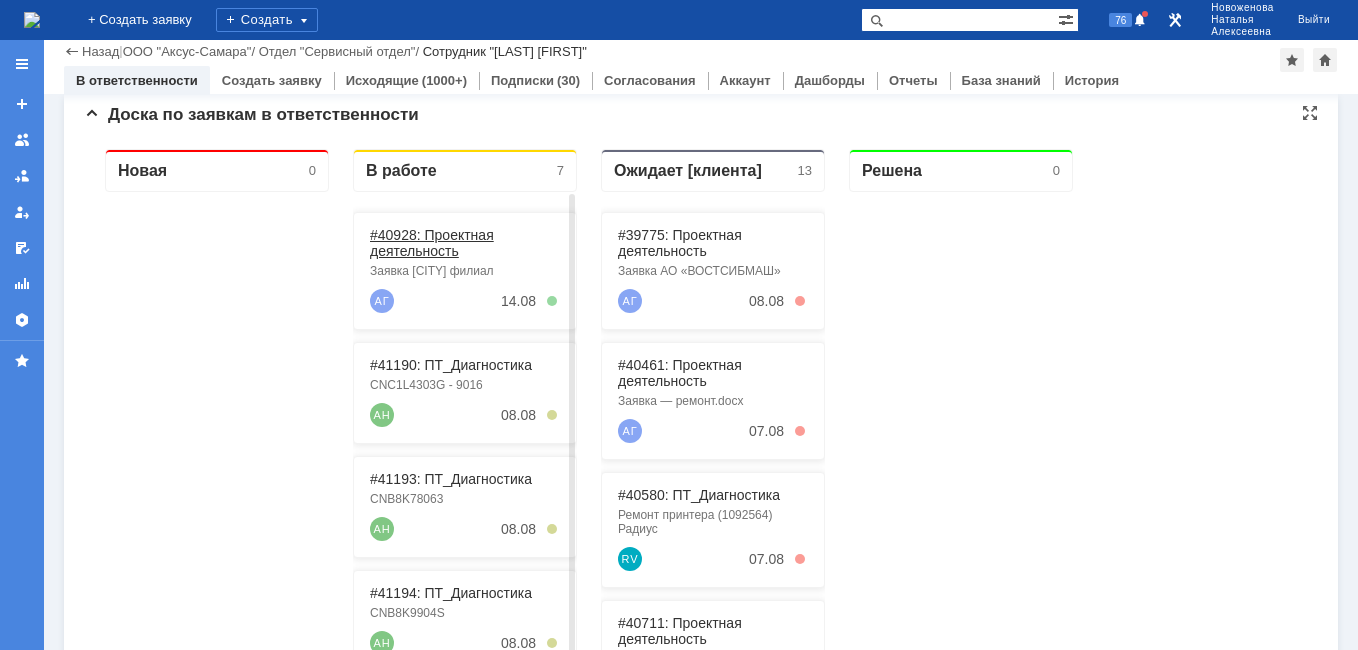 click on "#40928: Проектная деятельность" at bounding box center [432, 243] 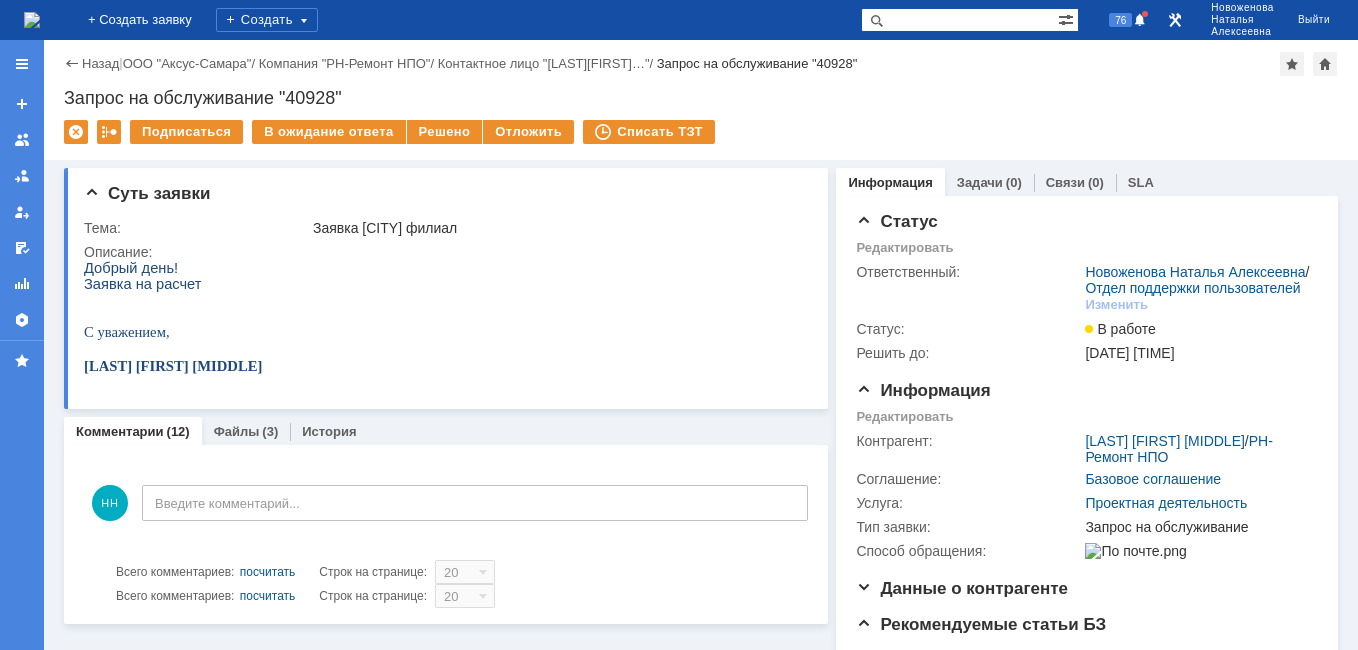 scroll, scrollTop: 0, scrollLeft: 0, axis: both 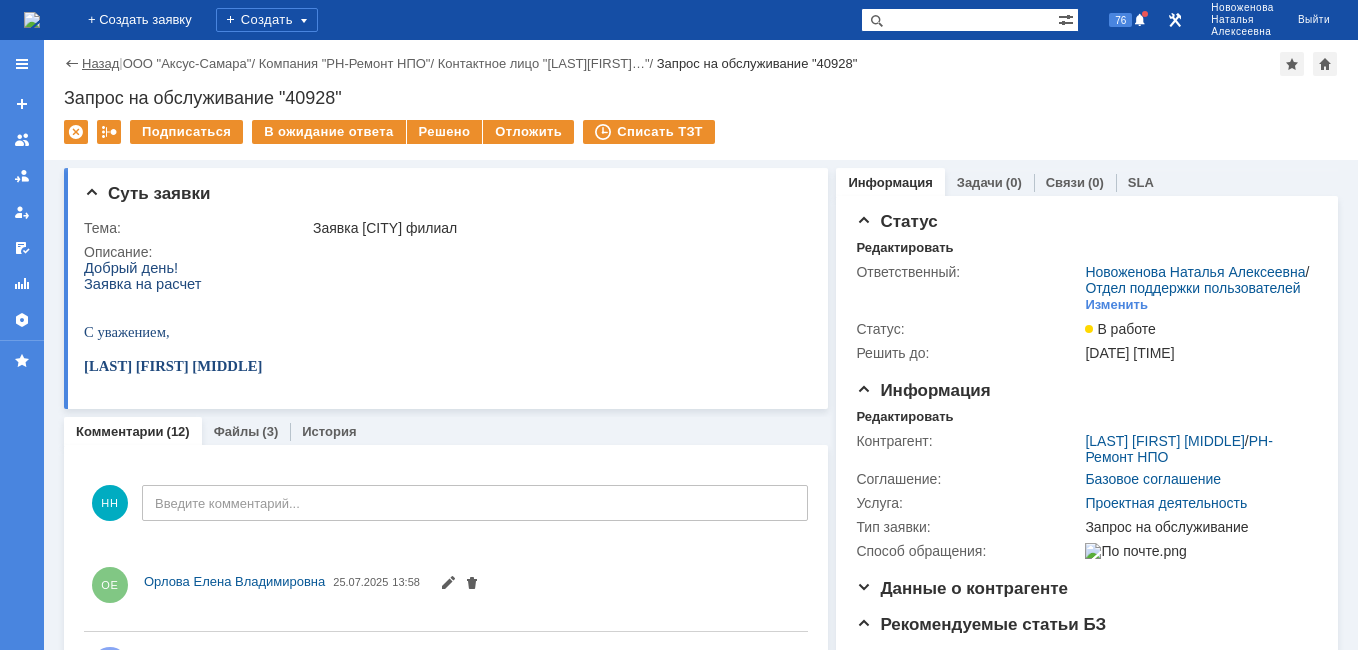 click on "Назад" at bounding box center (100, 63) 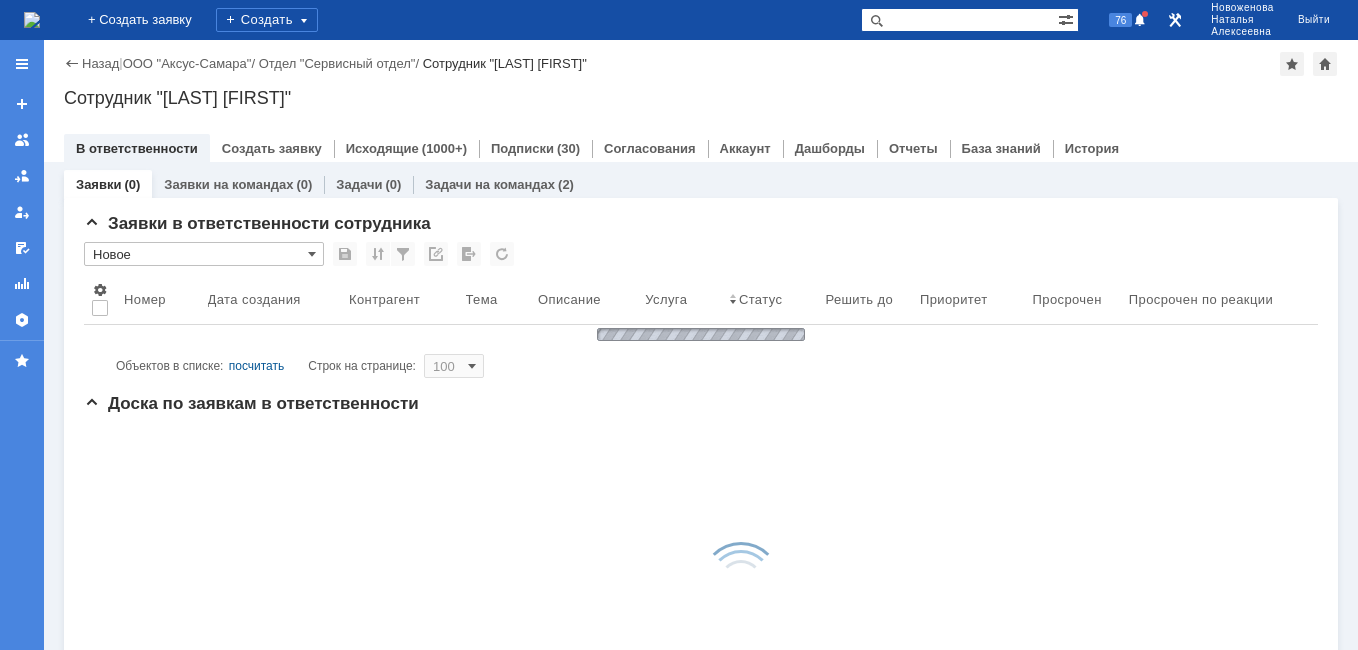 scroll, scrollTop: 0, scrollLeft: 0, axis: both 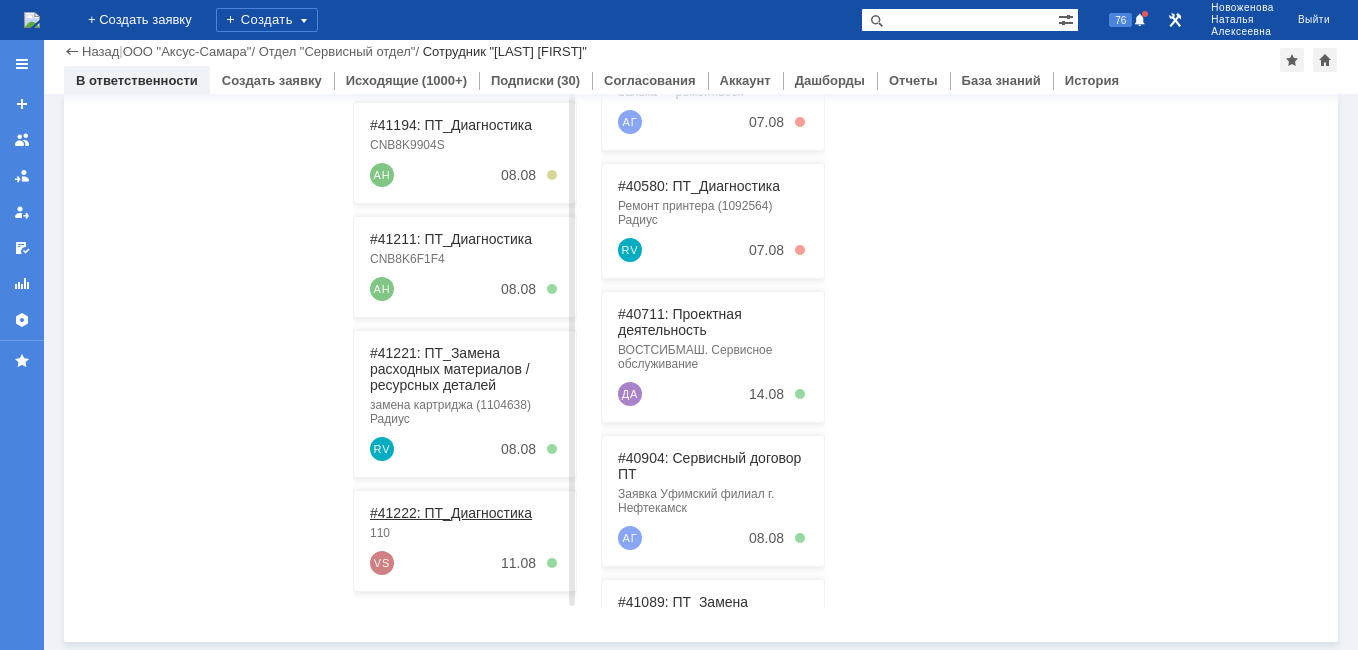 click on "#41222: ПТ_Диагностика" at bounding box center [451, 513] 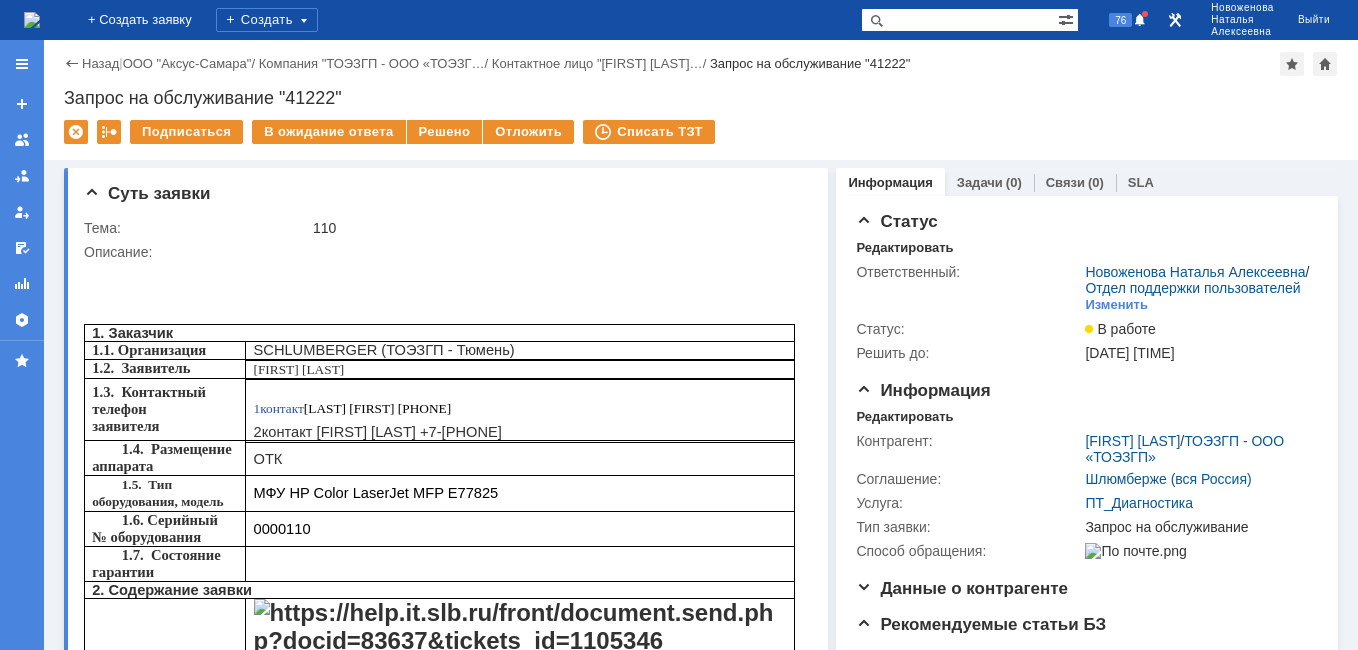 scroll, scrollTop: 0, scrollLeft: 0, axis: both 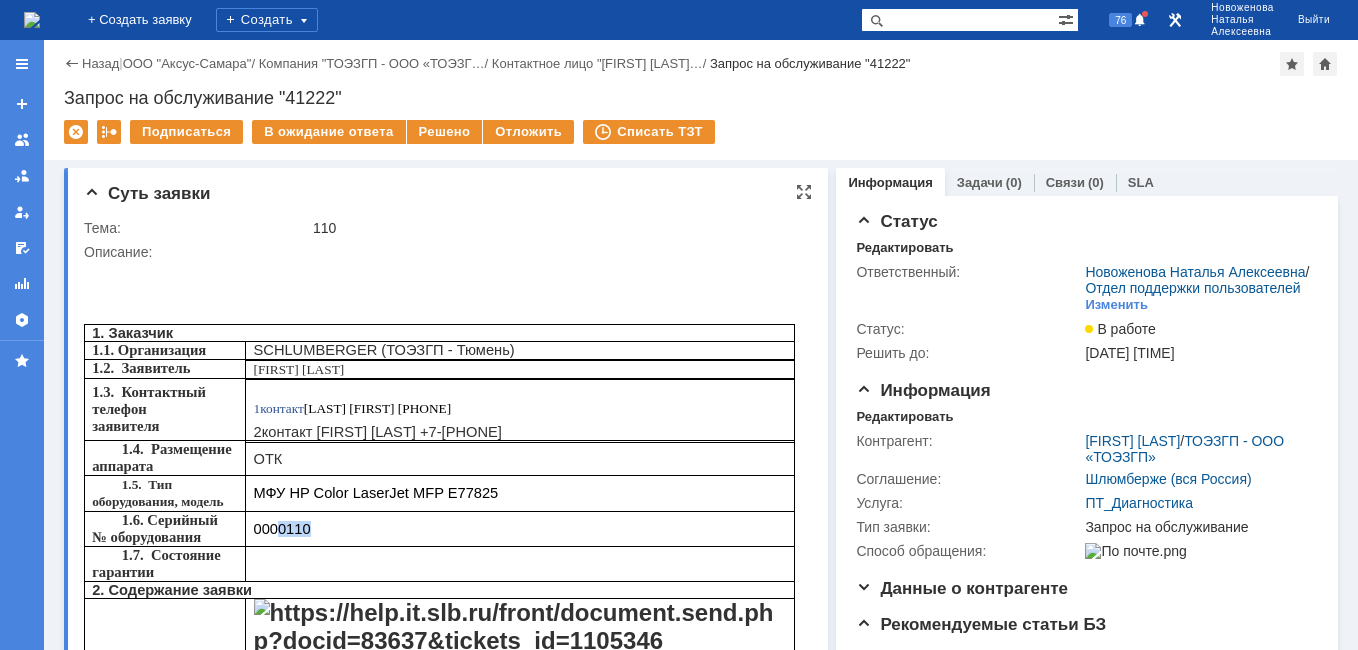 drag, startPoint x: 485, startPoint y: 499, endPoint x: 451, endPoint y: 502, distance: 34.132095 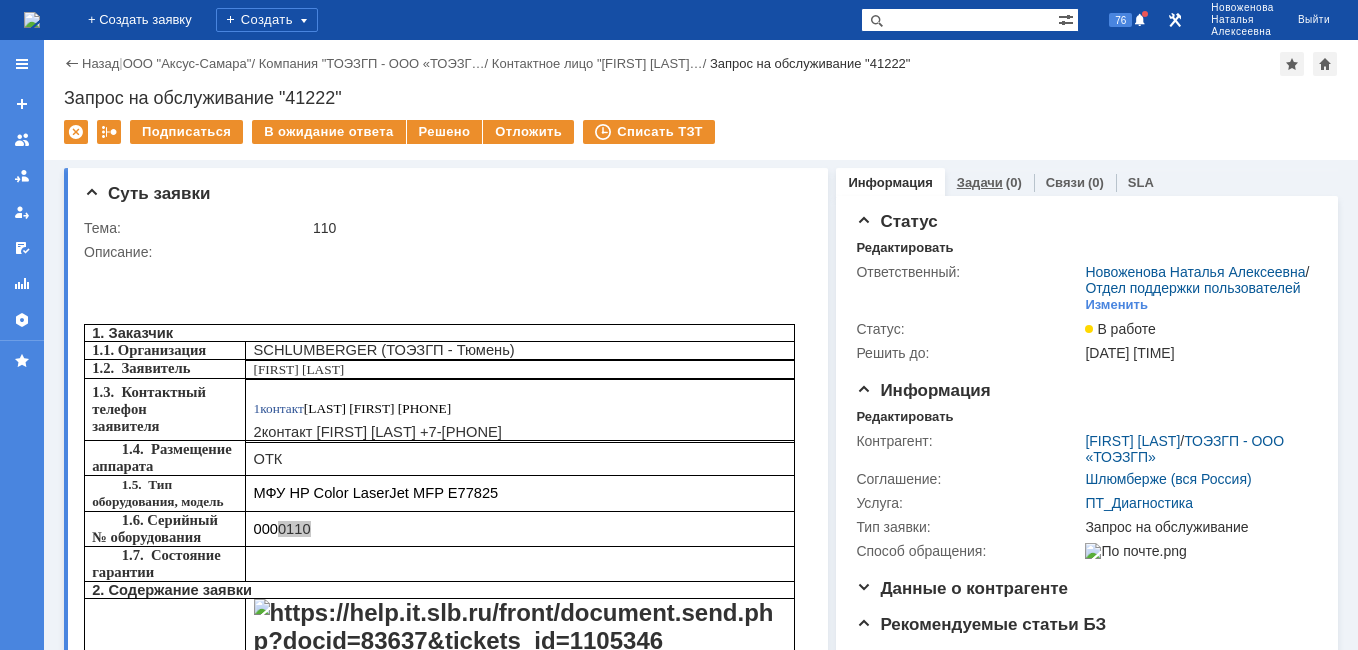 click on "Задачи" at bounding box center (980, 182) 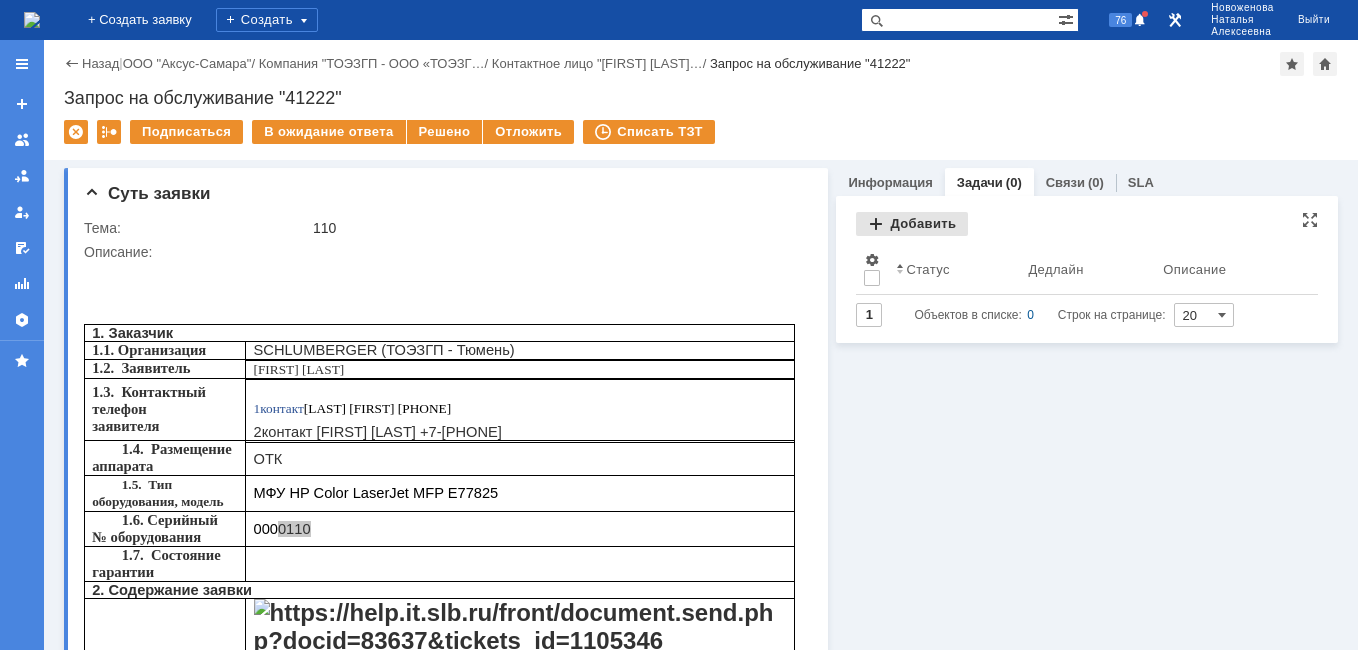 click on "Добавить" at bounding box center [912, 224] 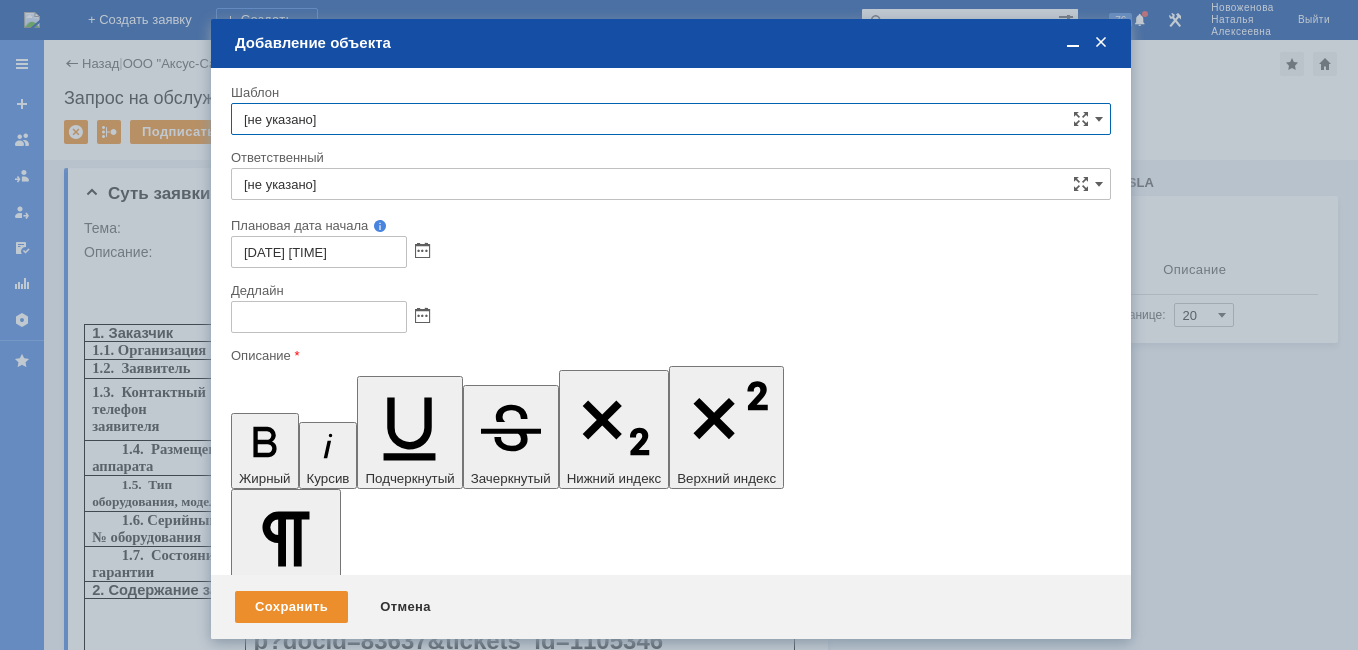 scroll, scrollTop: 0, scrollLeft: 0, axis: both 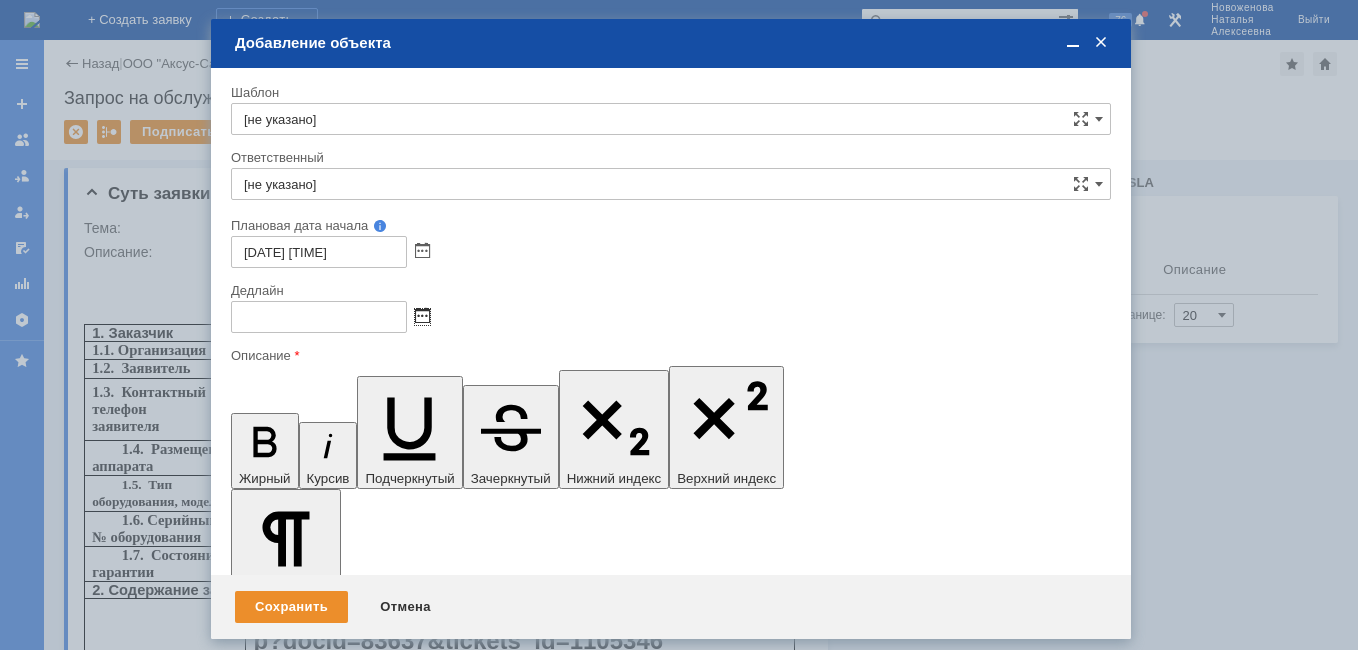 click at bounding box center (422, 317) 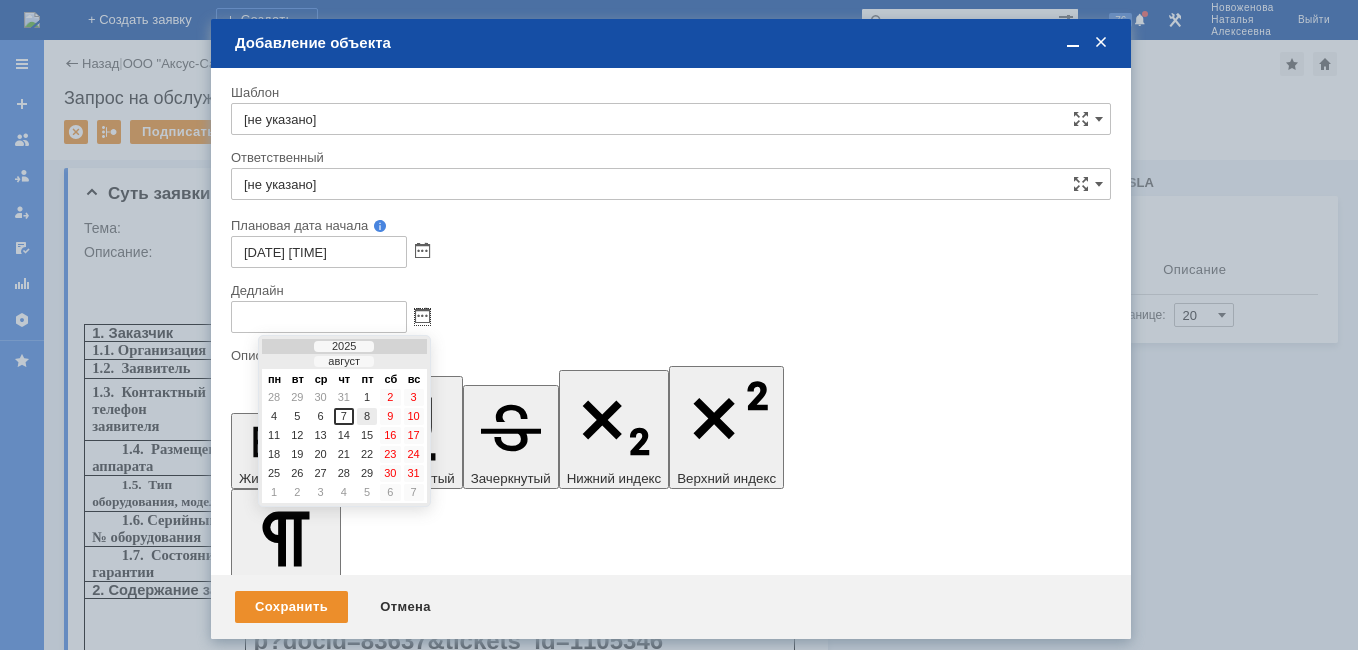 click on "8" at bounding box center (367, 416) 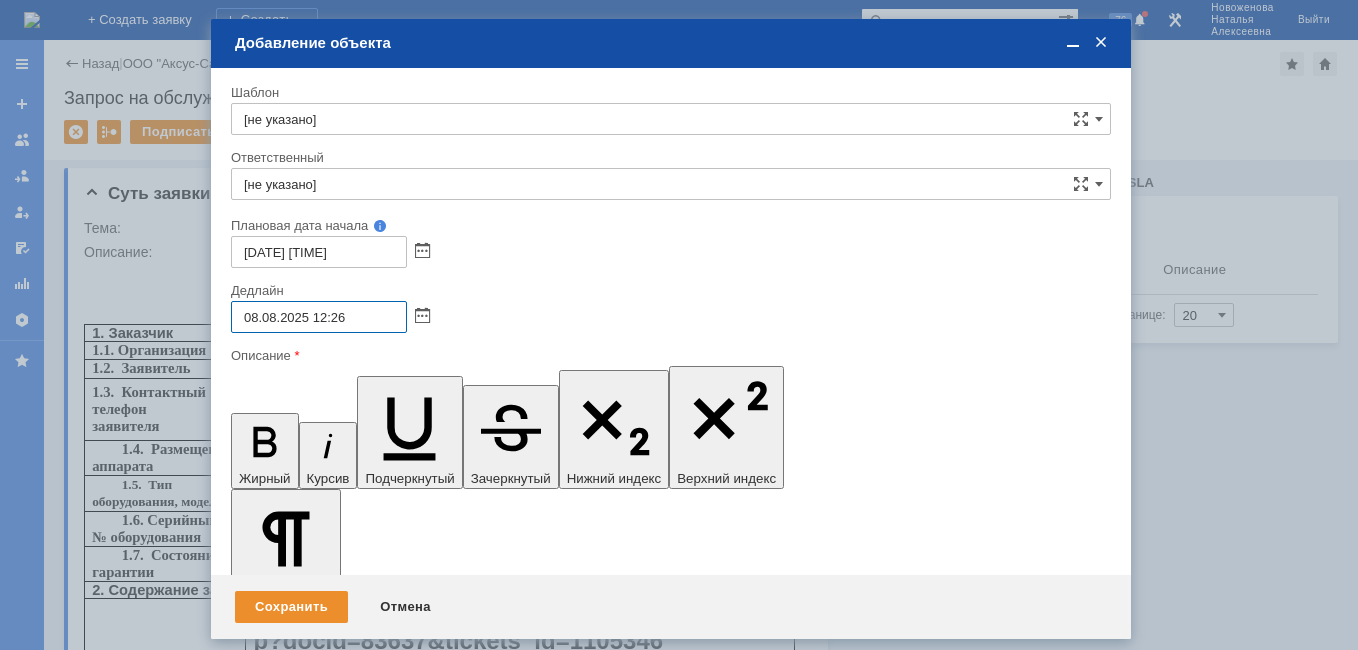 click on "08.08.2025 12:26" at bounding box center (319, 317) 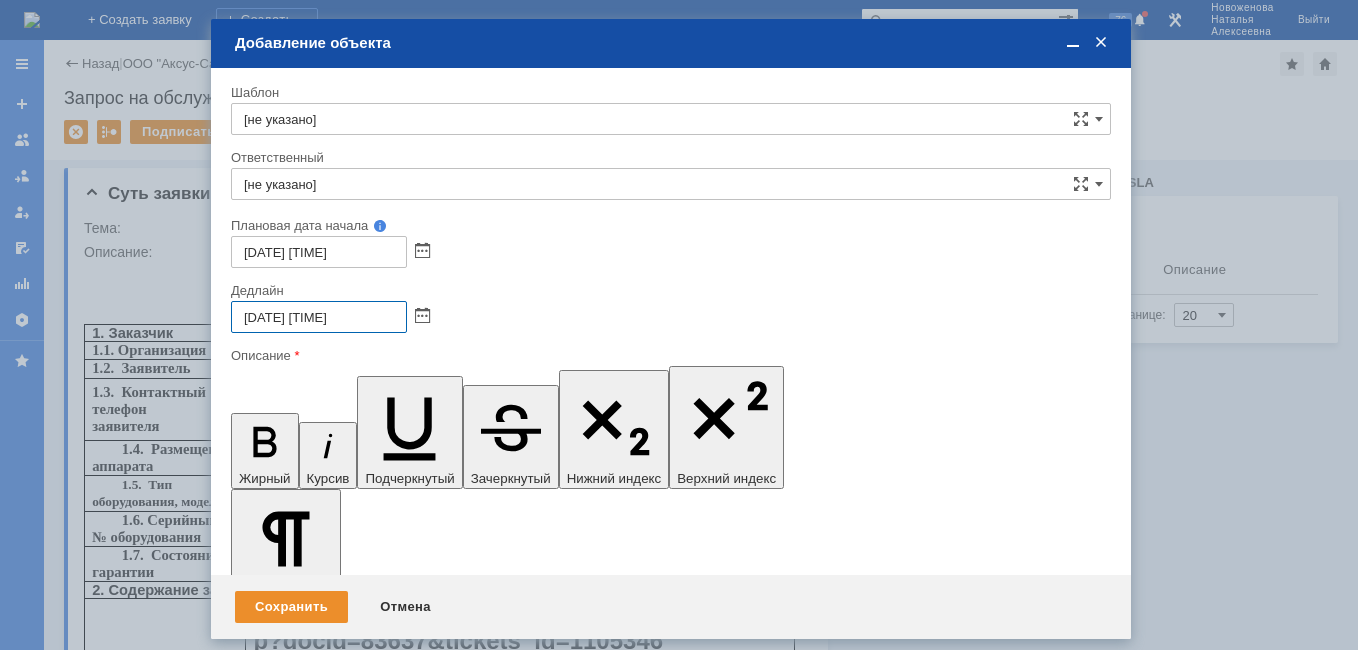 type on "[DATE] [TIME]" 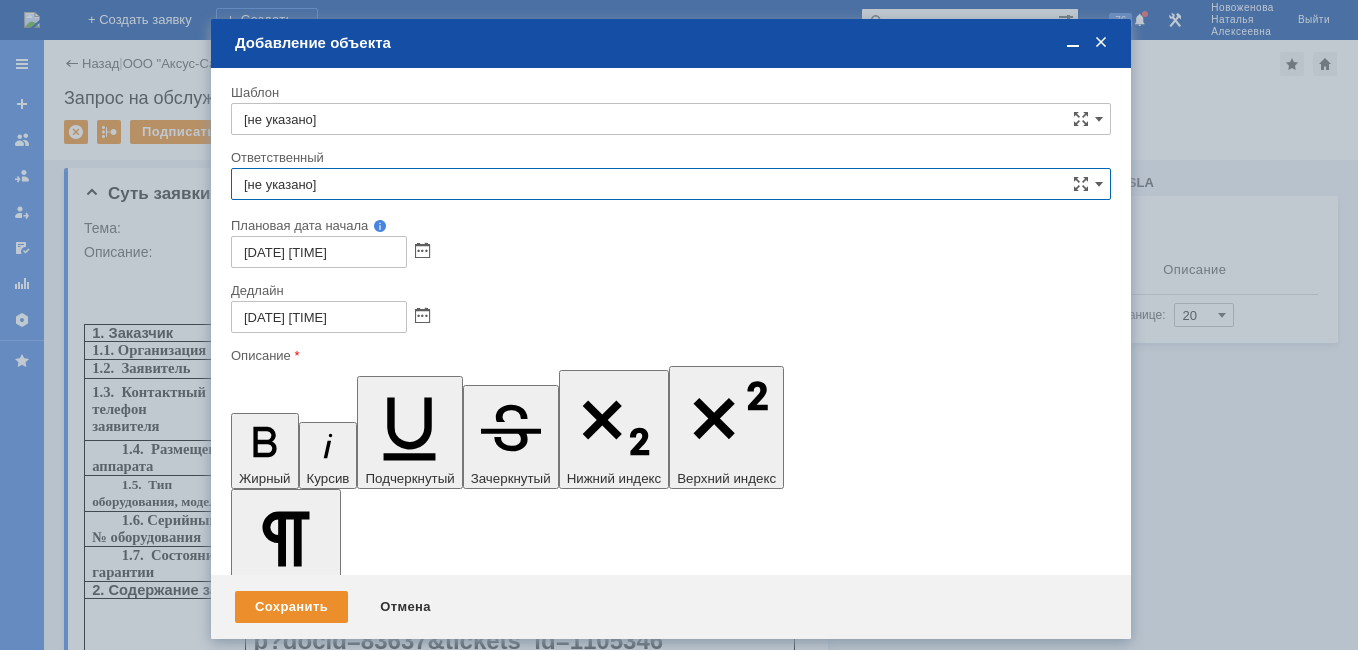 click on "[не указано]" at bounding box center [671, 184] 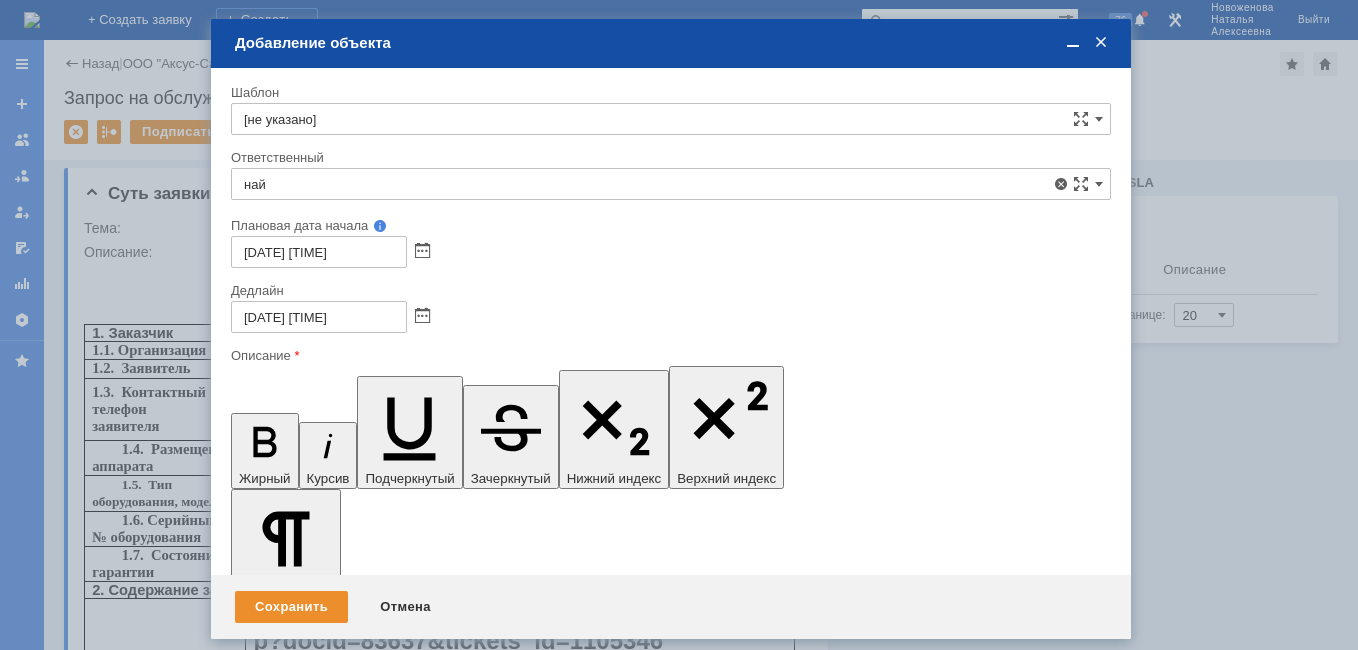 click on "Найденова Анастасия Дмитриевна" at bounding box center (671, 330) 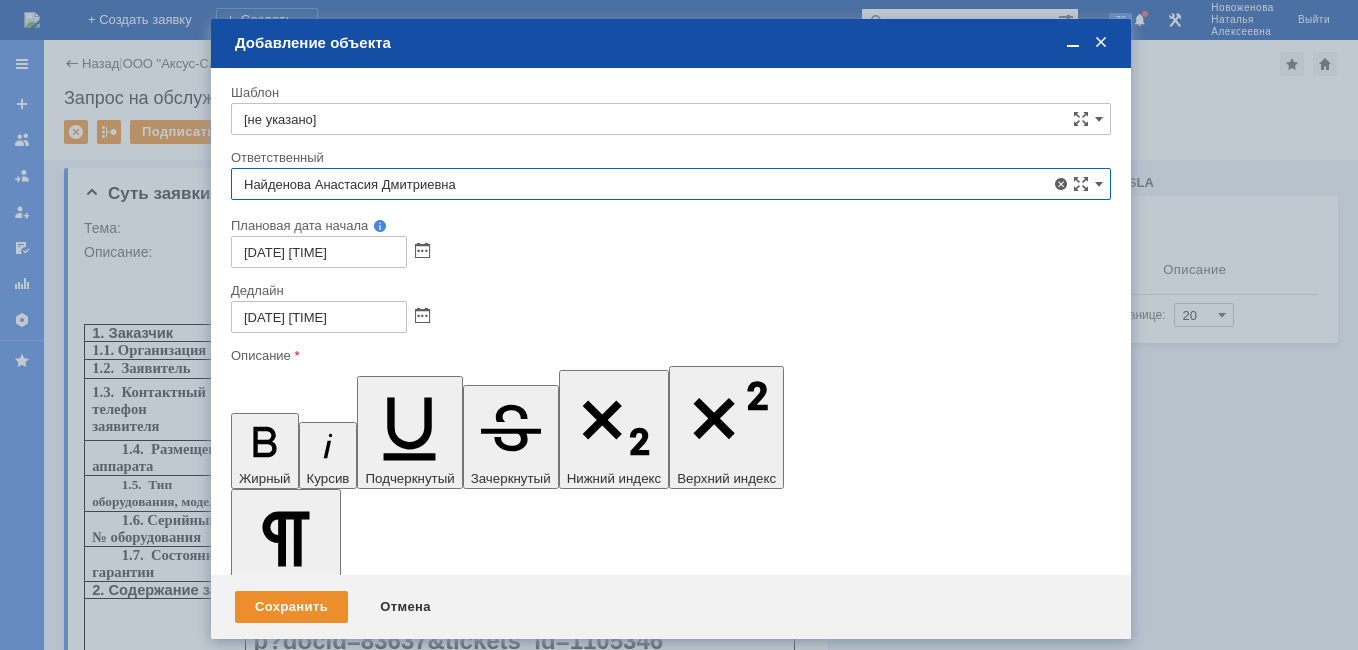 type on "Найденова Анастасия Дмитриевна" 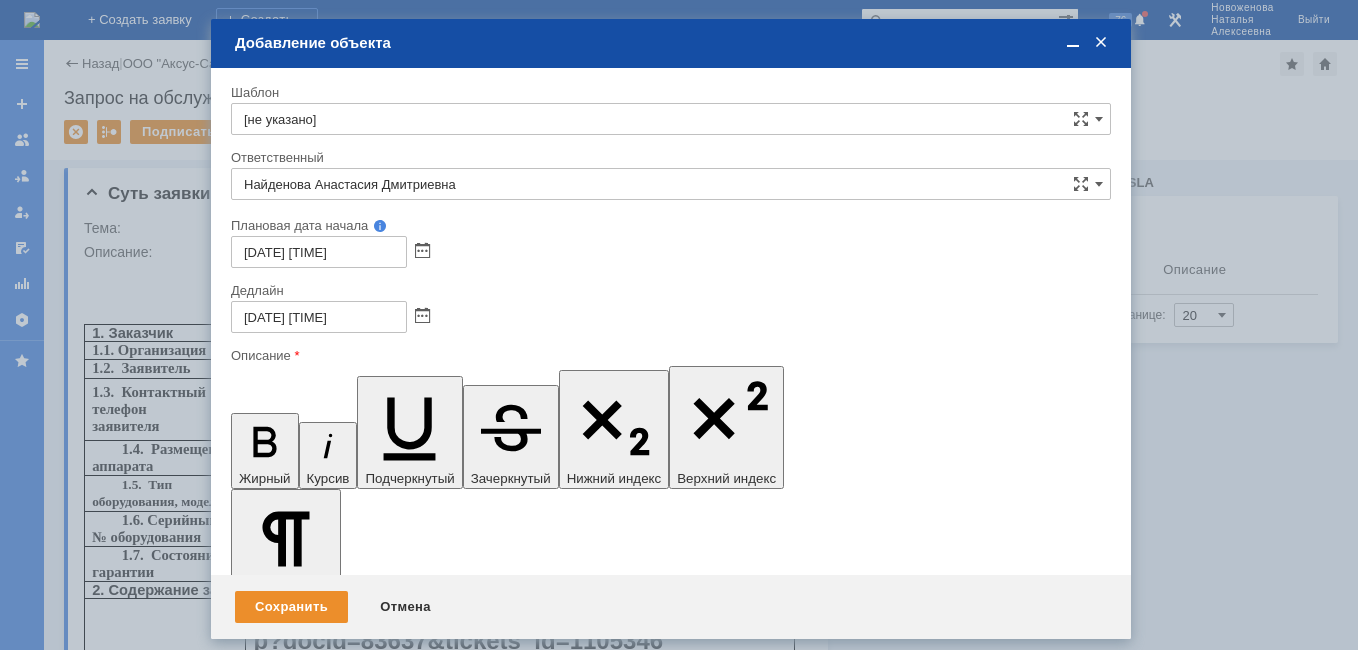 click at bounding box center (394, 5723) 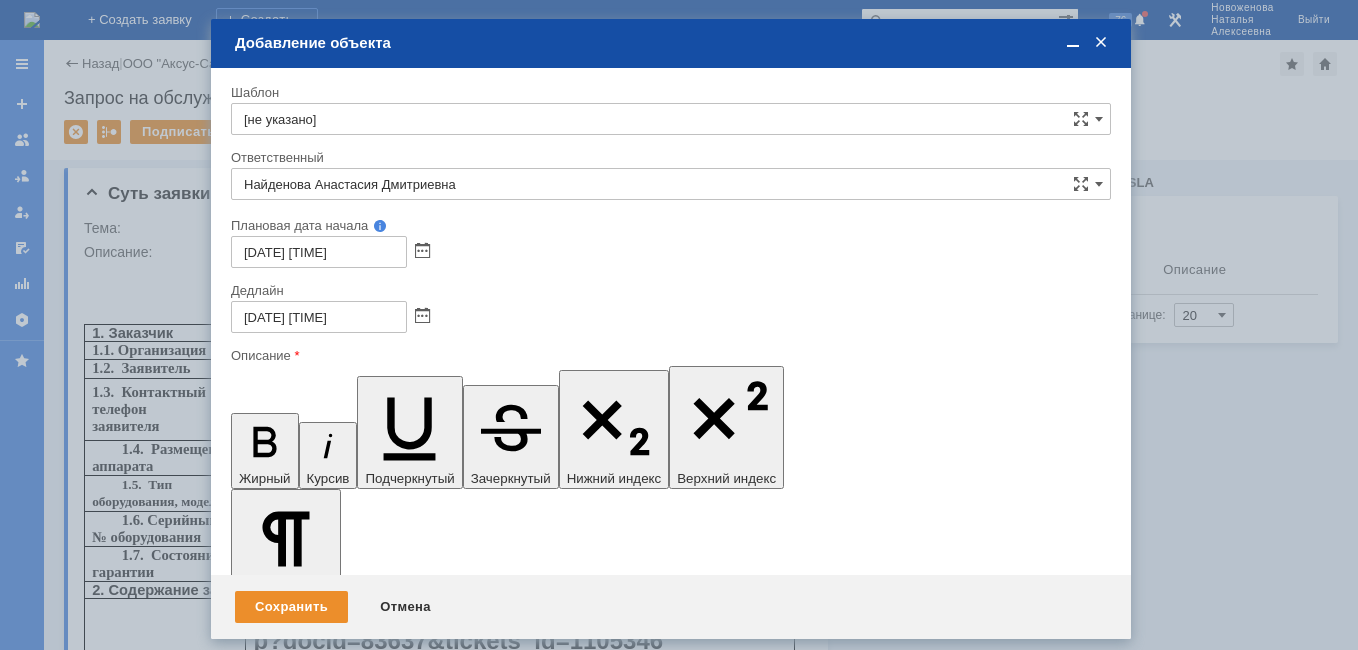 click at bounding box center [1073, 43] 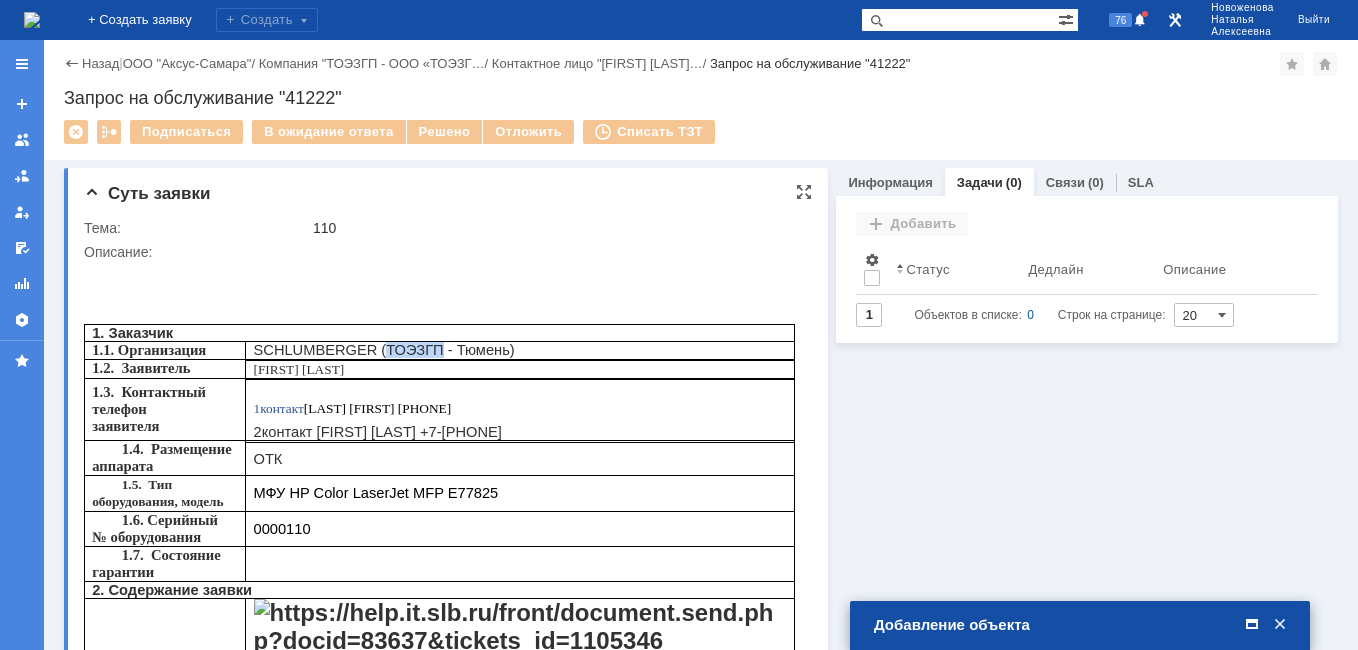 drag, startPoint x: 585, startPoint y: 357, endPoint x: 537, endPoint y: 357, distance: 48 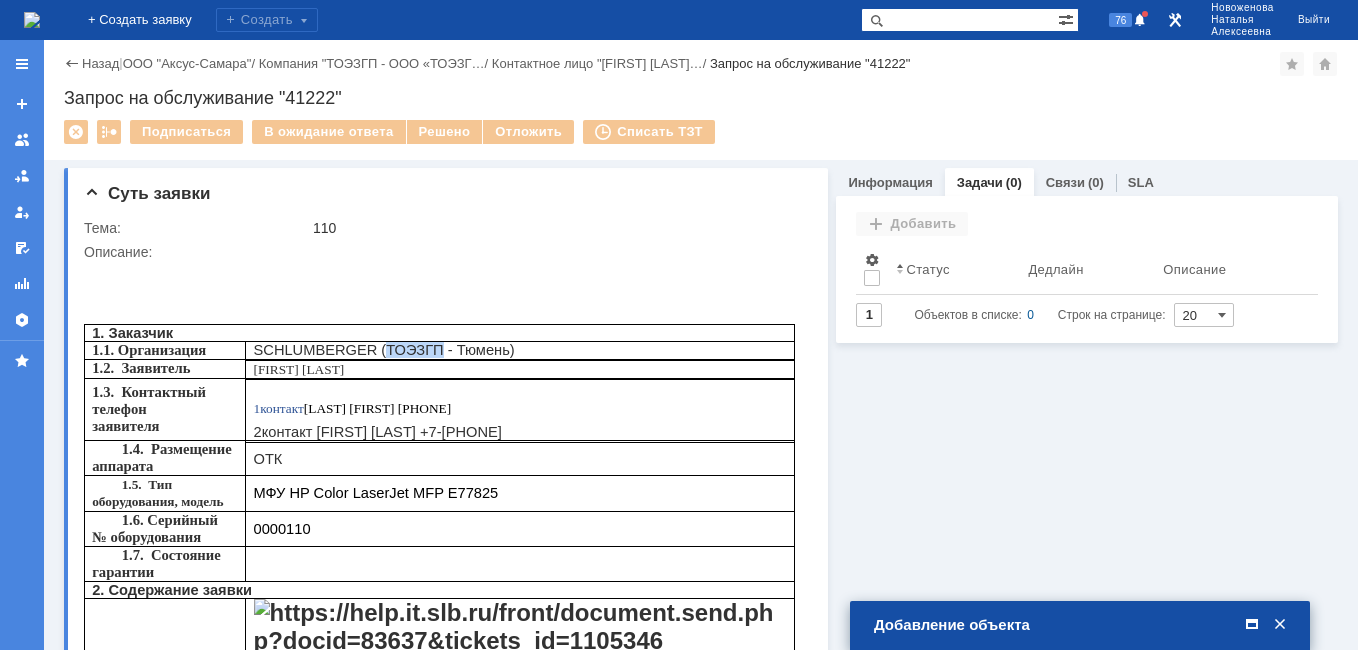 drag, startPoint x: 1253, startPoint y: 628, endPoint x: 1111, endPoint y: 590, distance: 146.9966 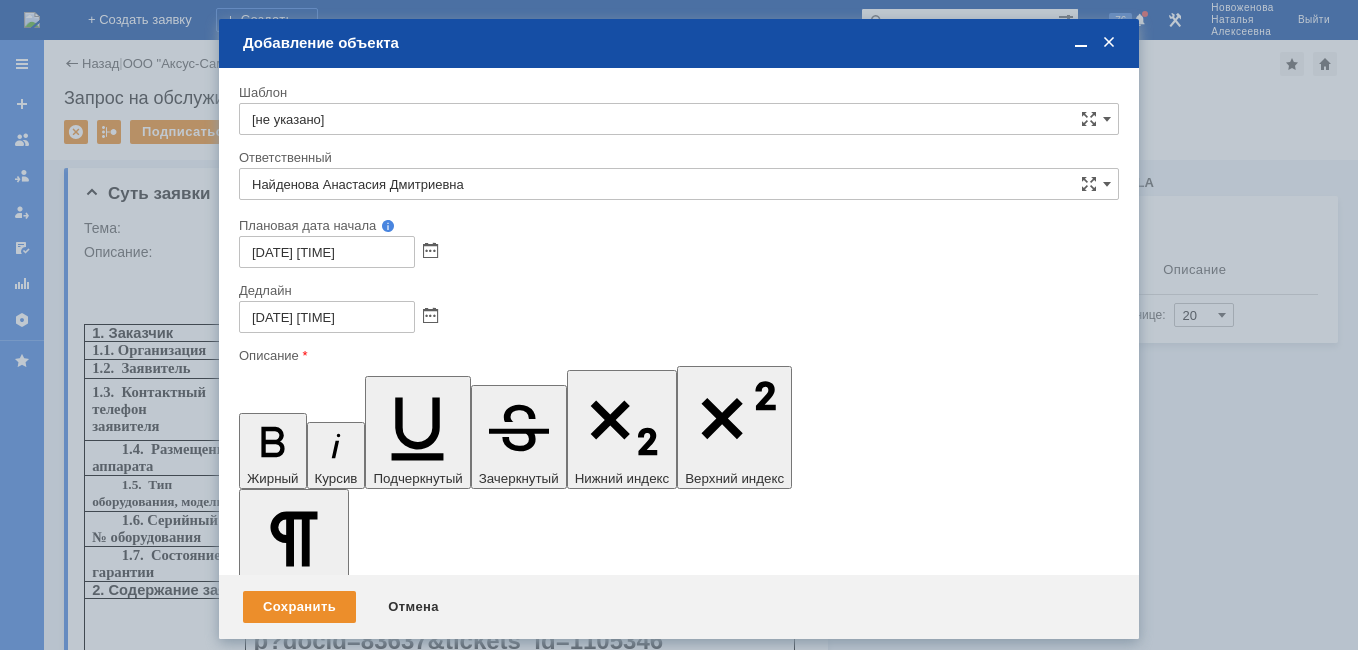 click at bounding box center (402, 5723) 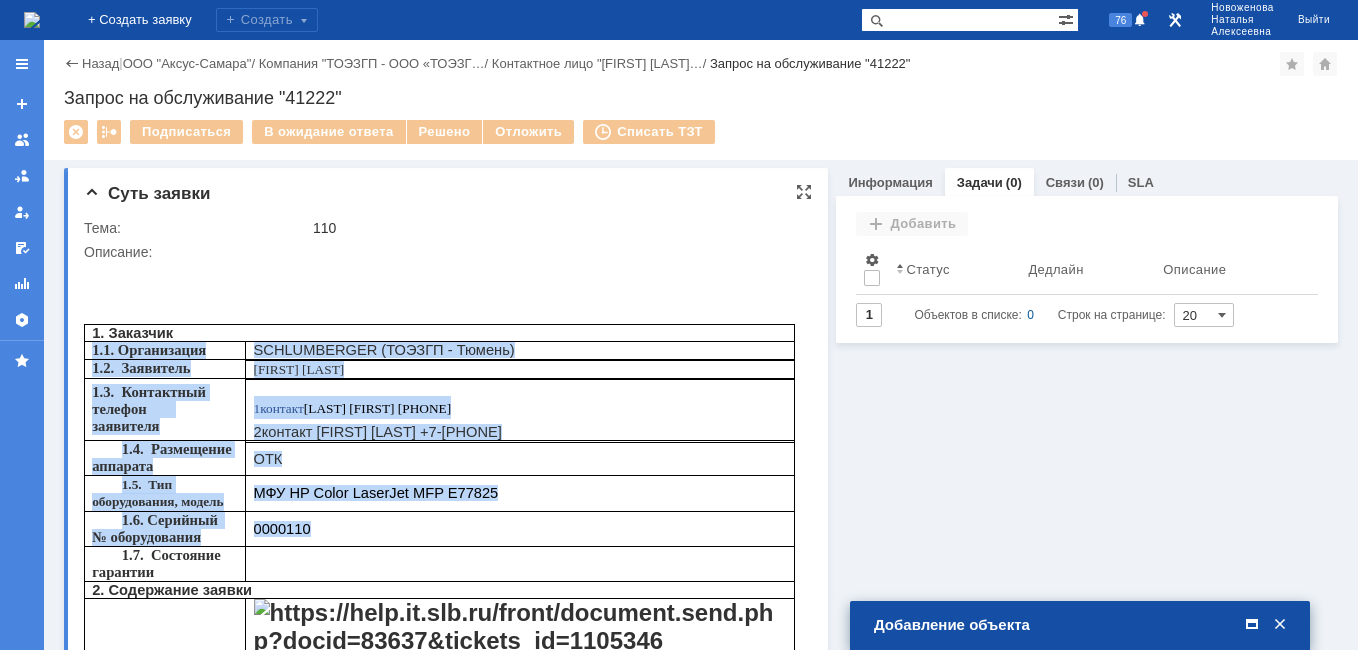 drag, startPoint x: 94, startPoint y: 362, endPoint x: 511, endPoint y: 498, distance: 438.61716 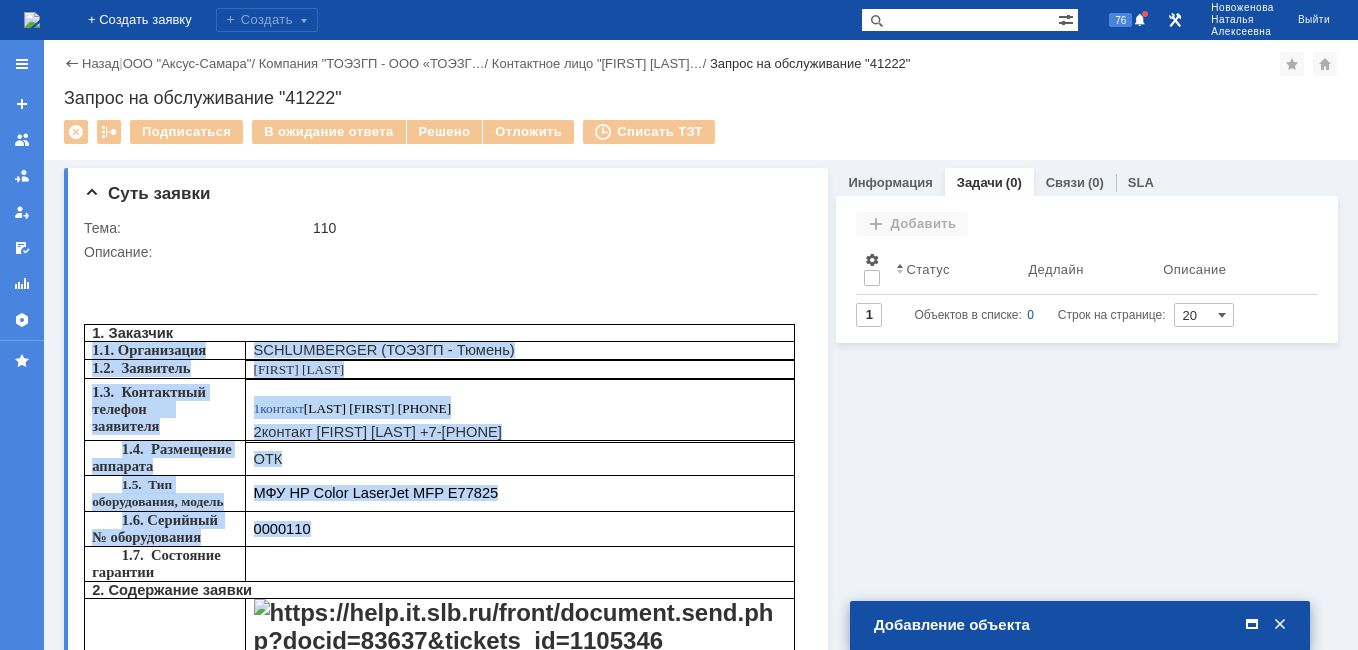 click at bounding box center [1252, 625] 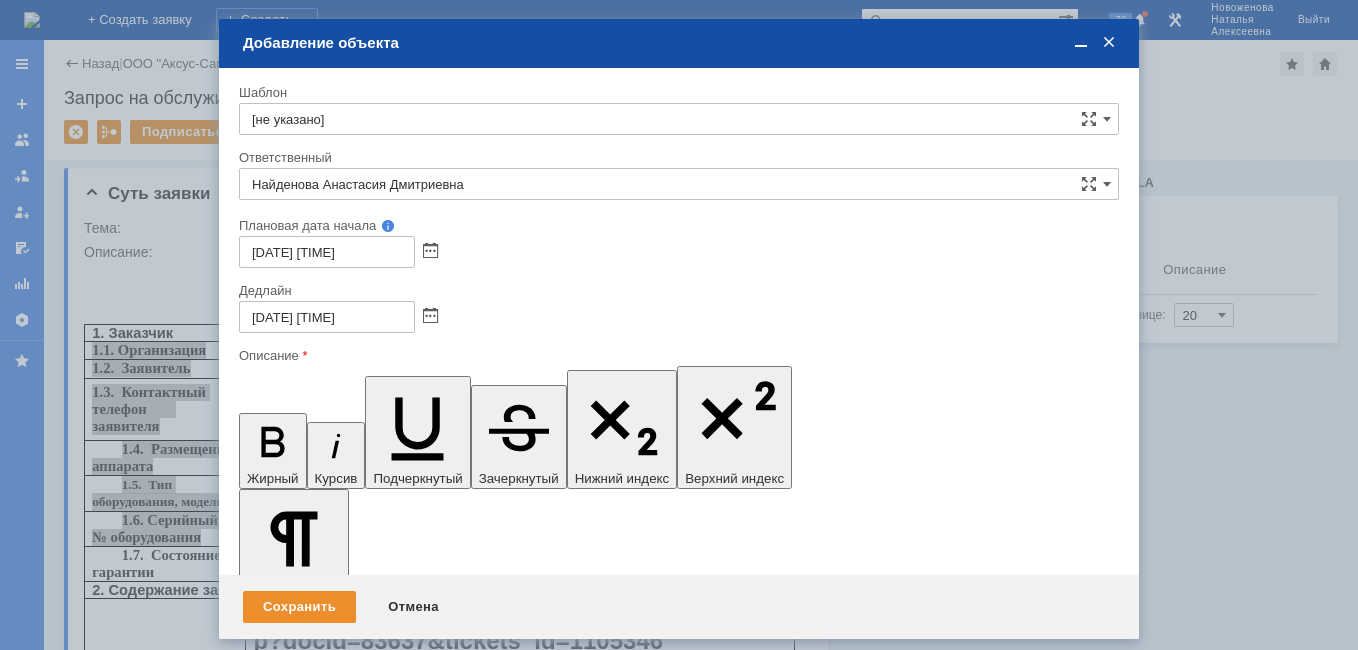 click on "ТОЭЗГП [CITY], [STREET], 124 На аппарате МФУ HP Color LaserJet Managed MFP E77825dn A3, сер. № CNC1L5H052, инв. № 000110, расположение: 1 этаж Механический цех. Пост ОТК,  требуется чистка бункера отработанного тонера" at bounding box center [402, 5780] 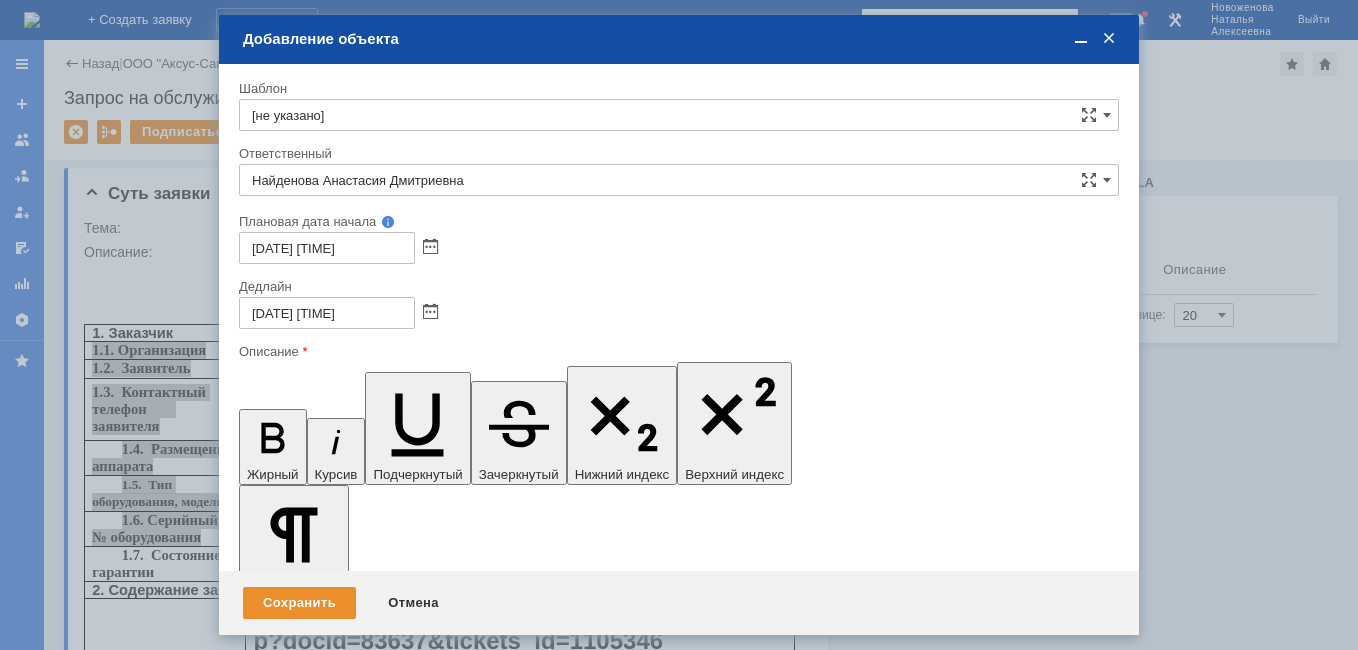 scroll, scrollTop: 333, scrollLeft: 9, axis: both 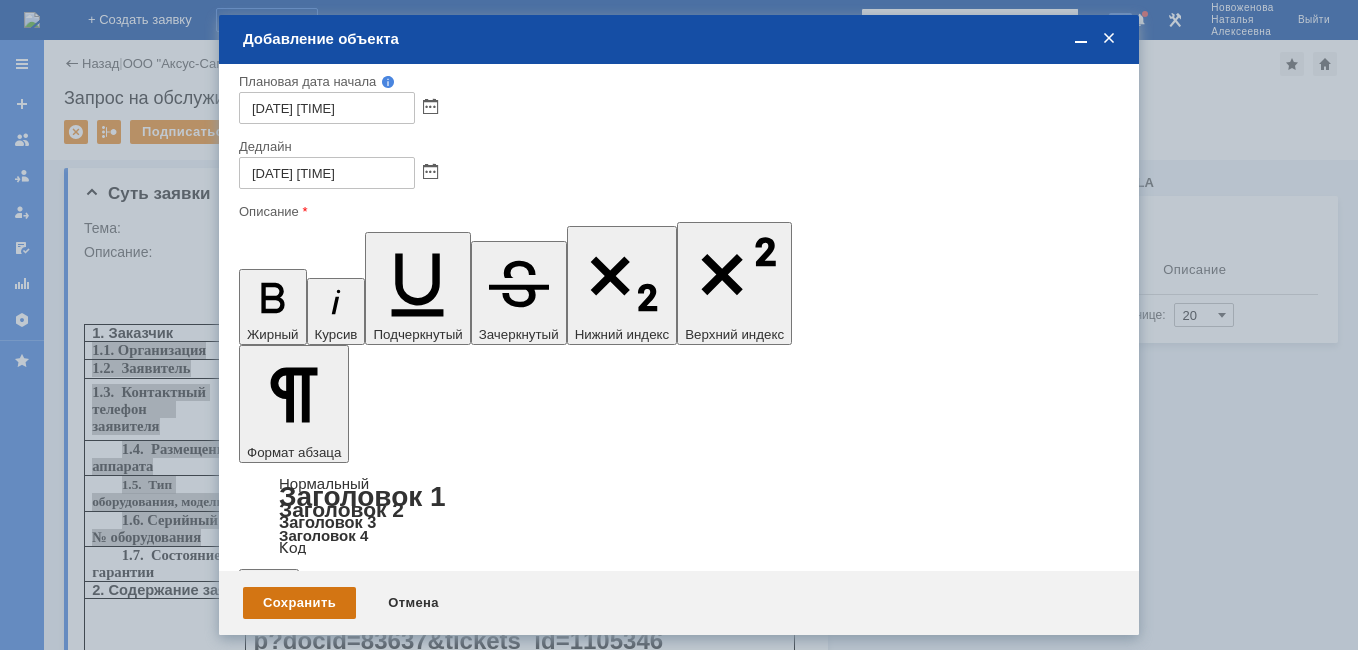 click on "Сохранить" at bounding box center [299, 603] 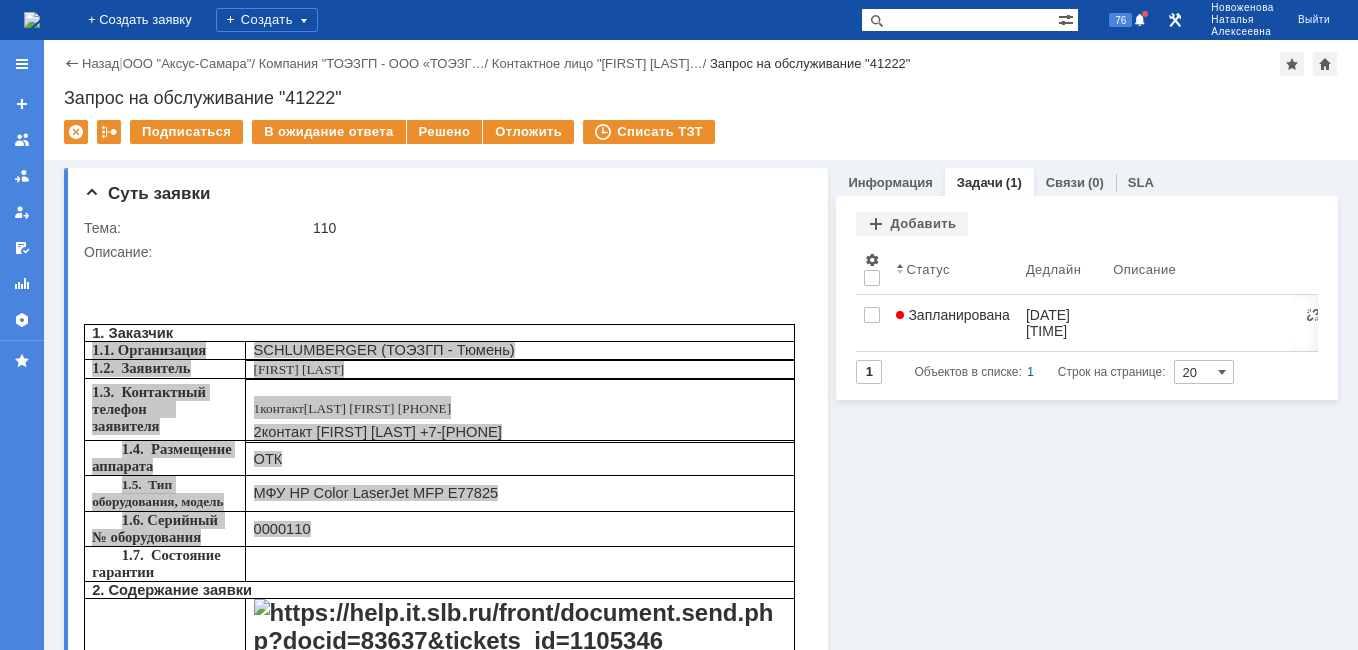 scroll, scrollTop: 0, scrollLeft: 0, axis: both 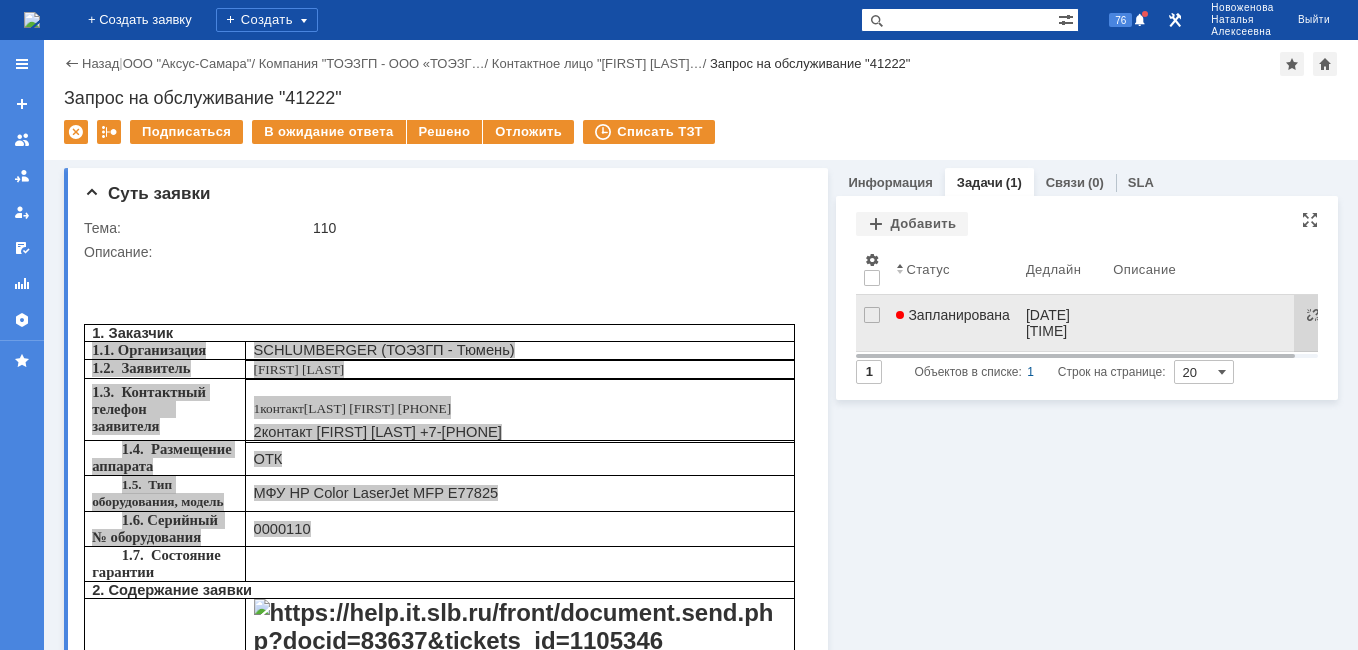 click on "Запланирована" at bounding box center [953, 323] 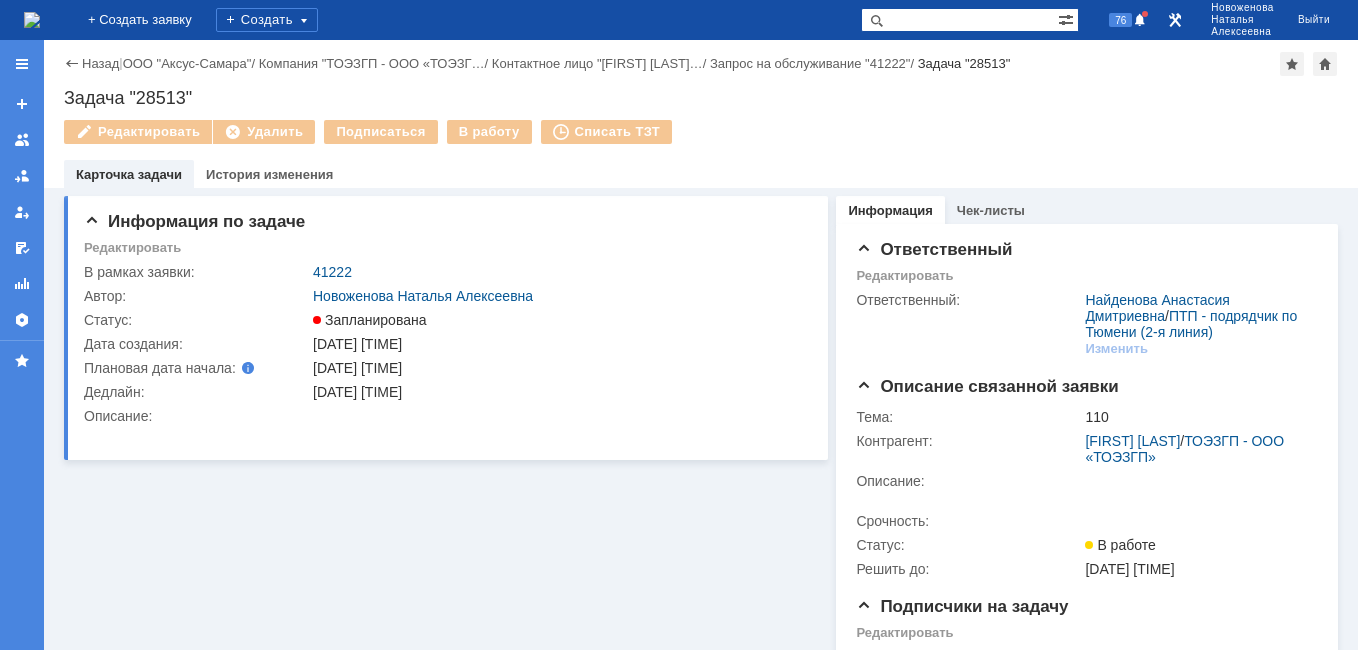 scroll, scrollTop: 0, scrollLeft: 0, axis: both 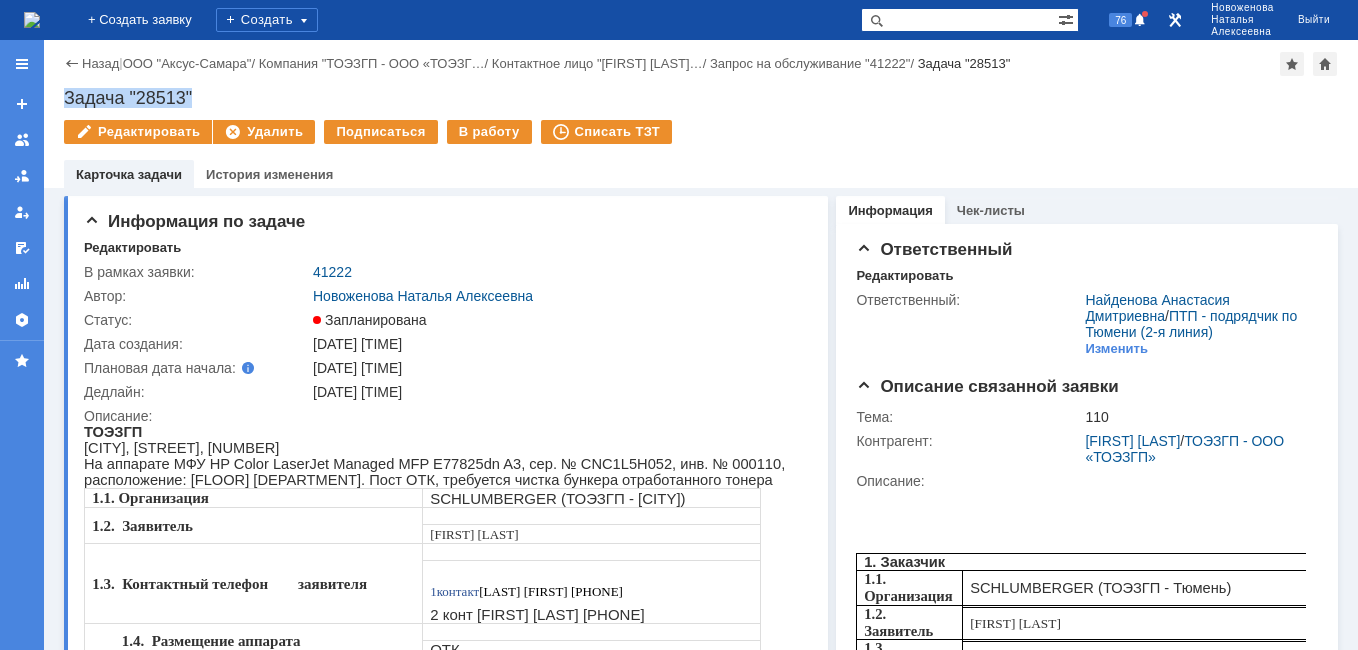 drag, startPoint x: 195, startPoint y: 95, endPoint x: 61, endPoint y: 98, distance: 134.03358 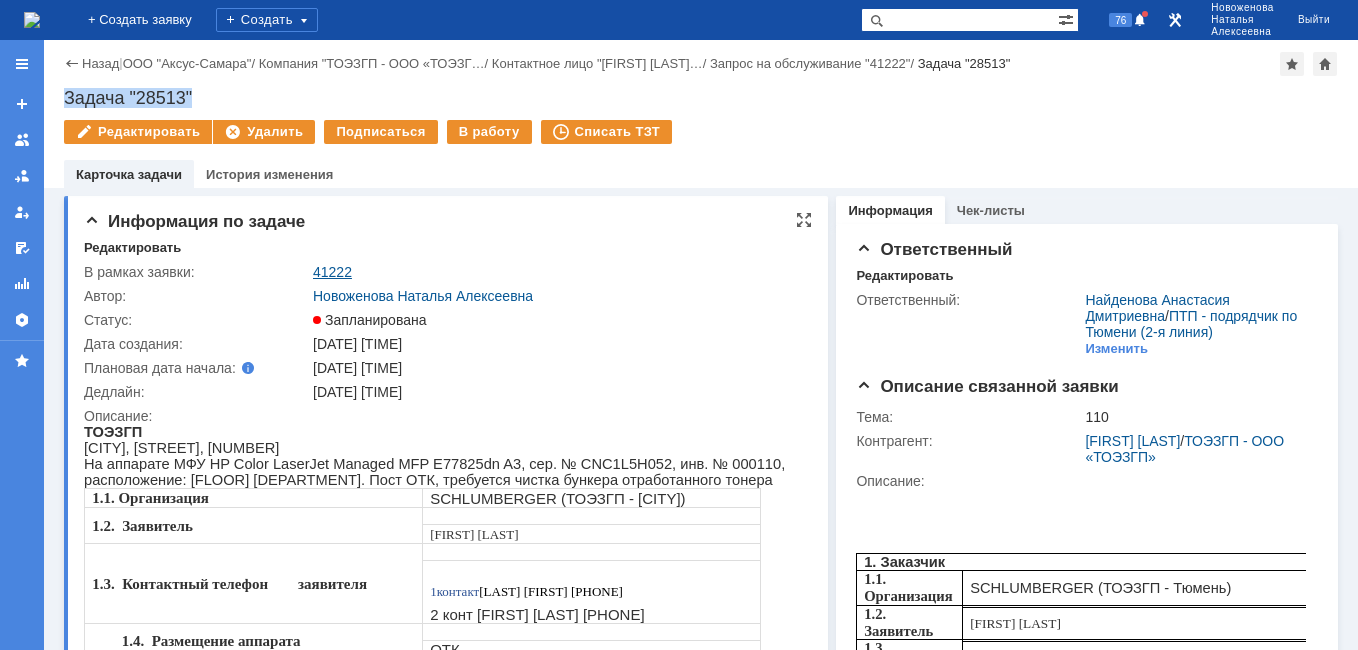 click on "41222" at bounding box center (332, 272) 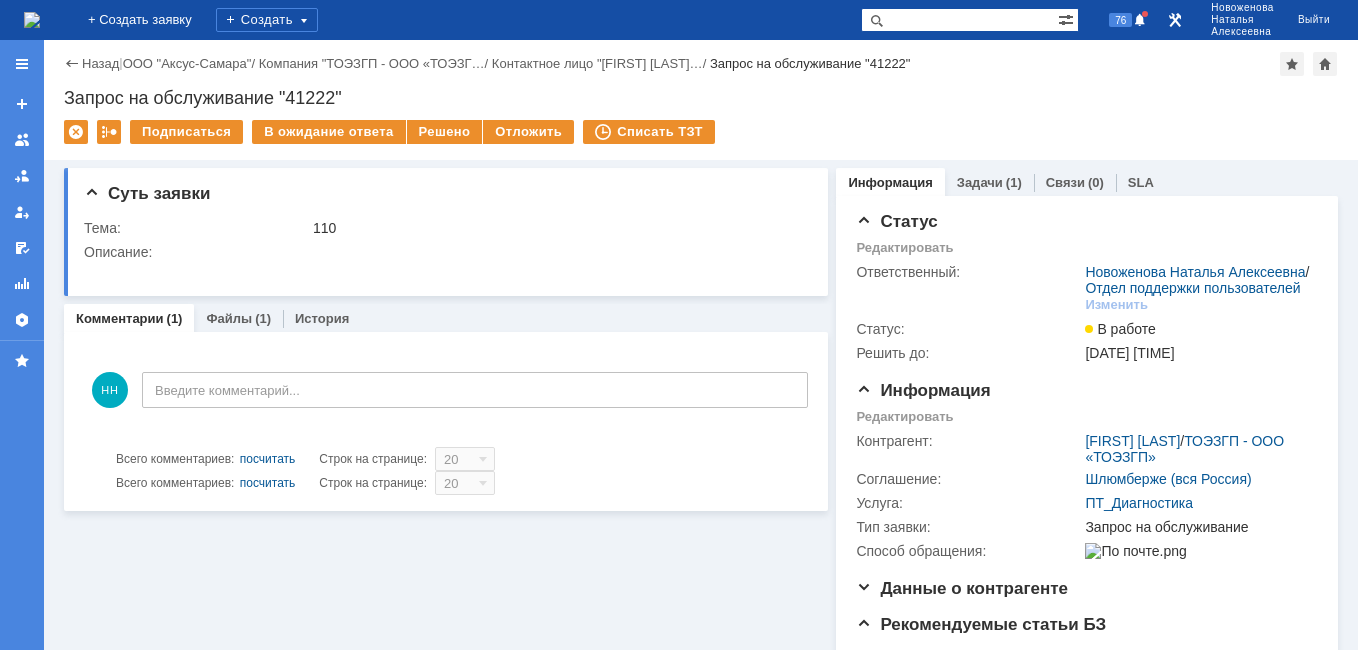 scroll, scrollTop: 0, scrollLeft: 0, axis: both 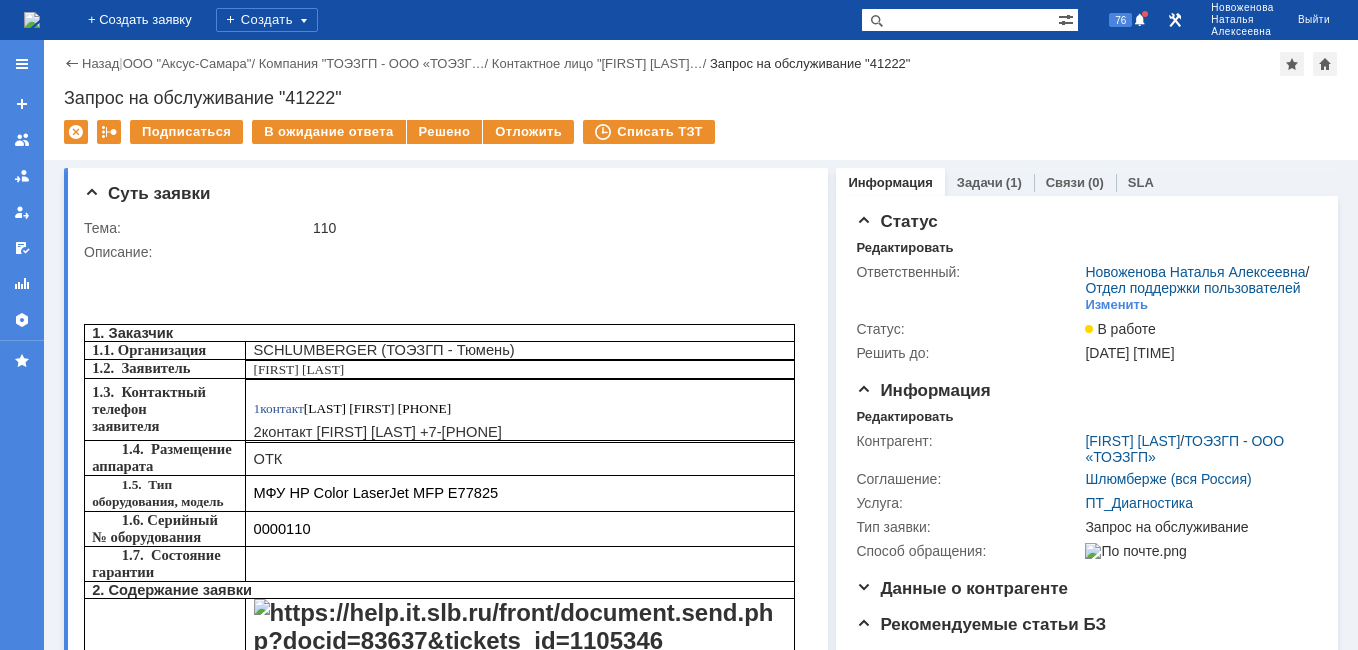 click at bounding box center (32, 20) 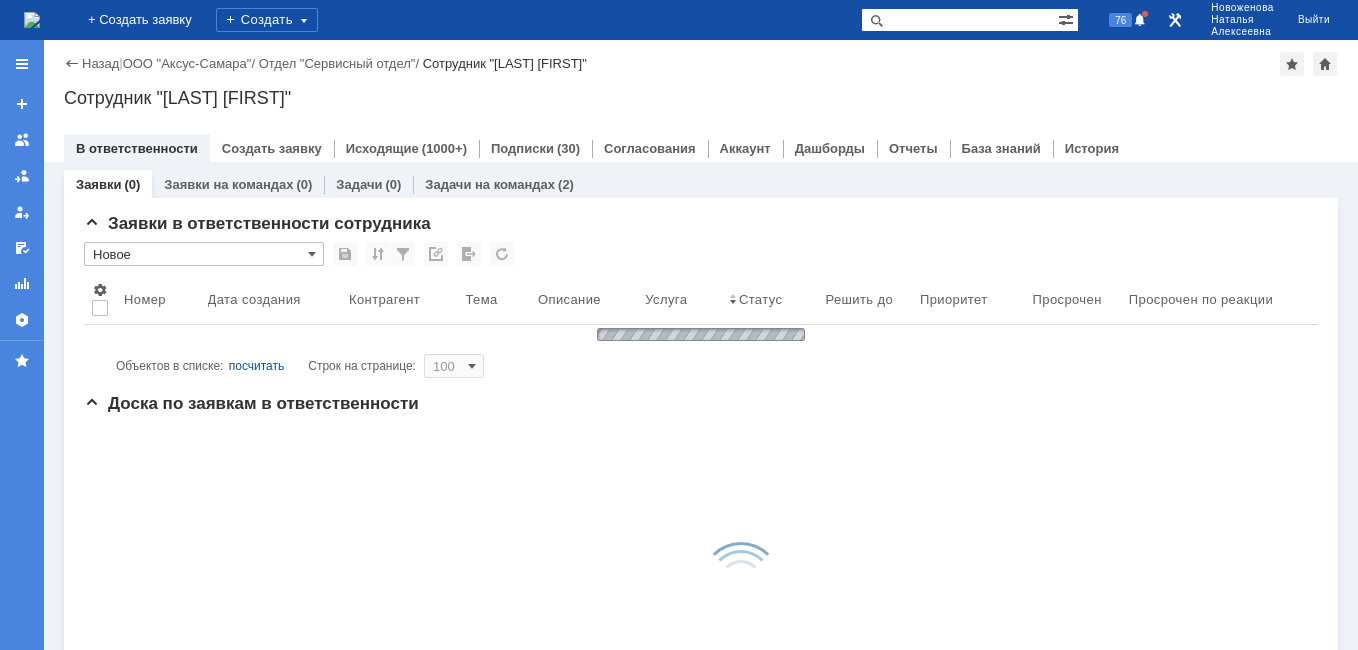 scroll, scrollTop: 0, scrollLeft: 0, axis: both 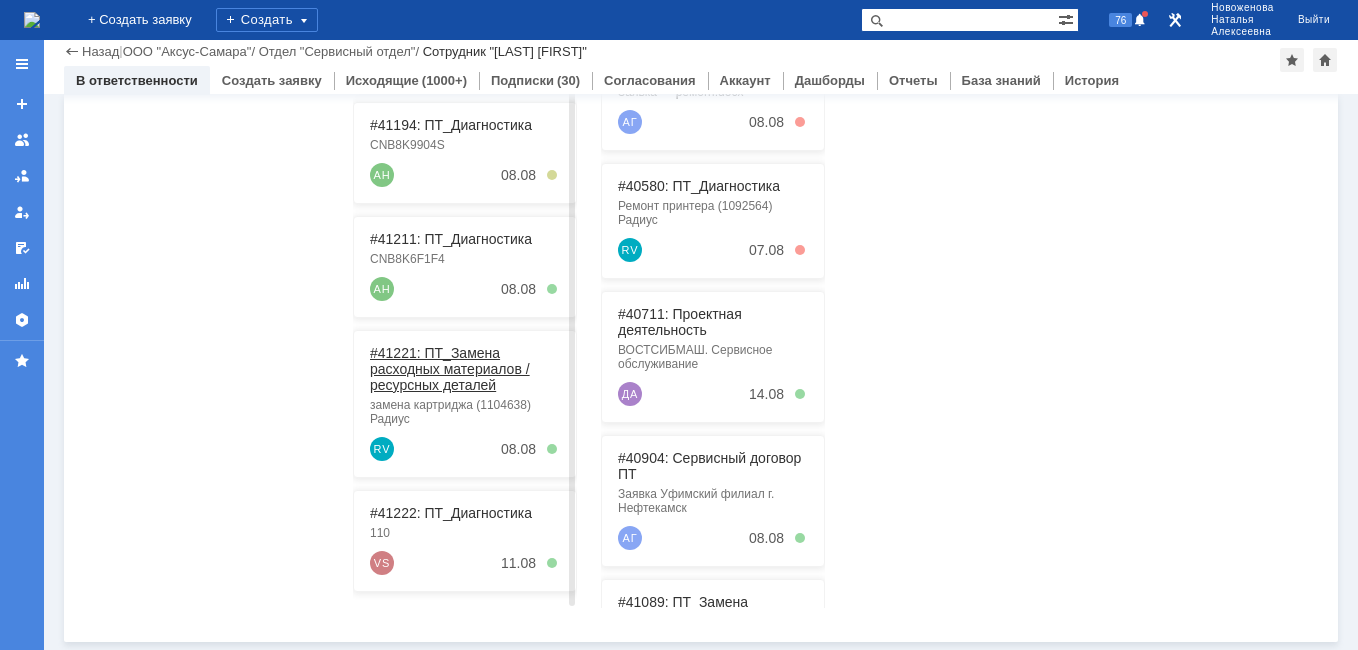click on "#41221: ПТ_Замена расходных материалов / ресурсных деталей" at bounding box center (450, 369) 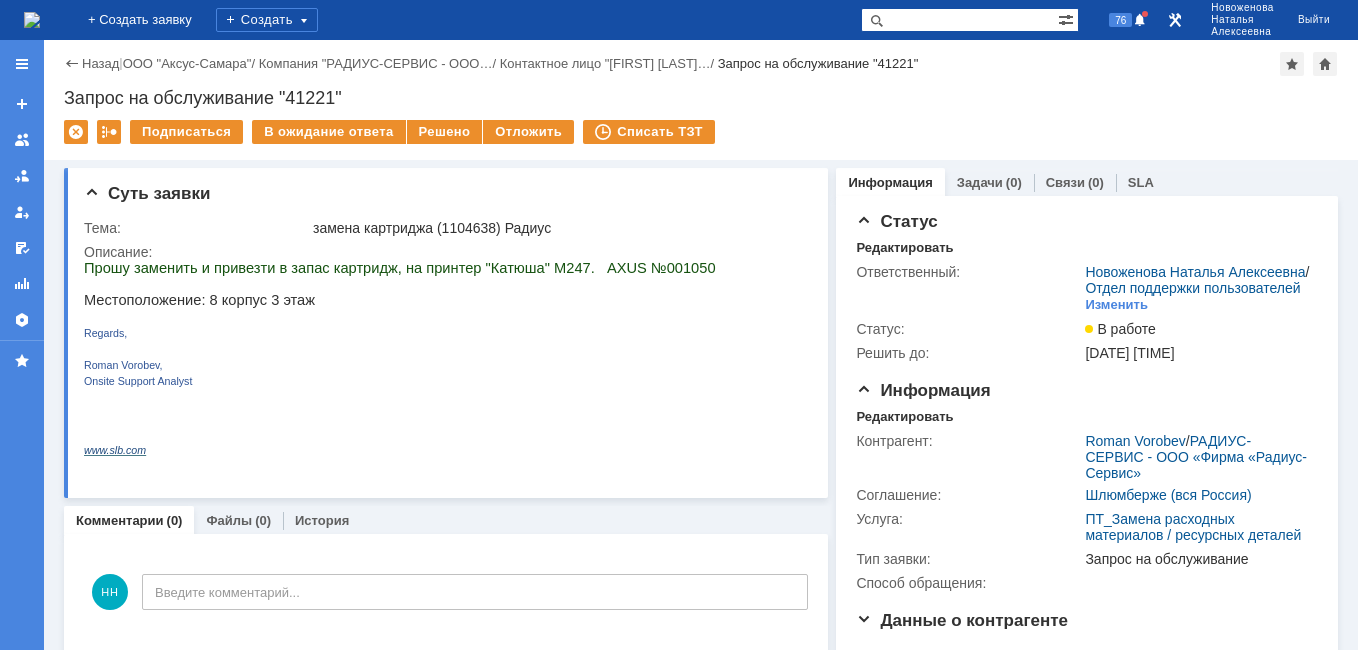 scroll, scrollTop: 0, scrollLeft: 0, axis: both 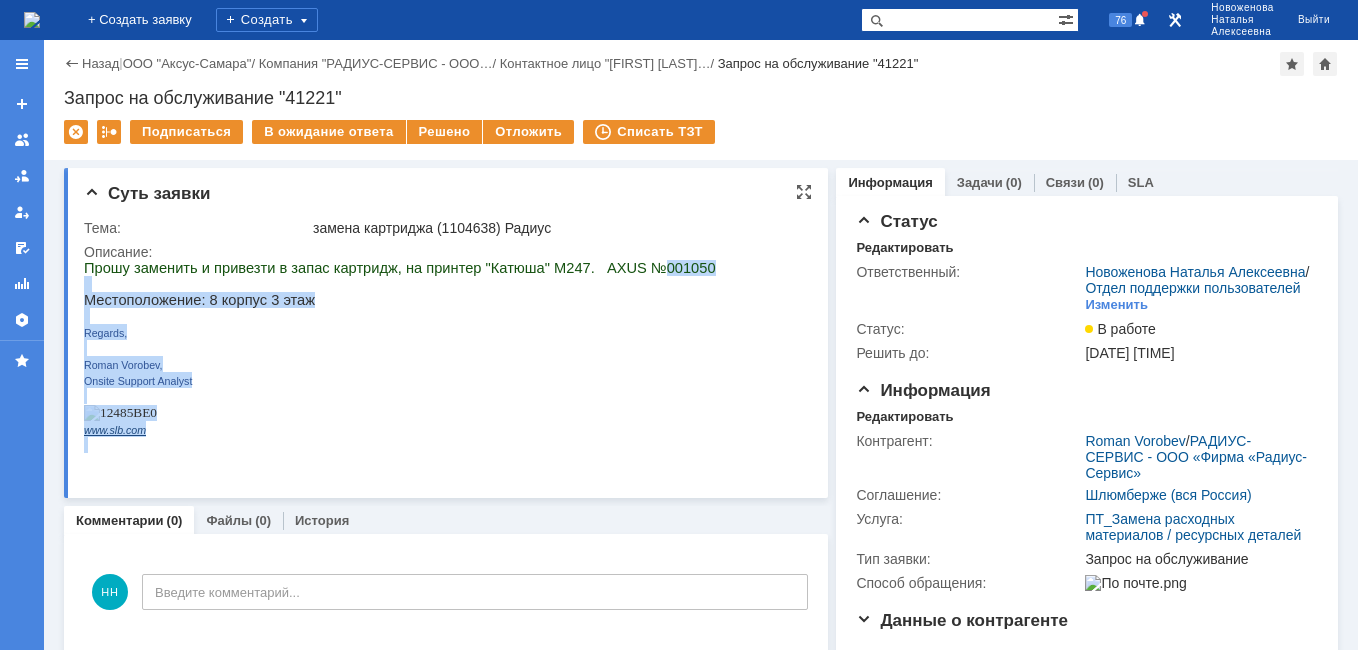 drag, startPoint x: 664, startPoint y: 273, endPoint x: 617, endPoint y: 269, distance: 47.169907 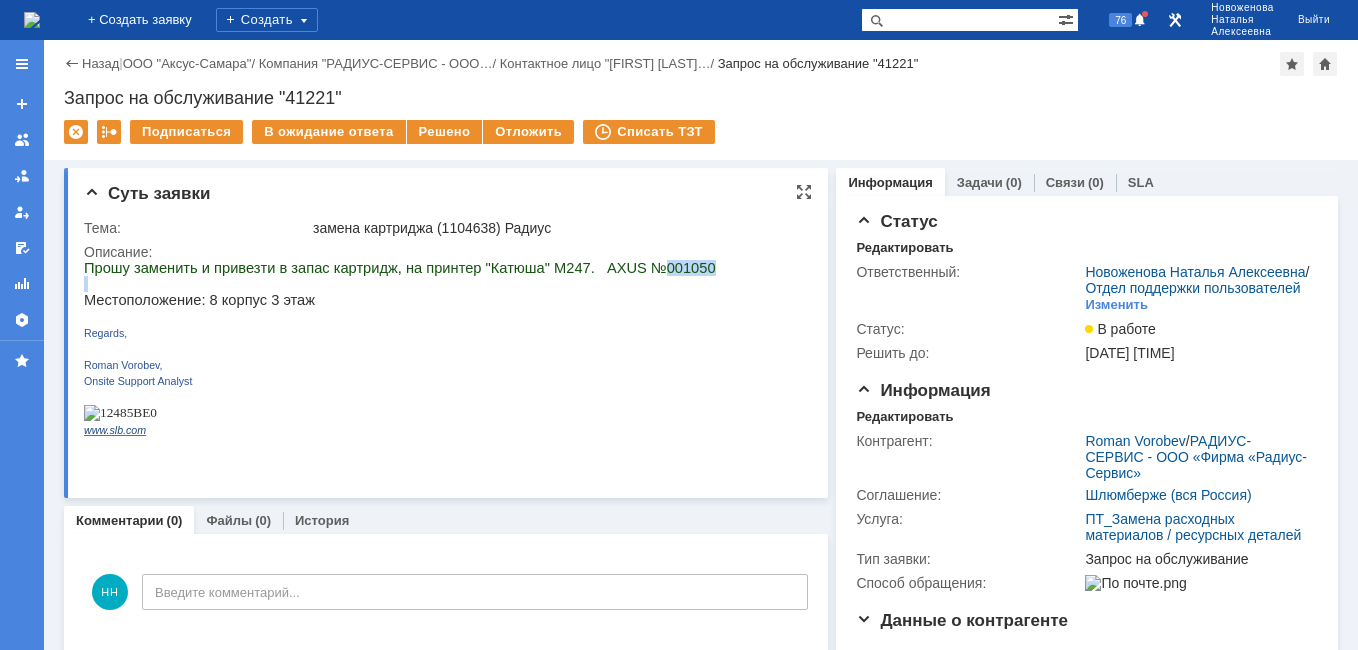 drag, startPoint x: 616, startPoint y: 268, endPoint x: 657, endPoint y: 283, distance: 43.65776 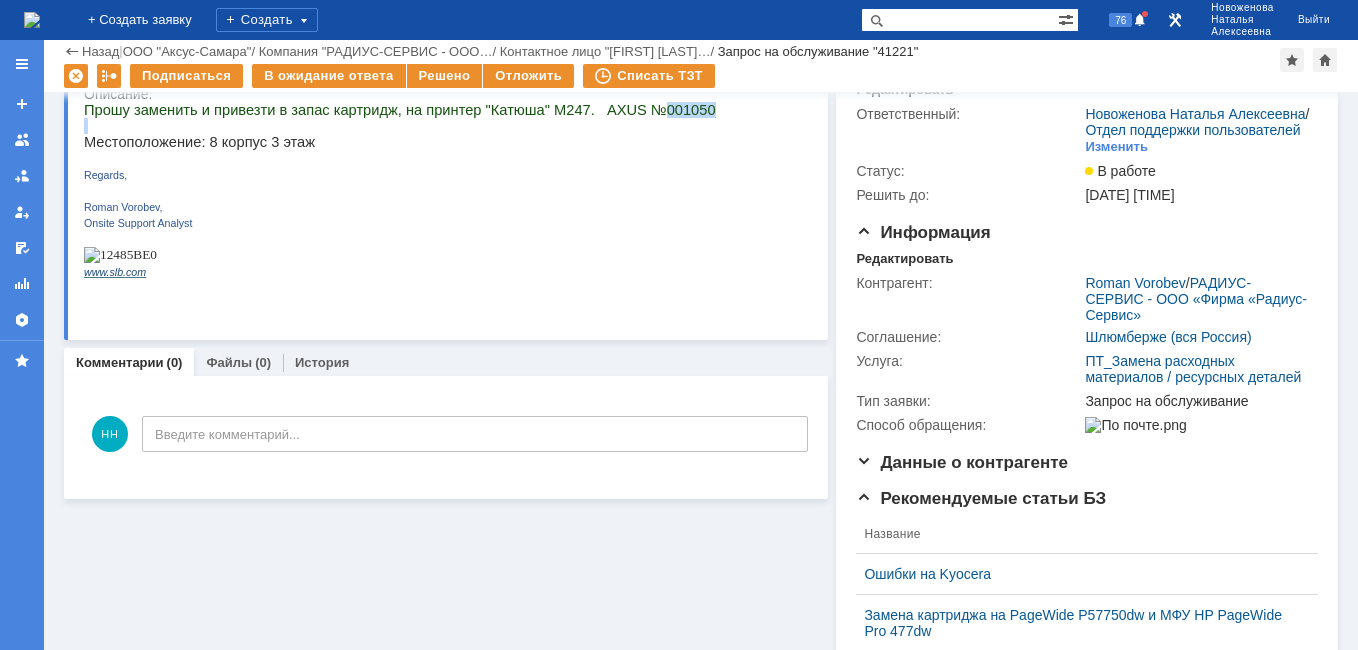 scroll, scrollTop: 200, scrollLeft: 0, axis: vertical 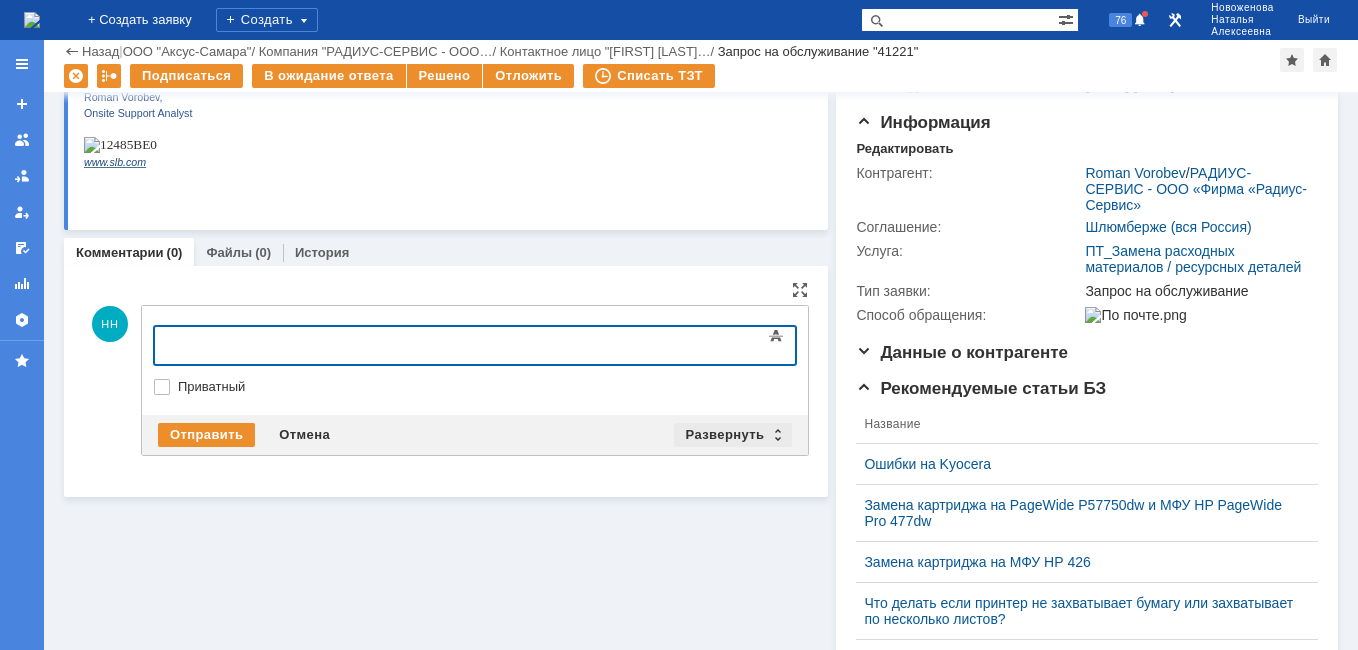 click on "Развернуть" at bounding box center (733, 435) 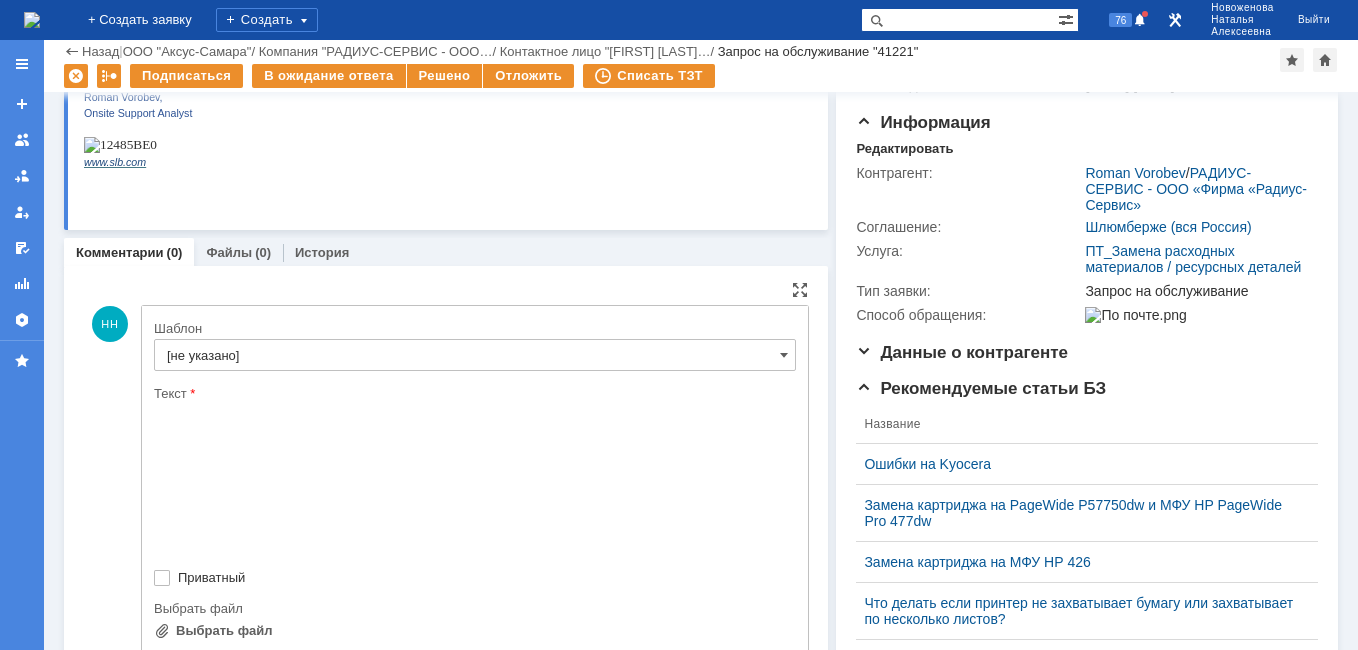 scroll, scrollTop: 0, scrollLeft: 0, axis: both 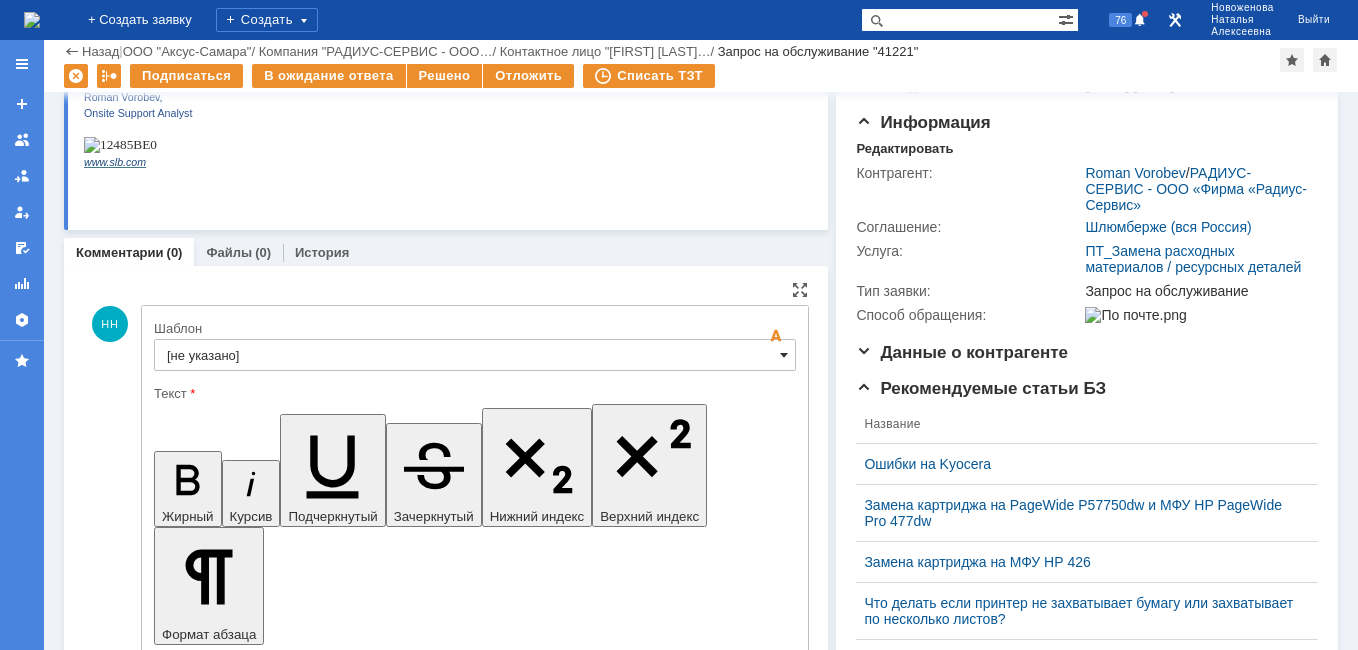 click at bounding box center [784, 355] 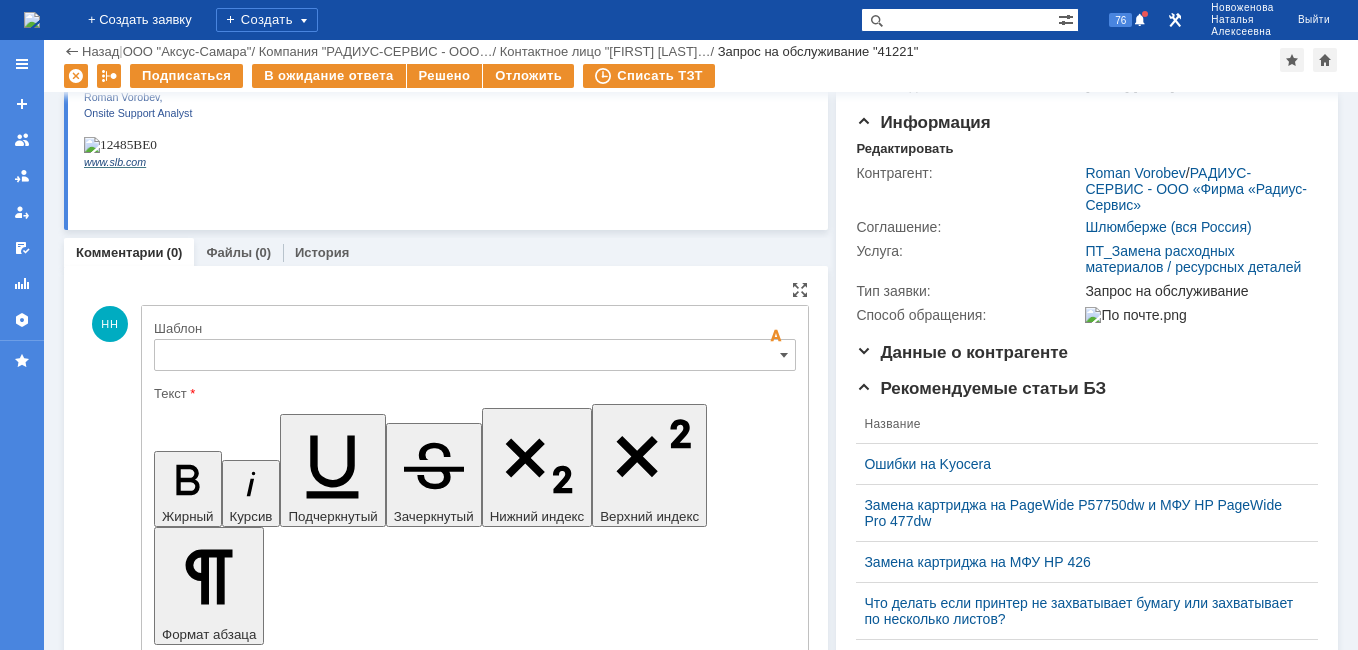 scroll, scrollTop: 213, scrollLeft: 0, axis: vertical 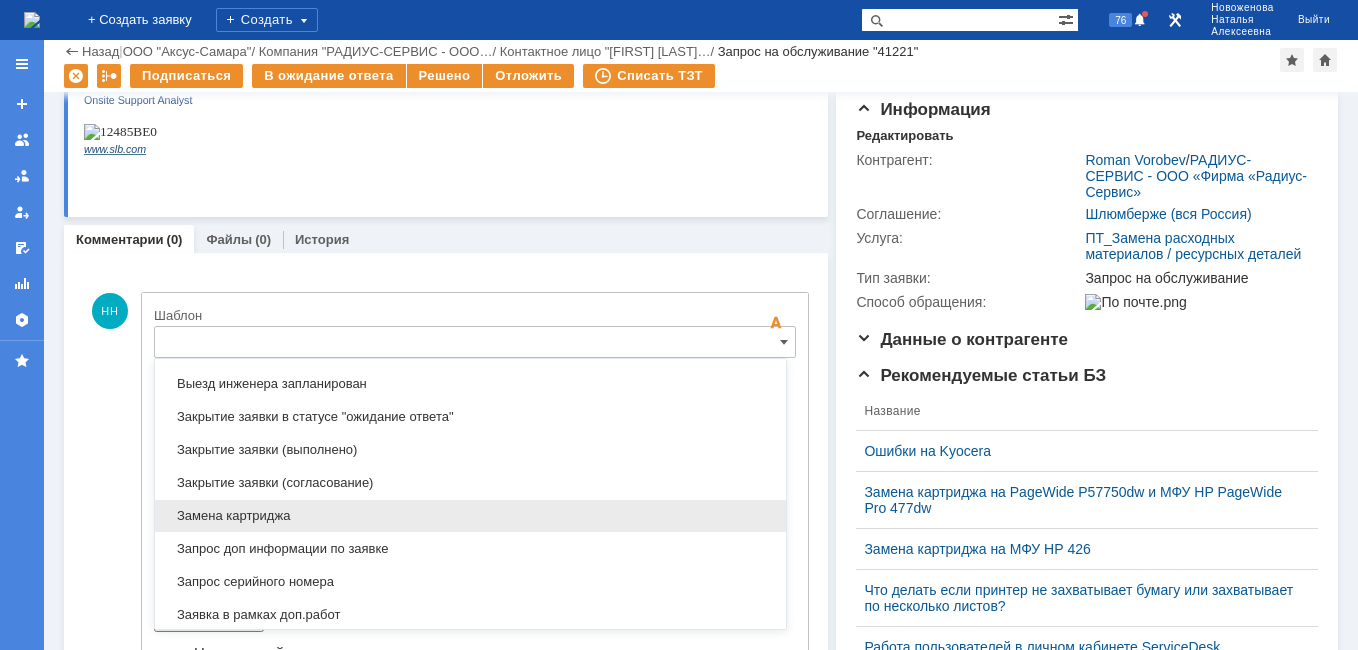 drag, startPoint x: 282, startPoint y: 513, endPoint x: 132, endPoint y: 60, distance: 477.18863 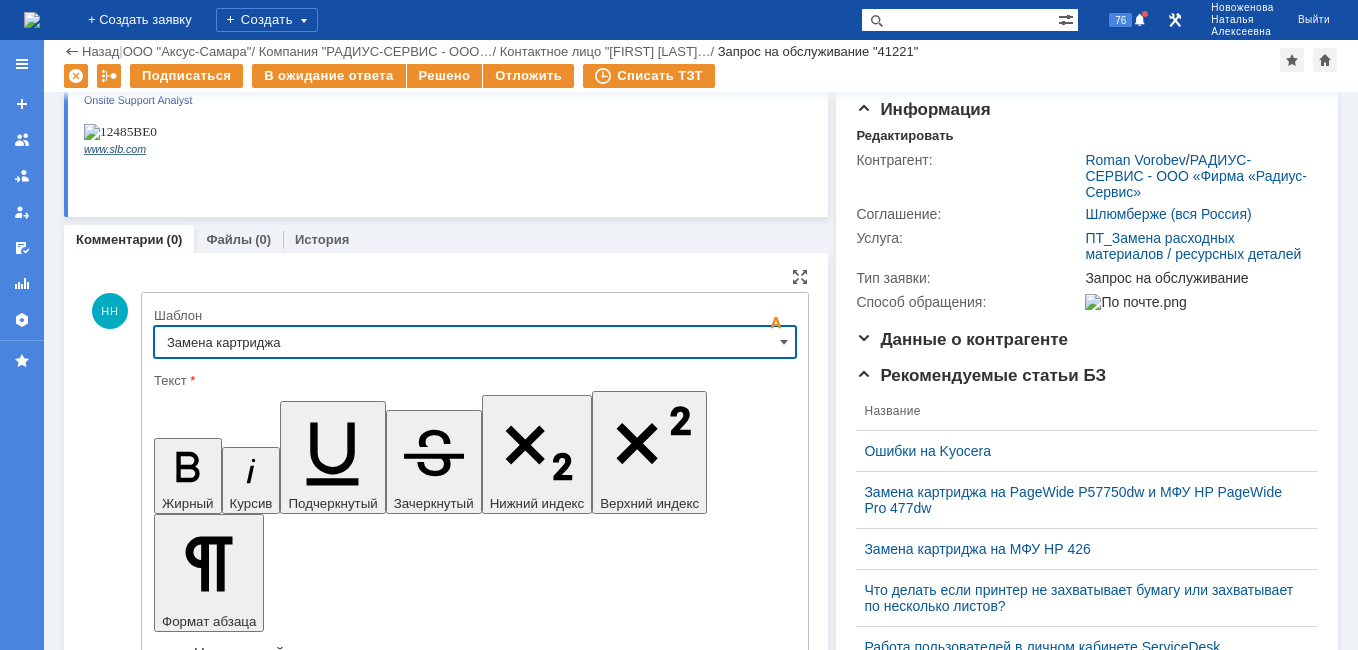 type on "Замена картриджа" 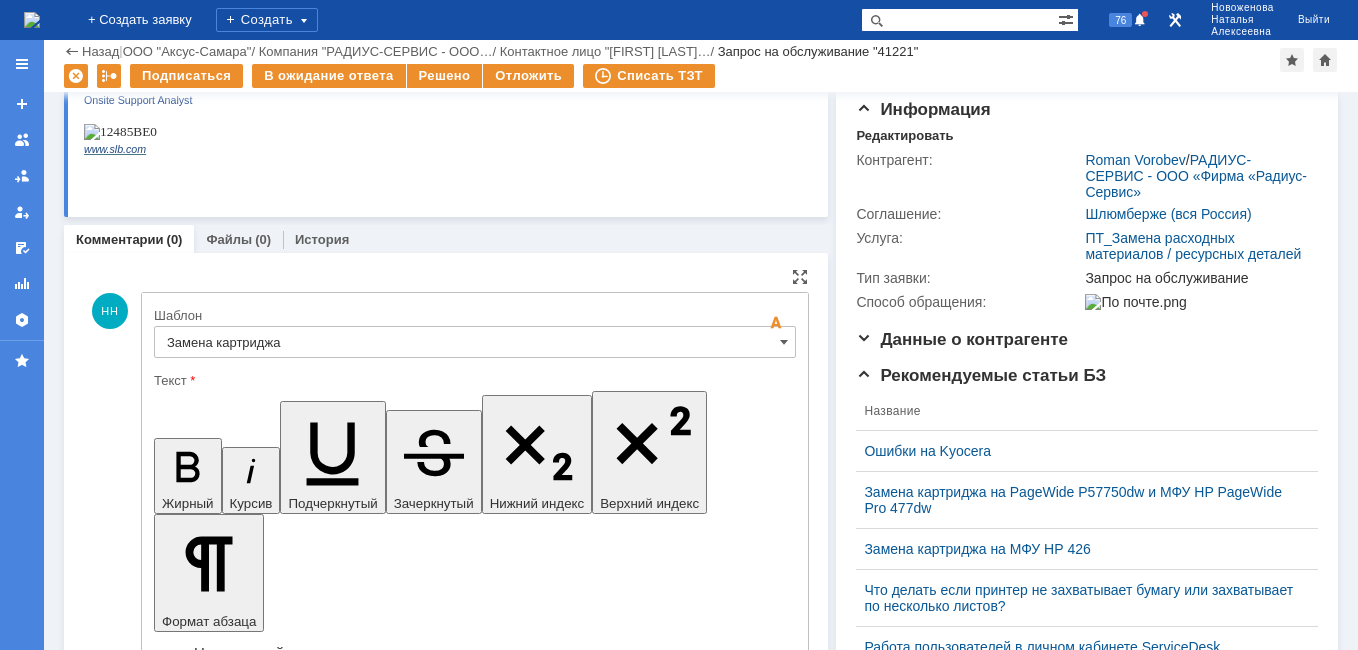 drag, startPoint x: 698, startPoint y: 5010, endPoint x: 188, endPoint y: 4987, distance: 510.51837 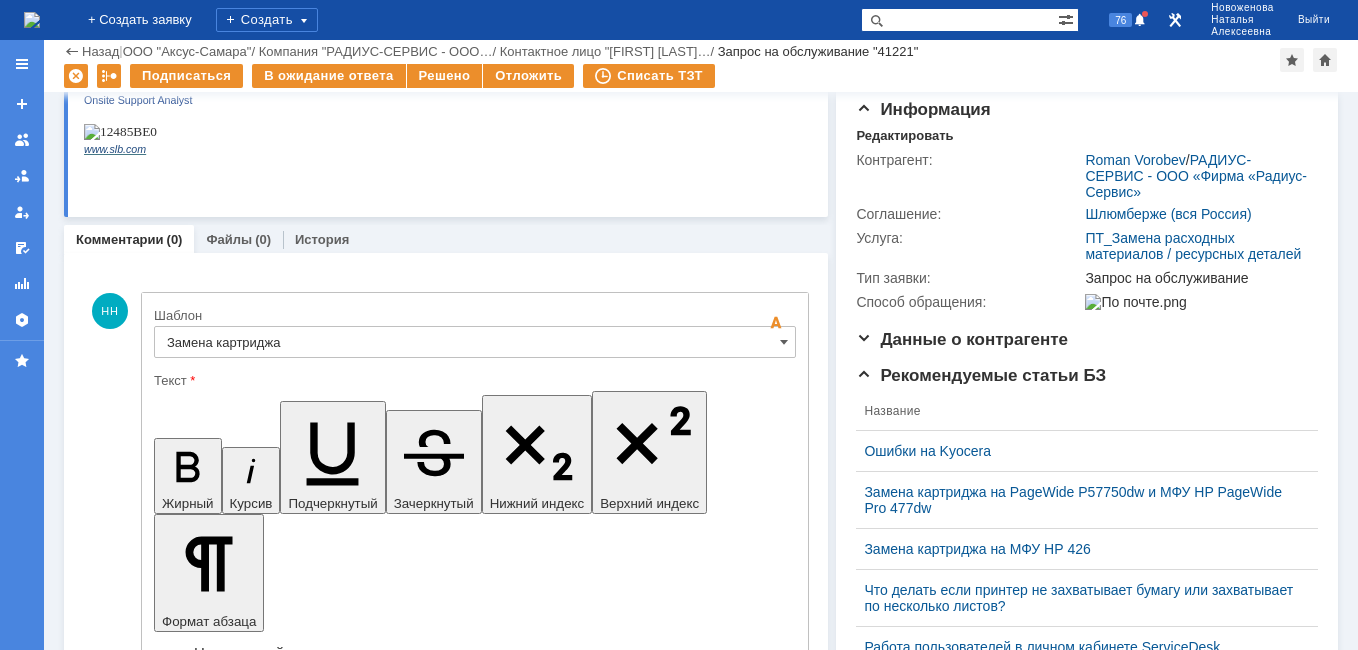 scroll, scrollTop: 413, scrollLeft: 0, axis: vertical 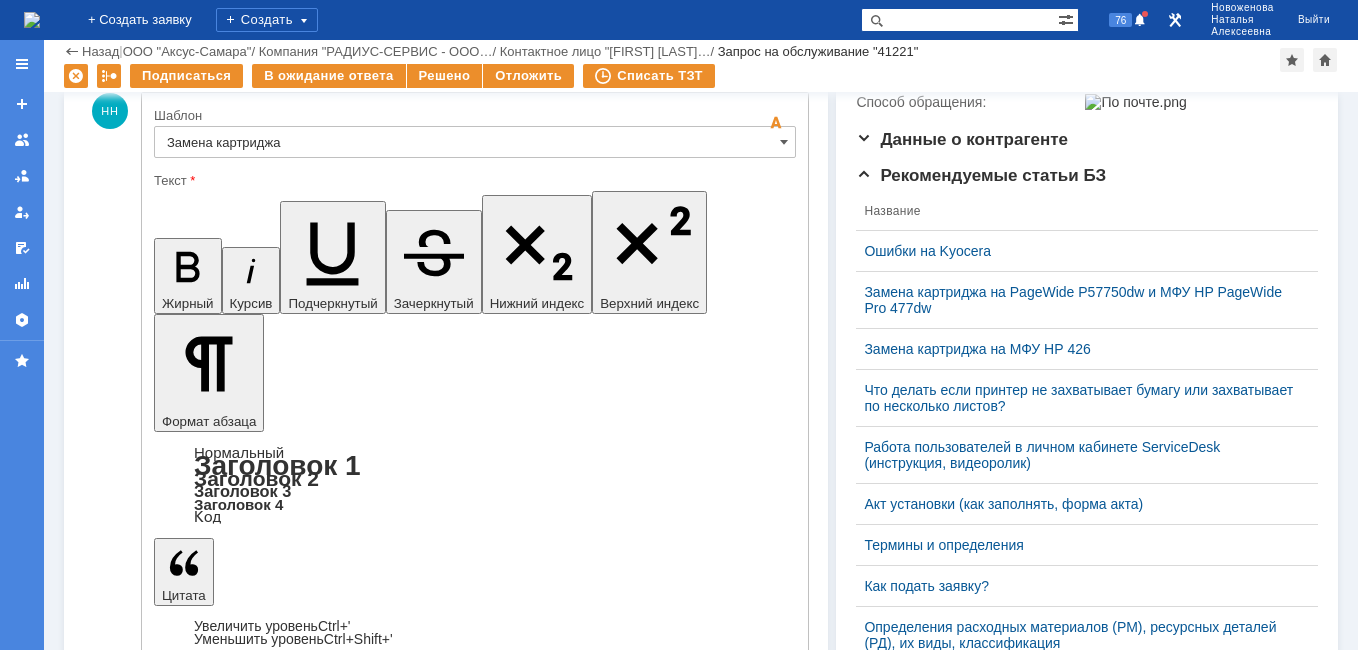 click on "Отправить" at bounding box center [206, 5050] 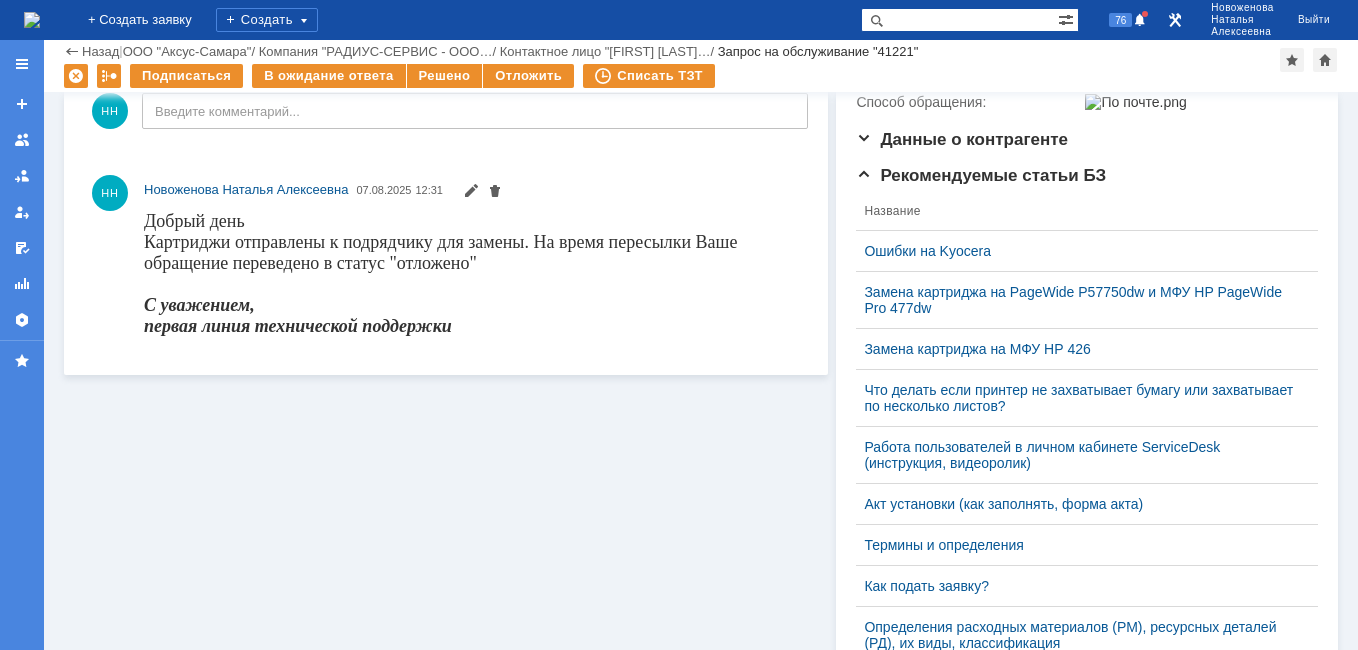 scroll, scrollTop: 0, scrollLeft: 0, axis: both 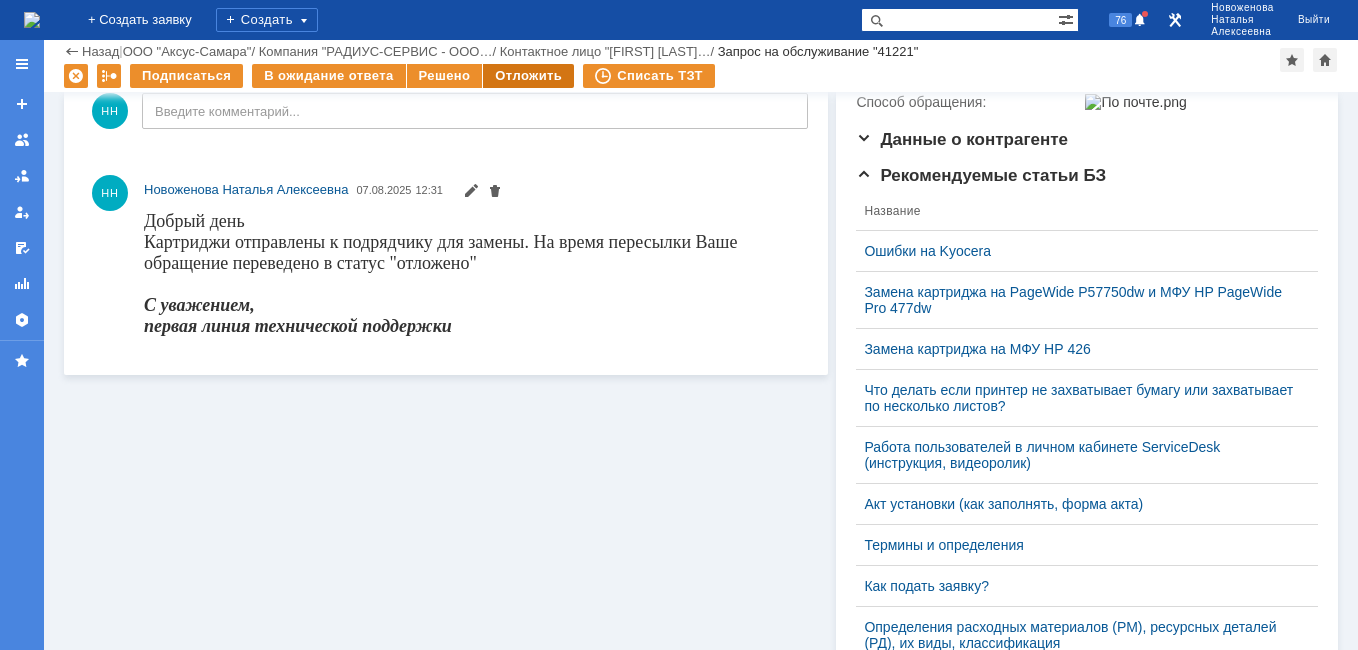 click on "Отложить" at bounding box center (528, 76) 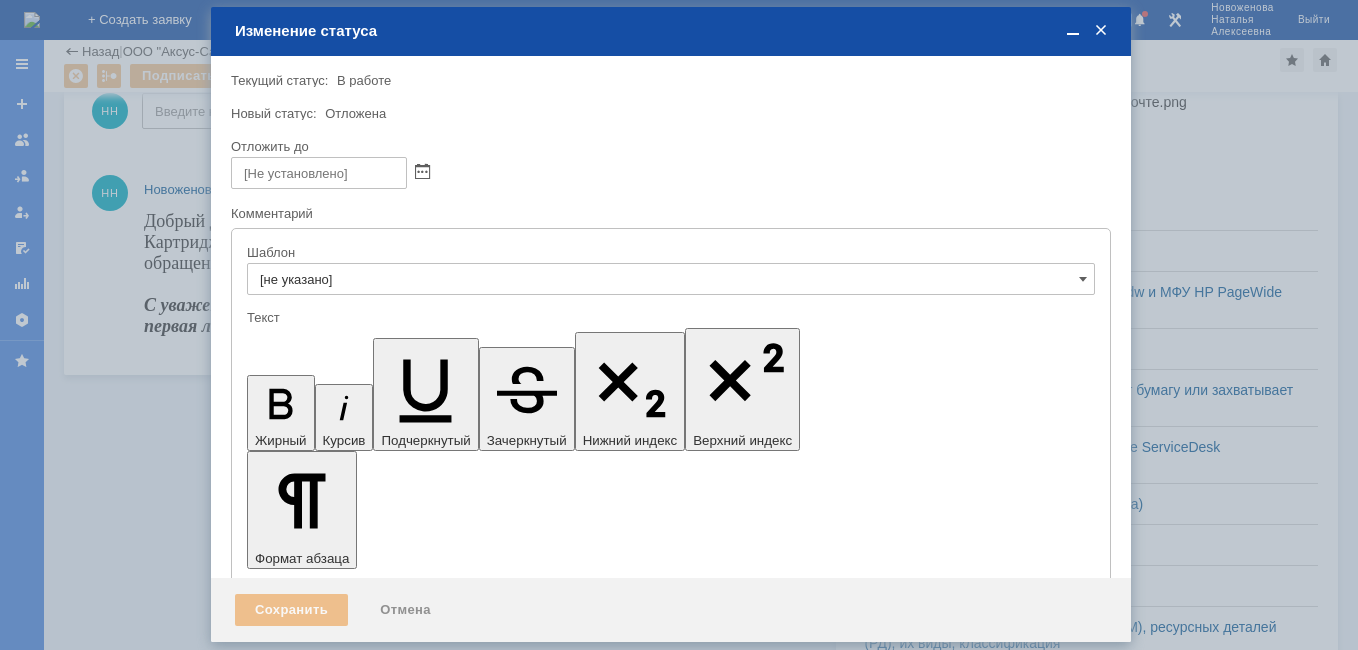 scroll, scrollTop: 0, scrollLeft: 0, axis: both 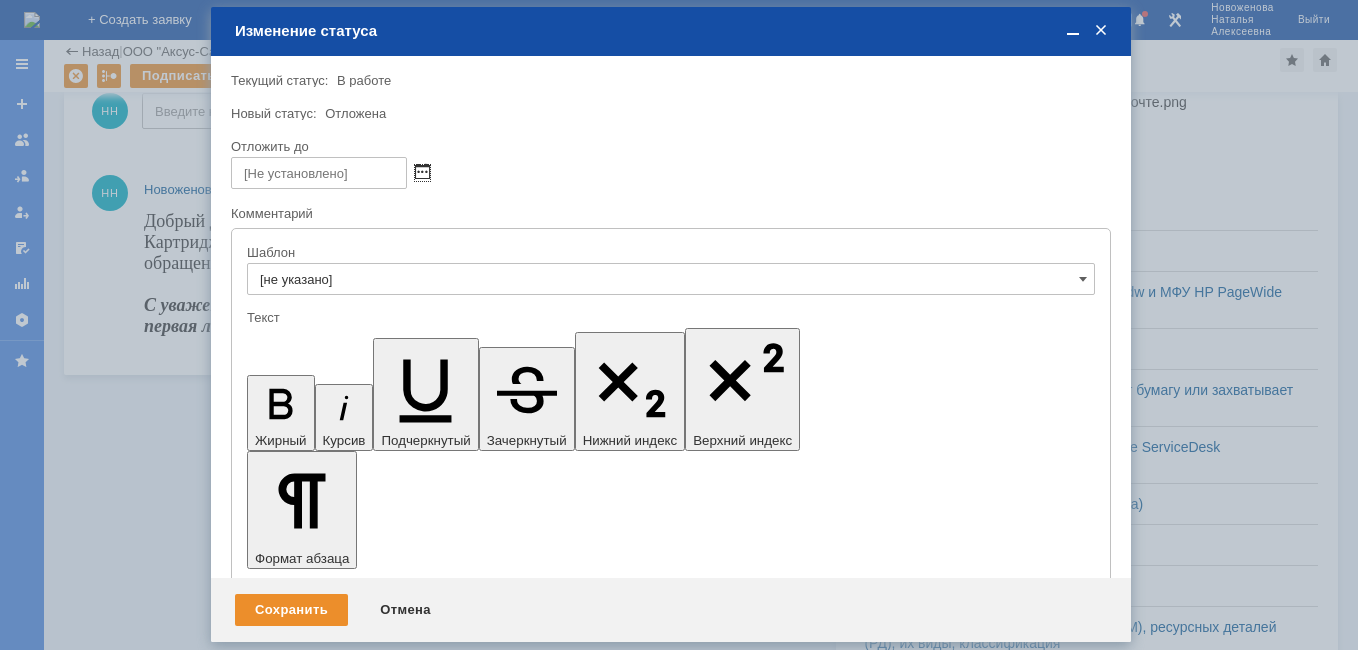 click at bounding box center [422, 173] 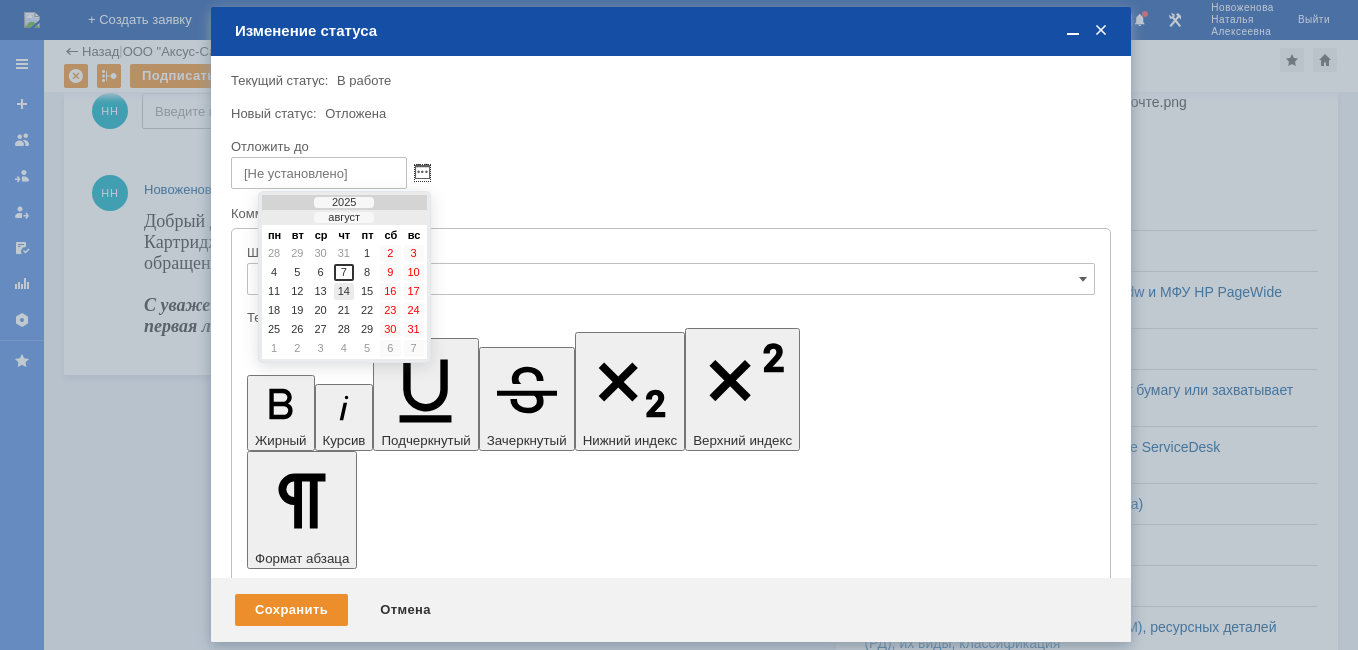 click on "14" at bounding box center (344, 291) 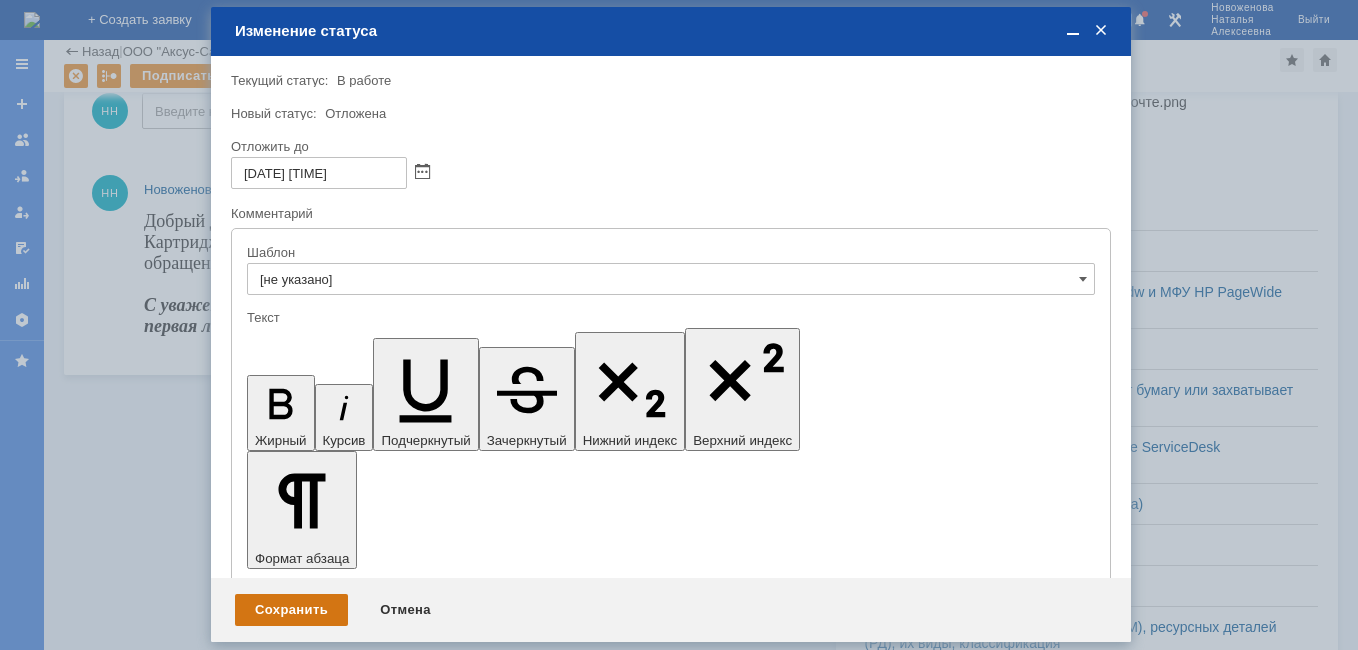 click on "Сохранить" at bounding box center [291, 610] 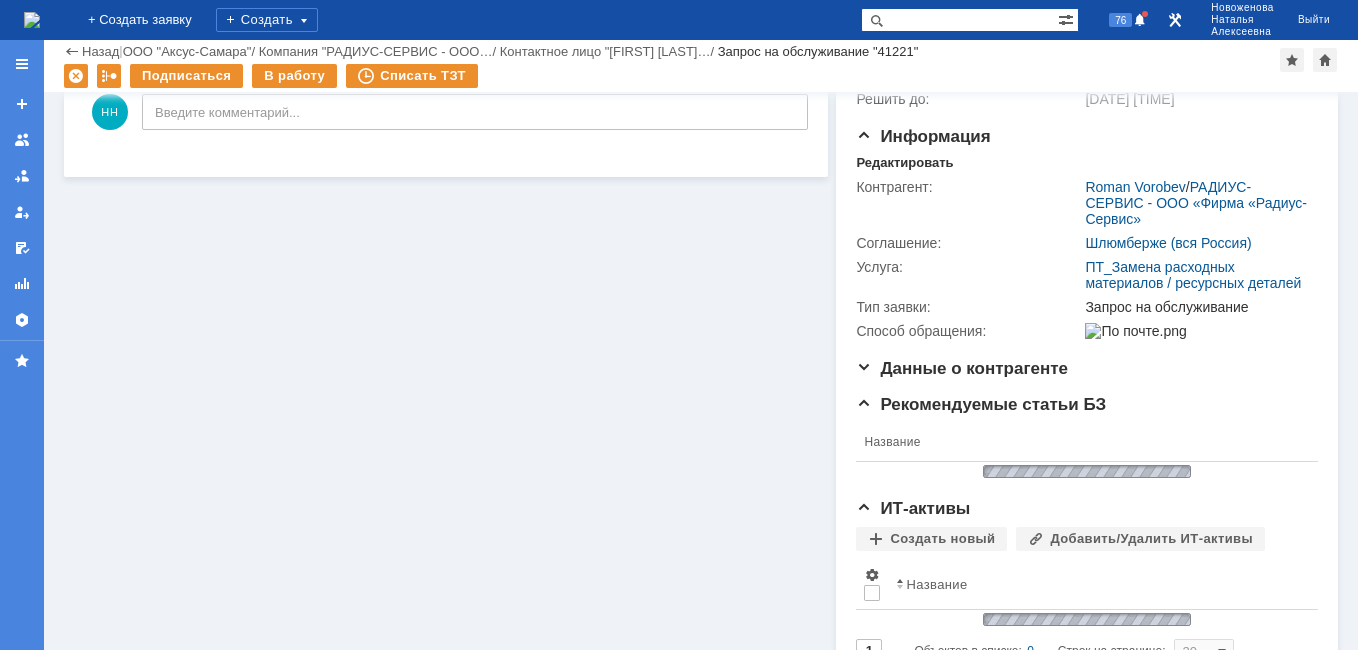 scroll, scrollTop: 0, scrollLeft: 0, axis: both 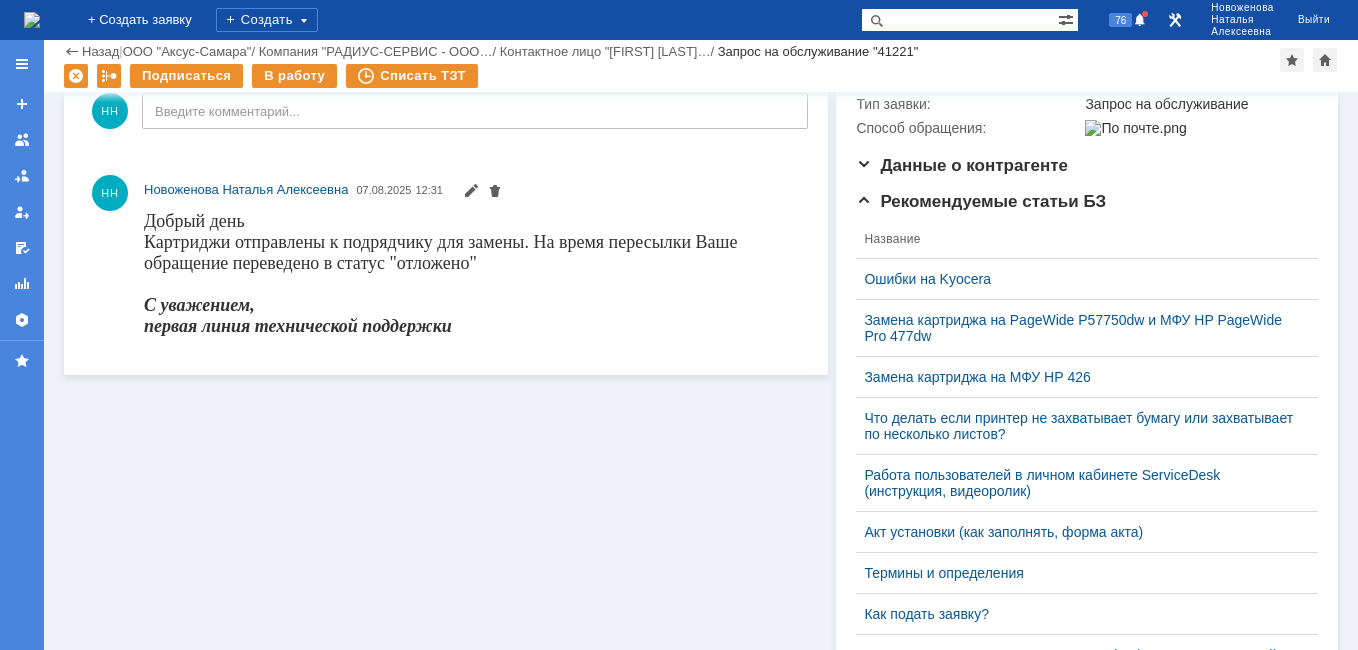 click at bounding box center [32, 20] 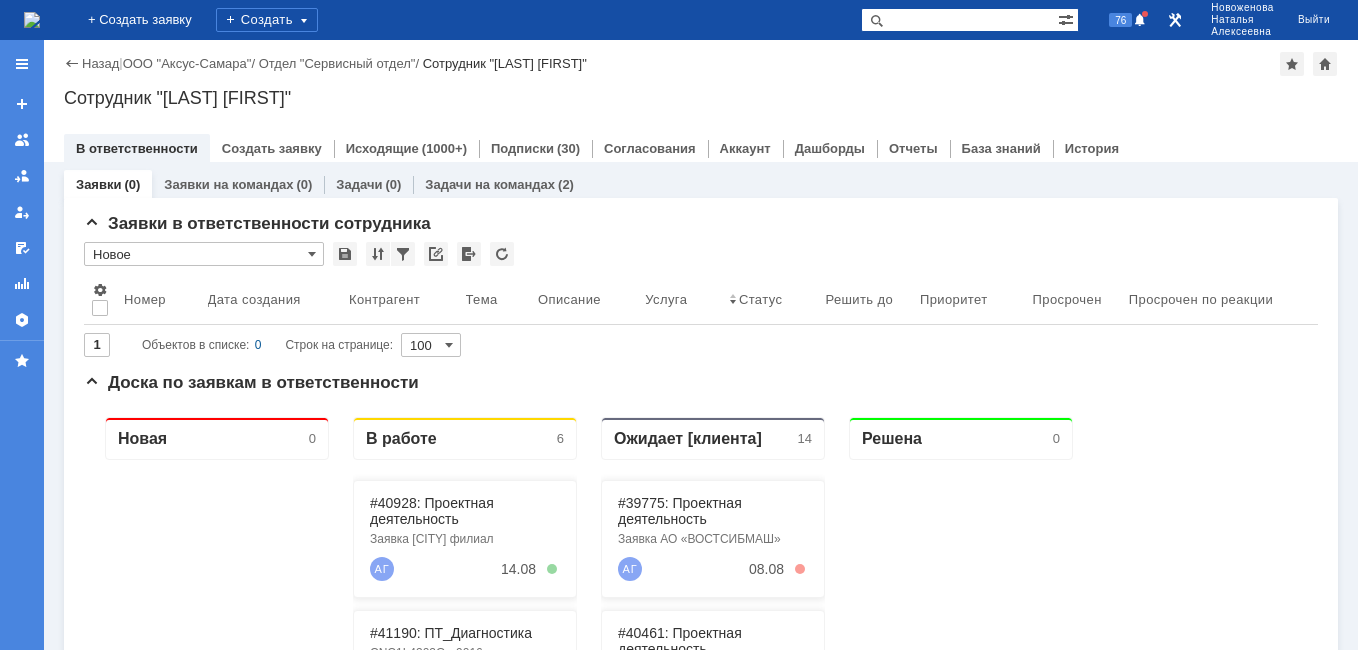 scroll, scrollTop: 0, scrollLeft: 0, axis: both 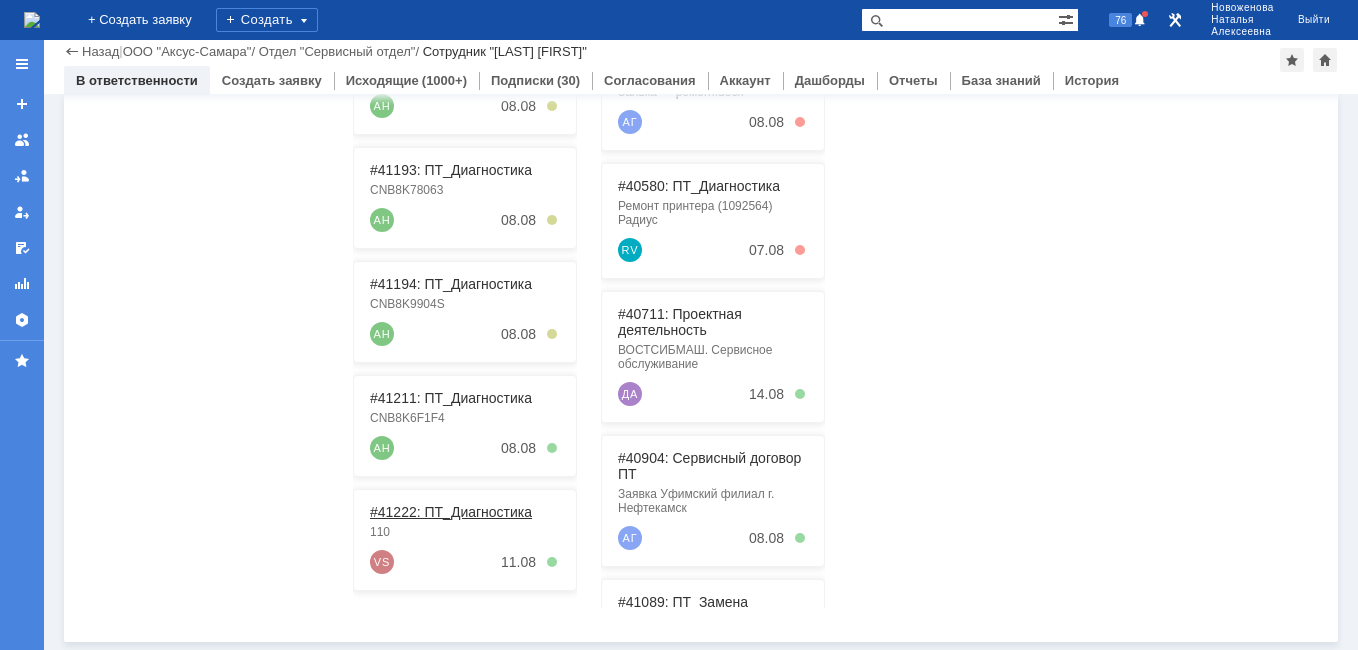 click on "#41222: ПТ_Диагностика" at bounding box center [451, 512] 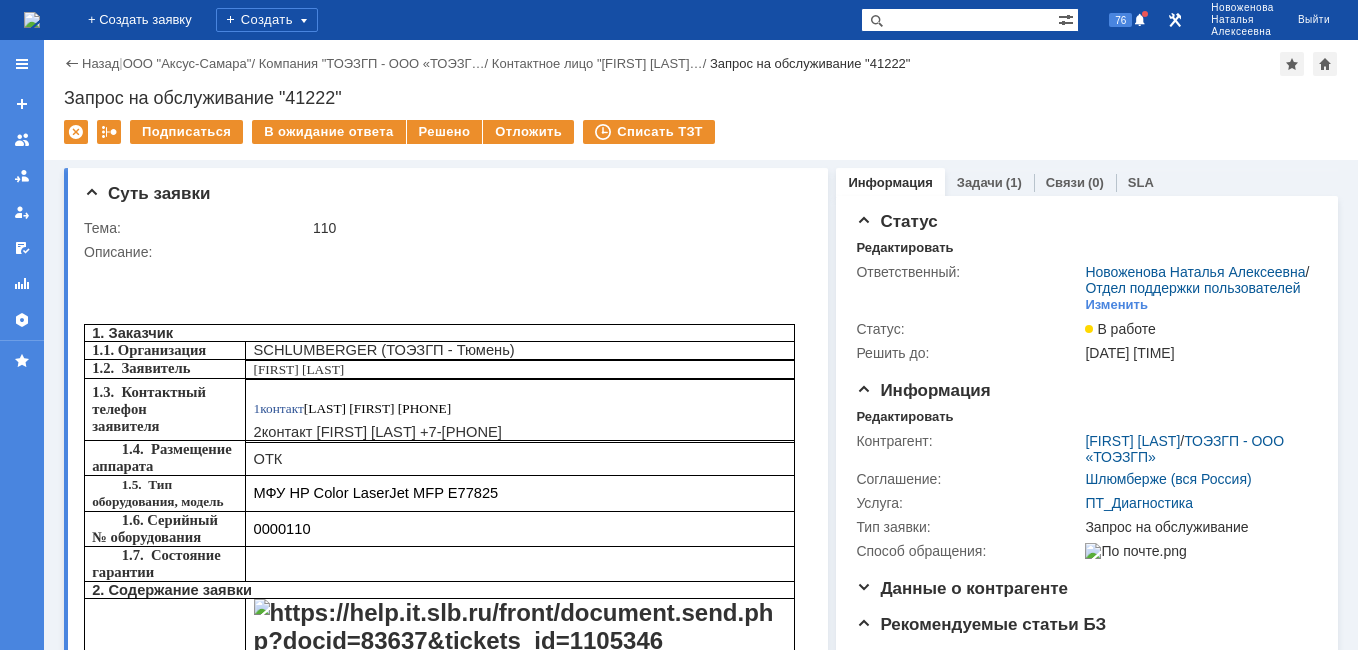 scroll, scrollTop: 0, scrollLeft: 0, axis: both 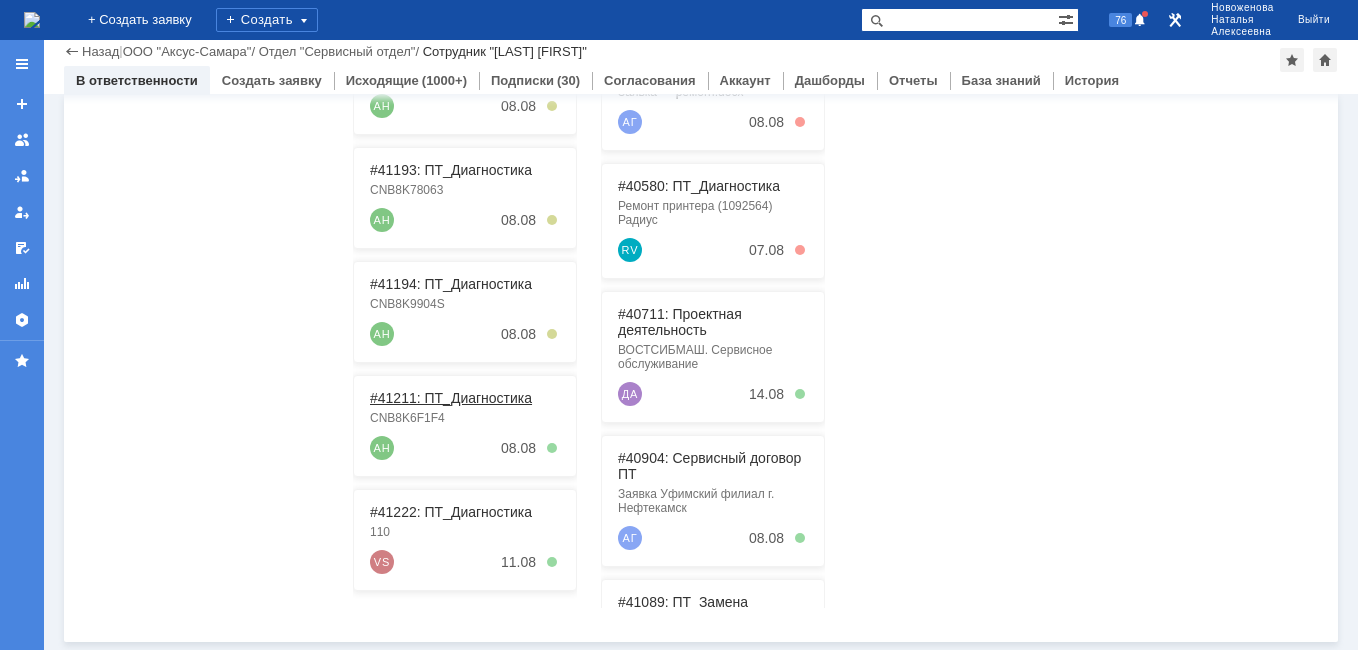 click on "#41211: ПТ_Диагностика" at bounding box center [451, 398] 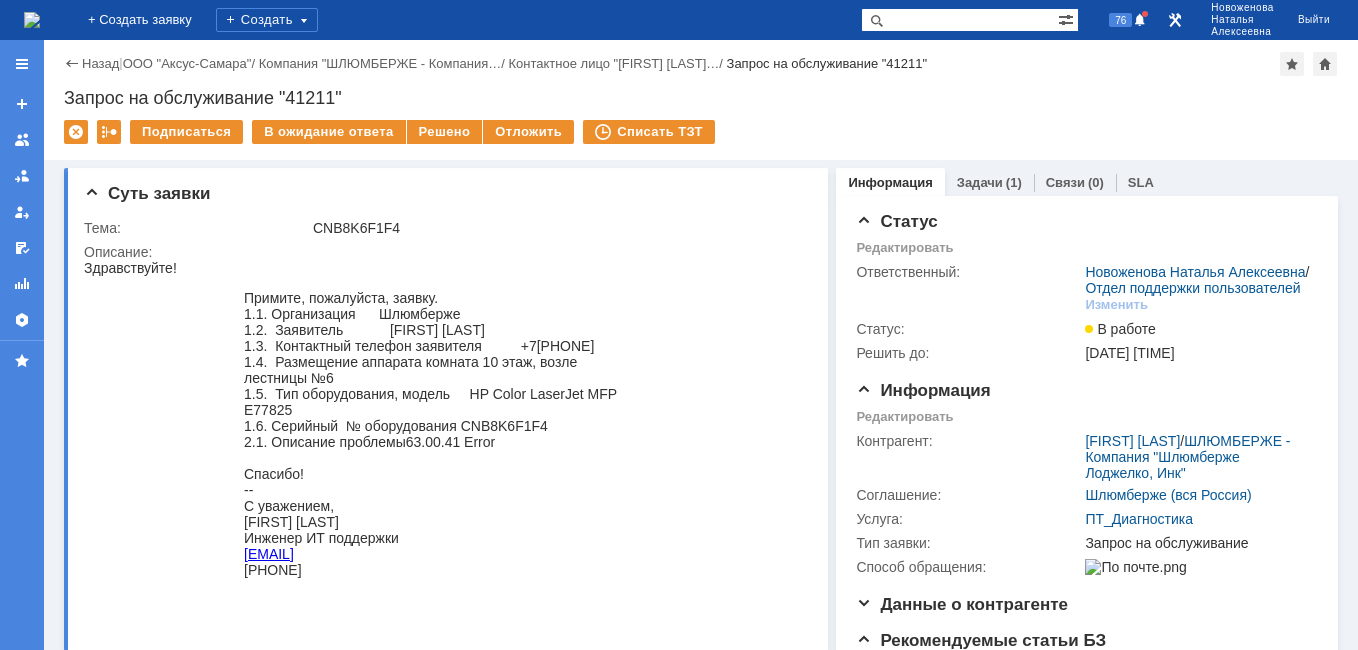 scroll, scrollTop: 0, scrollLeft: 0, axis: both 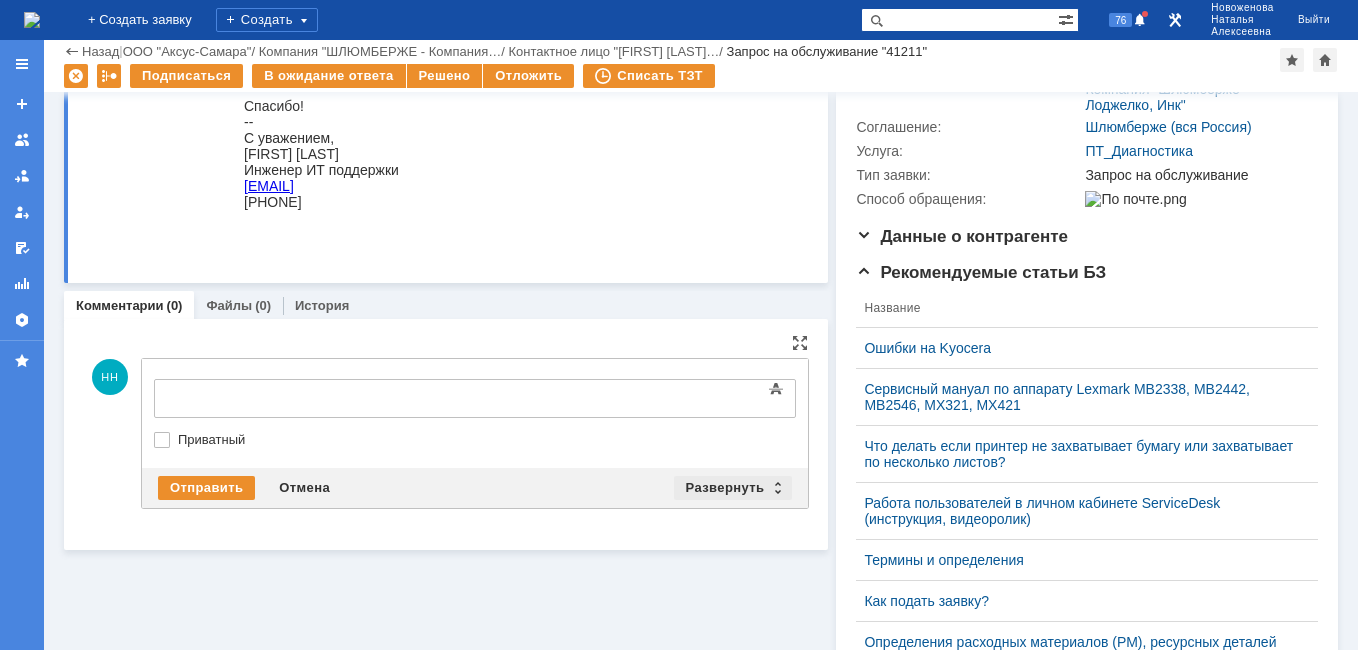 click on "Развернуть" at bounding box center (733, 488) 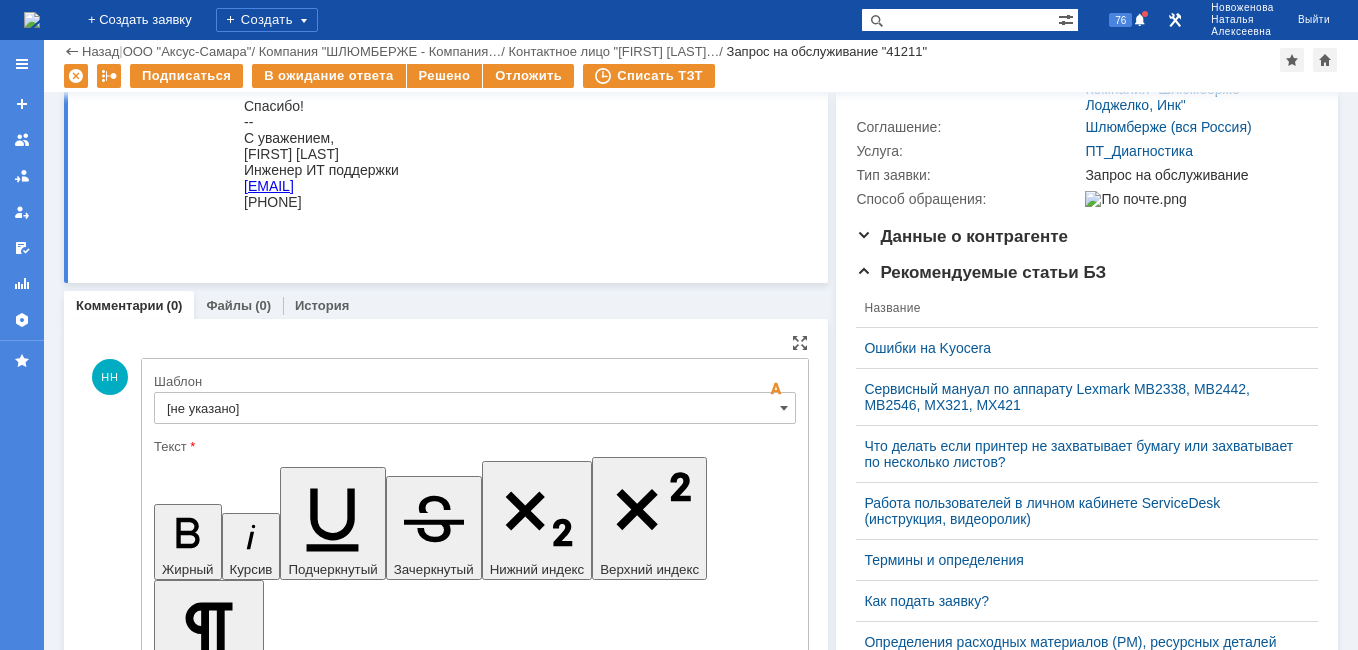 scroll, scrollTop: 0, scrollLeft: 0, axis: both 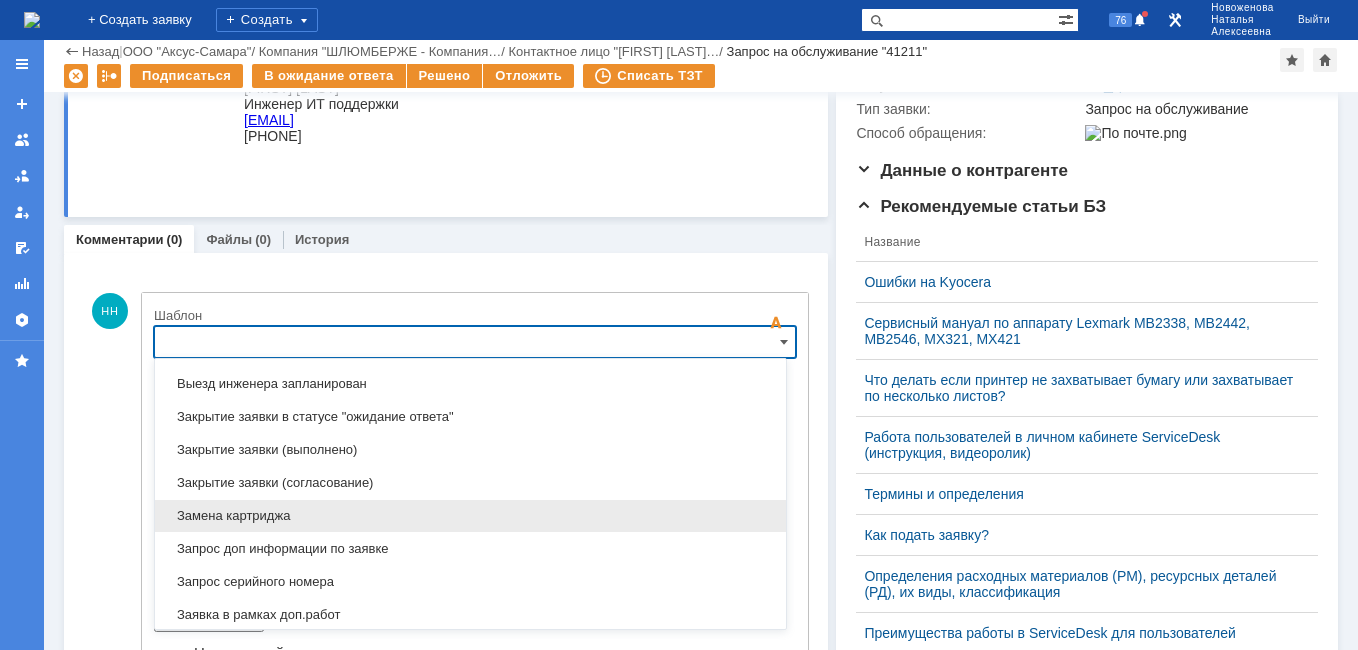 click on "Замена картриджа" at bounding box center [470, 516] 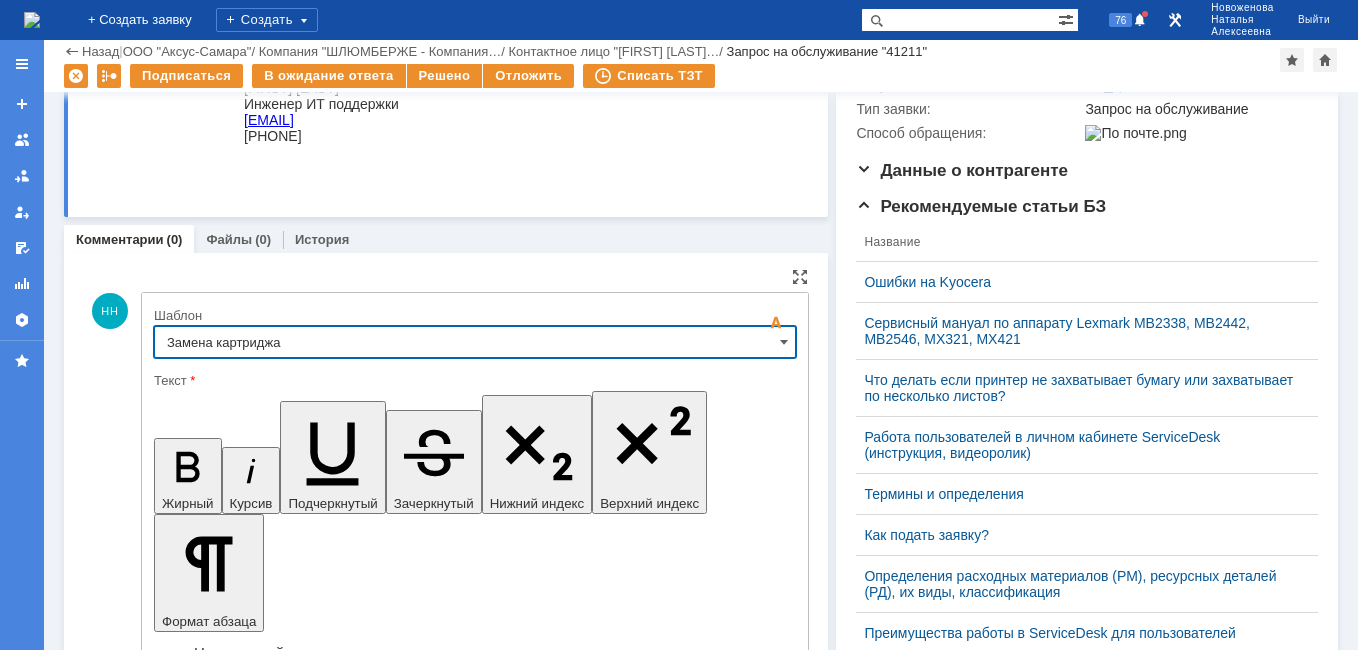 type on "Замена картриджа" 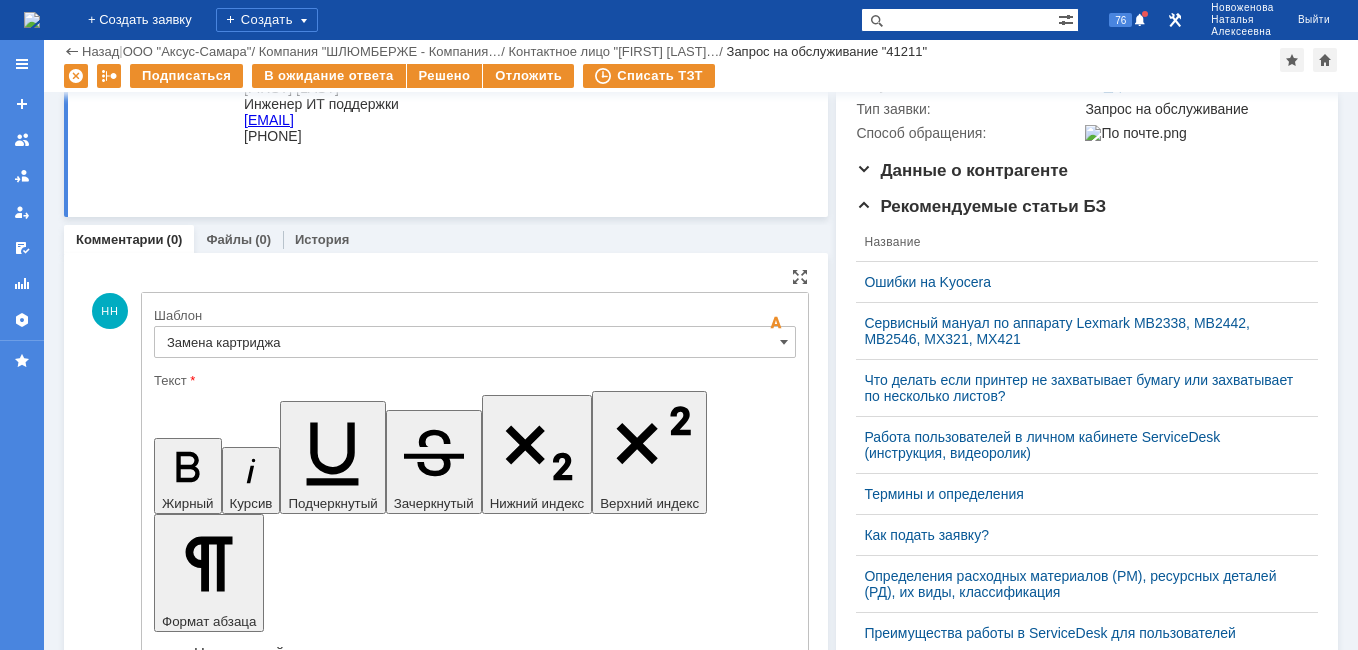 drag, startPoint x: 701, startPoint y: 5009, endPoint x: 188, endPoint y: 4984, distance: 513.6088 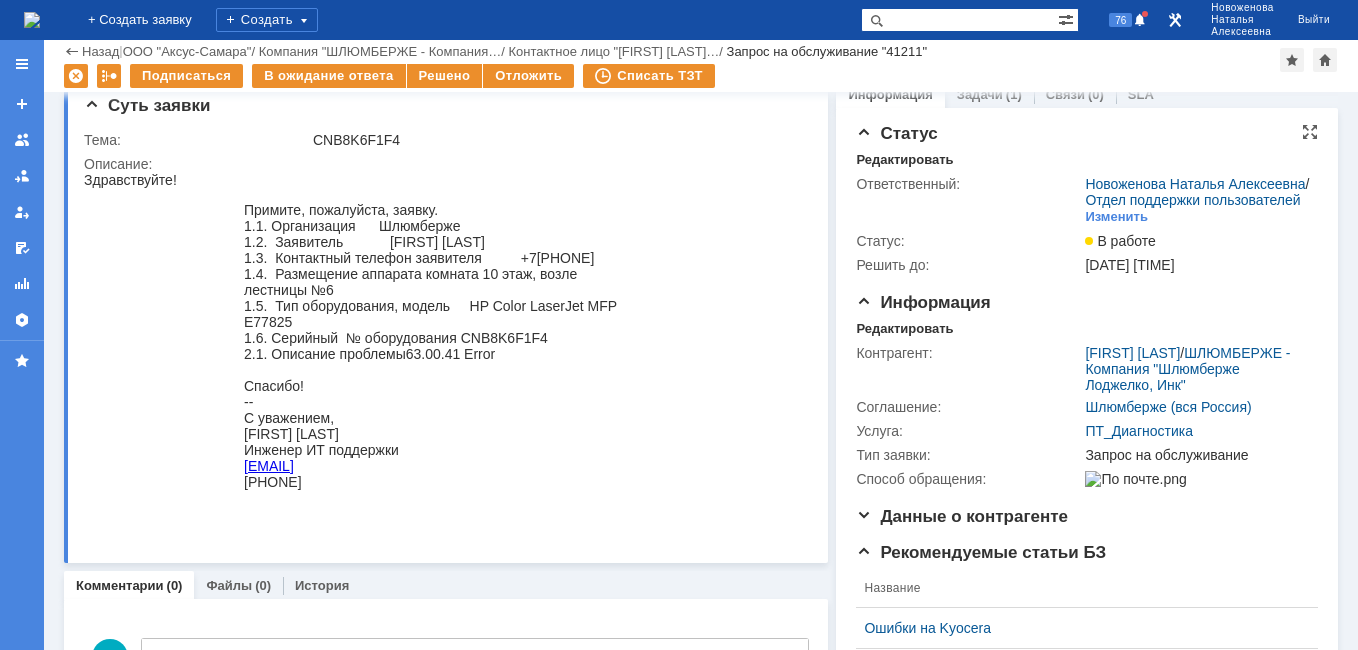 scroll, scrollTop: 0, scrollLeft: 0, axis: both 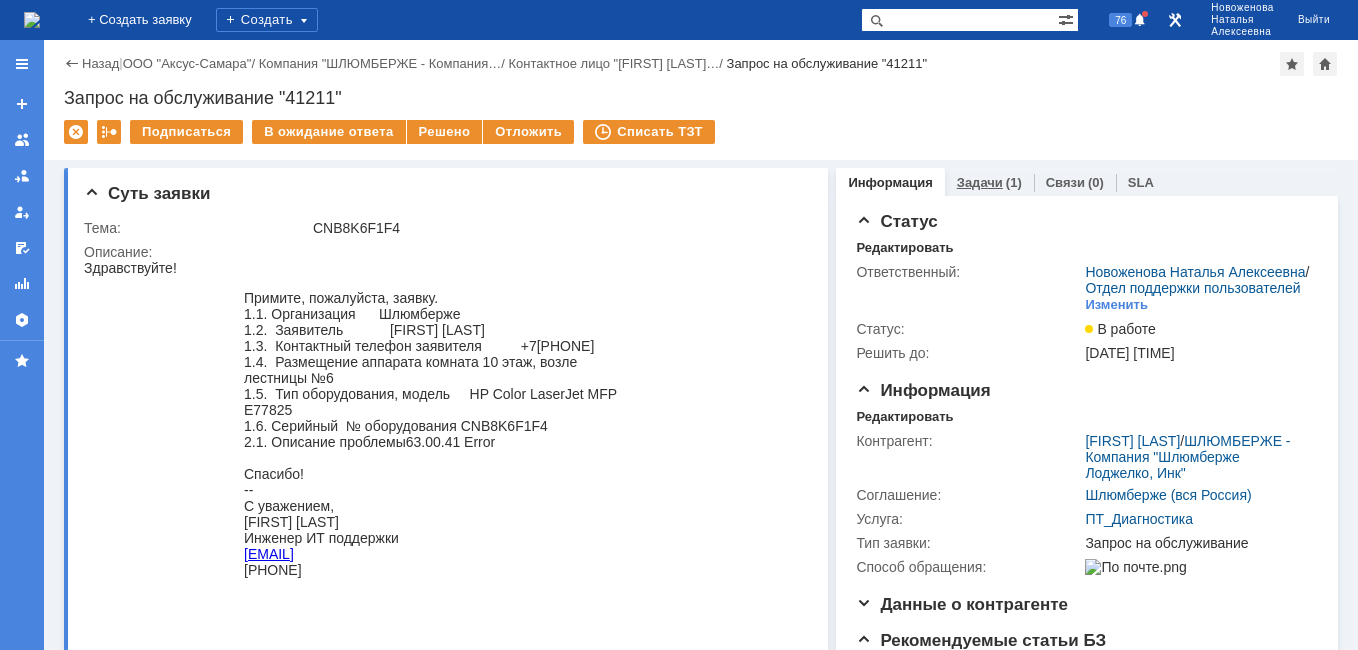 click on "Задачи" at bounding box center [980, 182] 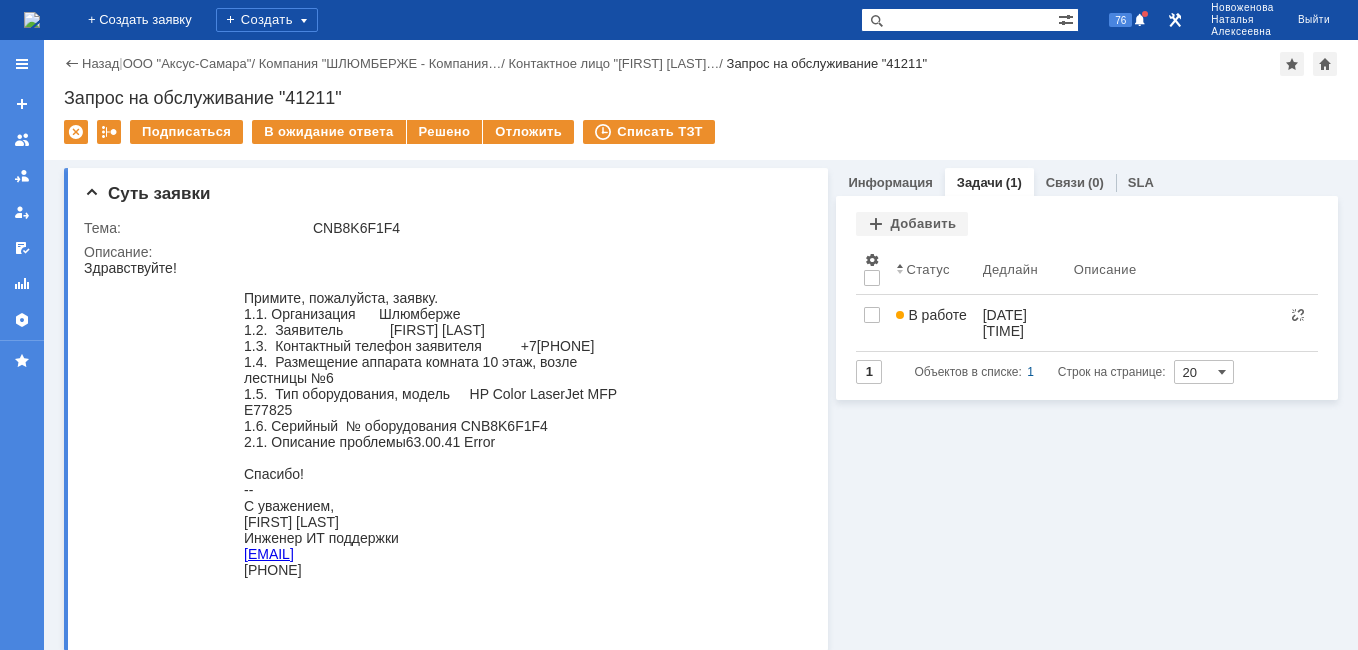 scroll, scrollTop: 0, scrollLeft: 0, axis: both 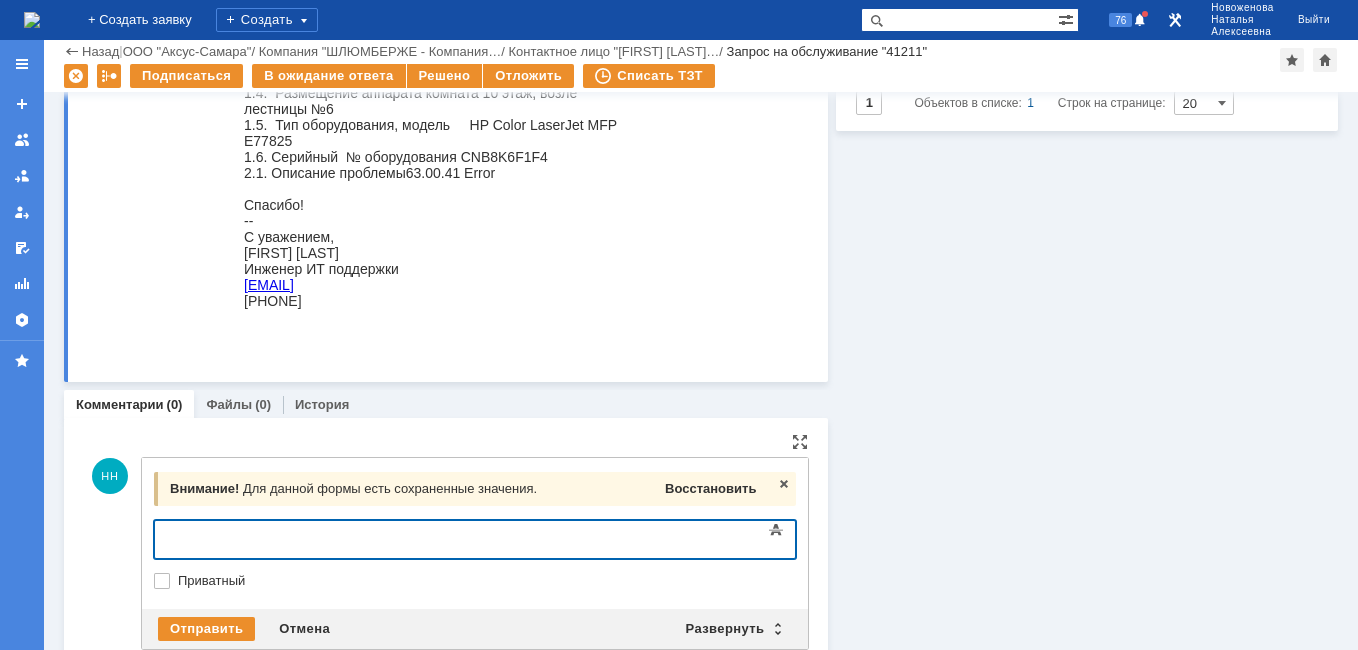 click on "Восстановить" at bounding box center (710, 488) 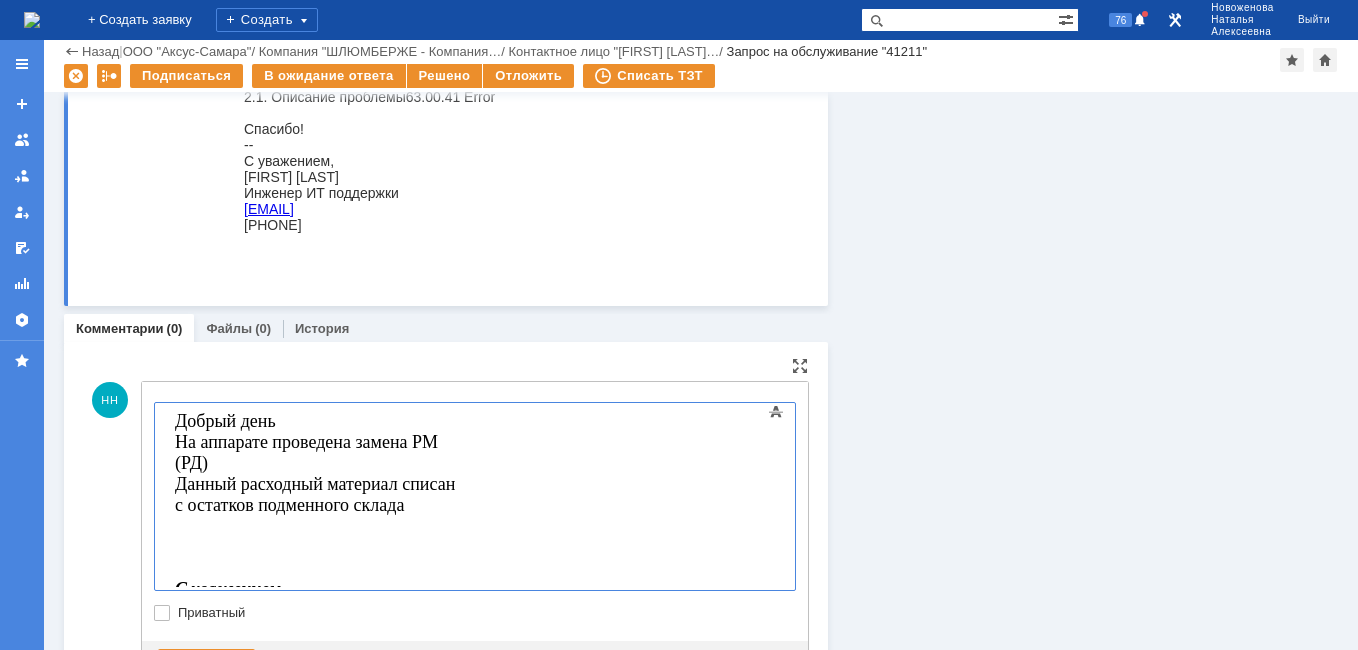 scroll, scrollTop: 356, scrollLeft: 0, axis: vertical 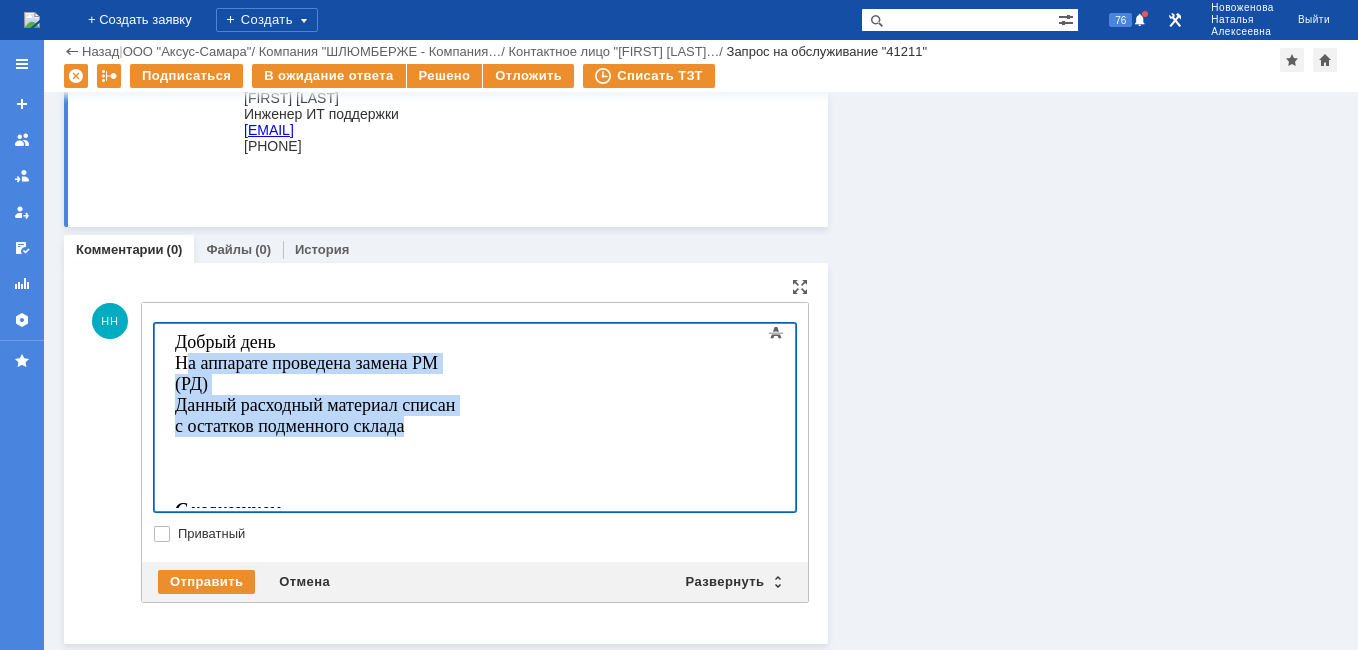 drag, startPoint x: 670, startPoint y: 395, endPoint x: 190, endPoint y: 365, distance: 480.93658 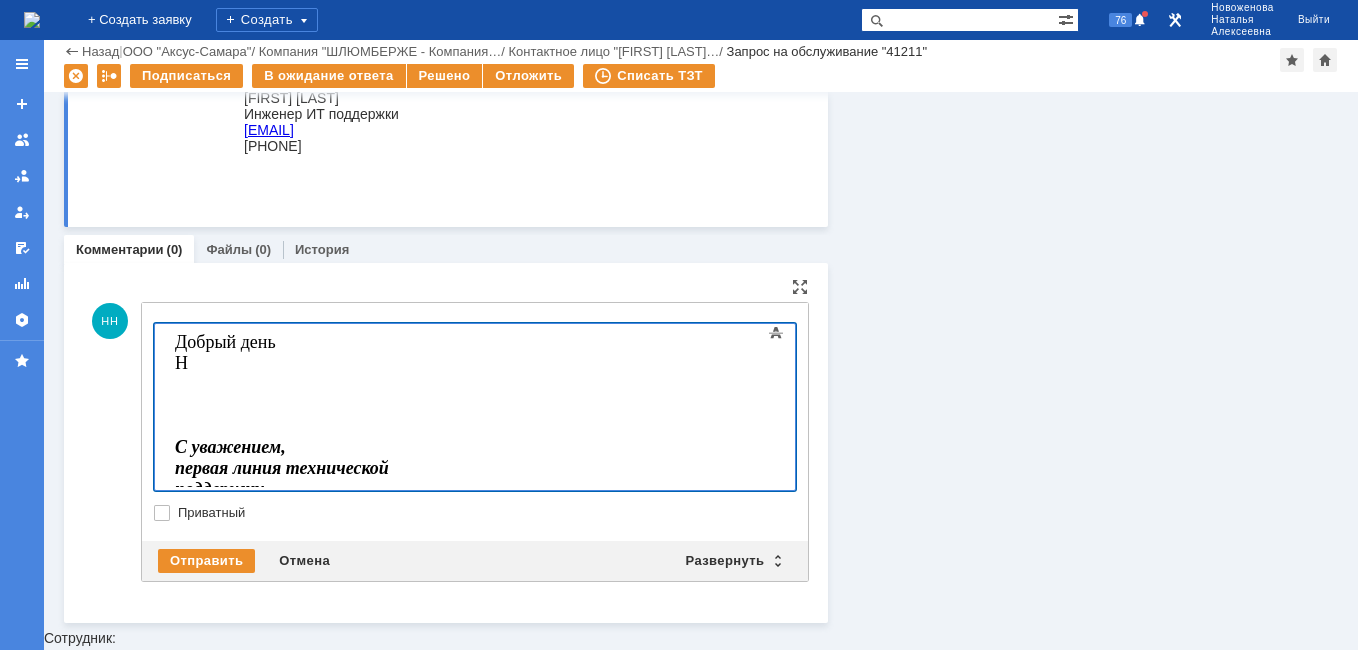 scroll, scrollTop: 335, scrollLeft: 0, axis: vertical 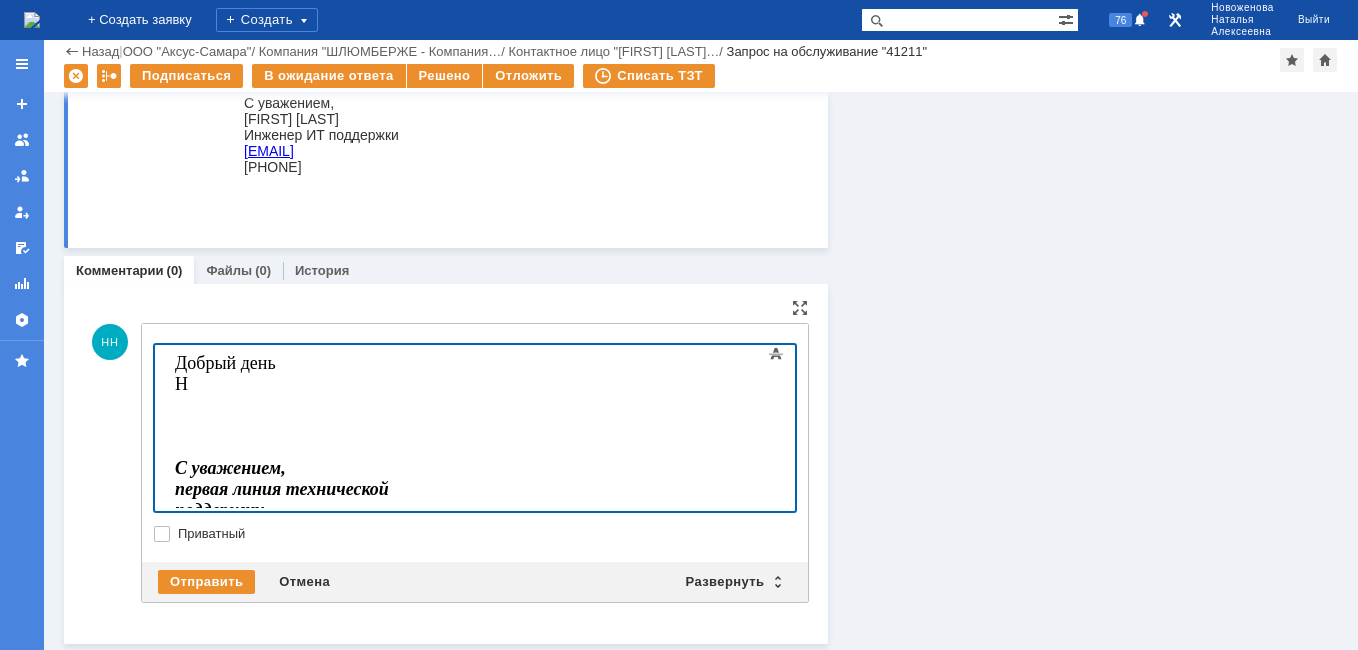 type 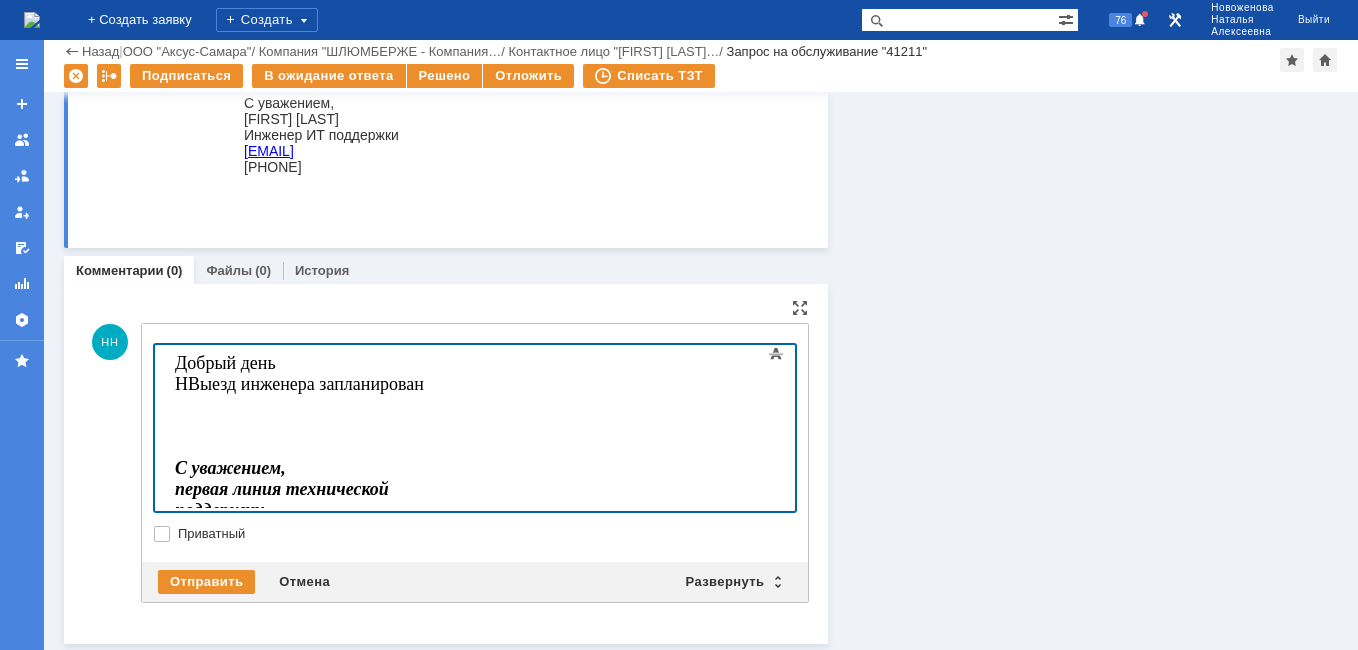 drag, startPoint x: 190, startPoint y: 386, endPoint x: 188, endPoint y: 366, distance: 20.09975 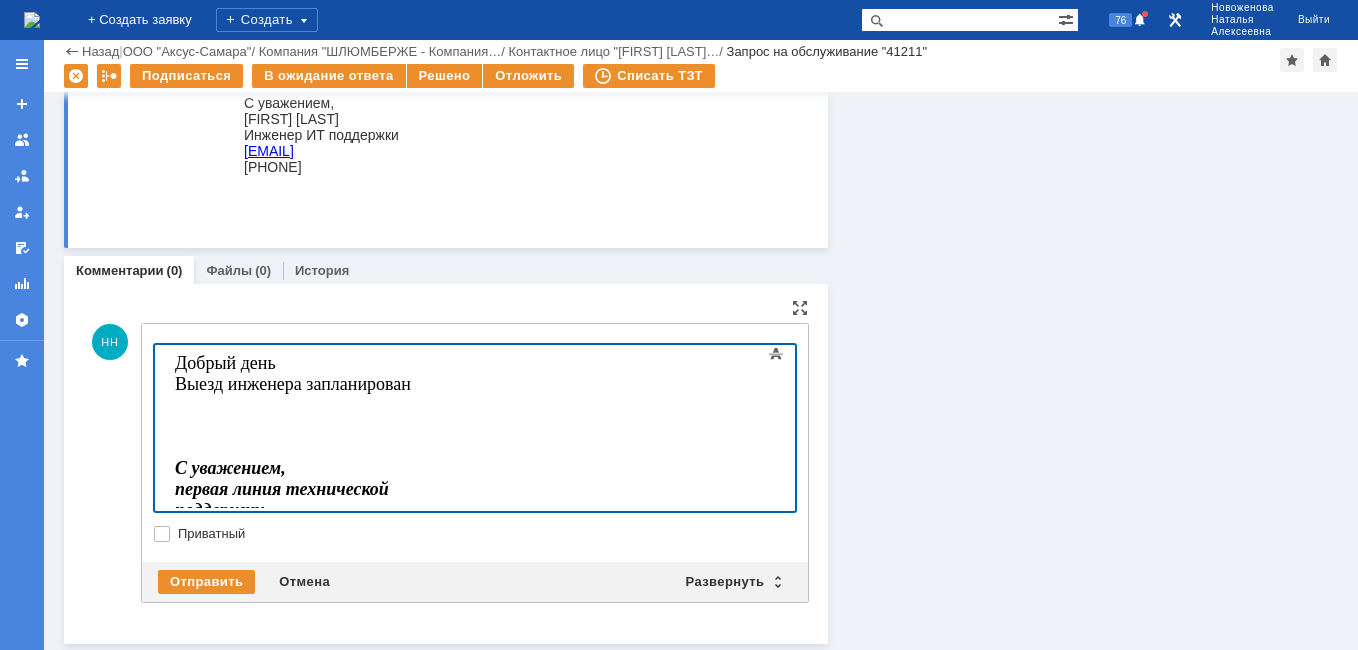 click at bounding box center (317, 426) 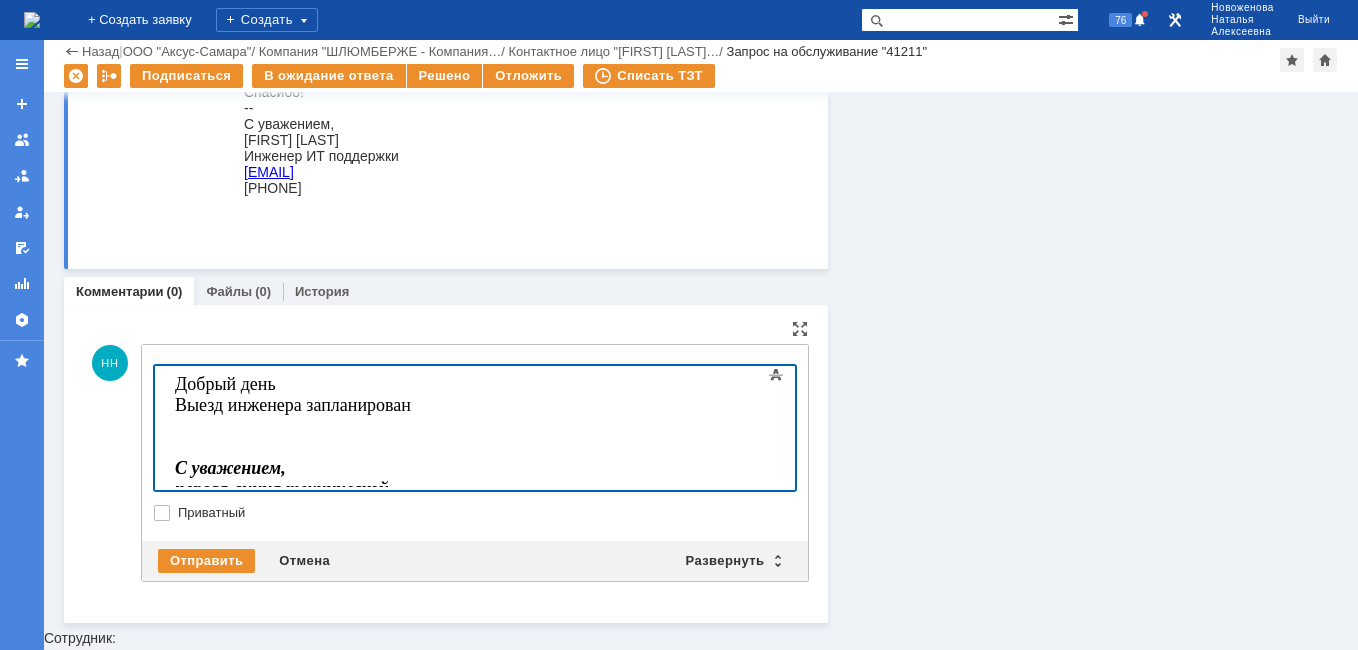 scroll, scrollTop: 293, scrollLeft: 0, axis: vertical 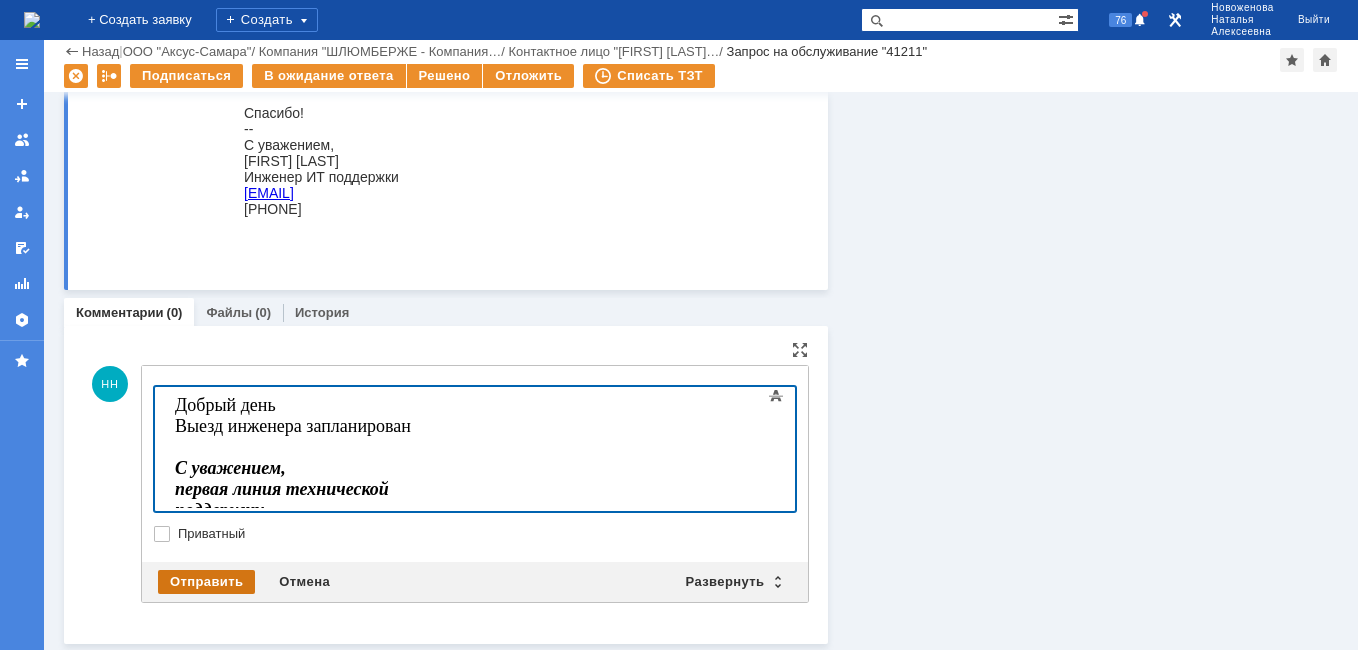 click on "Отправить" at bounding box center (206, 582) 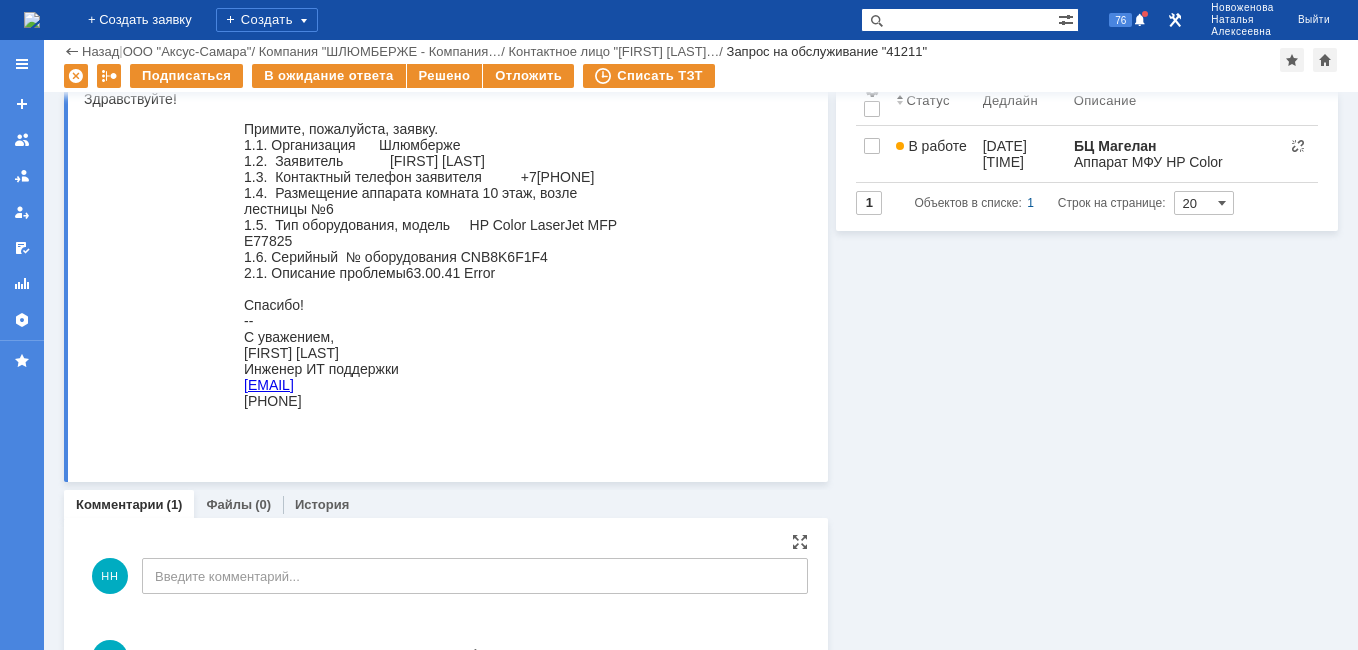 scroll, scrollTop: 180, scrollLeft: 0, axis: vertical 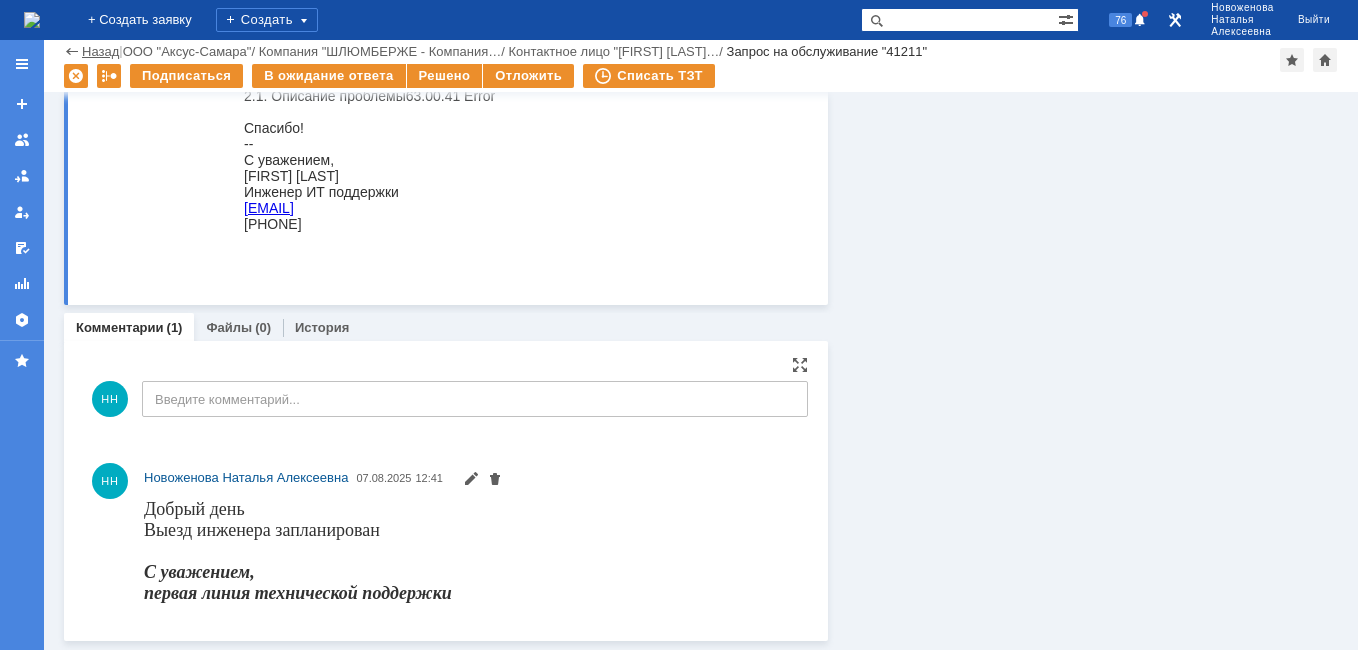 click on "Назад" at bounding box center [100, 51] 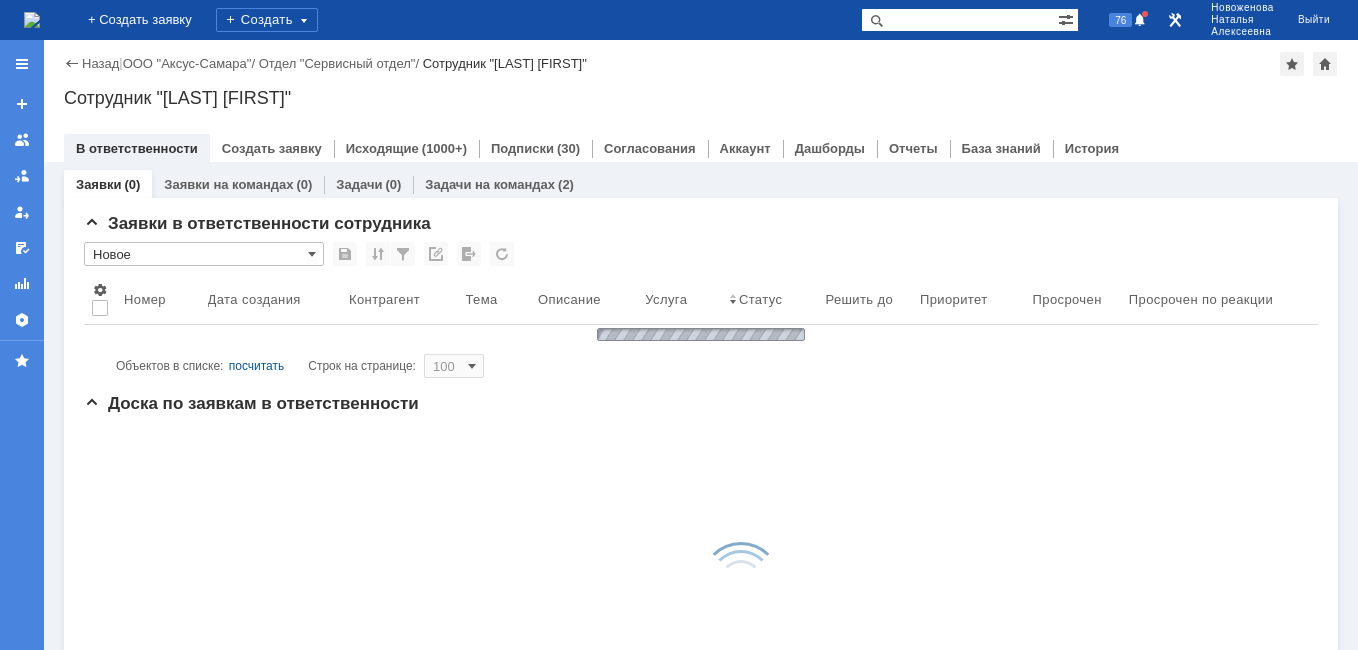 scroll, scrollTop: 0, scrollLeft: 0, axis: both 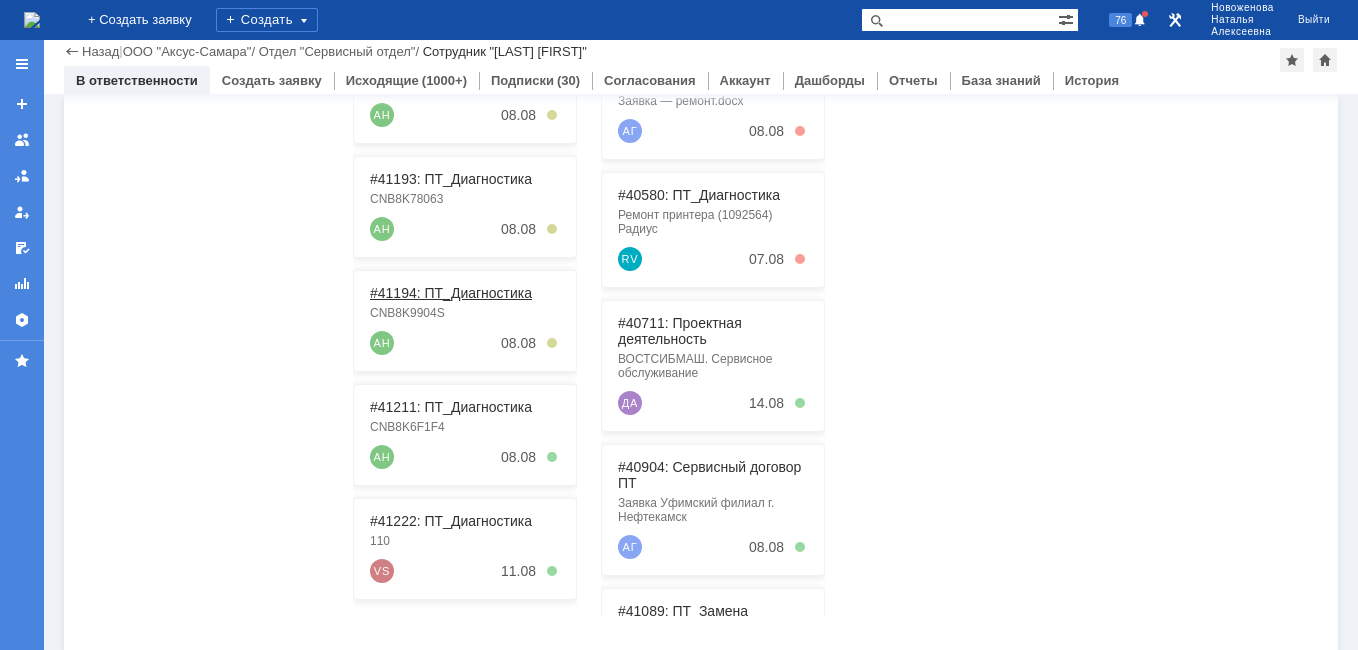 click on "#41194: ПТ_Диагностика" at bounding box center [451, 293] 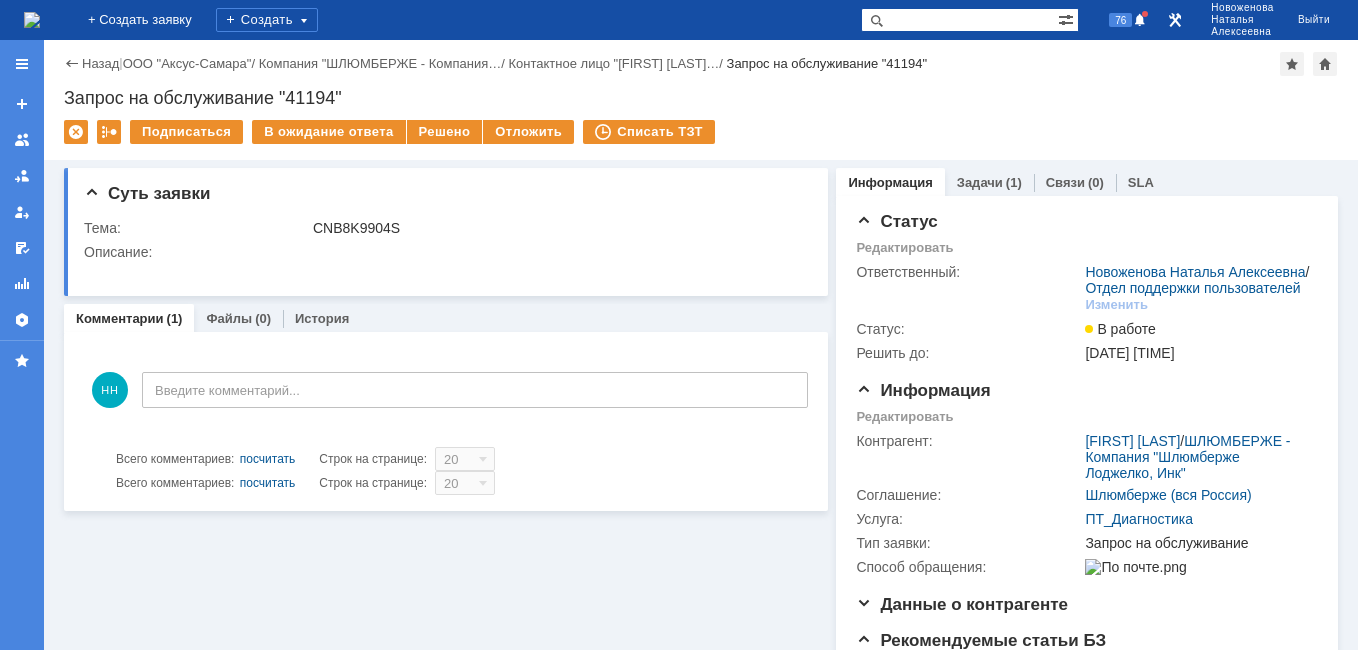 scroll, scrollTop: 0, scrollLeft: 0, axis: both 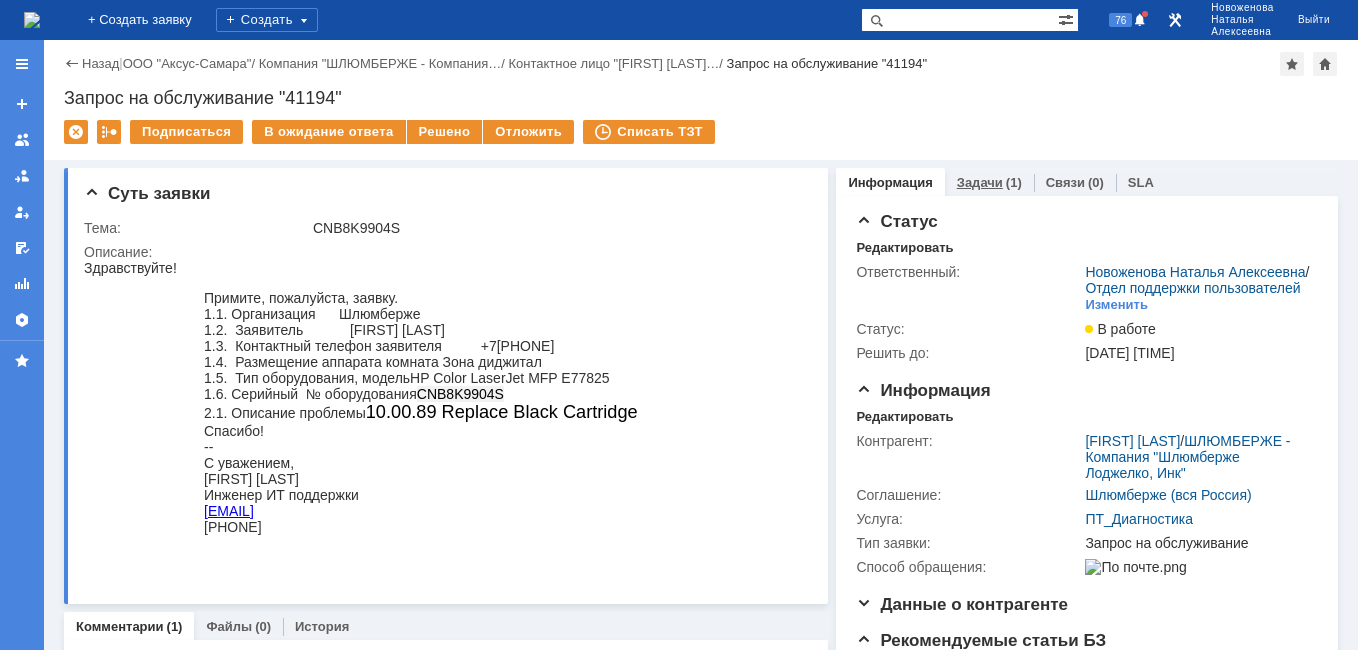 click on "Задачи" at bounding box center [980, 182] 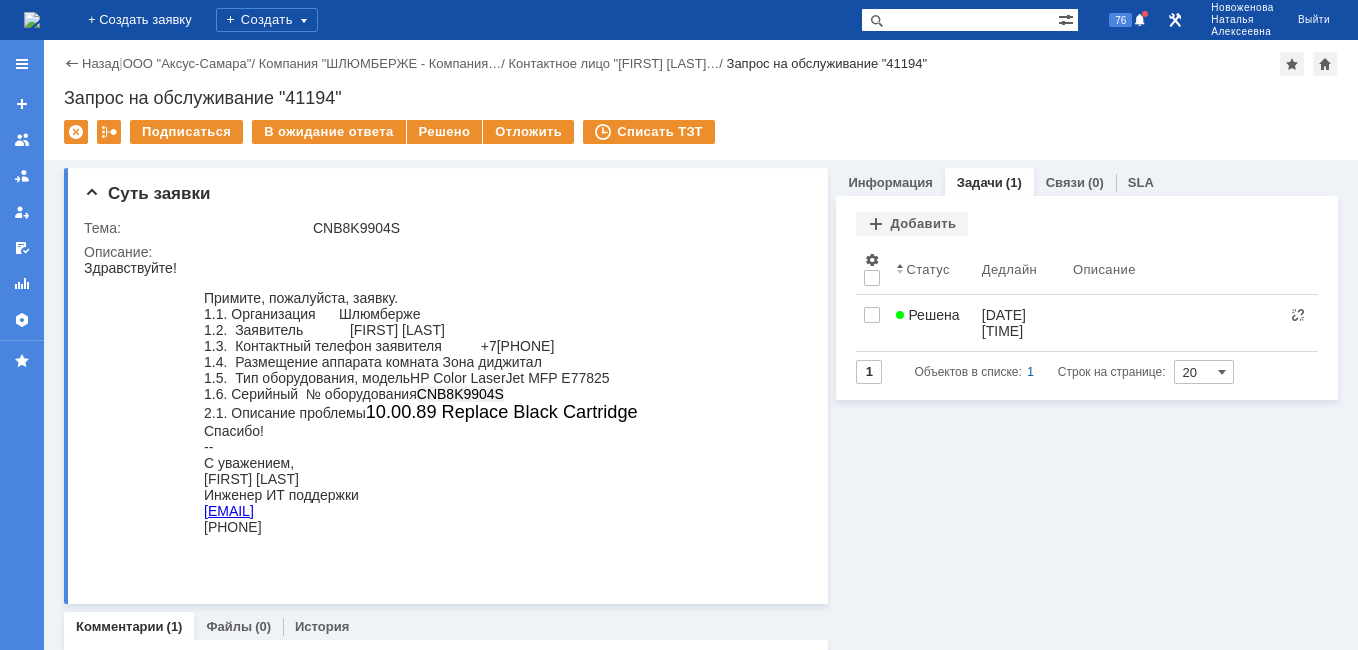scroll, scrollTop: 0, scrollLeft: 0, axis: both 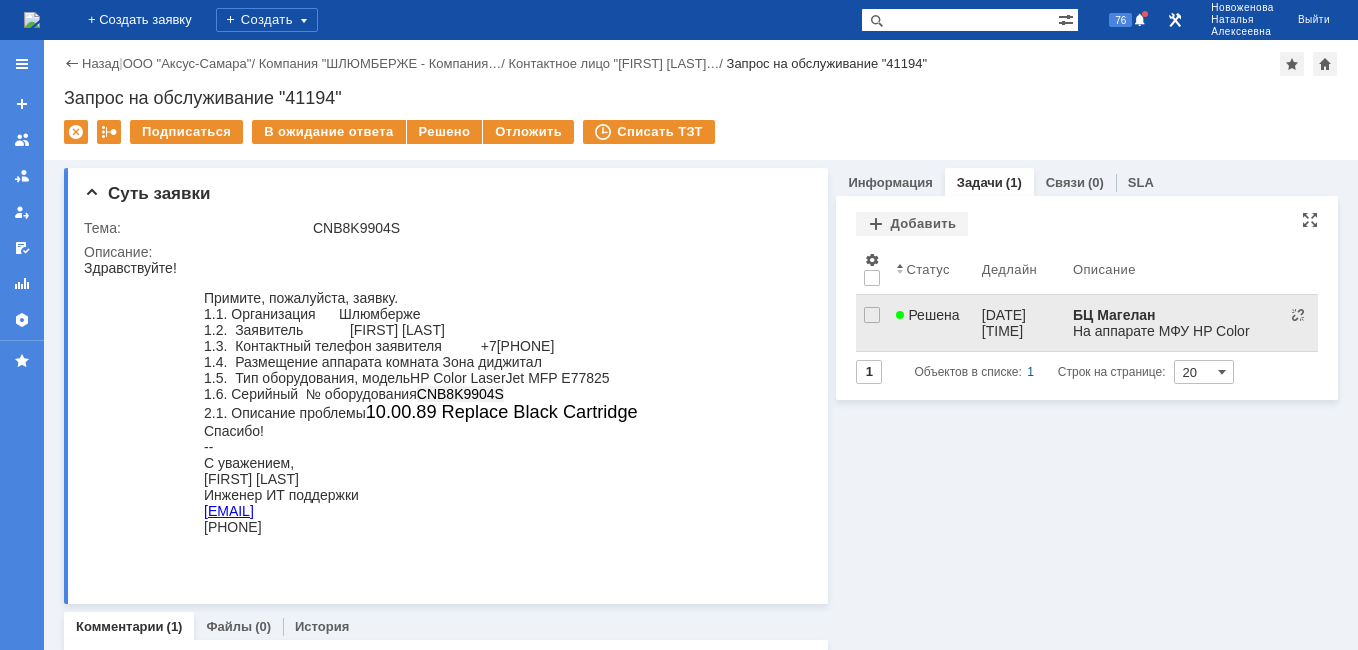 click on "Решена" at bounding box center (930, 323) 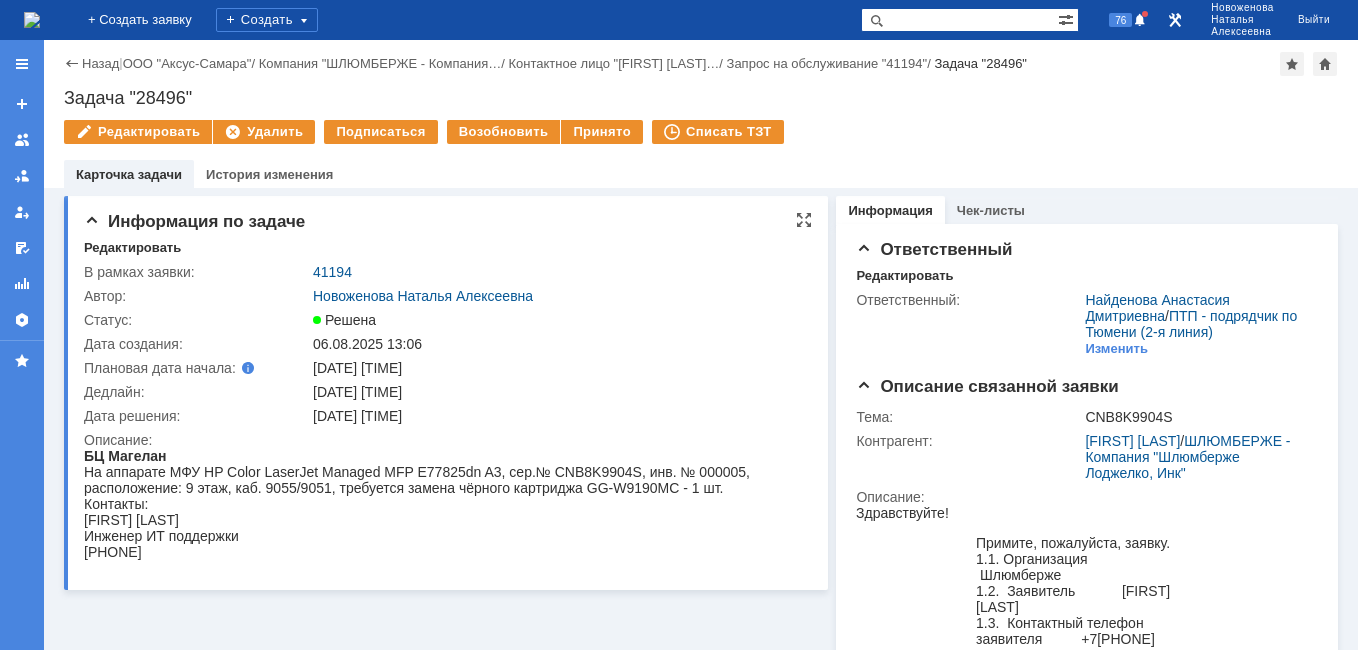scroll, scrollTop: 0, scrollLeft: 0, axis: both 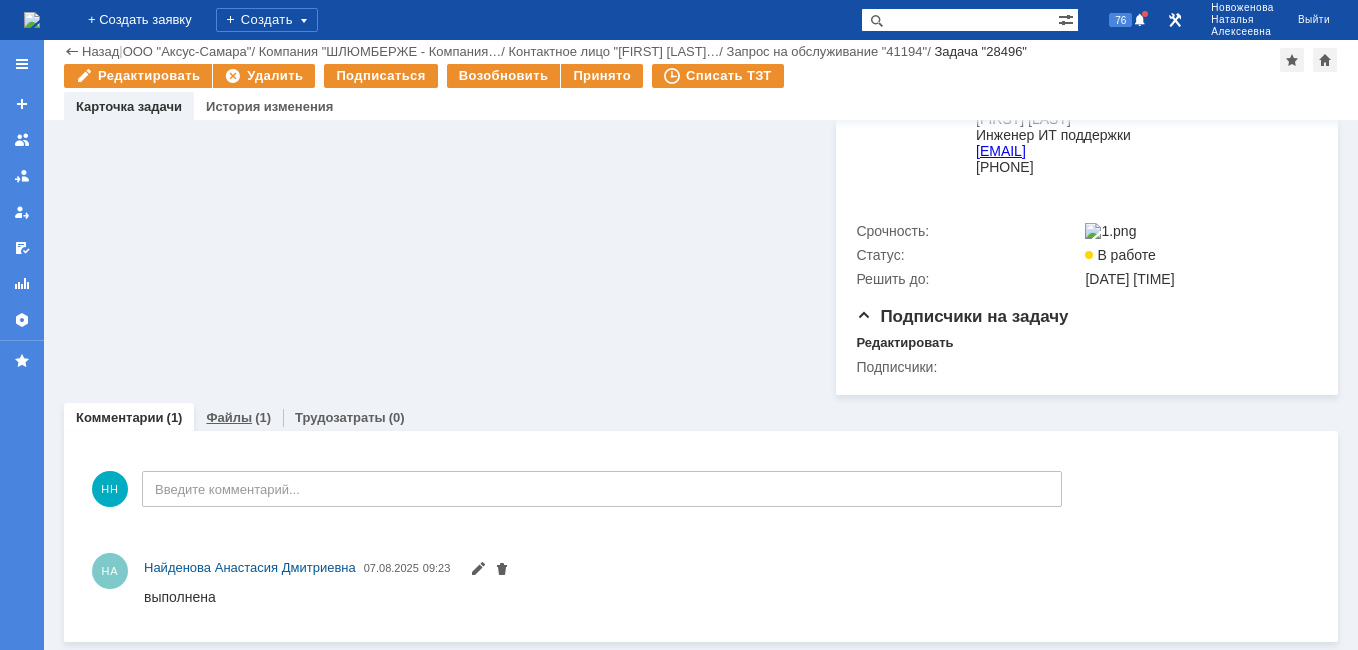 click on "Файлы" at bounding box center (229, 417) 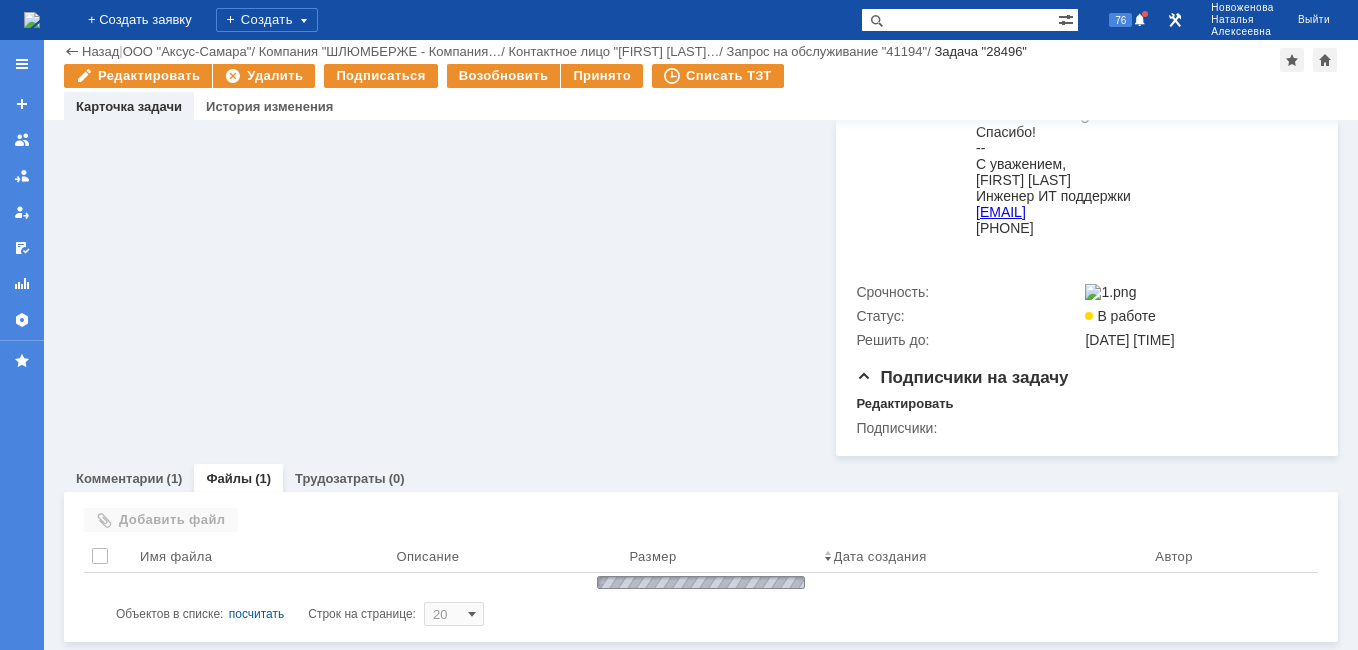 scroll, scrollTop: 653, scrollLeft: 0, axis: vertical 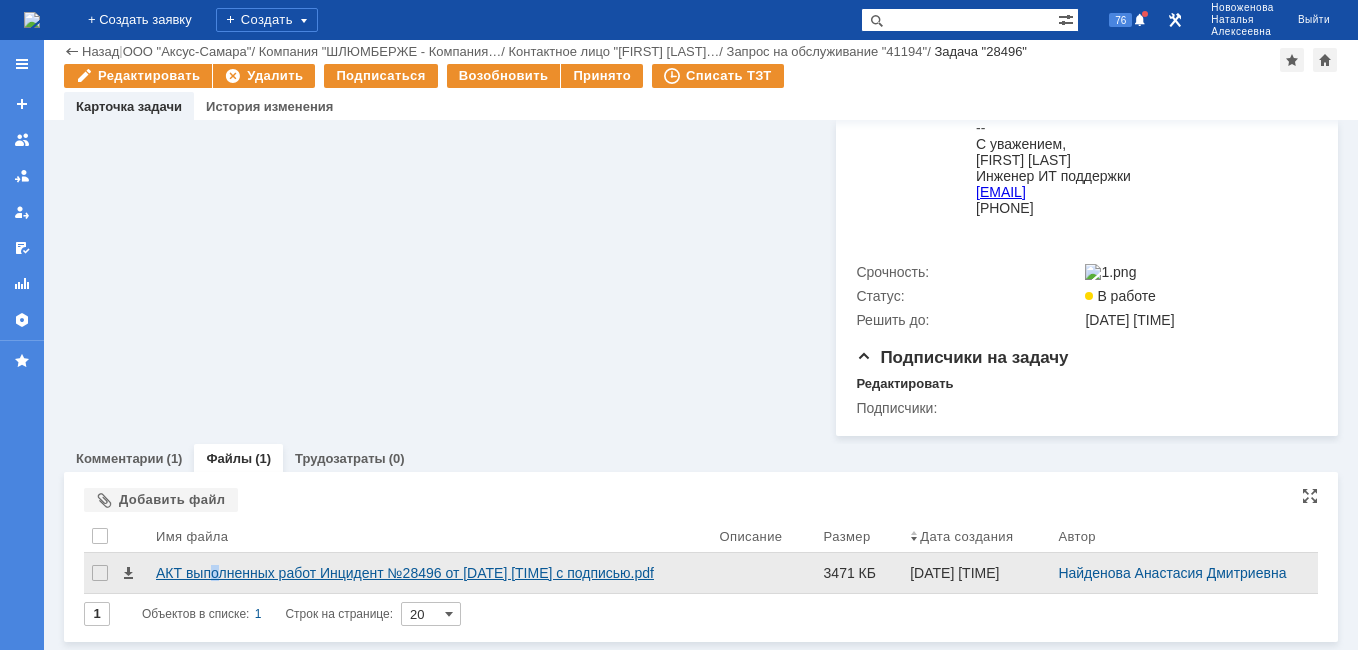 click on "АКТ выполненных работ Инцидент №28496 от [DATE] [TIME] с подписью.pdf" at bounding box center [430, 573] 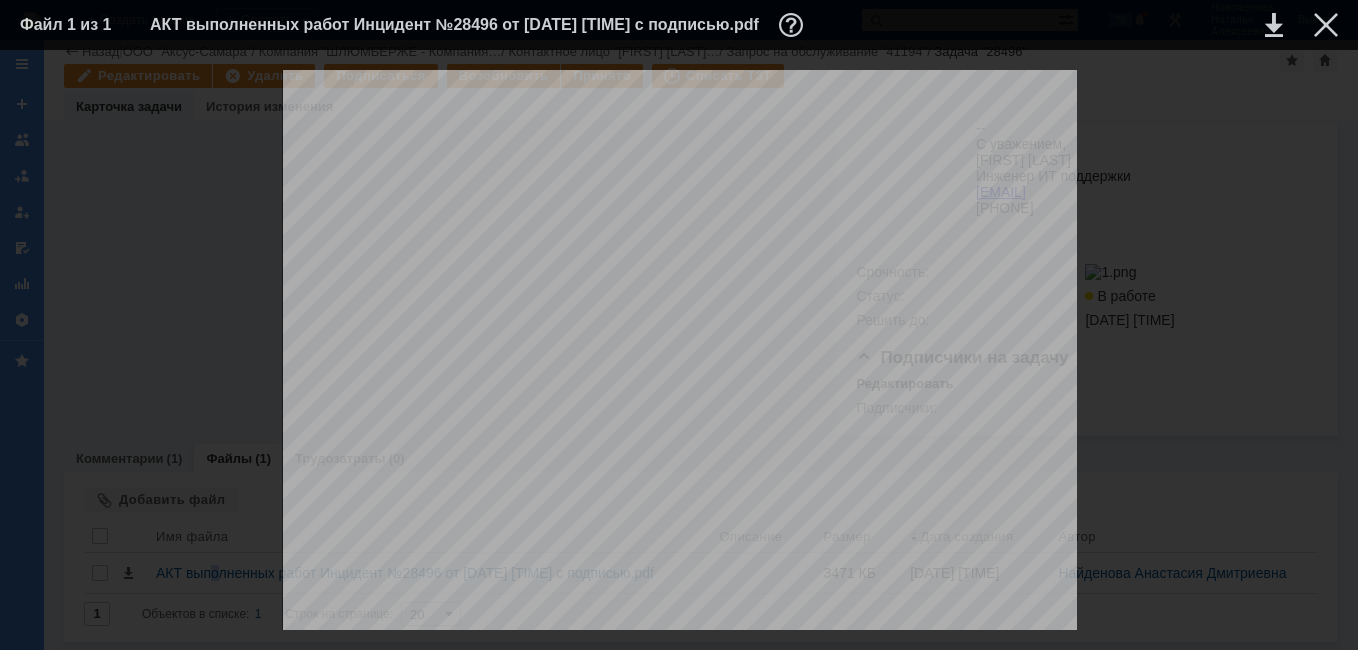 scroll, scrollTop: 0, scrollLeft: 0, axis: both 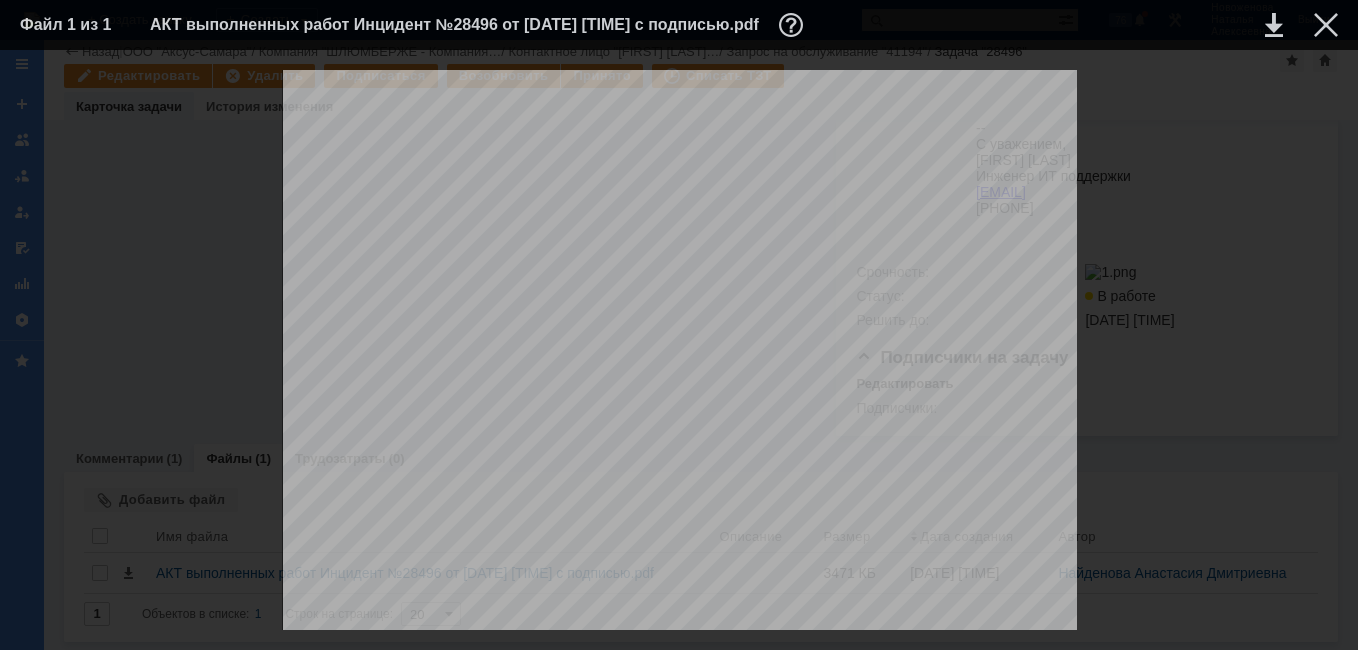 click on "Файл 1 из 1 АКТ выполненных работ Инцидент №28496 от [DATE] [TIME] с подписью.pdf" at bounding box center (679, 25) 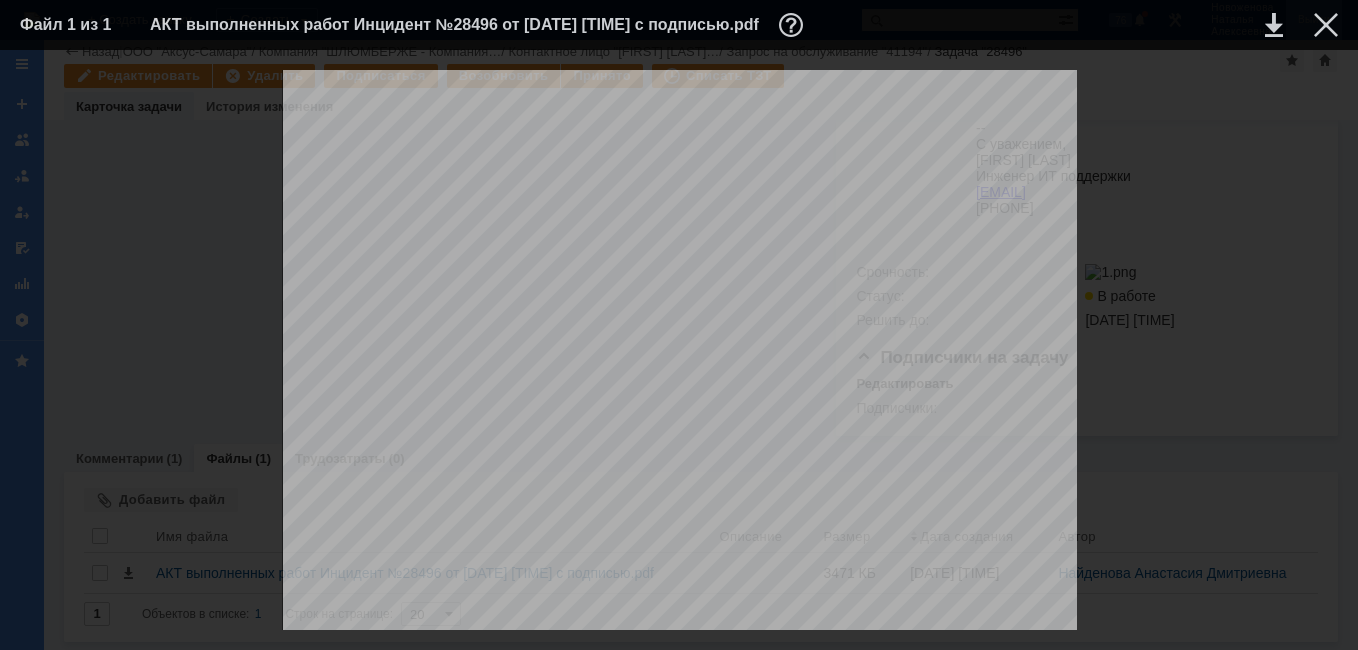 click at bounding box center [1326, 25] 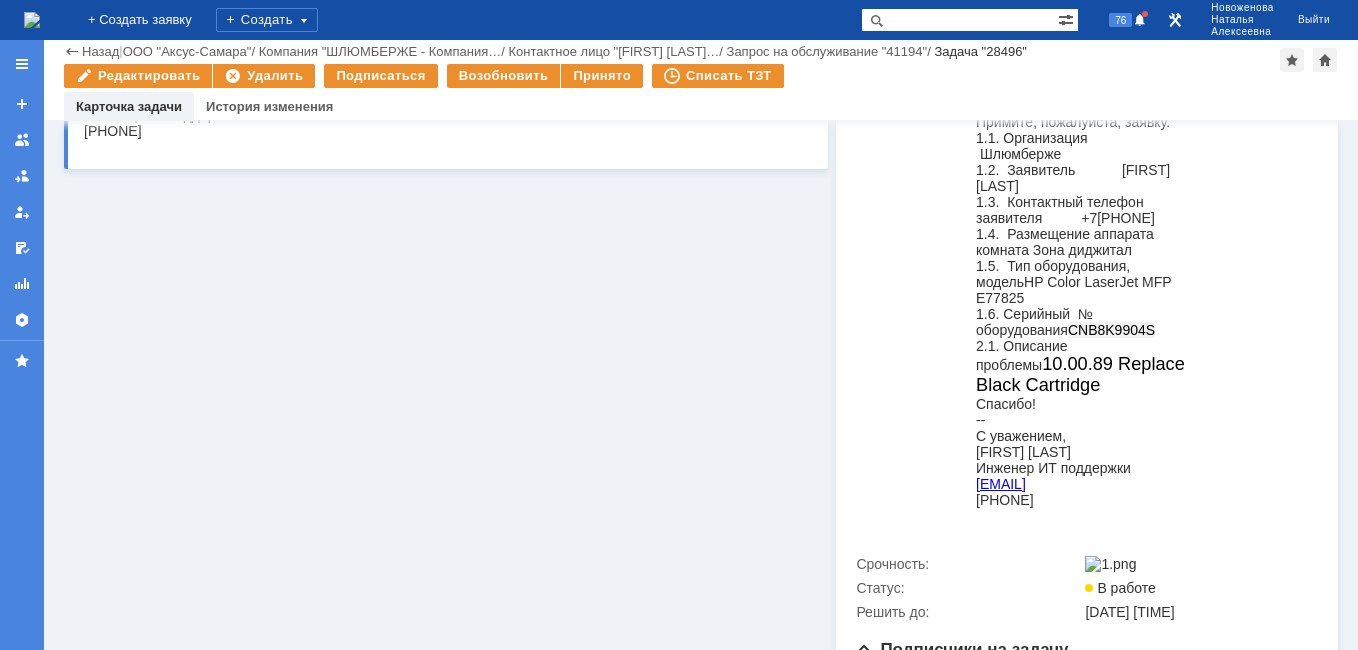 scroll, scrollTop: 0, scrollLeft: 0, axis: both 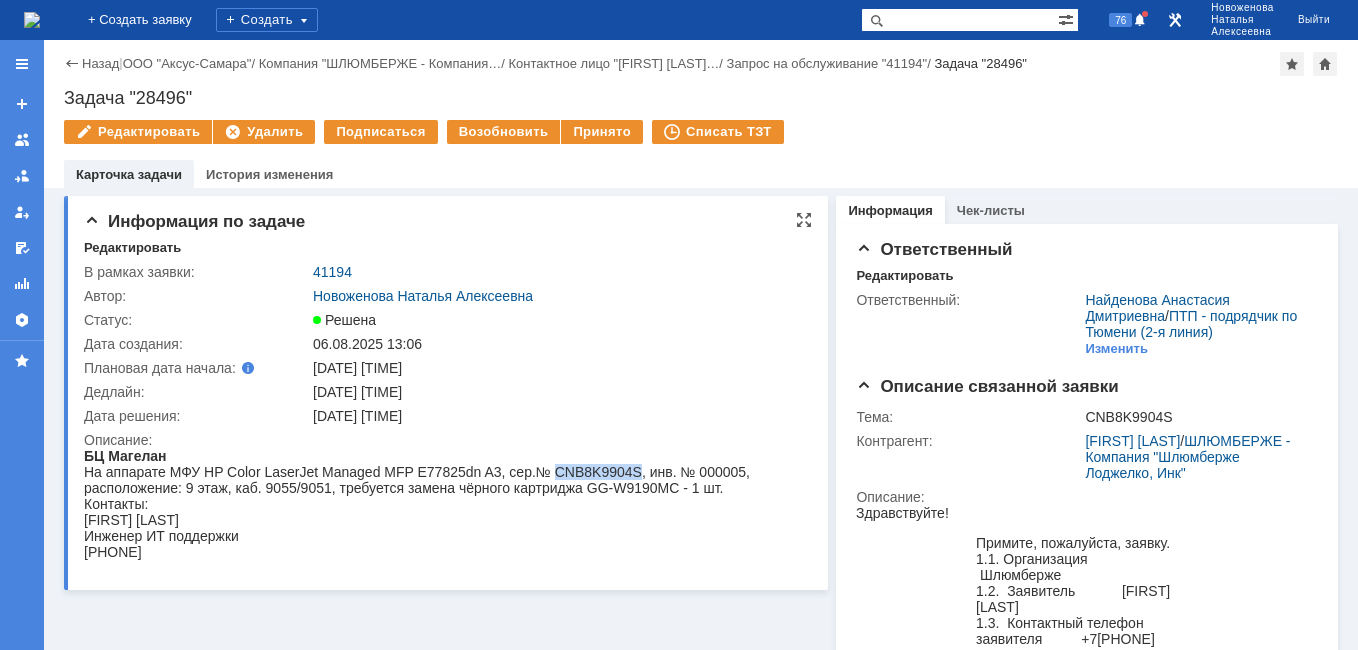 drag, startPoint x: 621, startPoint y: 469, endPoint x: 551, endPoint y: 470, distance: 70.00714 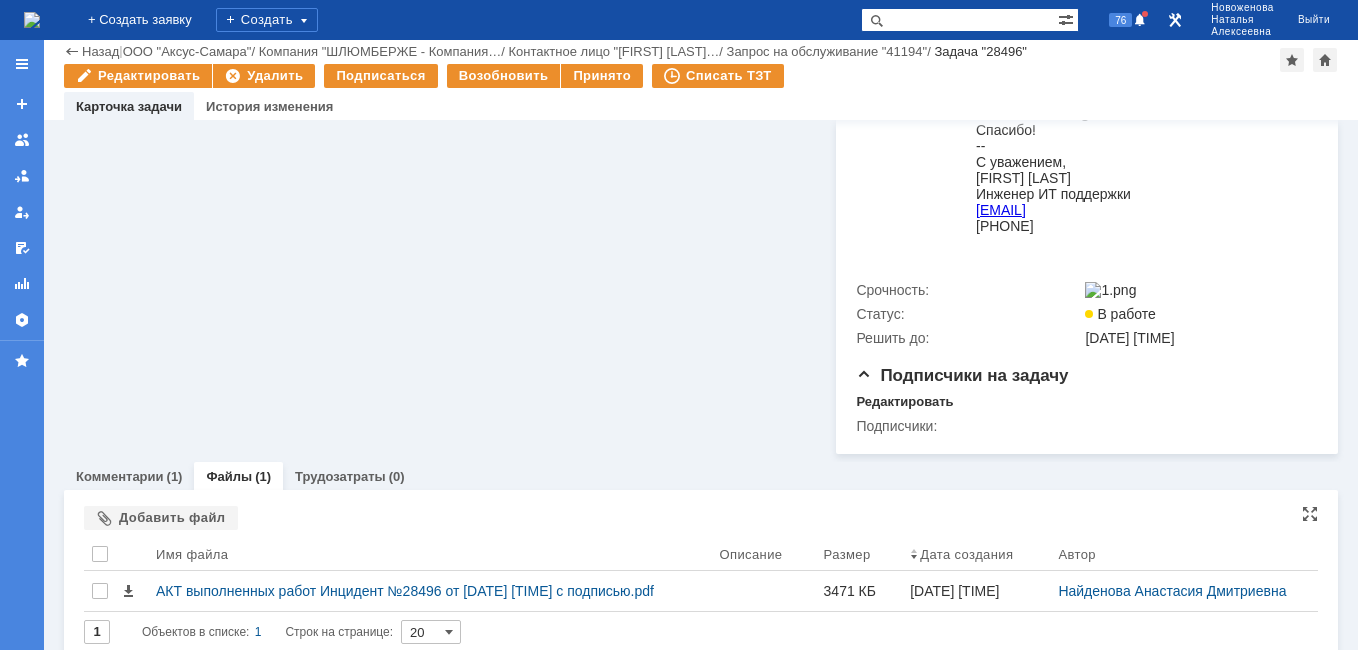 scroll, scrollTop: 653, scrollLeft: 0, axis: vertical 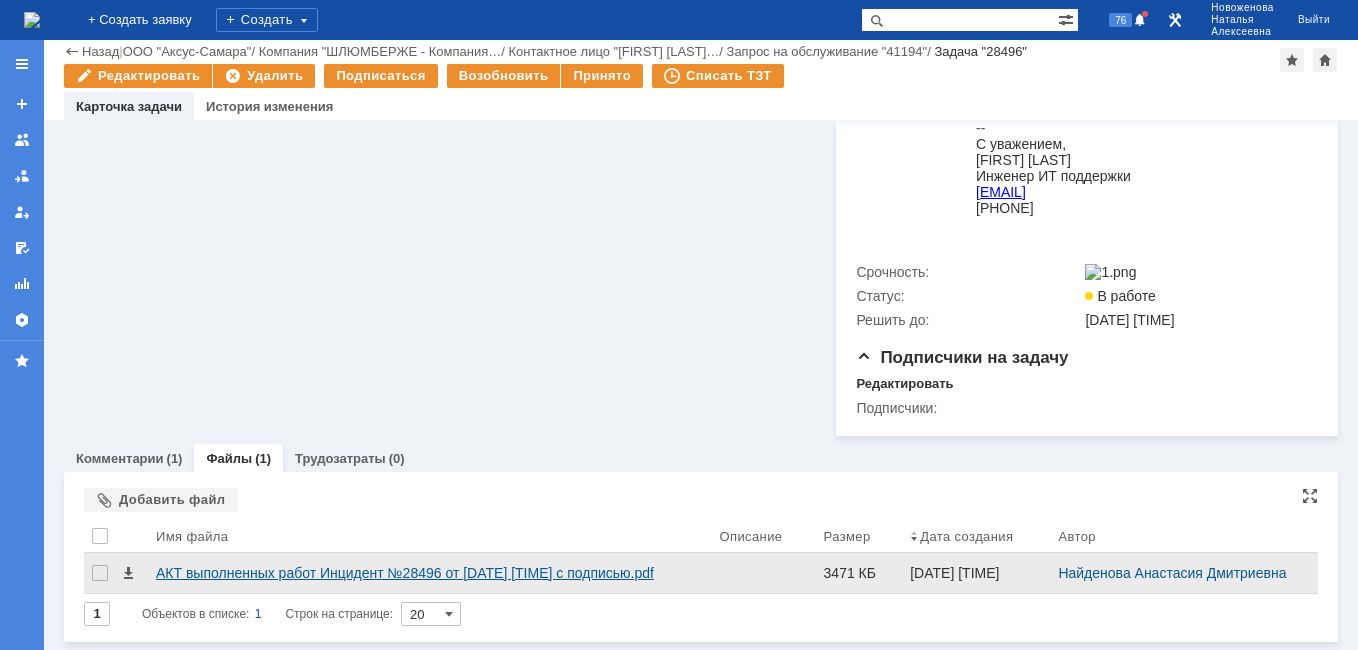 click on "АКТ выполненных работ Инцидент №28496 от [DATE] [TIME] с подписью.pdf" at bounding box center [430, 573] 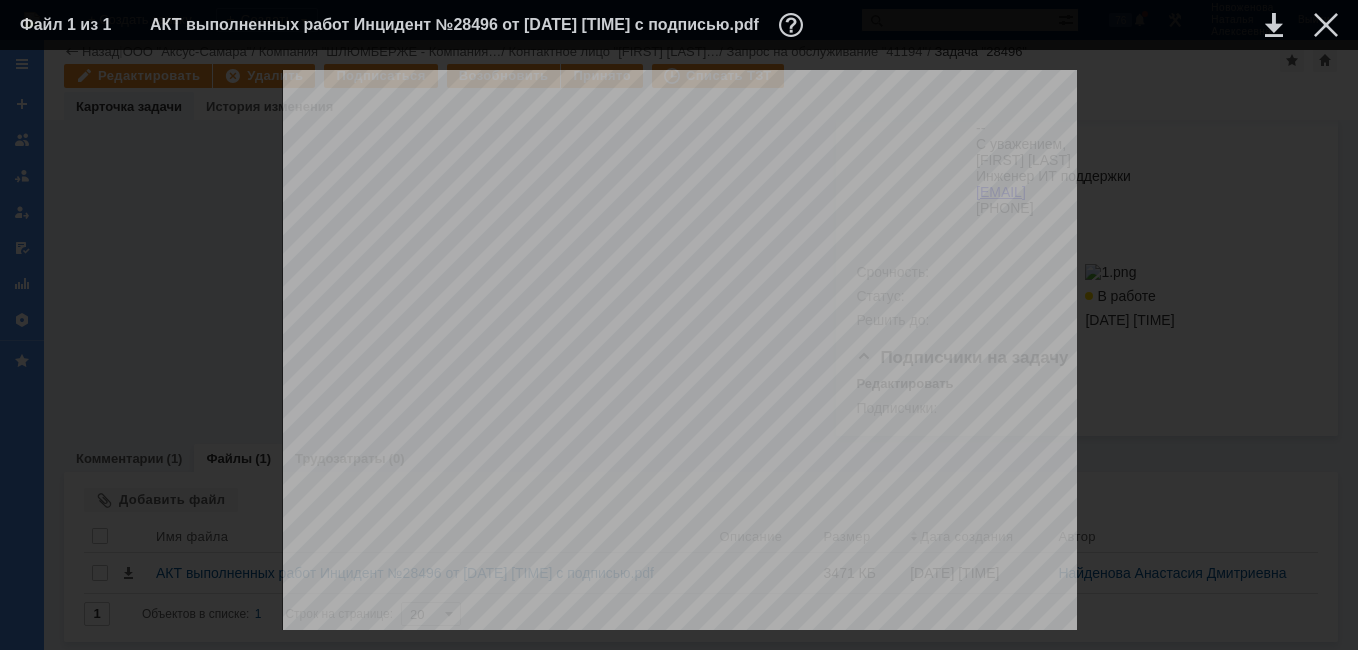 scroll, scrollTop: 1698, scrollLeft: 0, axis: vertical 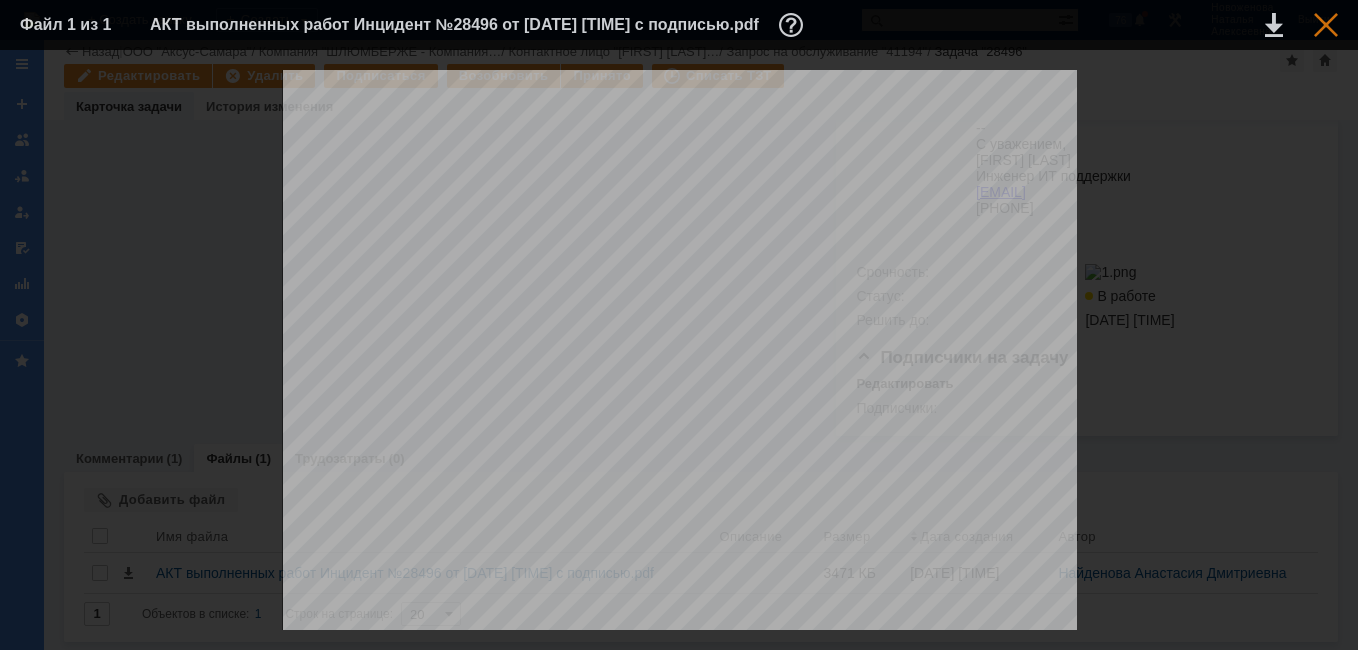 click at bounding box center [1326, 25] 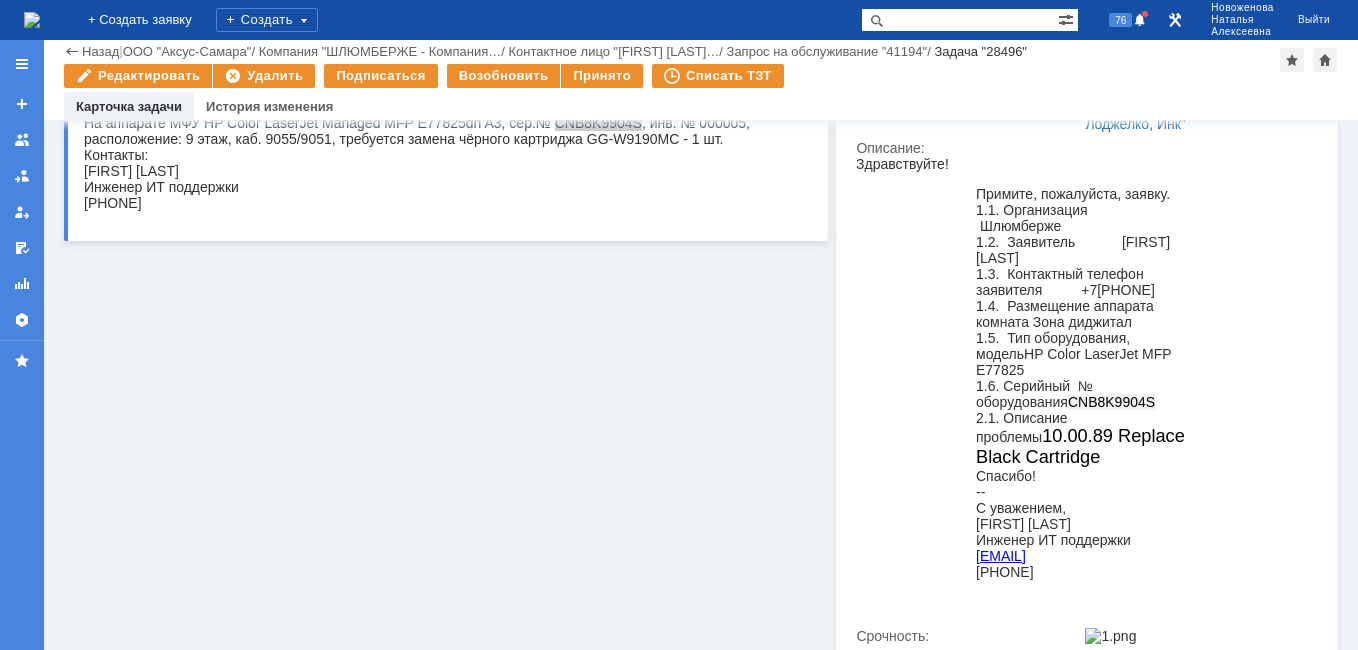 scroll, scrollTop: 0, scrollLeft: 0, axis: both 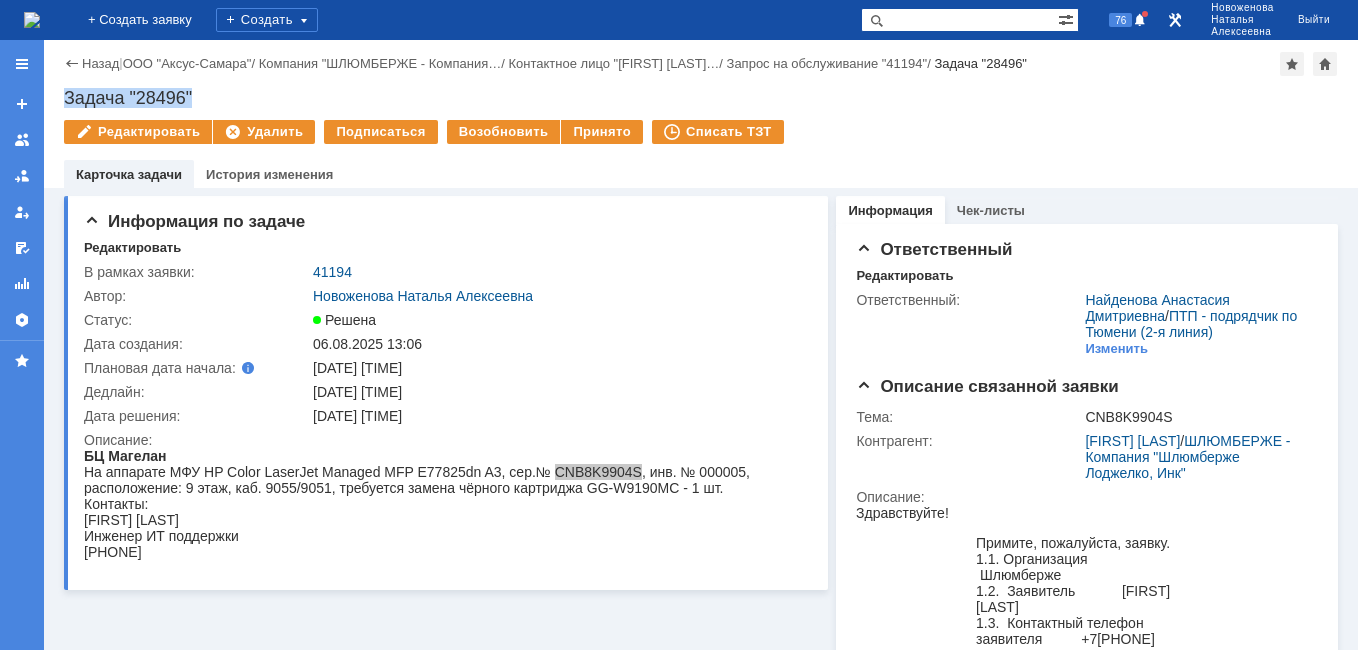 drag, startPoint x: 202, startPoint y: 92, endPoint x: 67, endPoint y: 86, distance: 135.13327 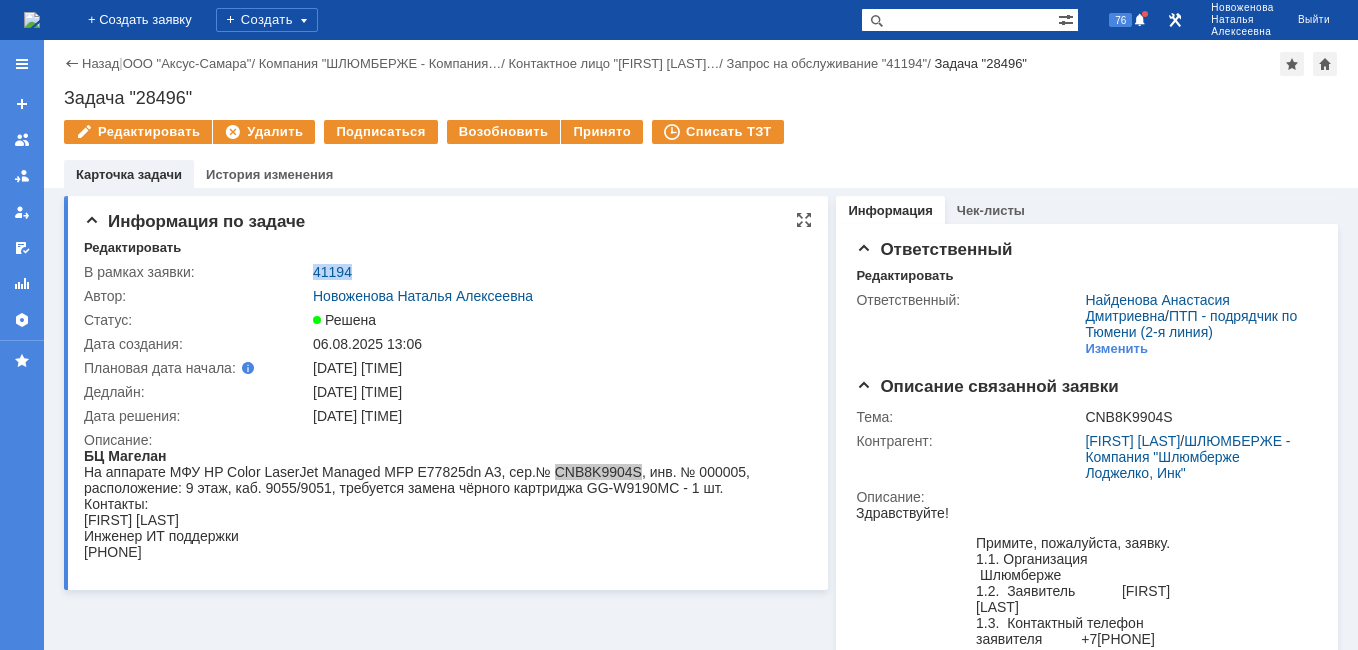drag, startPoint x: 357, startPoint y: 270, endPoint x: 310, endPoint y: 265, distance: 47.26521 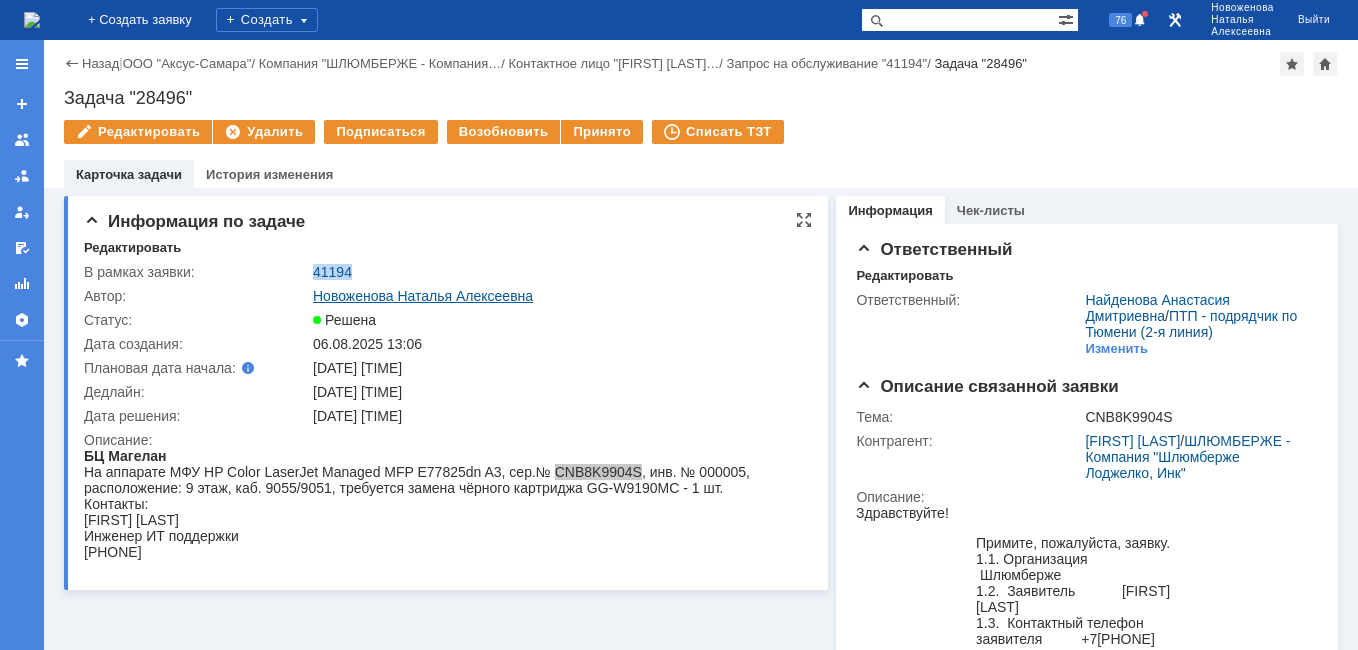 copy on "41194" 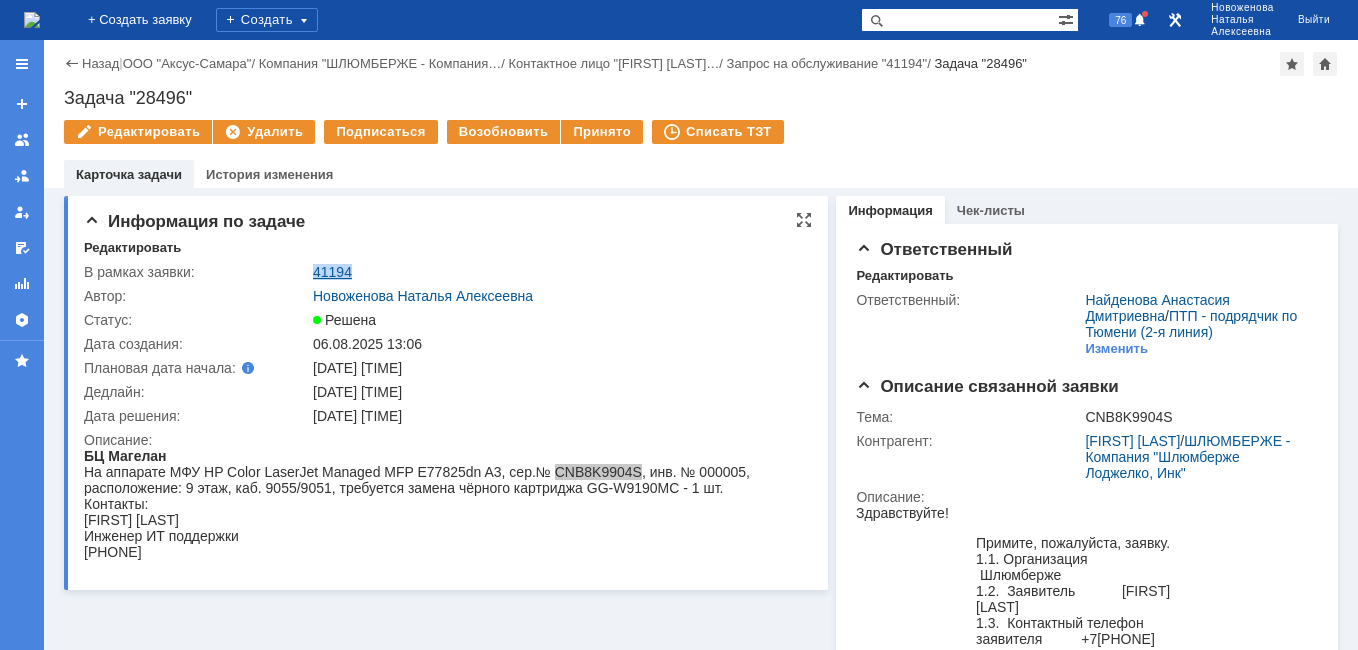 click on "41194" at bounding box center (332, 272) 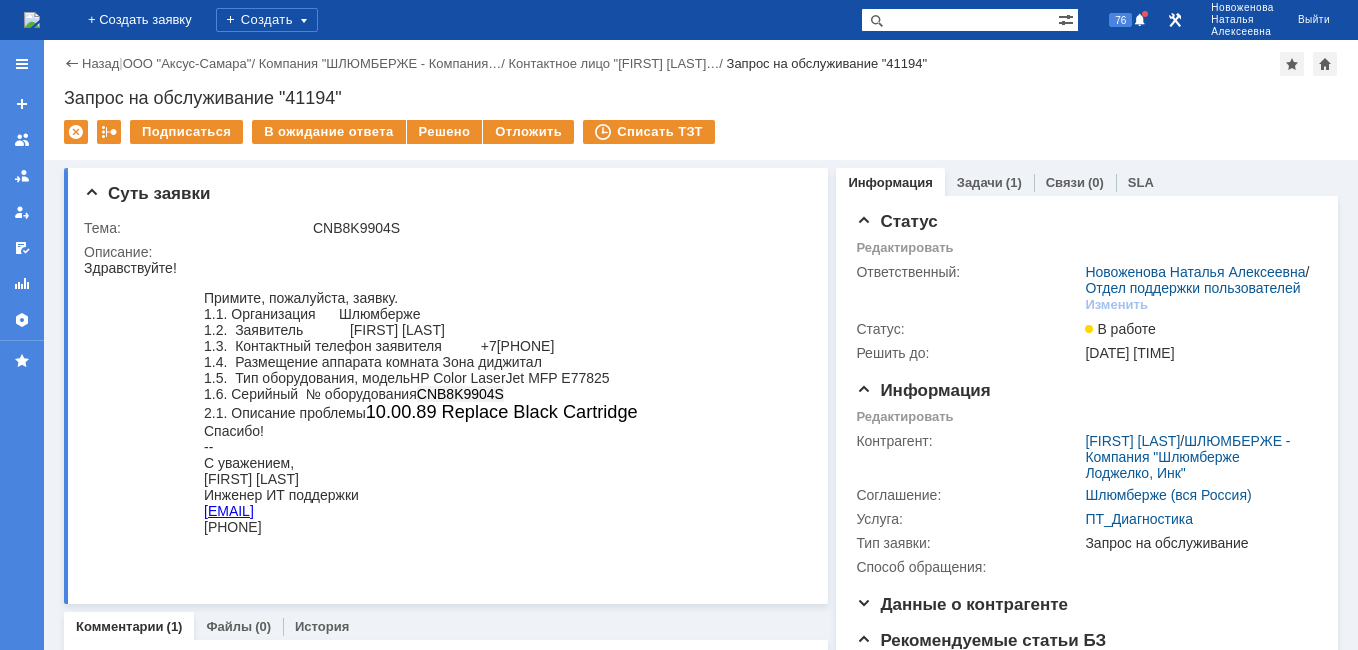 scroll, scrollTop: 0, scrollLeft: 0, axis: both 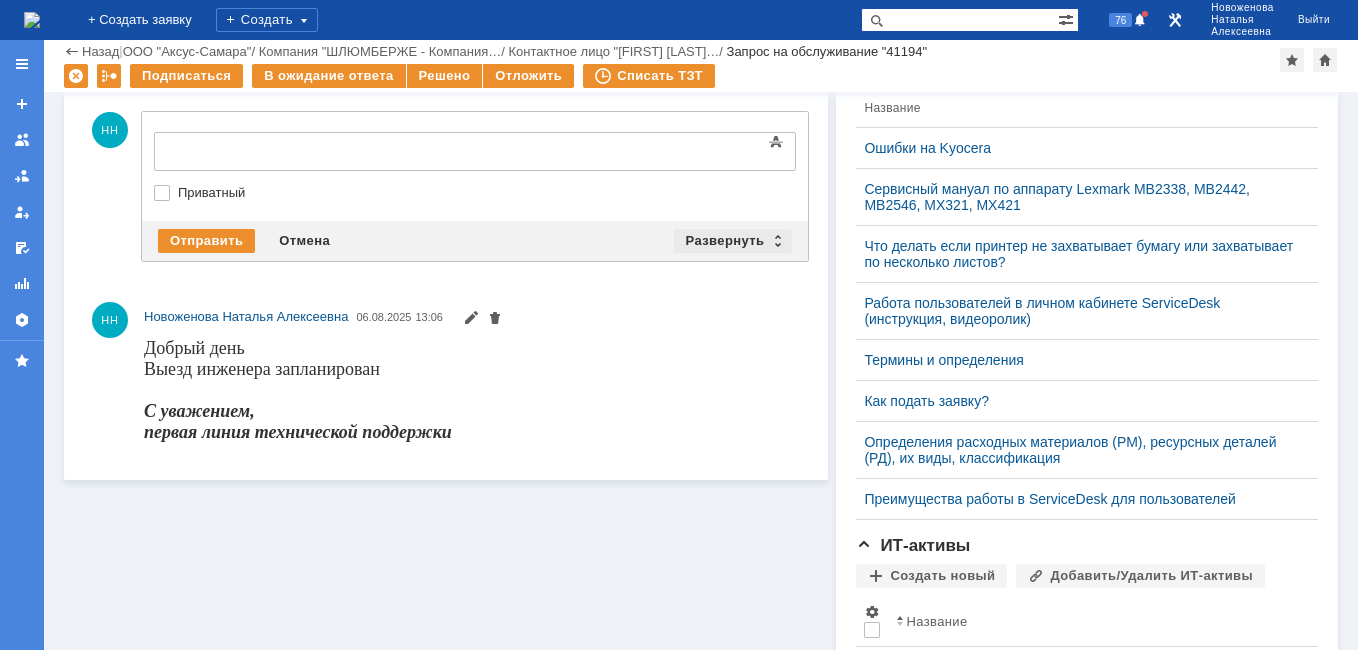 click on "Развернуть" at bounding box center (733, 241) 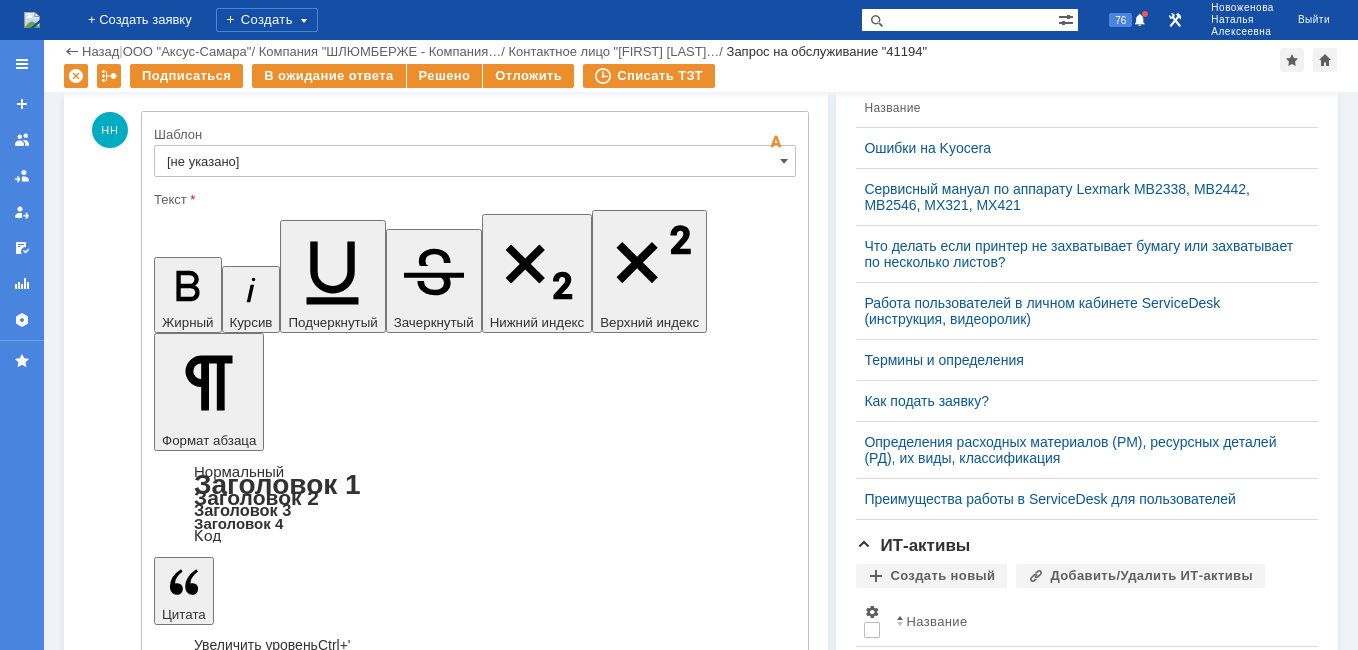 scroll, scrollTop: 0, scrollLeft: 0, axis: both 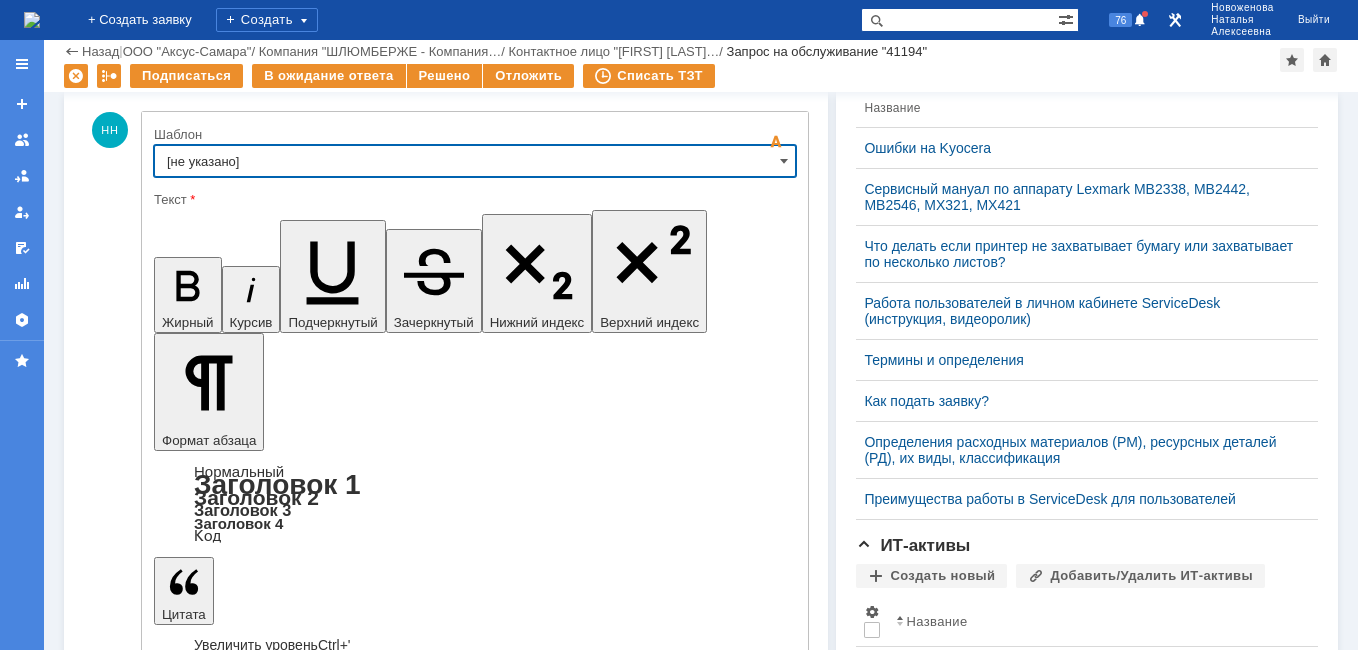 click on "[не указано]" at bounding box center [475, 161] 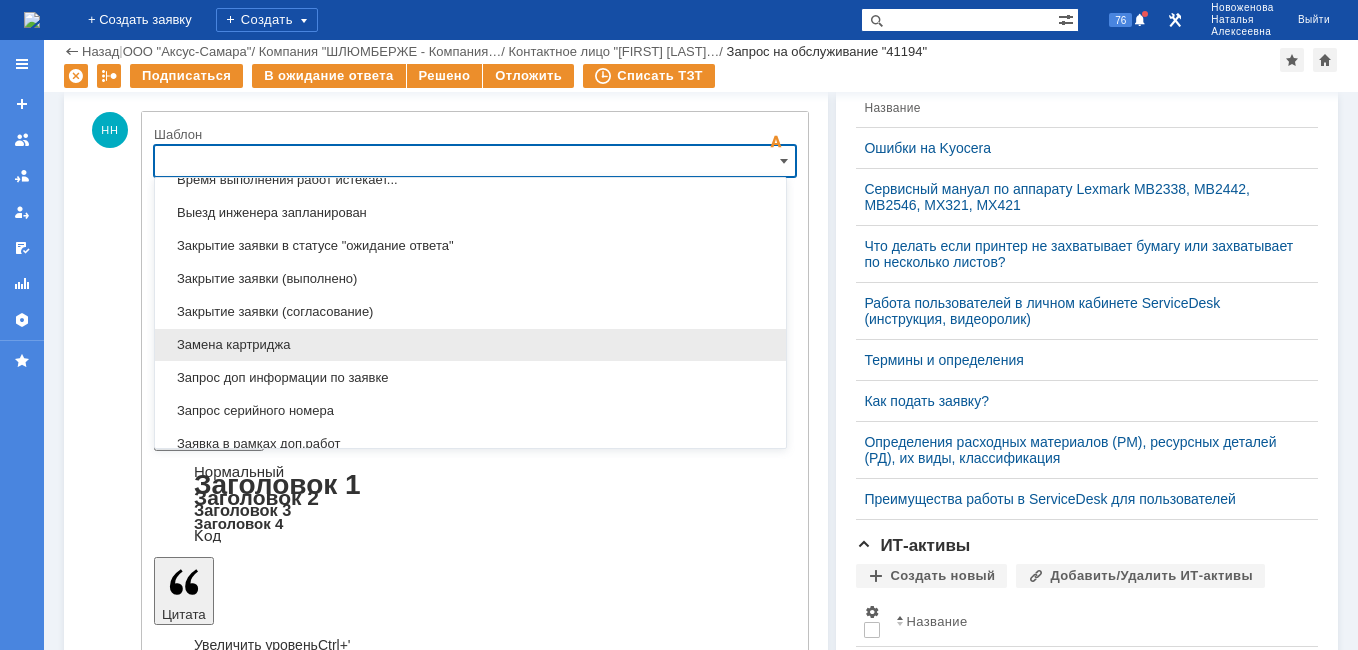 scroll, scrollTop: 887, scrollLeft: 0, axis: vertical 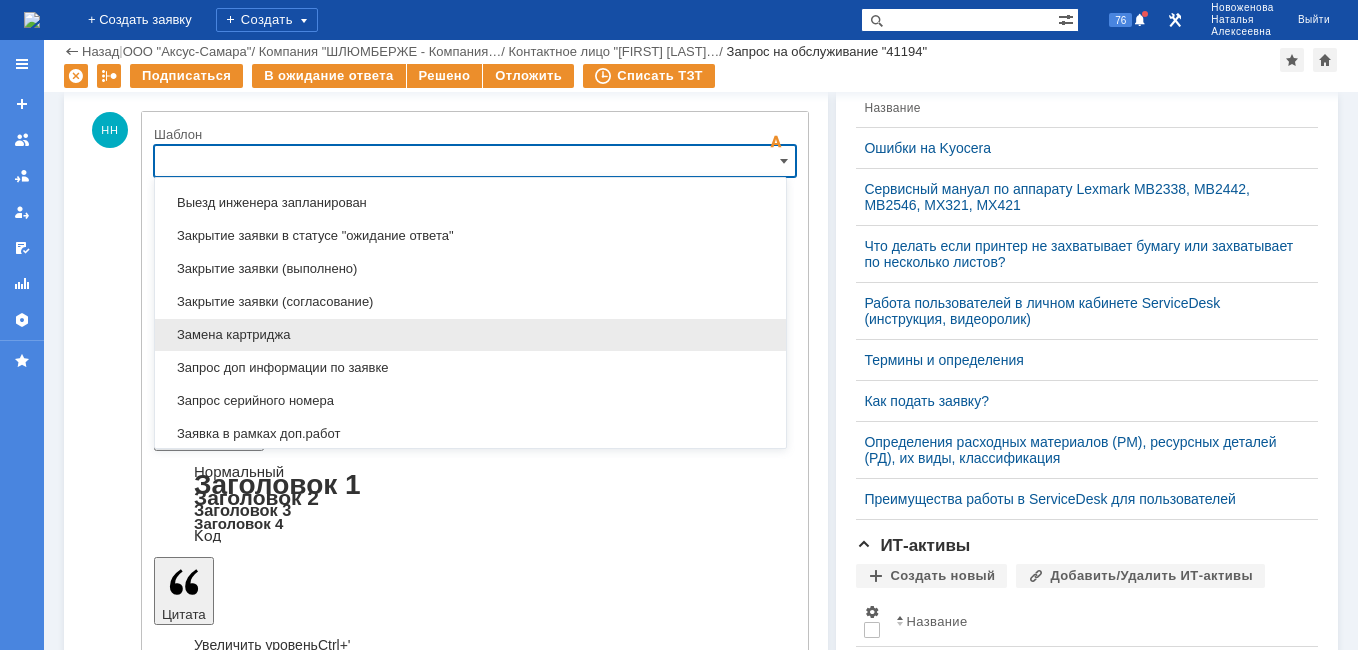 click on "Замена картриджа" at bounding box center [470, 335] 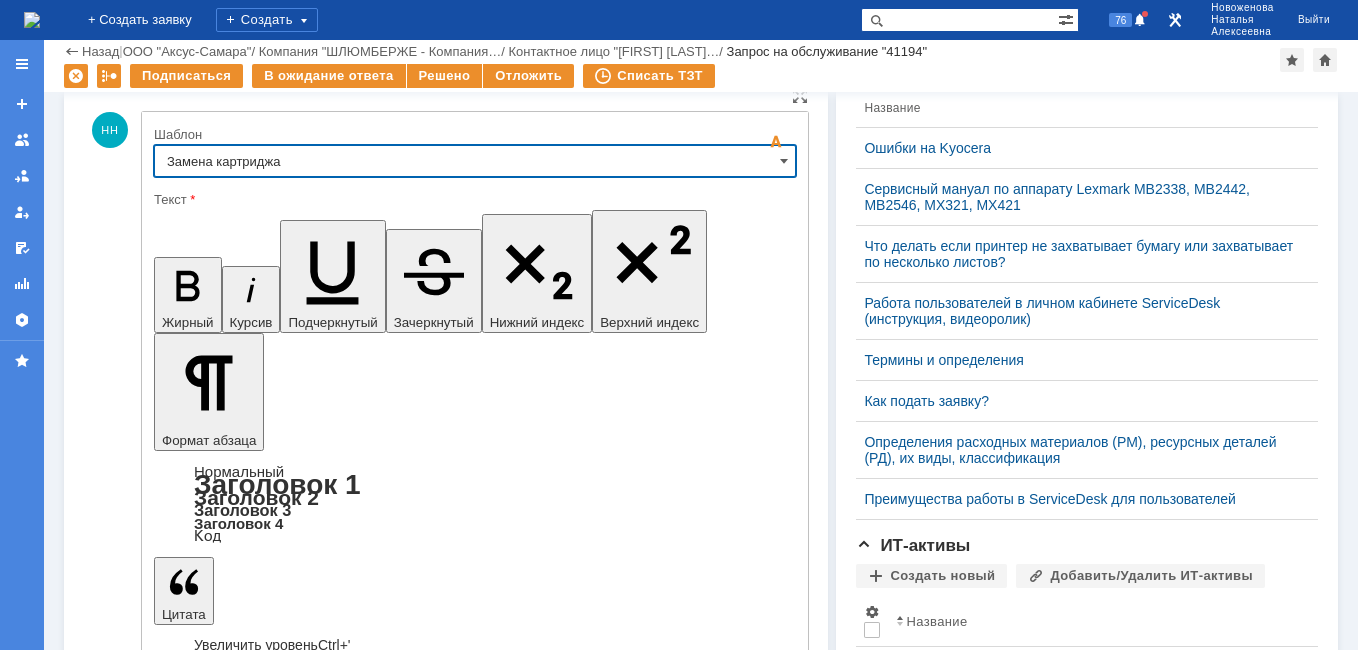 type on "Замена картриджа" 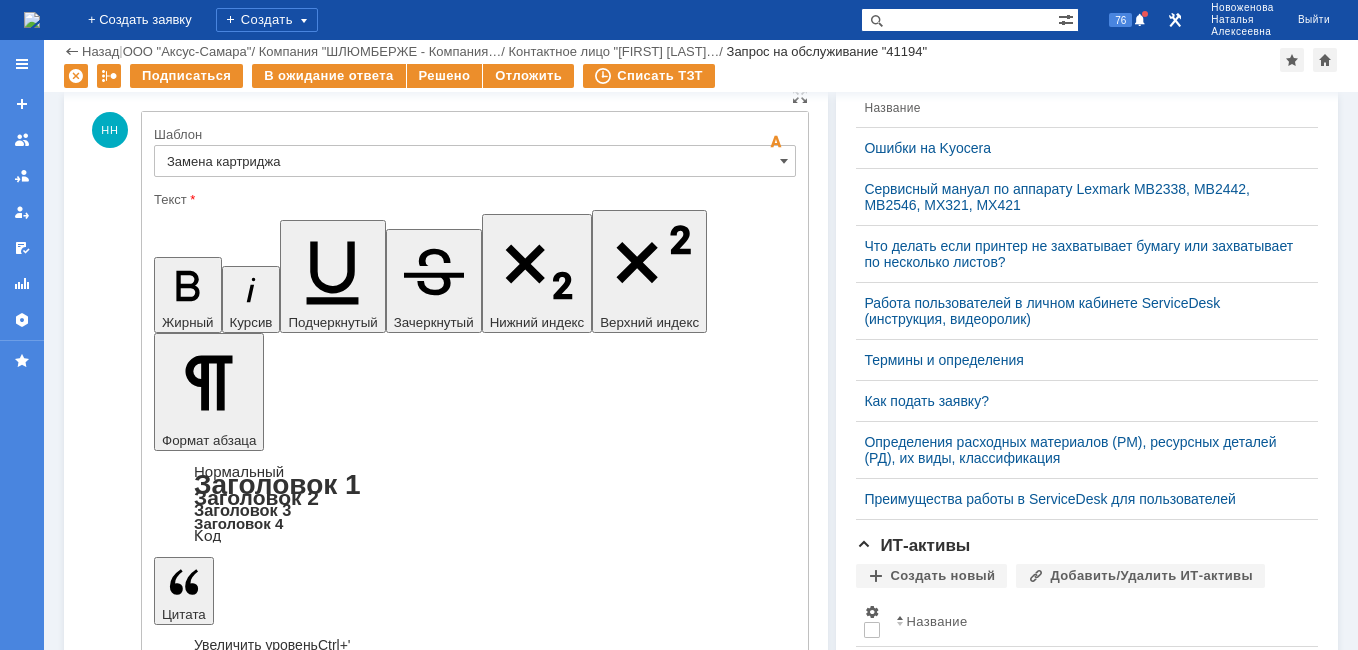 drag, startPoint x: 657, startPoint y: 4826, endPoint x: 435, endPoint y: 4799, distance: 223.63586 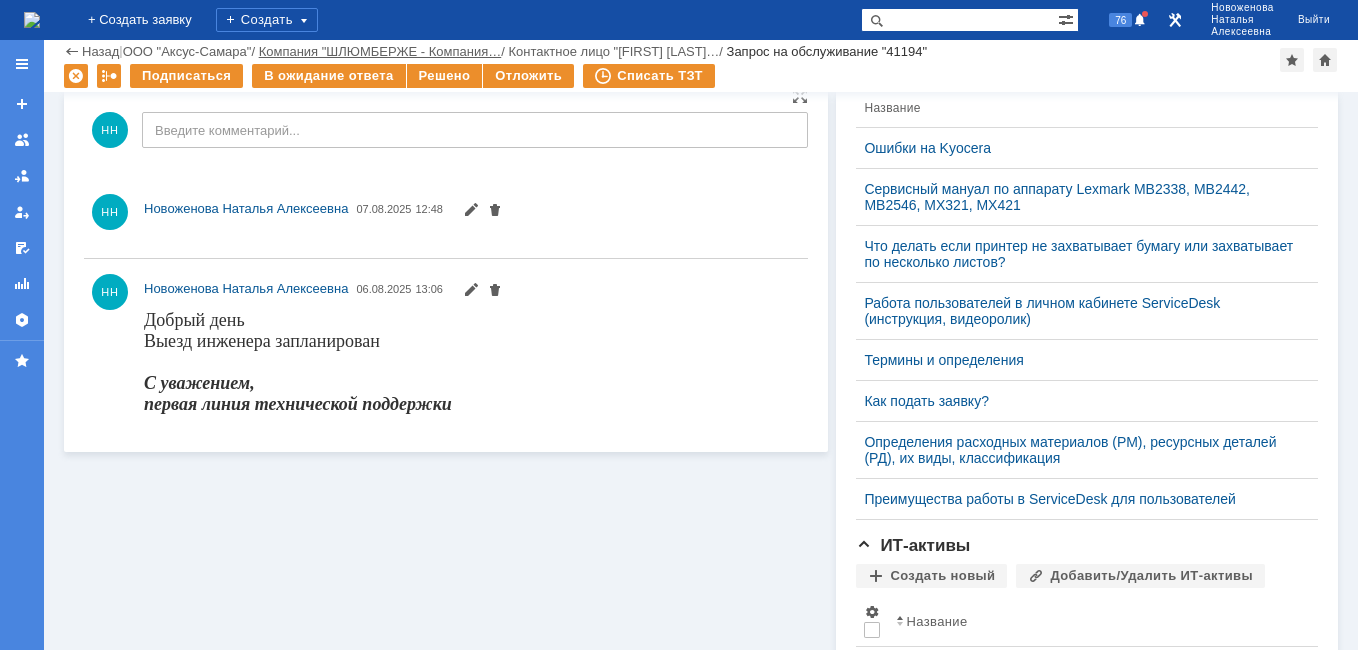 scroll, scrollTop: 0, scrollLeft: 0, axis: both 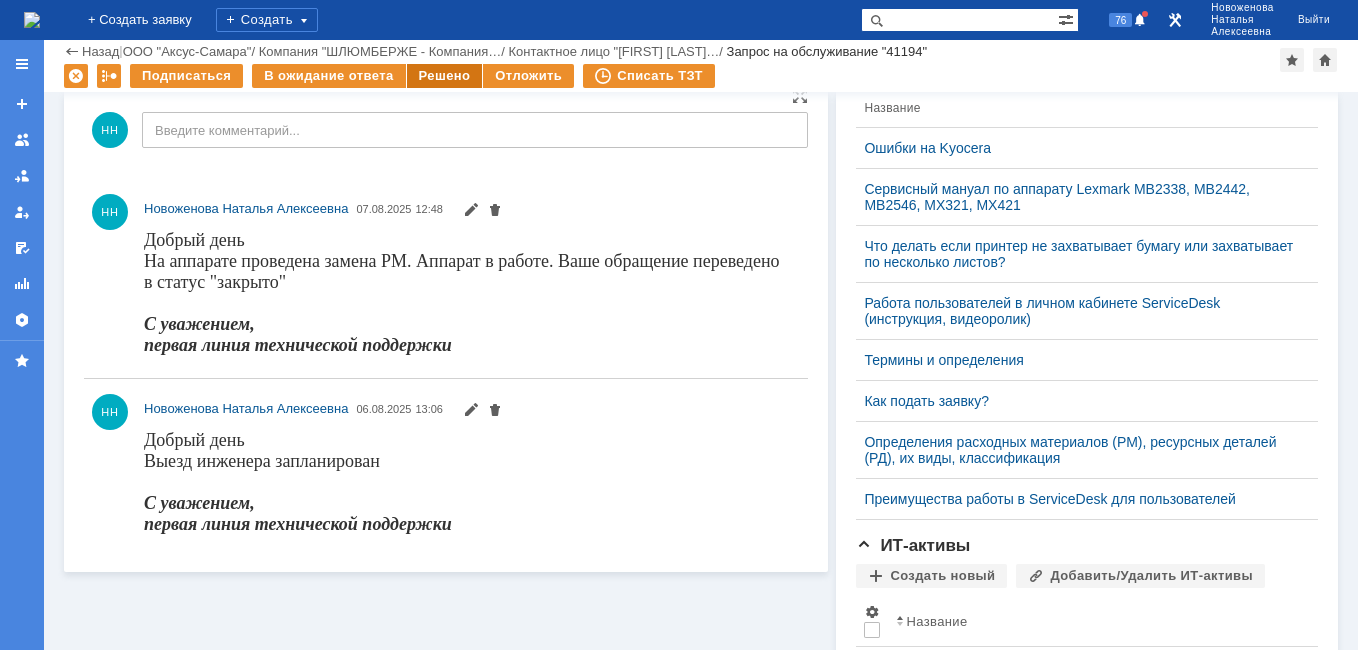 click on "Решено" at bounding box center (445, 76) 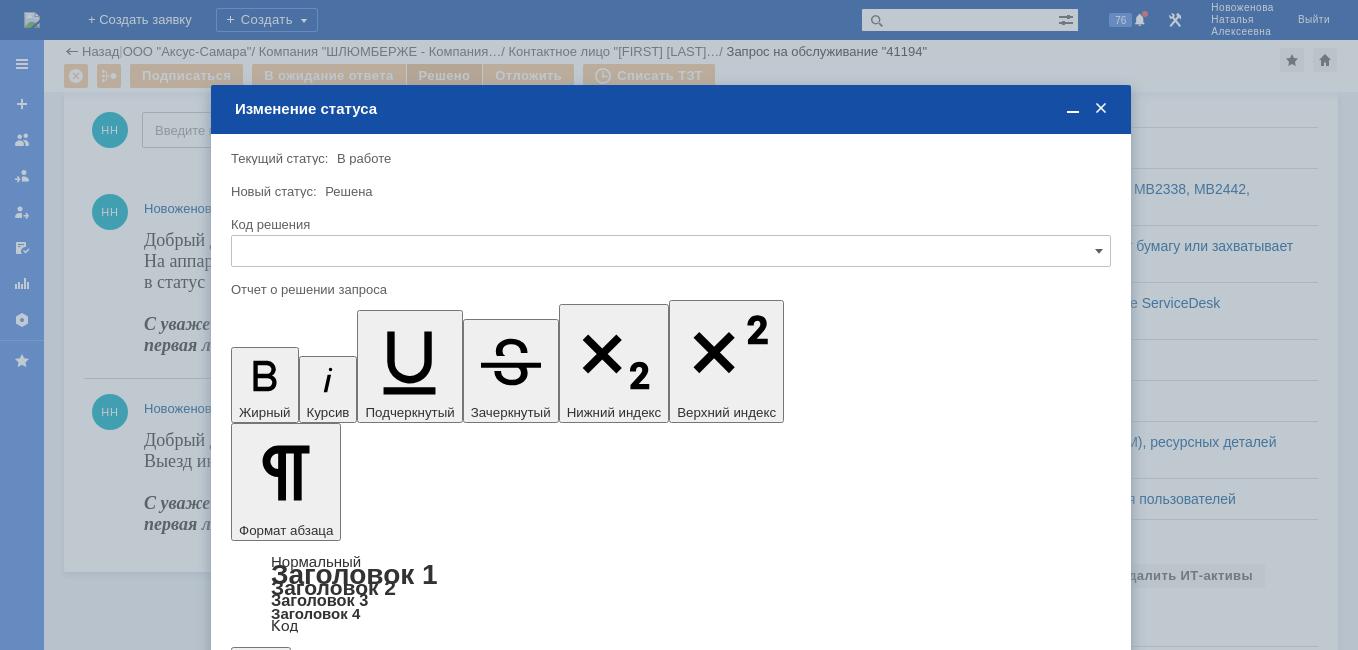 scroll, scrollTop: 0, scrollLeft: 0, axis: both 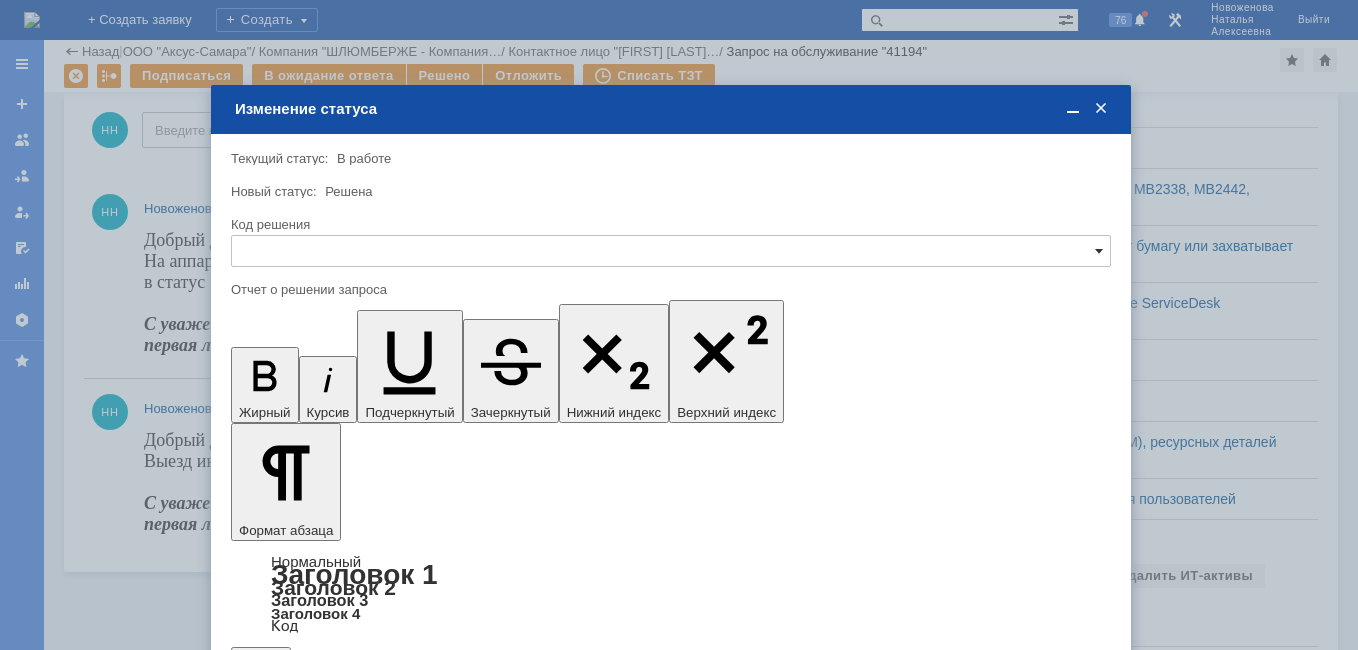 click at bounding box center (1099, 251) 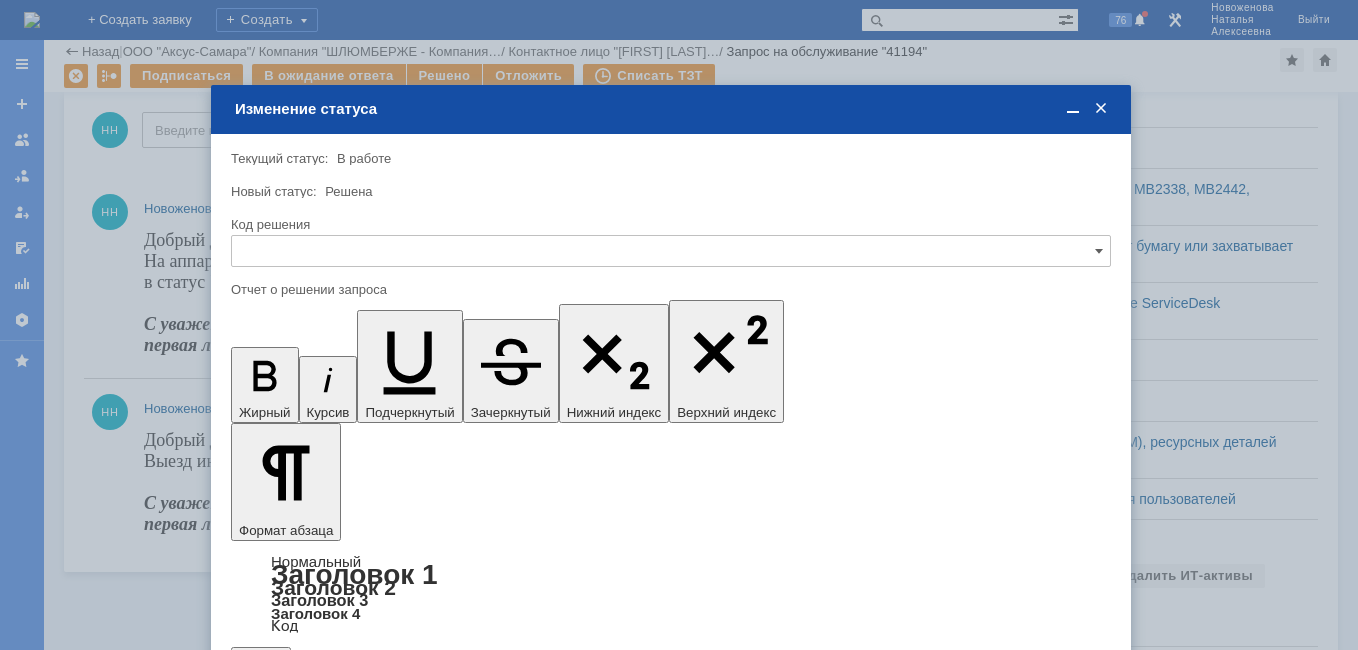 drag, startPoint x: 301, startPoint y: 386, endPoint x: 87, endPoint y: 139, distance: 326.81033 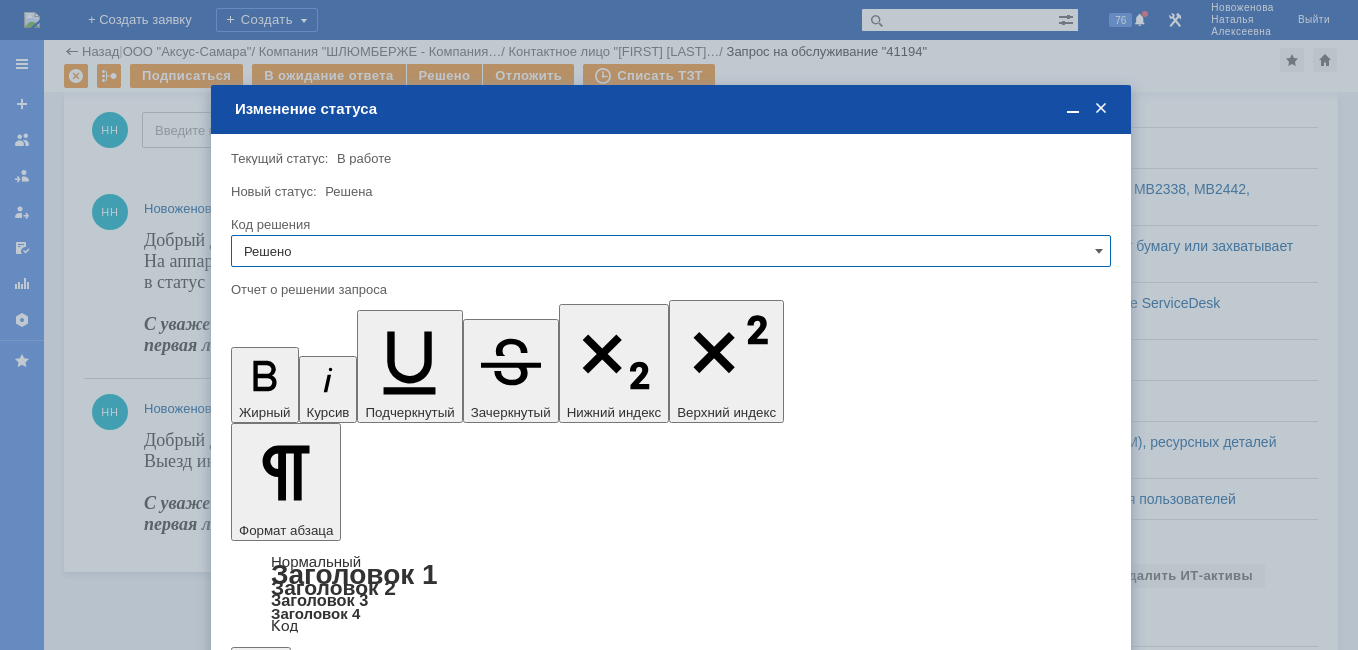 type on "Решено" 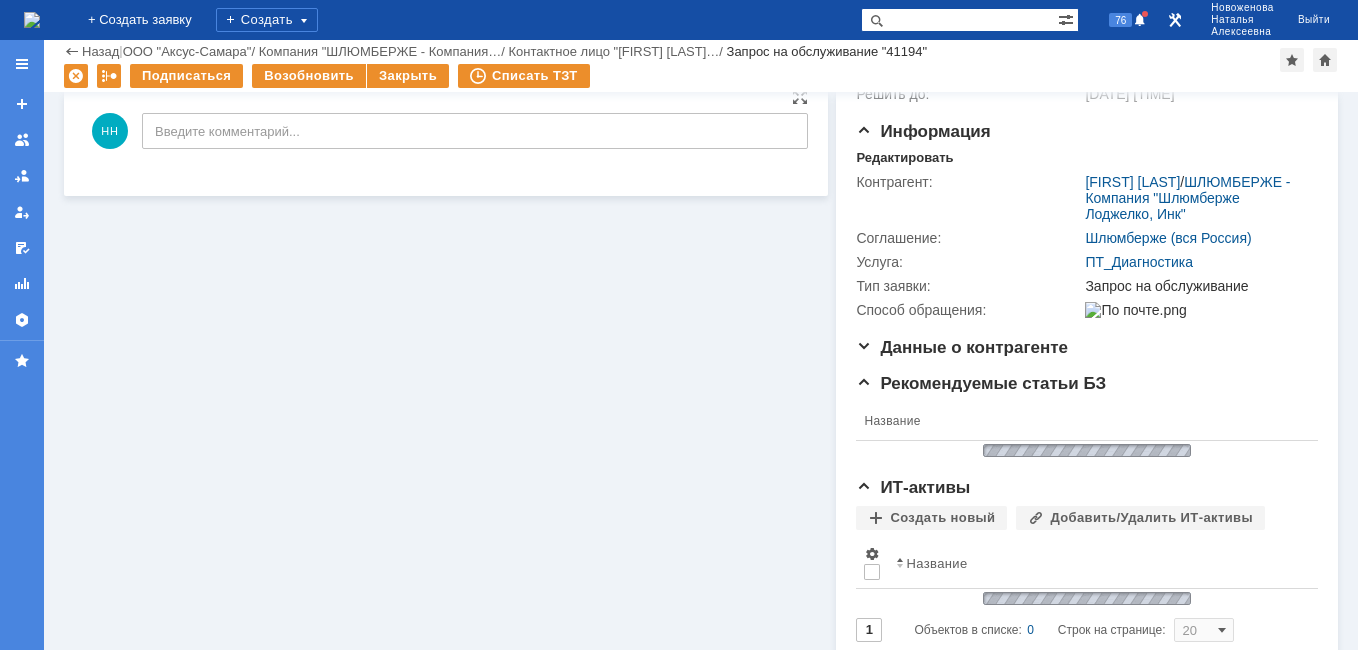 scroll, scrollTop: 0, scrollLeft: 0, axis: both 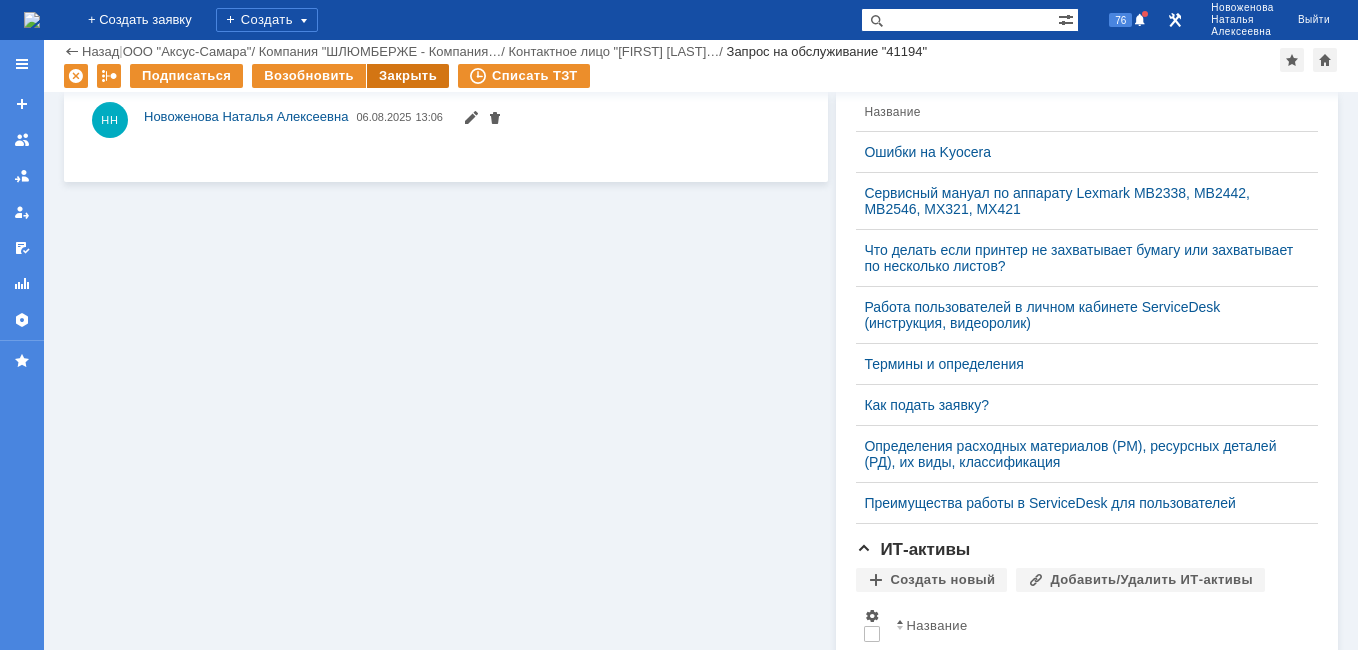 click on "Закрыть" at bounding box center [408, 76] 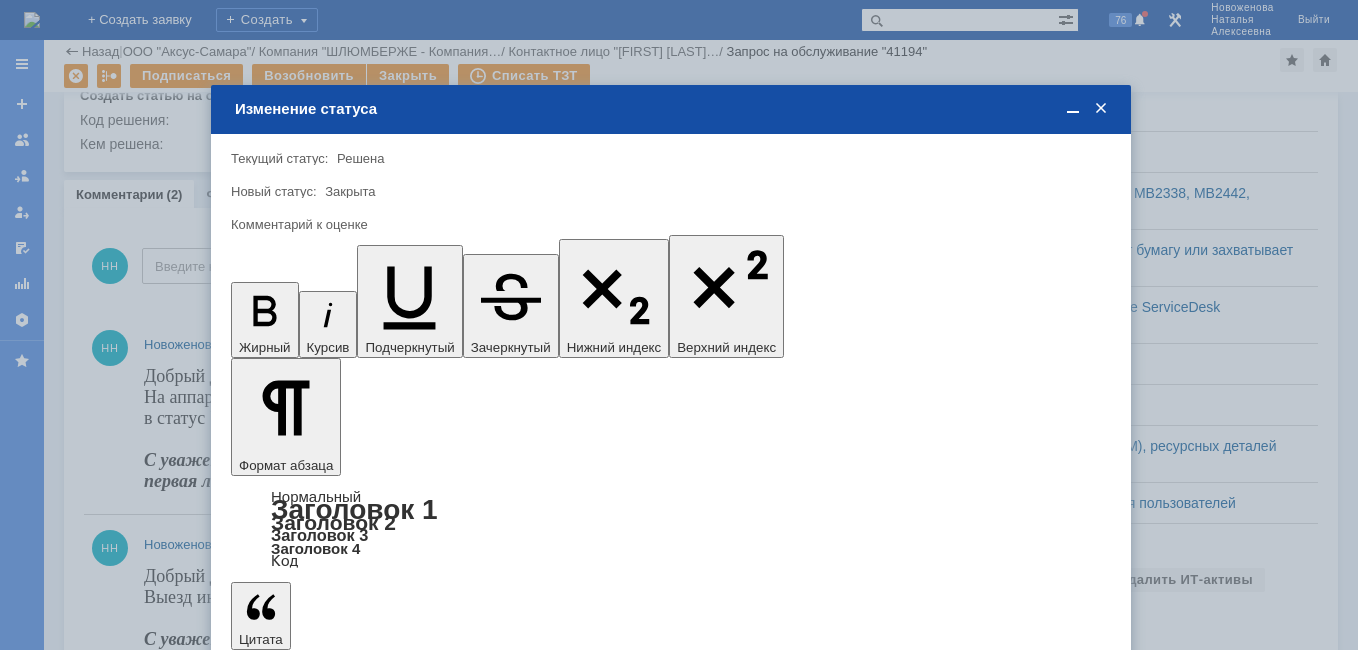 scroll, scrollTop: 0, scrollLeft: 0, axis: both 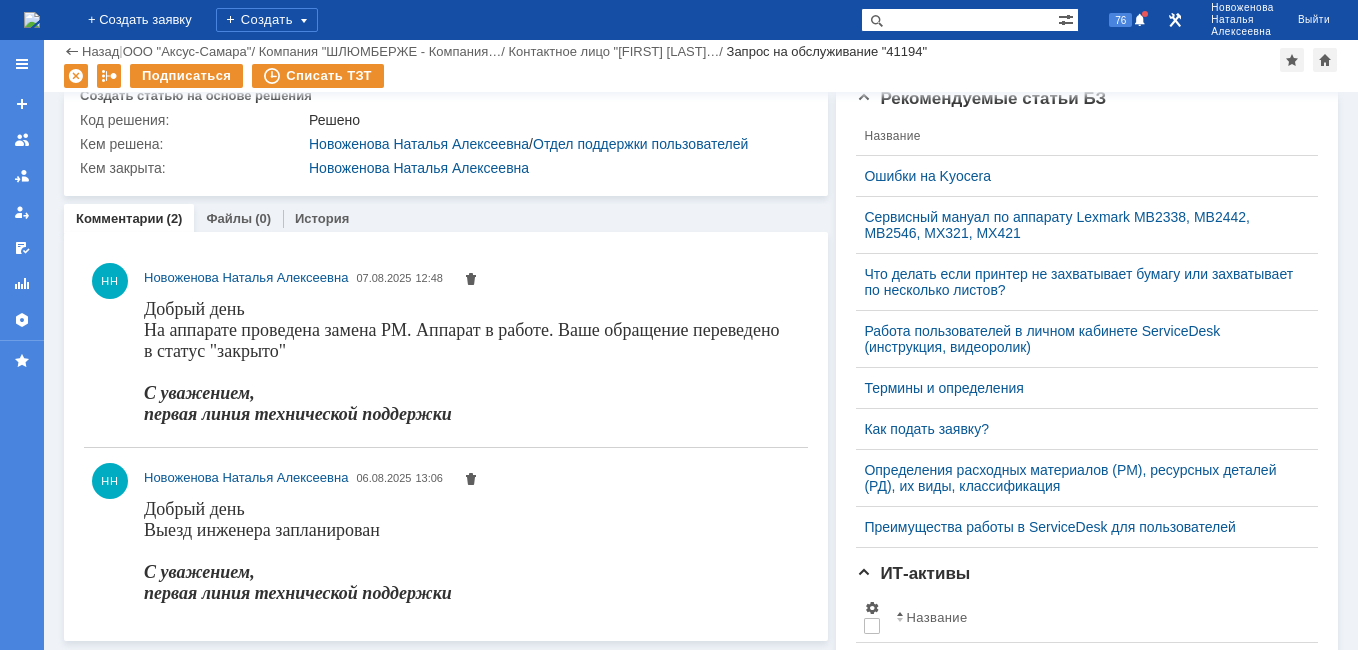 click at bounding box center (32, 20) 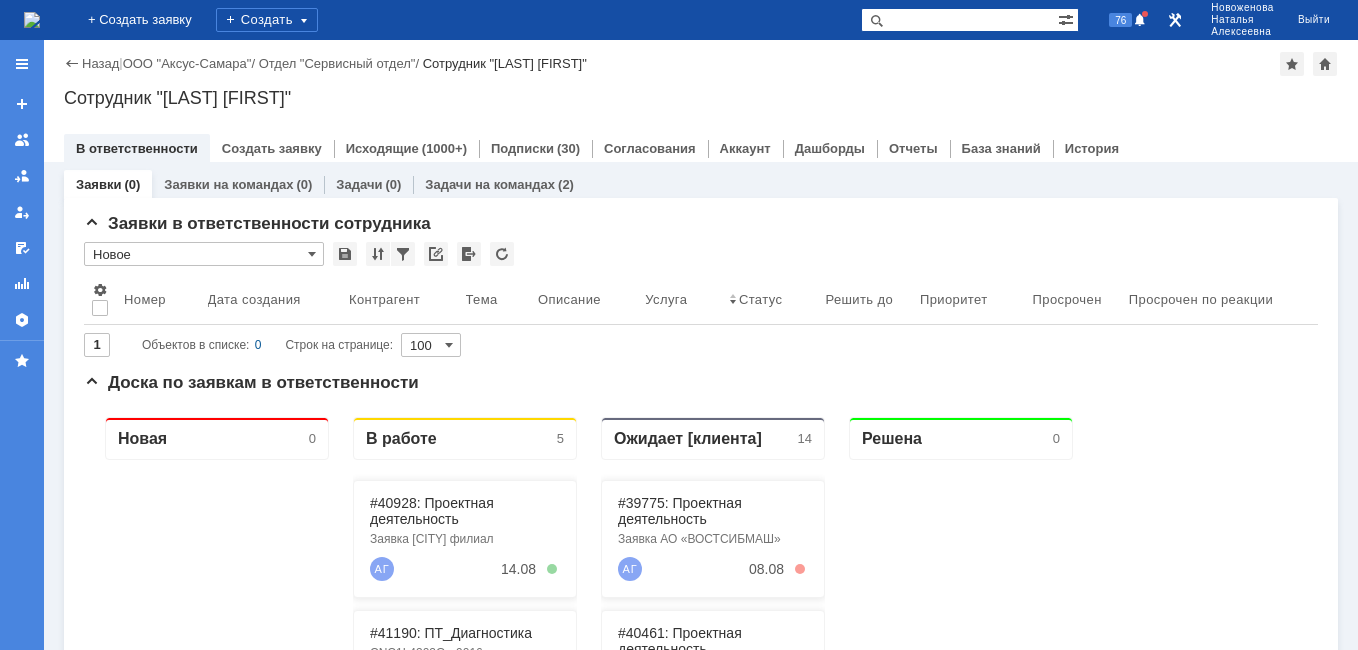 scroll, scrollTop: 0, scrollLeft: 0, axis: both 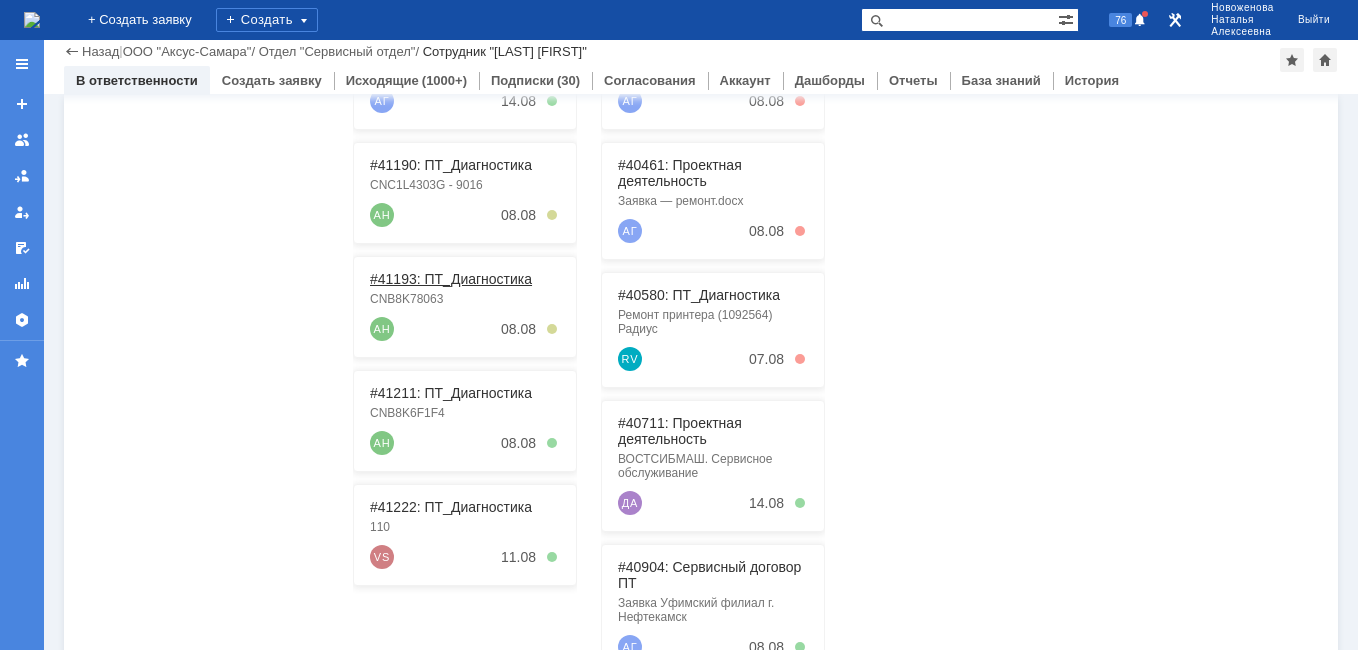 click on "#41193: ПТ_Диагностика" at bounding box center [451, 279] 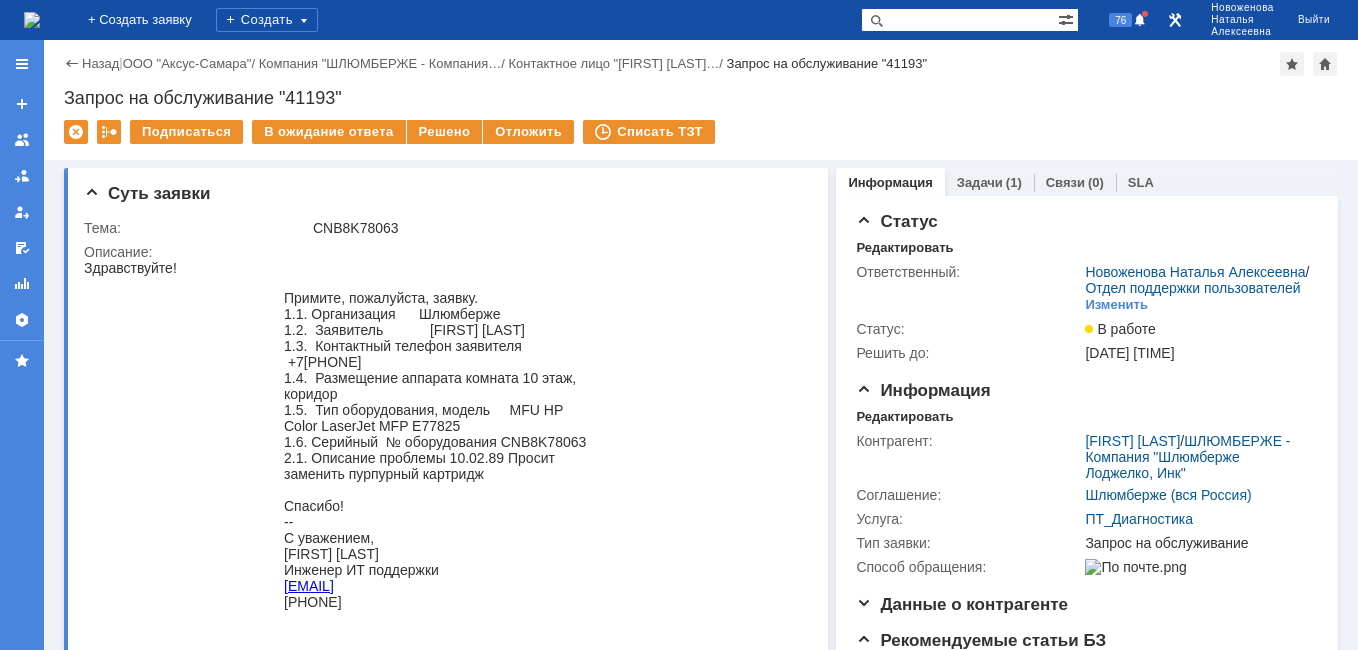 scroll, scrollTop: 0, scrollLeft: 0, axis: both 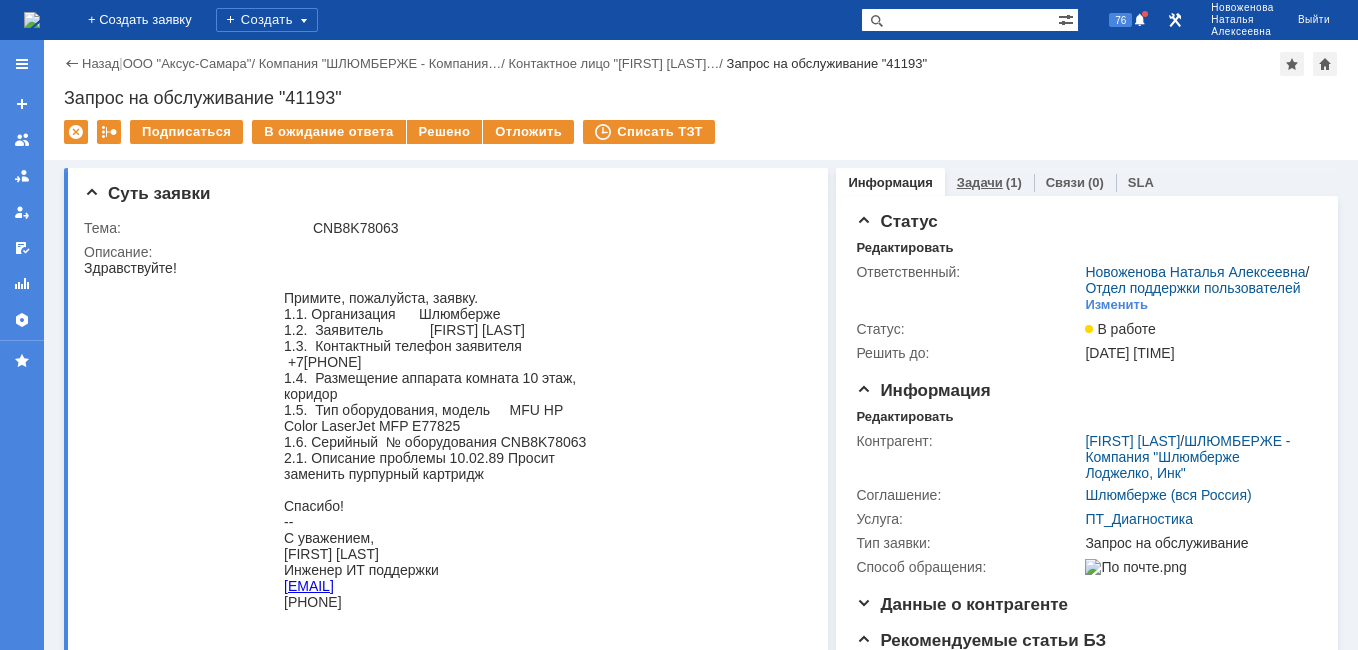 click on "Задачи" at bounding box center (980, 182) 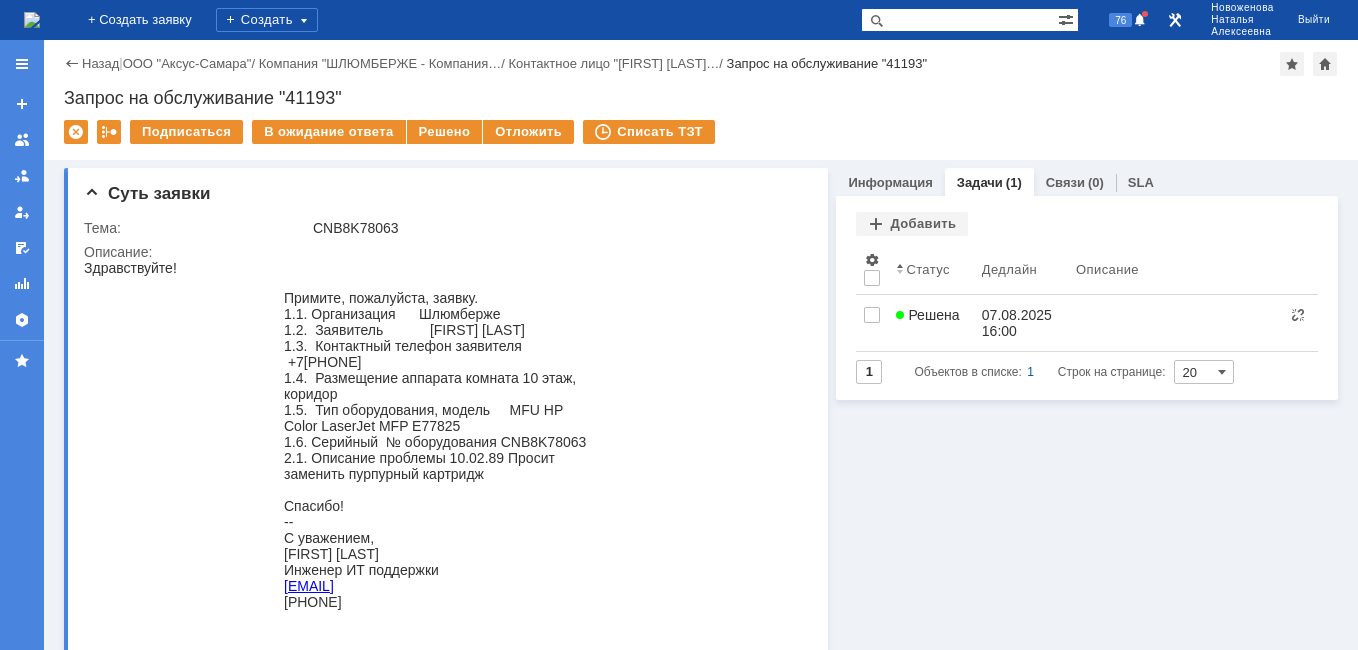 scroll, scrollTop: 0, scrollLeft: 0, axis: both 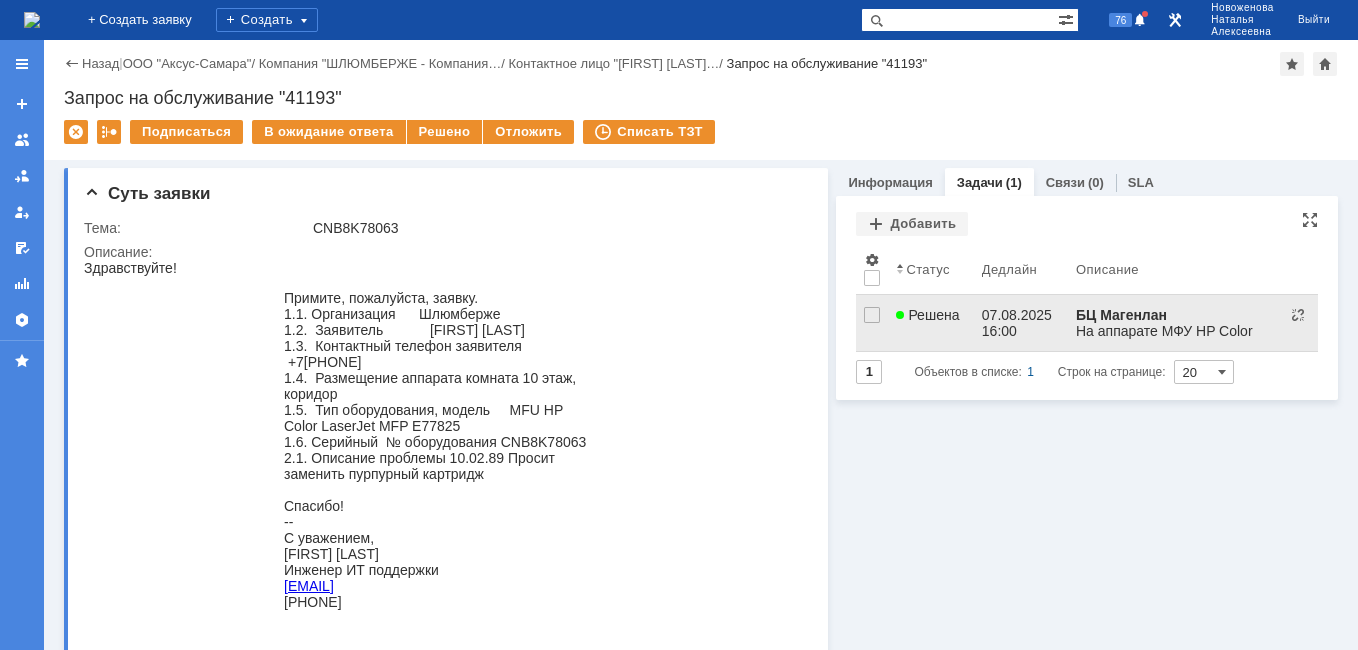 click on "07.08.2025 16:00" at bounding box center [1021, 323] 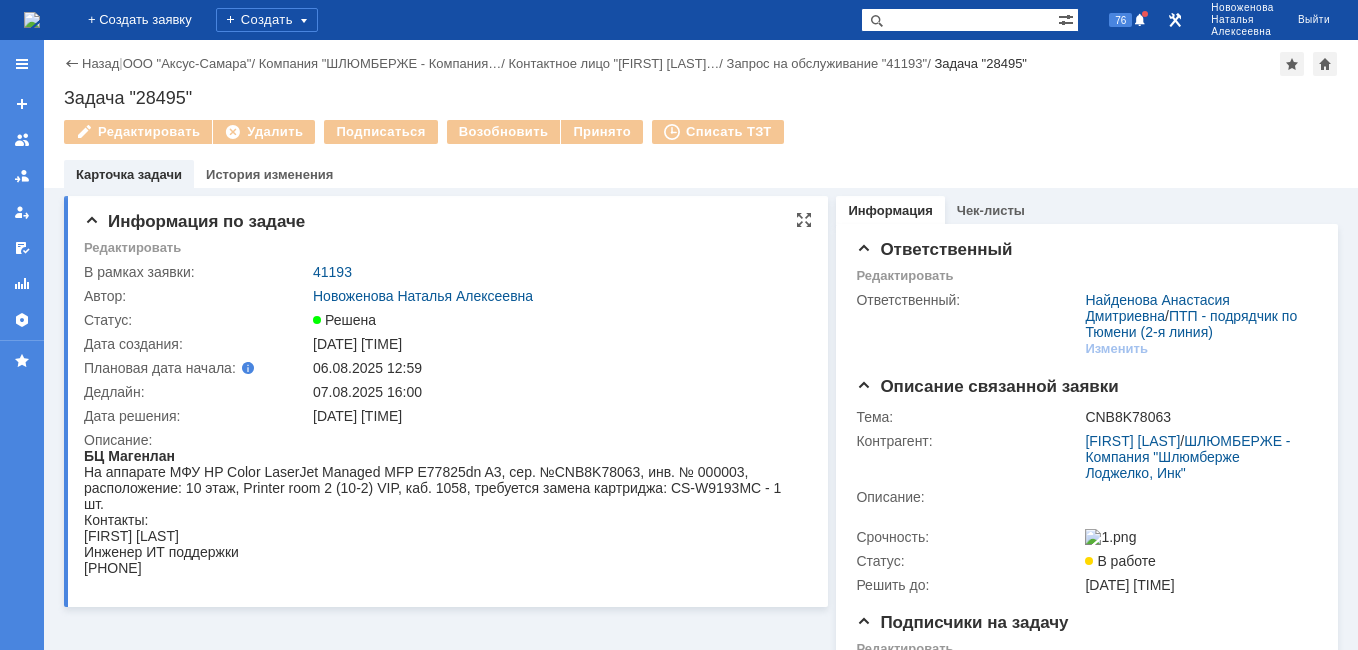 scroll, scrollTop: 0, scrollLeft: 0, axis: both 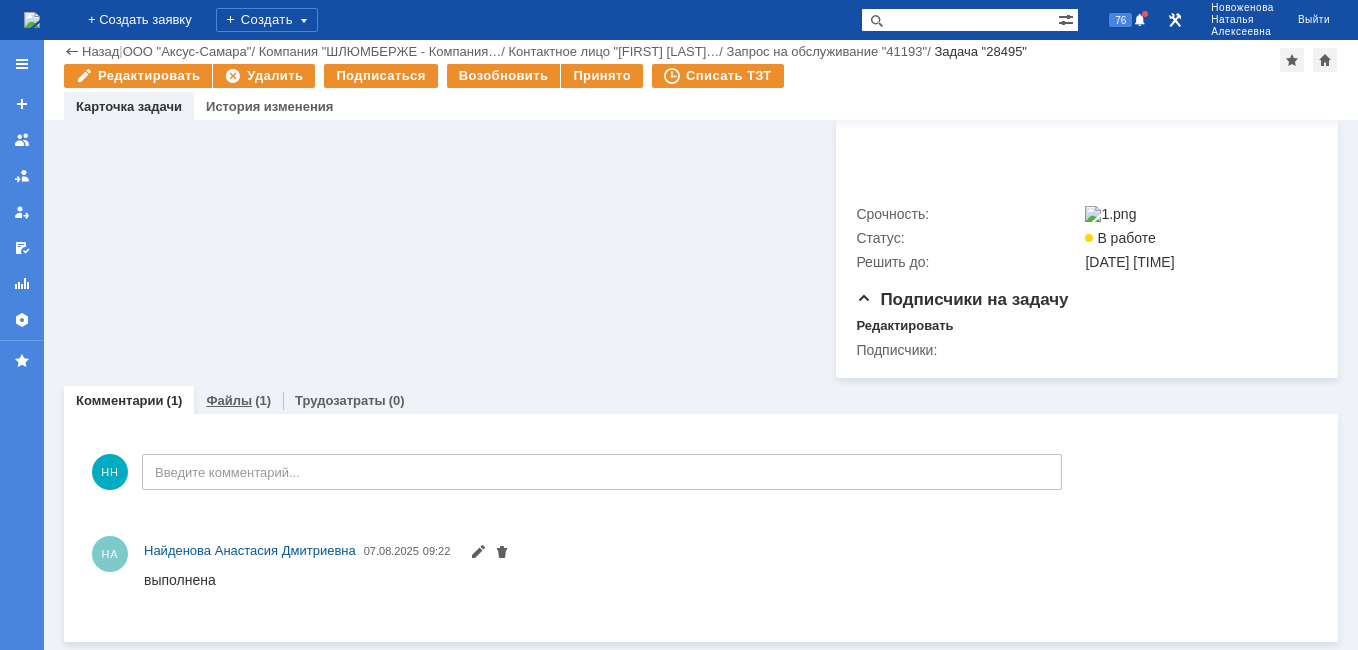 click on "Файлы" at bounding box center [229, 400] 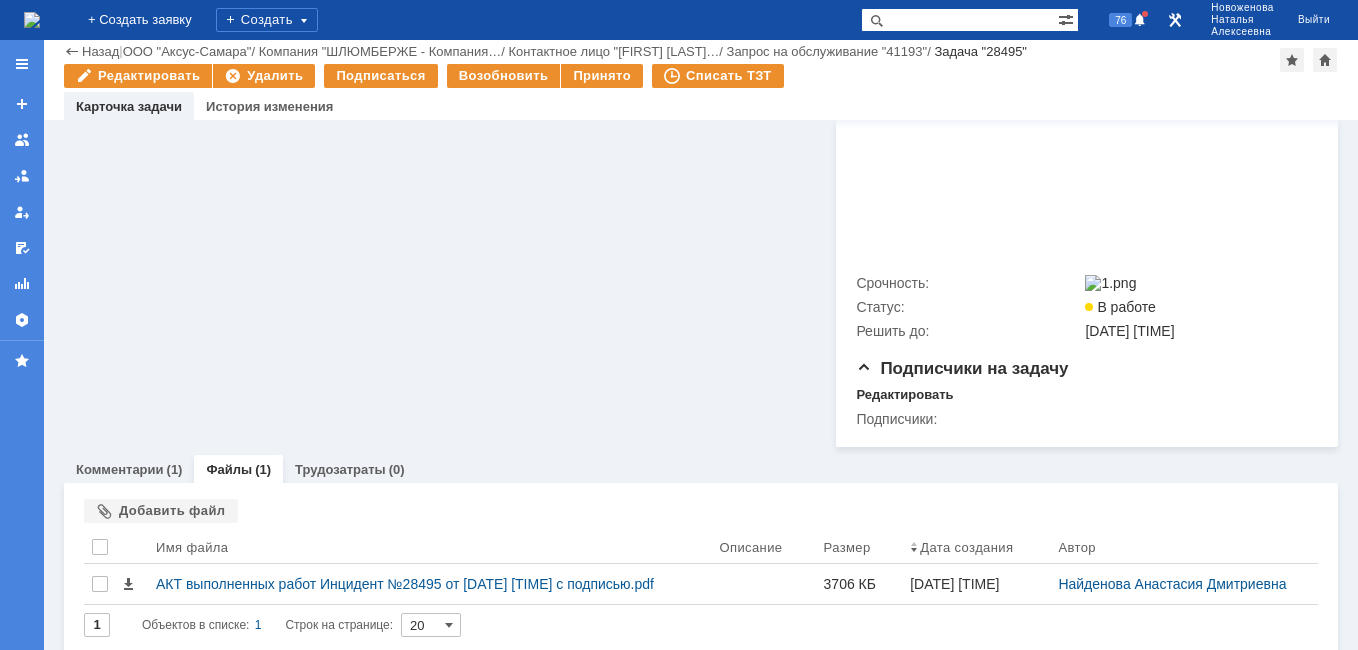 scroll, scrollTop: 1852, scrollLeft: 0, axis: vertical 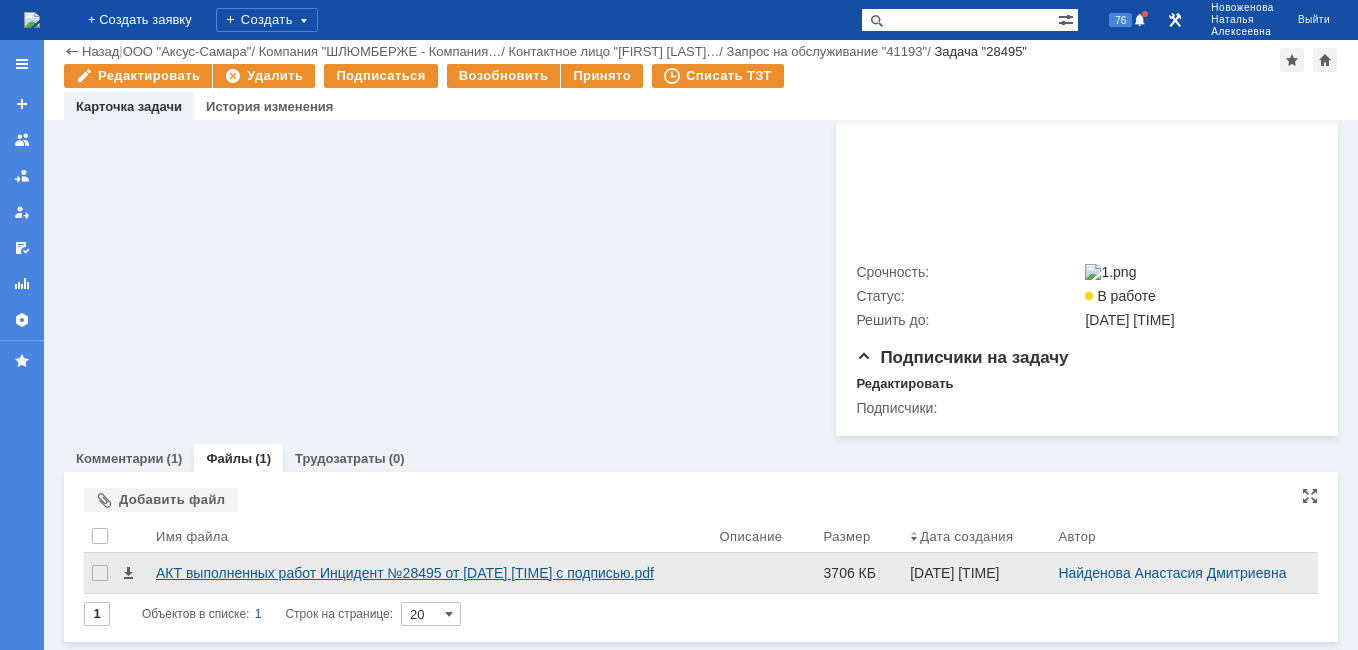 click on "АКТ выполненных работ Инцидент №28495 от [DATE] [TIME] с подписью.pdf" at bounding box center [430, 573] 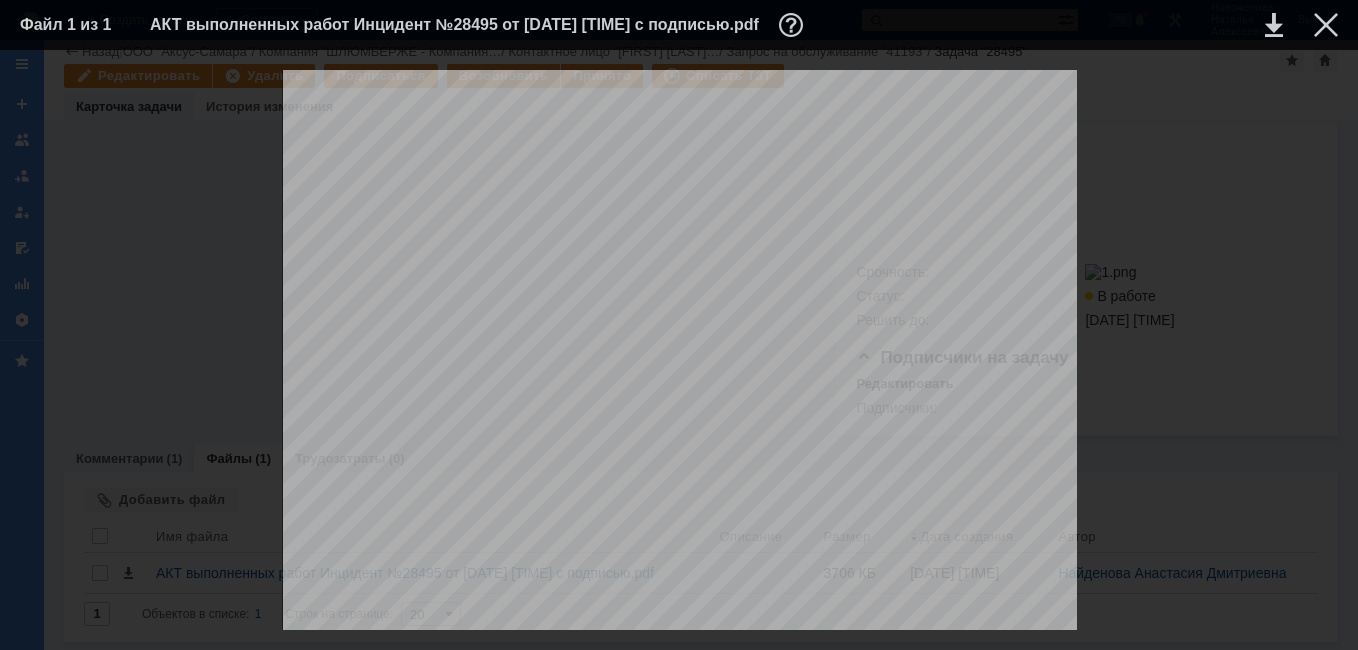 scroll, scrollTop: 0, scrollLeft: 0, axis: both 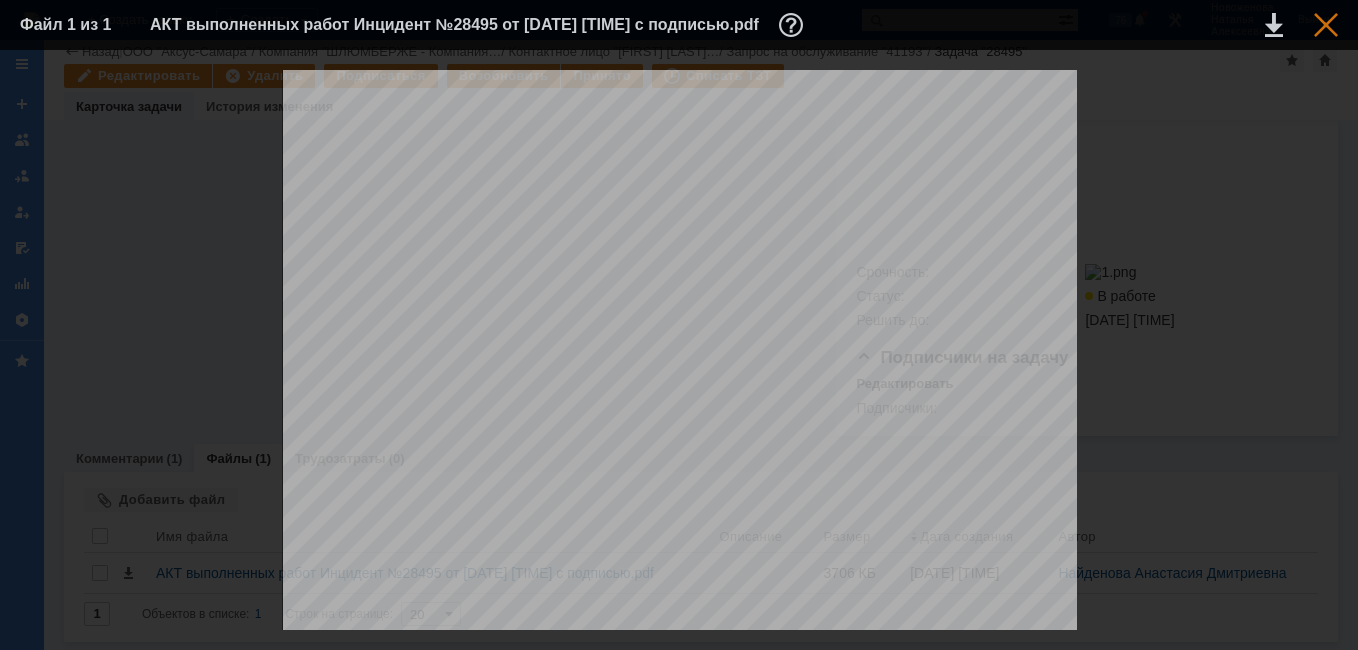 click at bounding box center [1326, 25] 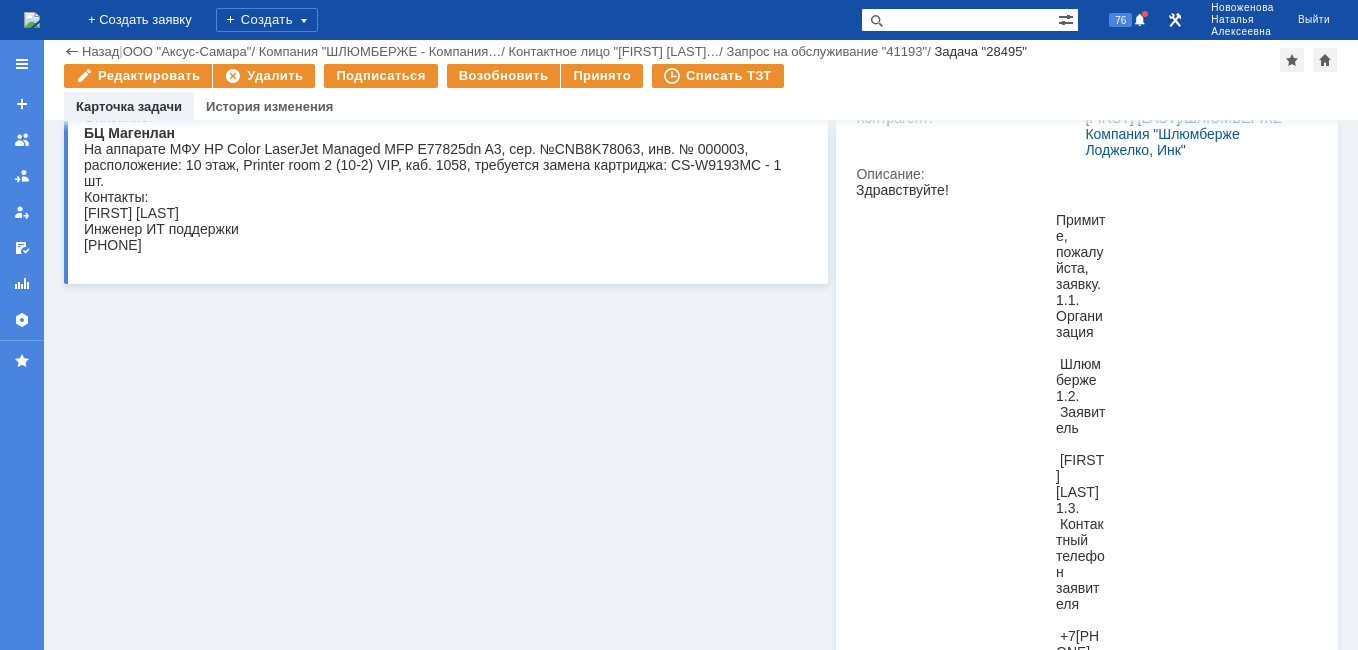 scroll, scrollTop: 42, scrollLeft: 0, axis: vertical 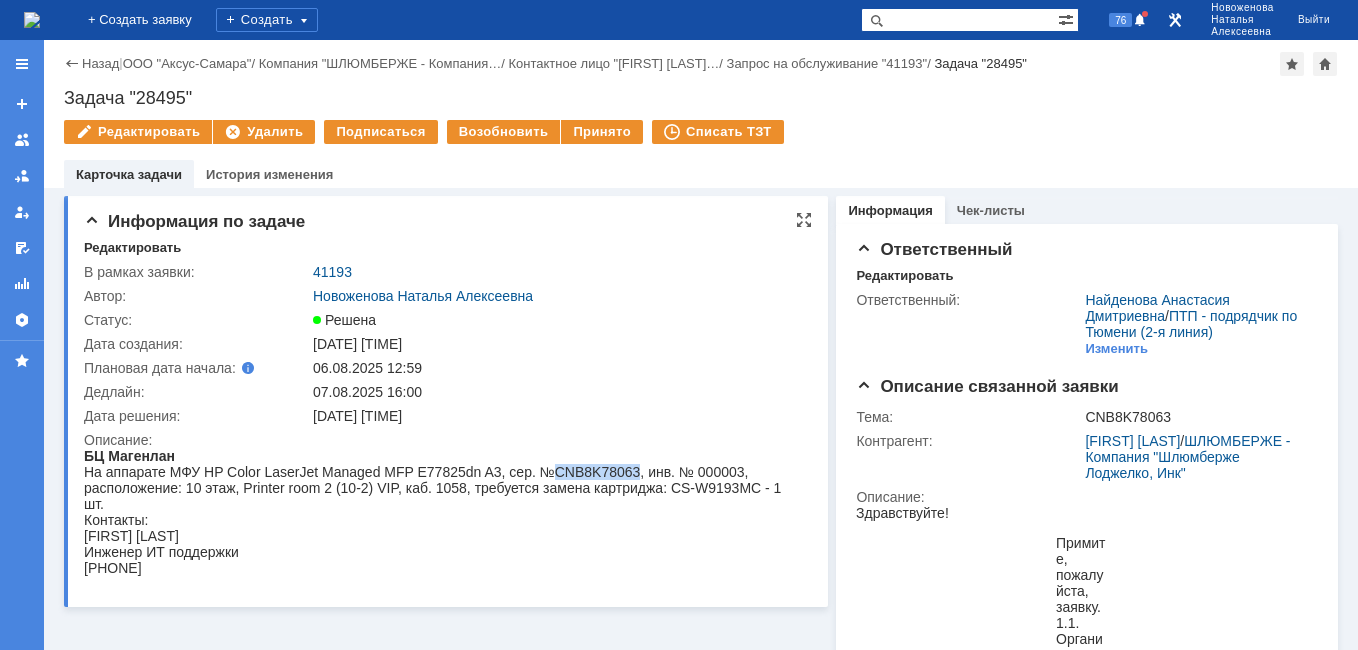 drag, startPoint x: 633, startPoint y: 474, endPoint x: 552, endPoint y: 477, distance: 81.055534 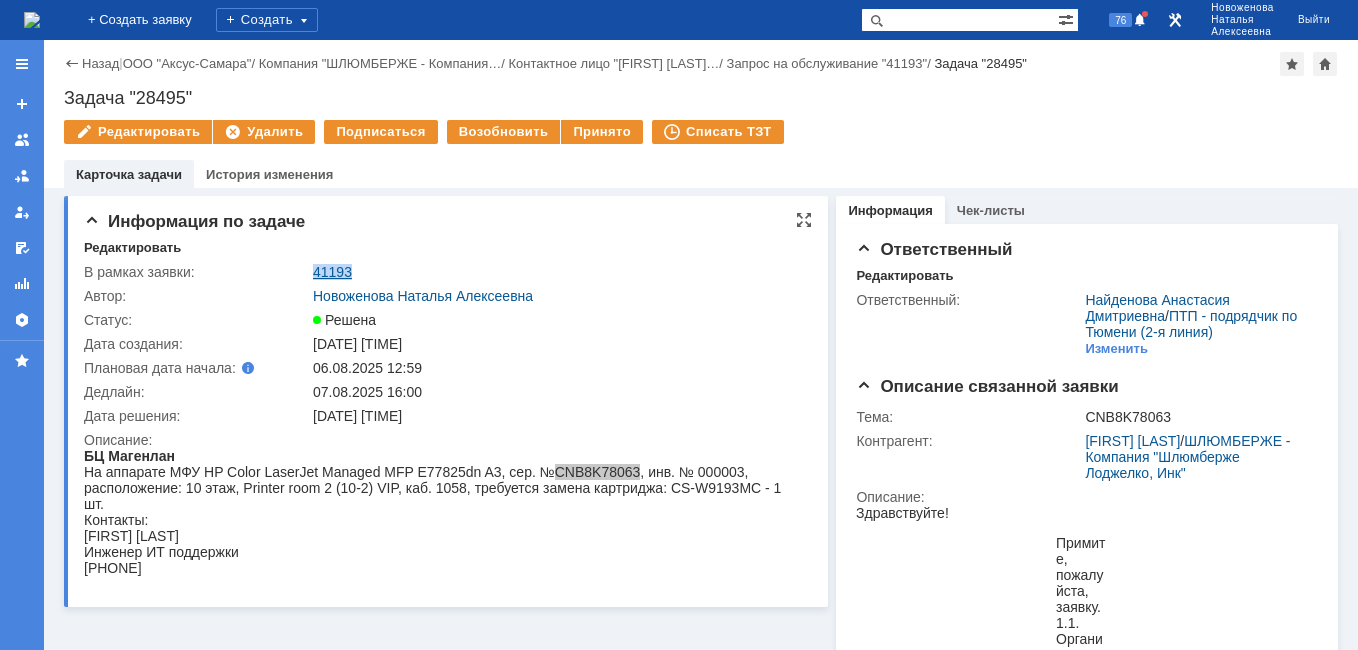 drag, startPoint x: 363, startPoint y: 270, endPoint x: 313, endPoint y: 277, distance: 50.48762 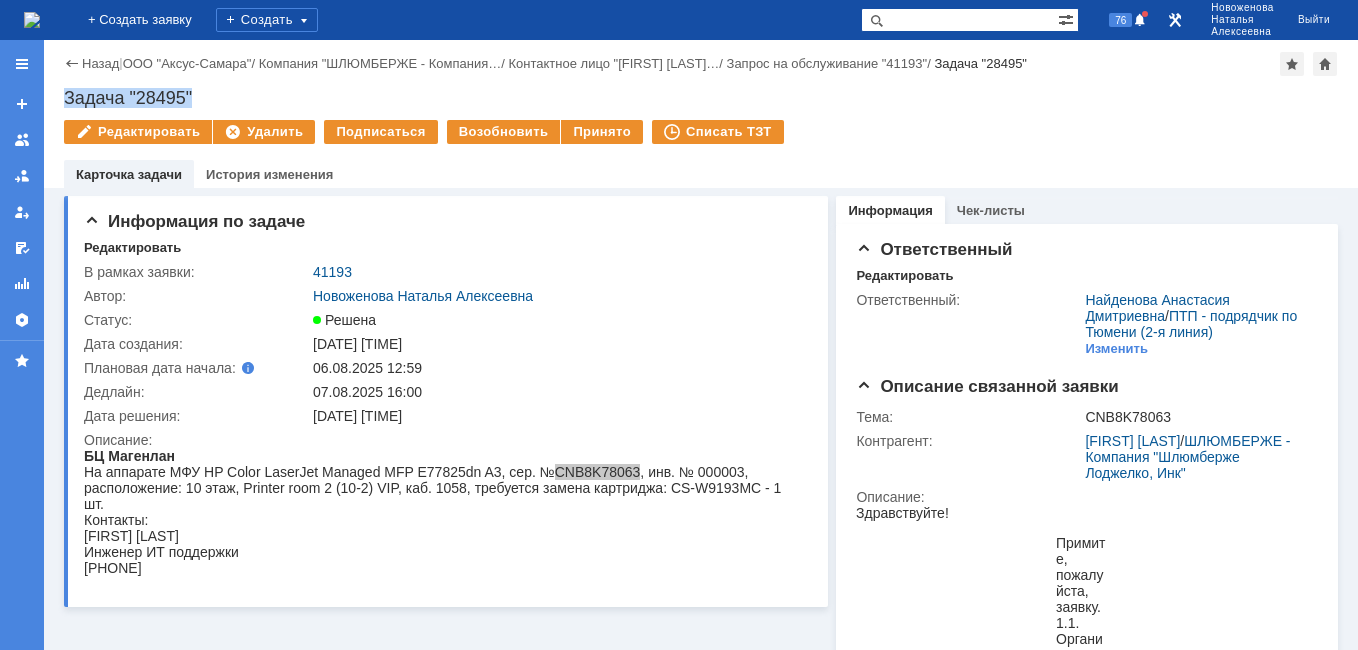 drag, startPoint x: 203, startPoint y: 98, endPoint x: 61, endPoint y: 99, distance: 142.00352 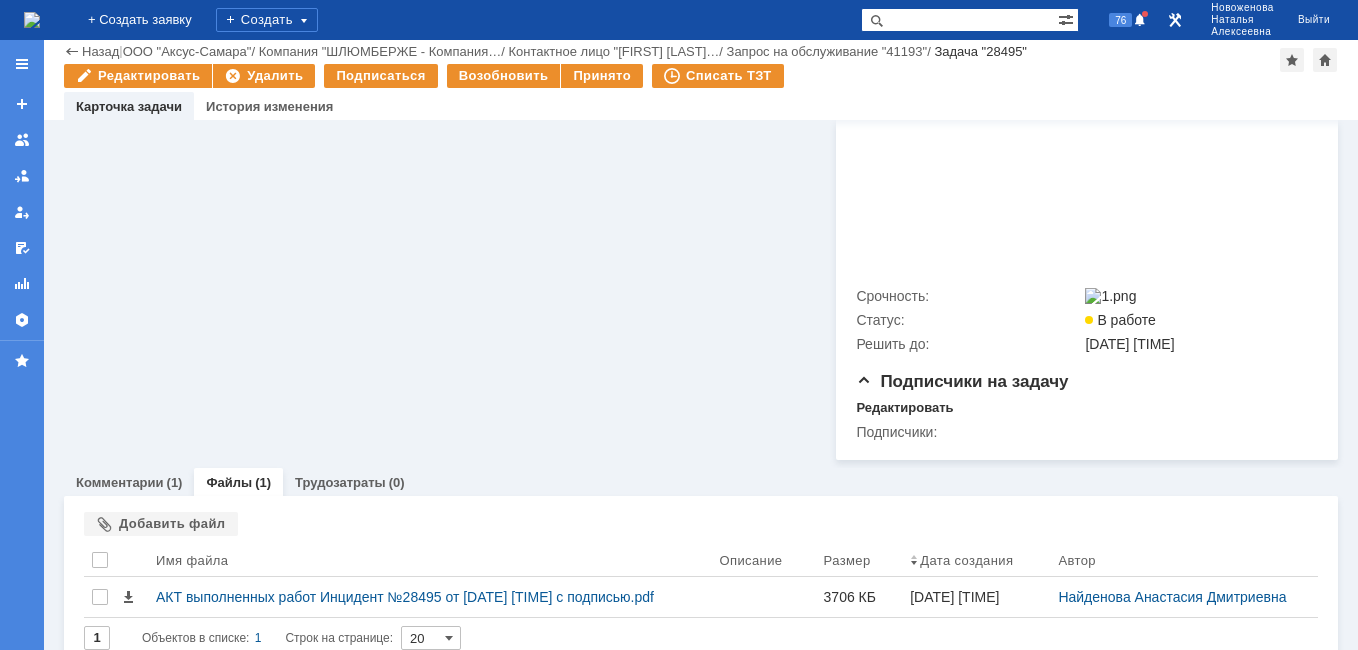 scroll, scrollTop: 1852, scrollLeft: 0, axis: vertical 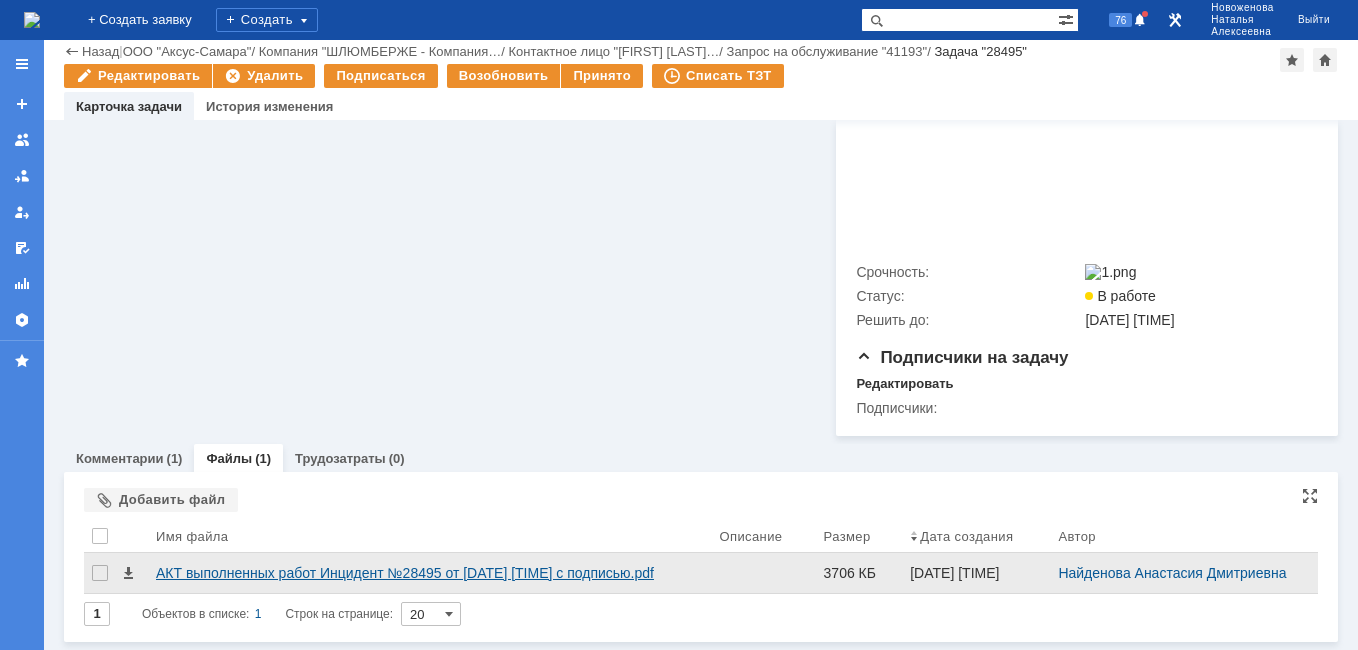 click on "АКТ выполненных работ Инцидент №28495 от [DATE] [TIME] с подписью.pdf" at bounding box center (430, 573) 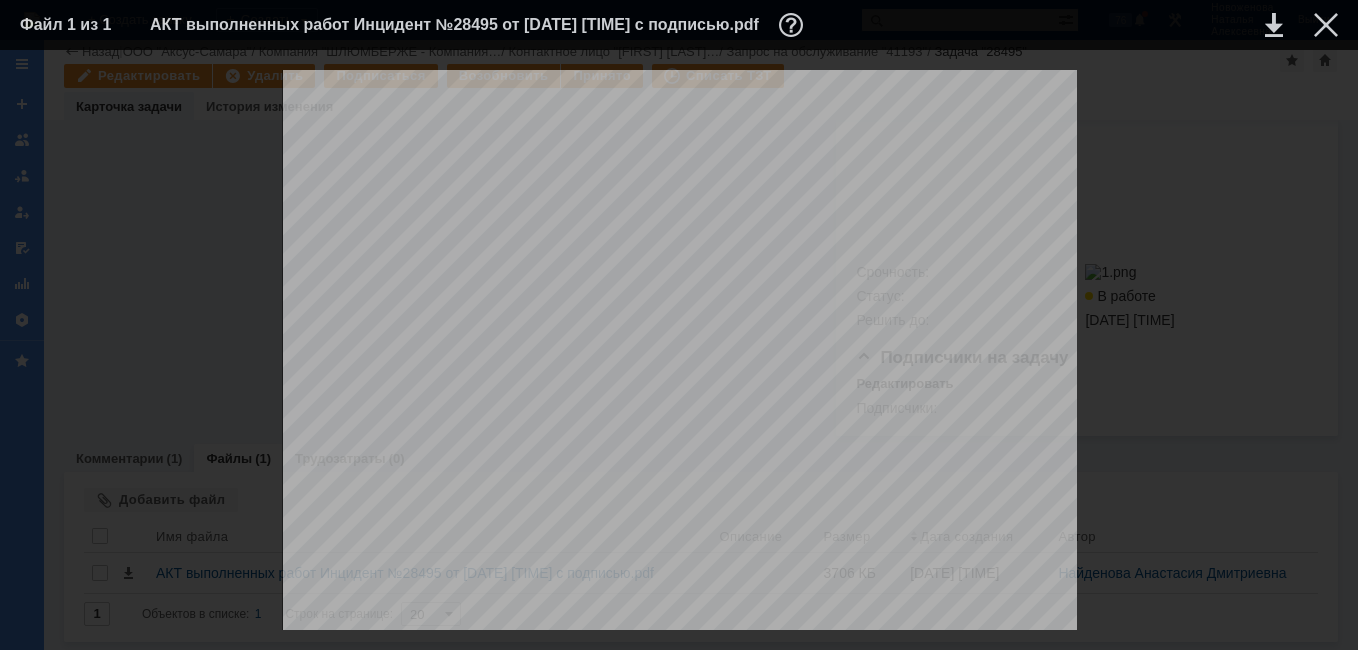 scroll, scrollTop: 1698, scrollLeft: 0, axis: vertical 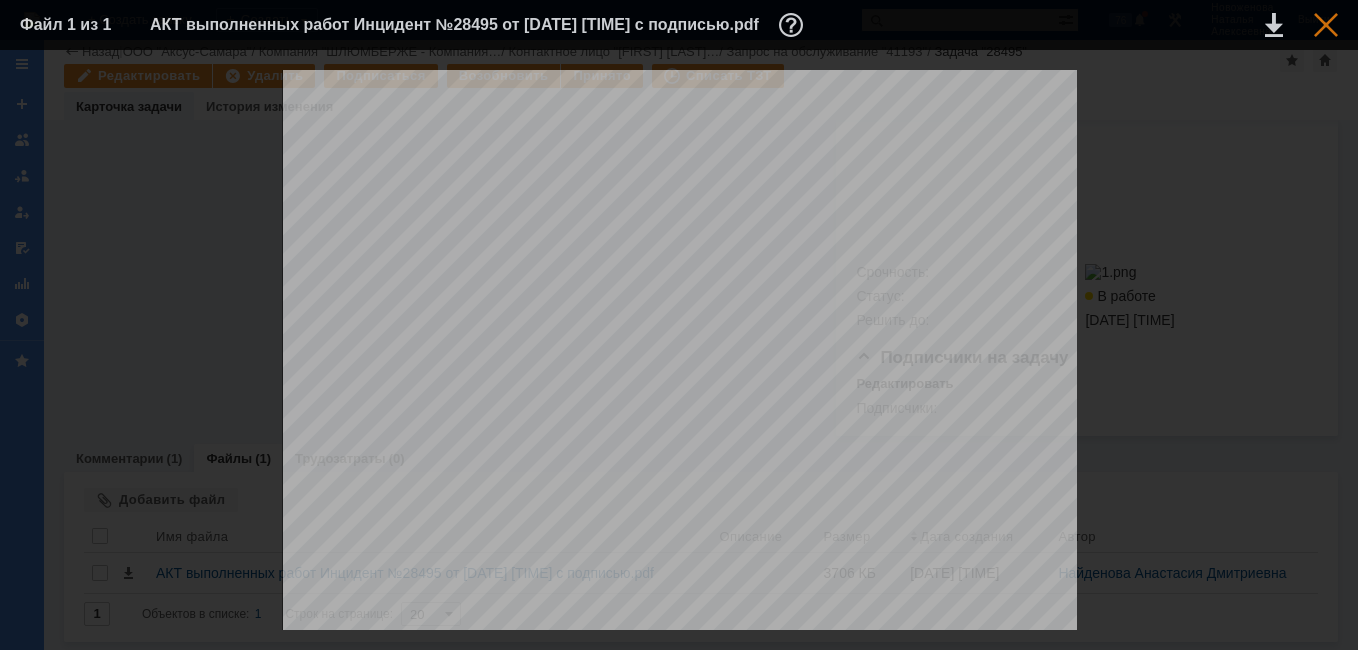 click at bounding box center (1326, 25) 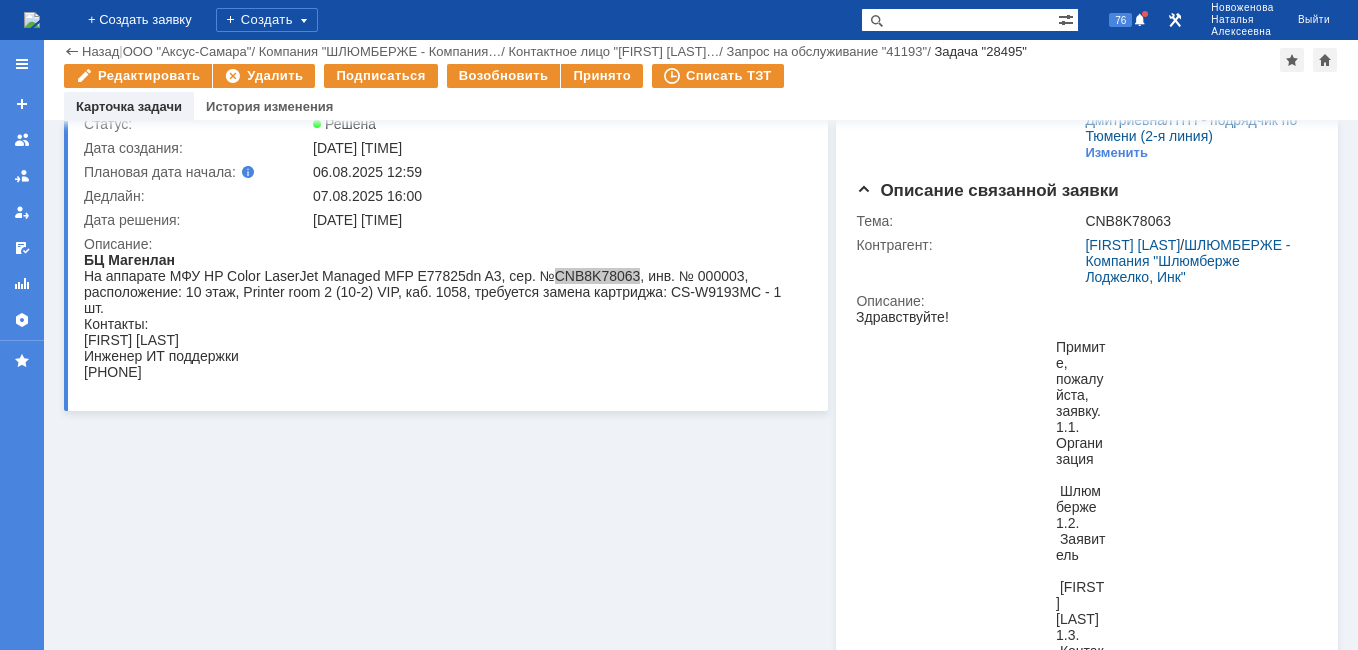 scroll, scrollTop: 0, scrollLeft: 0, axis: both 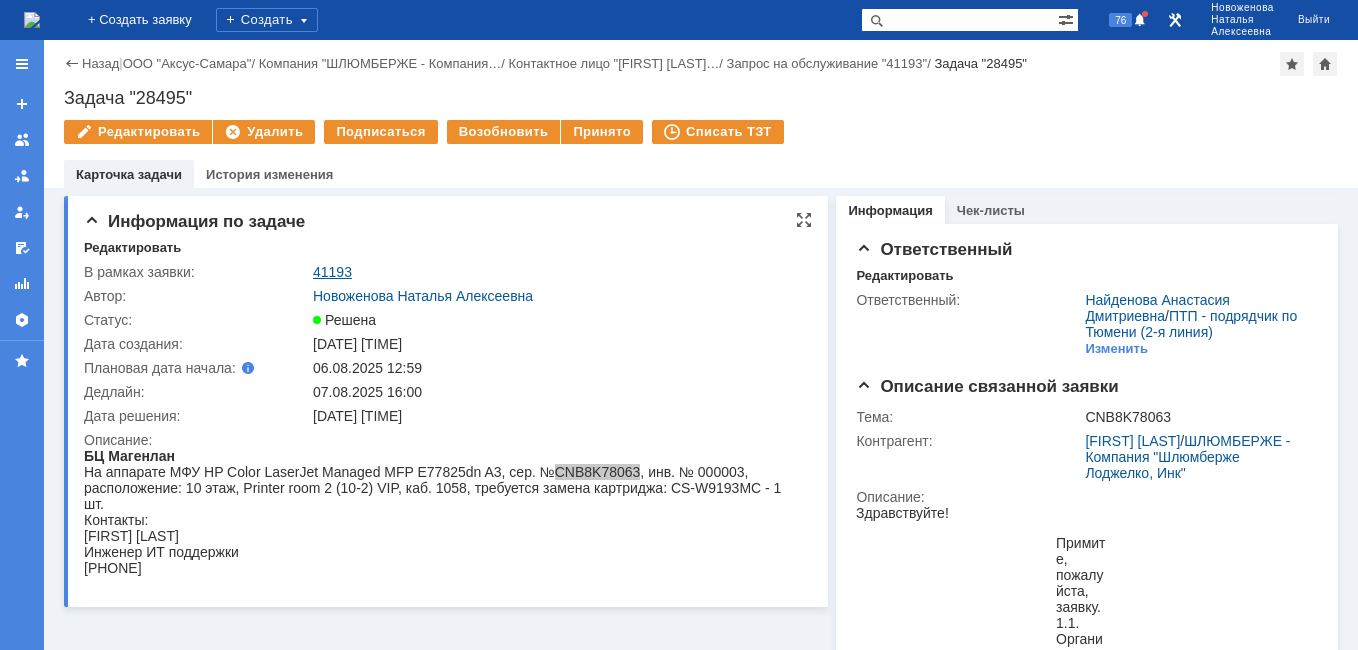 click on "41193" at bounding box center (332, 272) 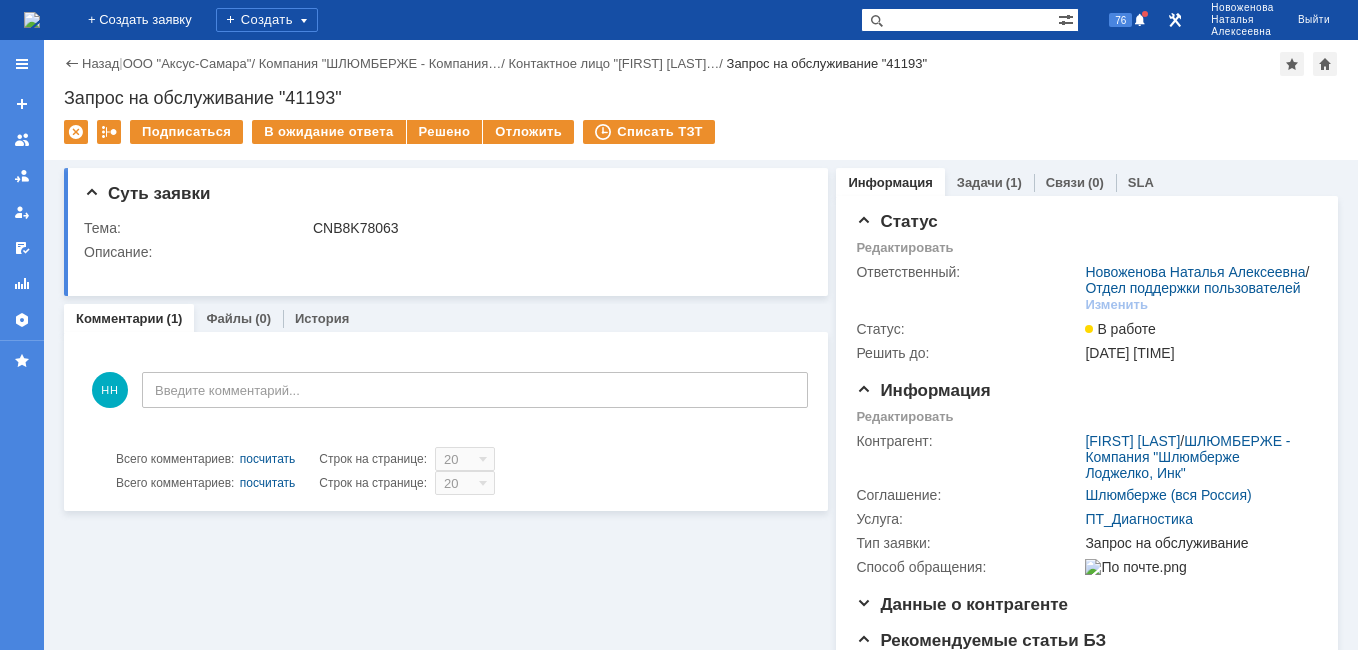 scroll, scrollTop: 0, scrollLeft: 0, axis: both 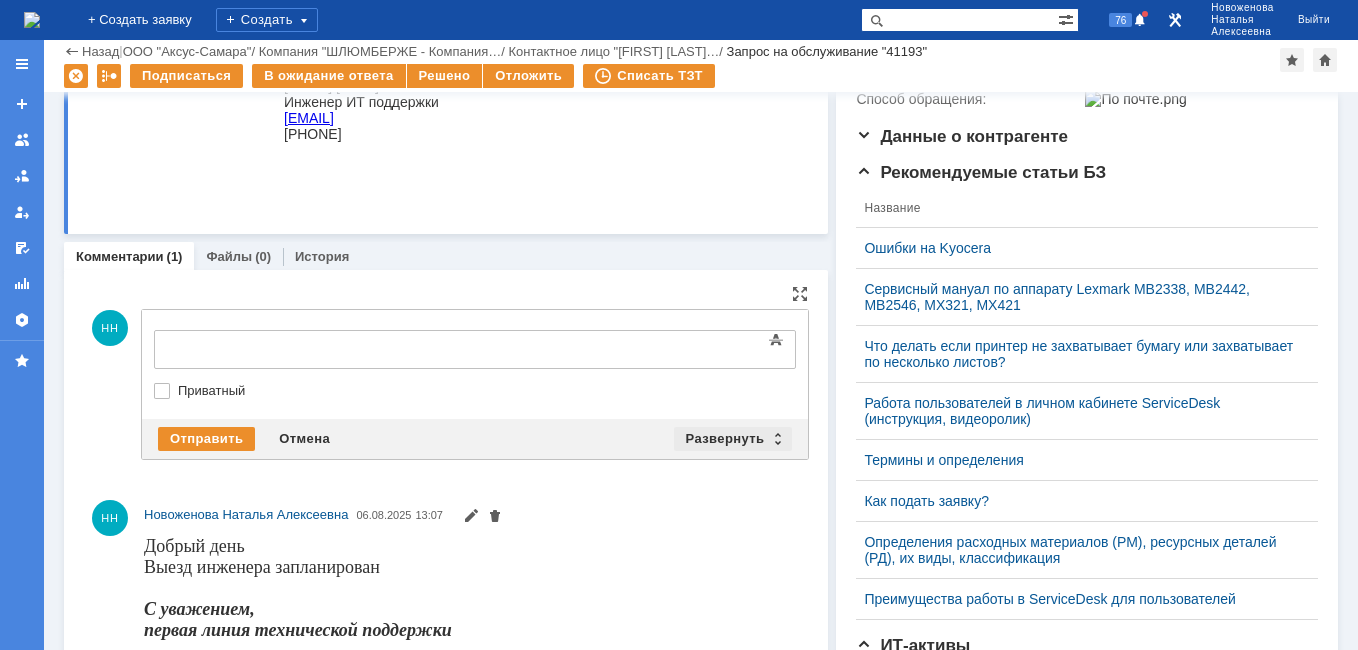 click on "Развернуть" at bounding box center [733, 439] 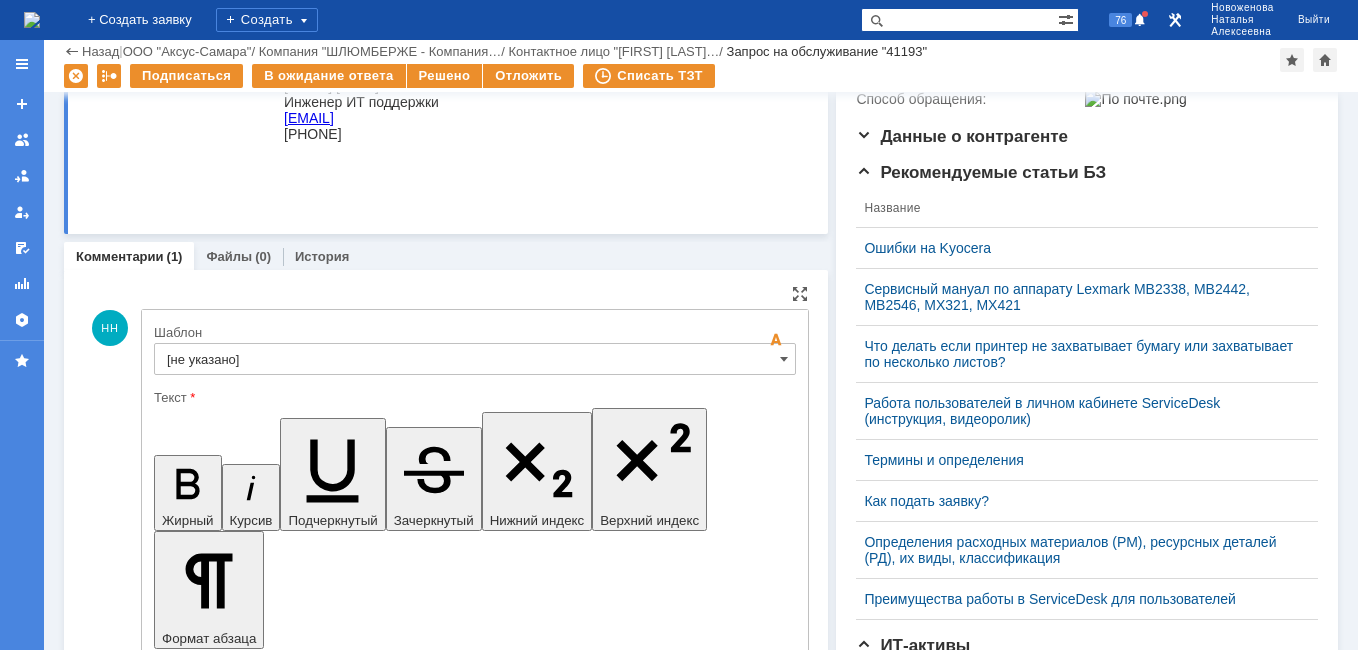scroll, scrollTop: 0, scrollLeft: 0, axis: both 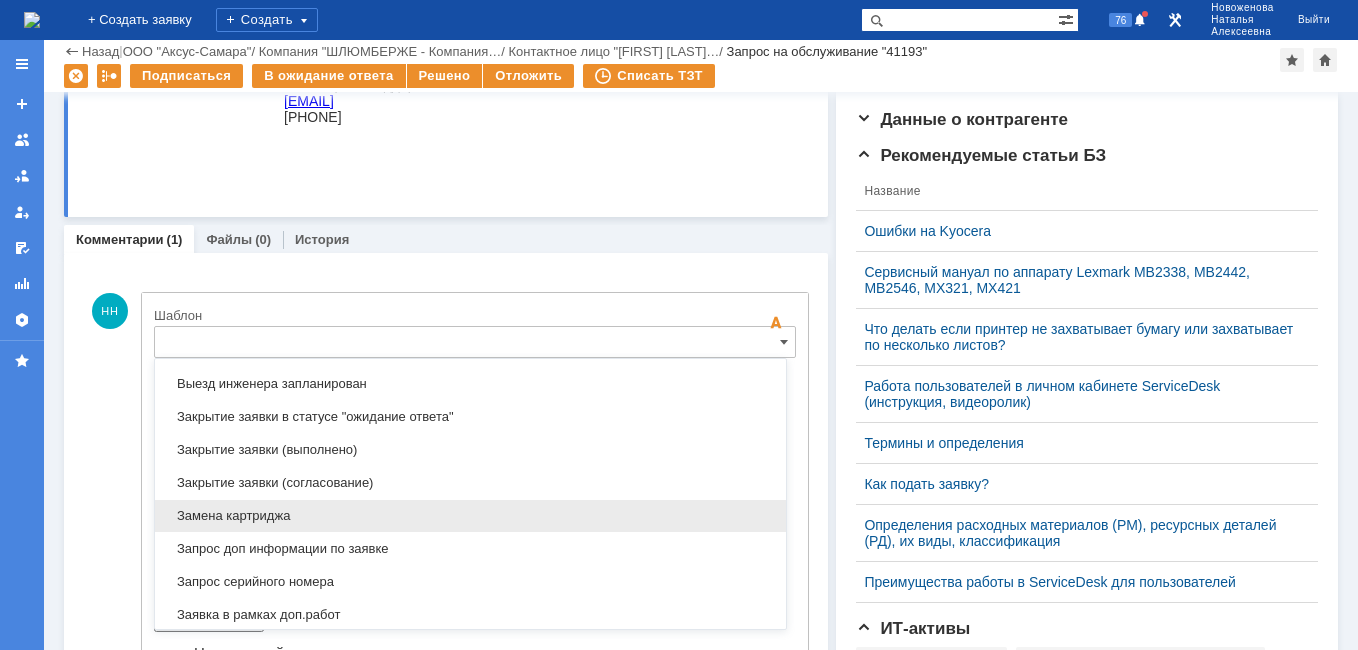 drag, startPoint x: 265, startPoint y: 523, endPoint x: 111, endPoint y: 70, distance: 478.46106 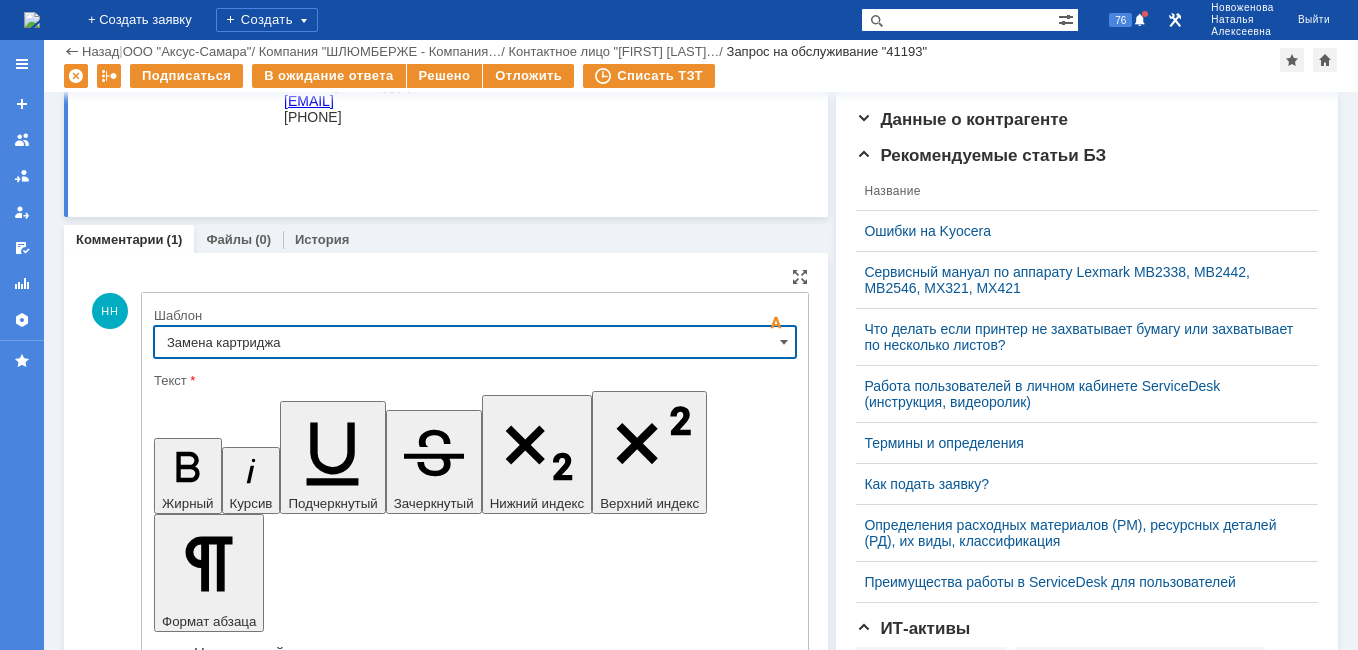 type on "Замена картриджа" 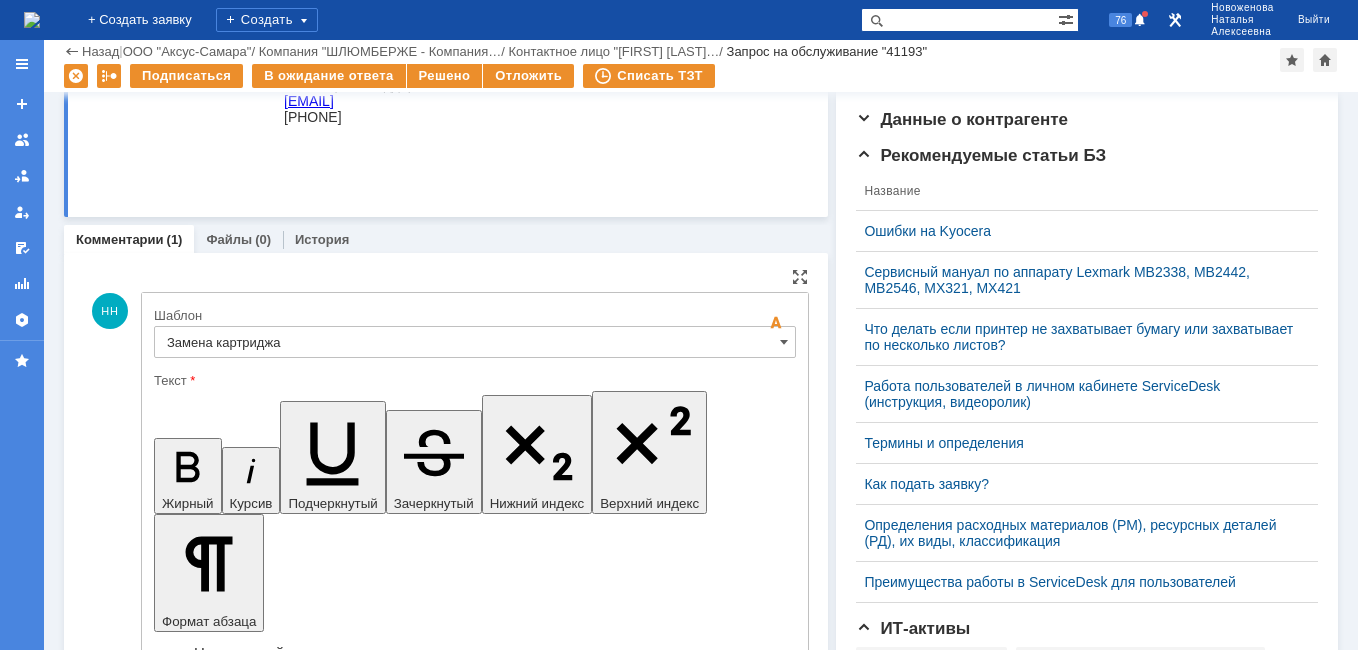 drag, startPoint x: 532, startPoint y: 5033, endPoint x: 437, endPoint y: 4991, distance: 103.87011 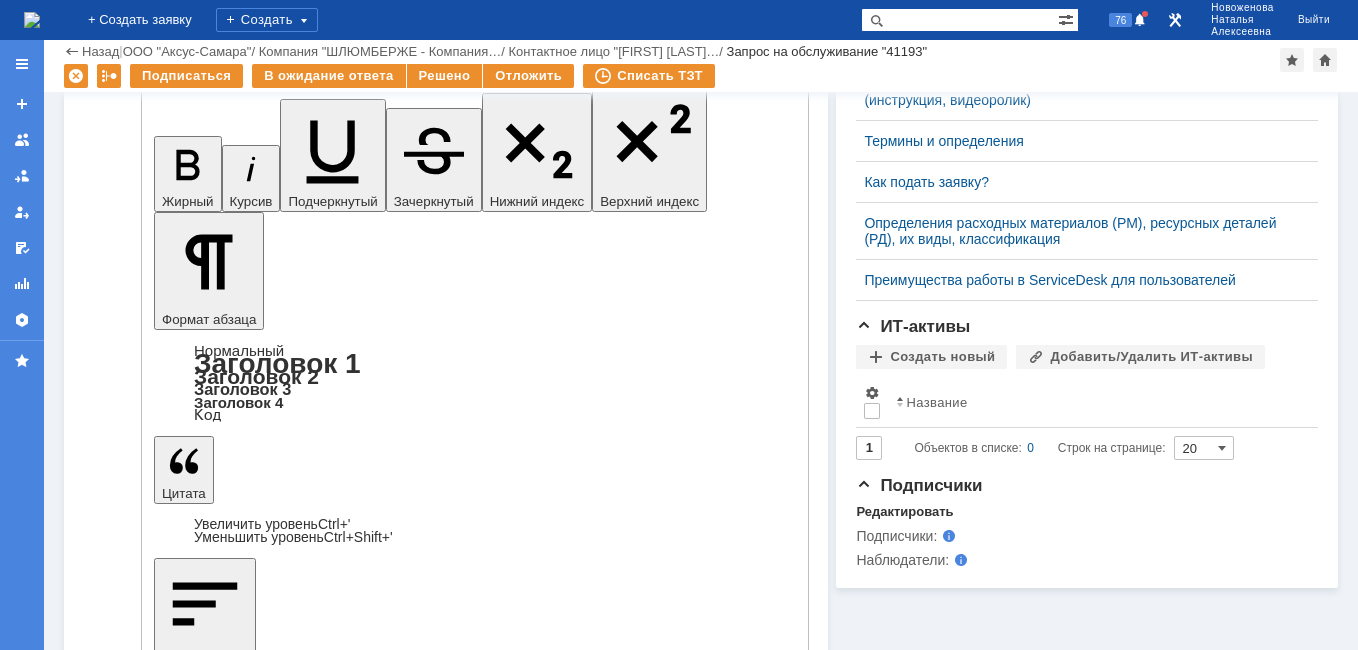 scroll, scrollTop: 765, scrollLeft: 0, axis: vertical 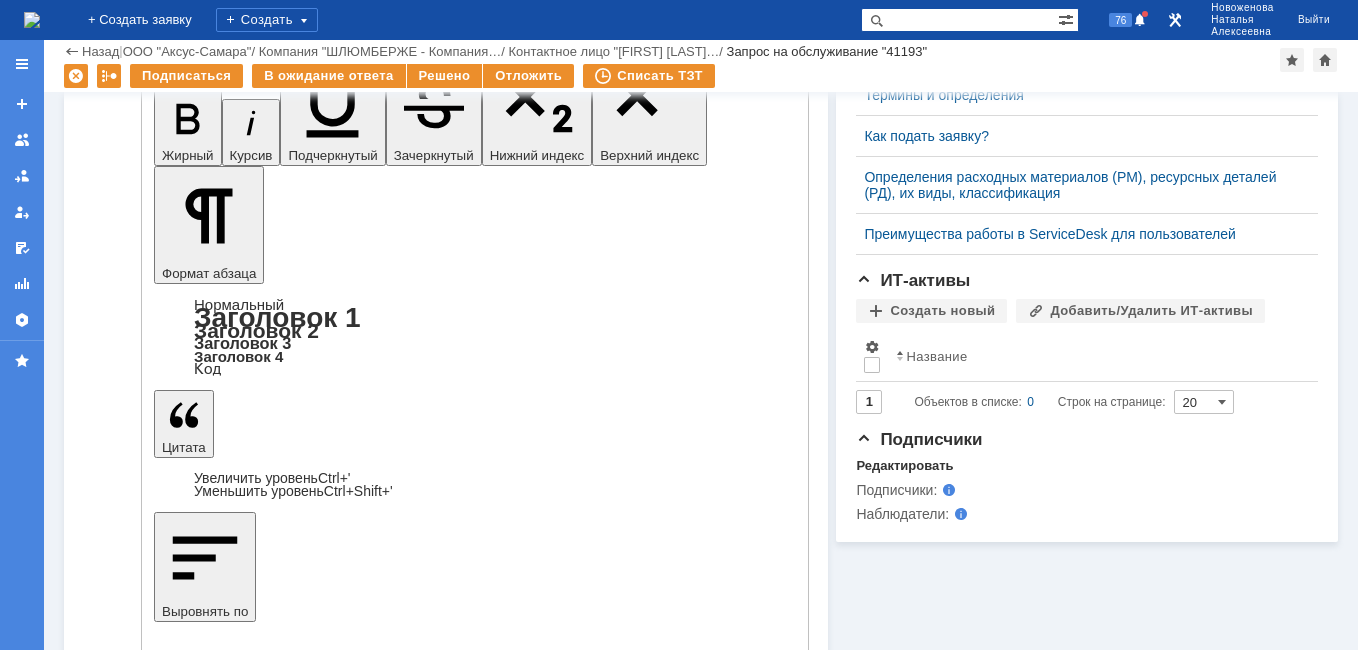 click on "Отправить" at bounding box center [206, 4902] 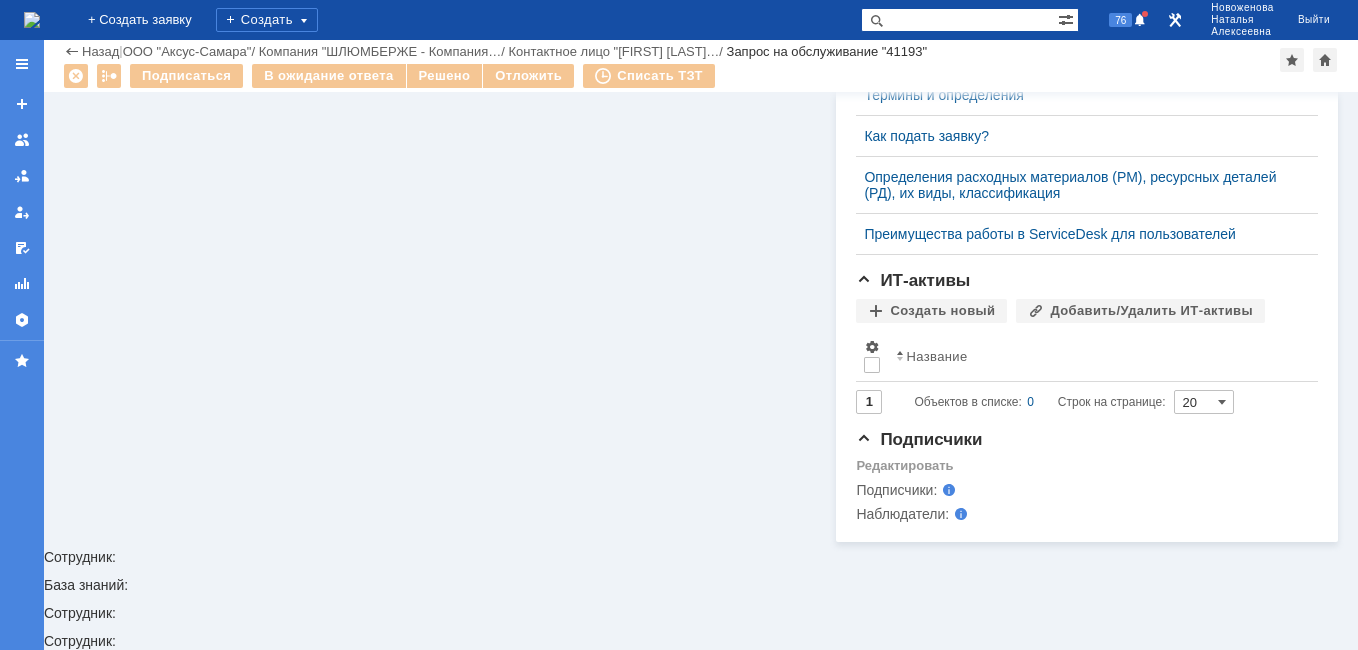 scroll, scrollTop: 694, scrollLeft: 0, axis: vertical 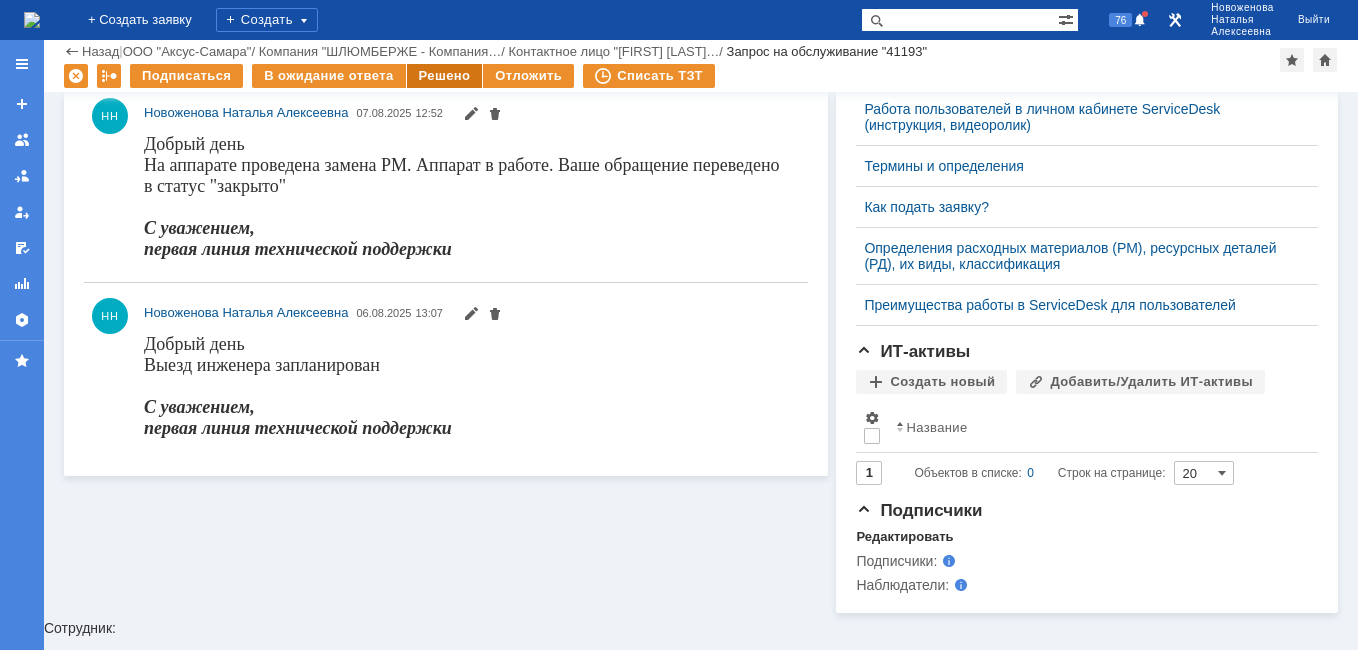 click on "Решено" at bounding box center [445, 76] 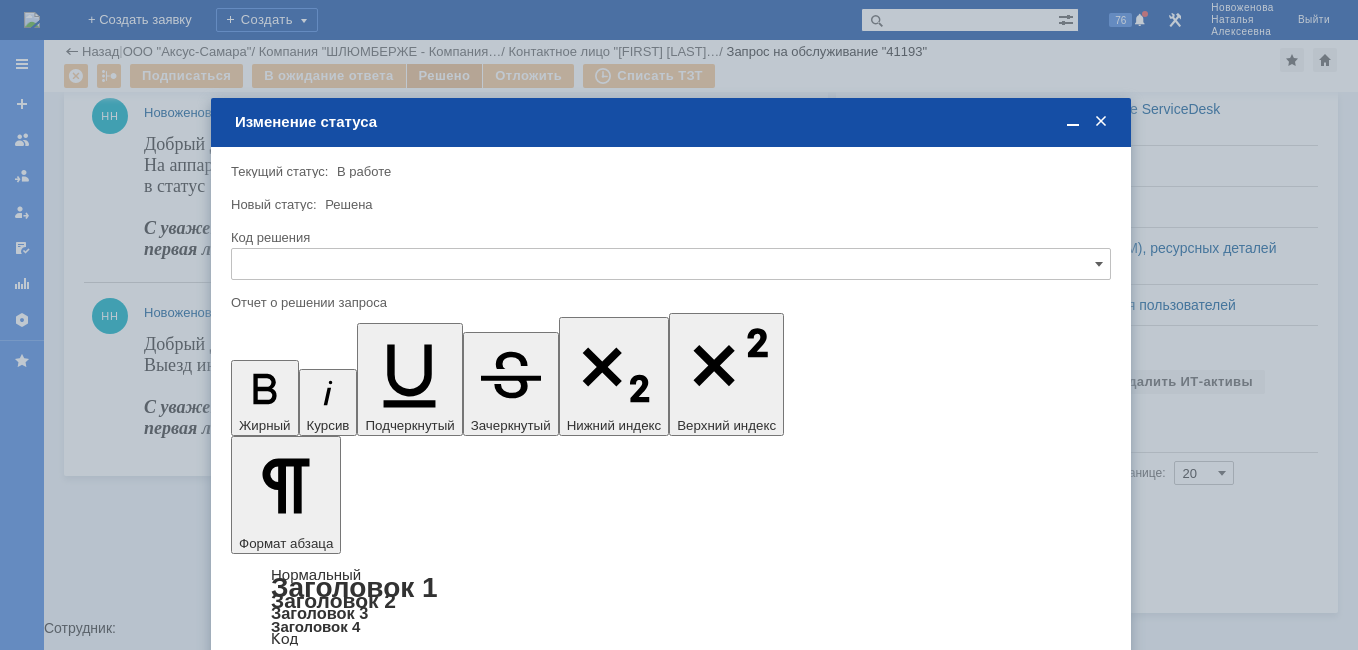 scroll, scrollTop: 0, scrollLeft: 0, axis: both 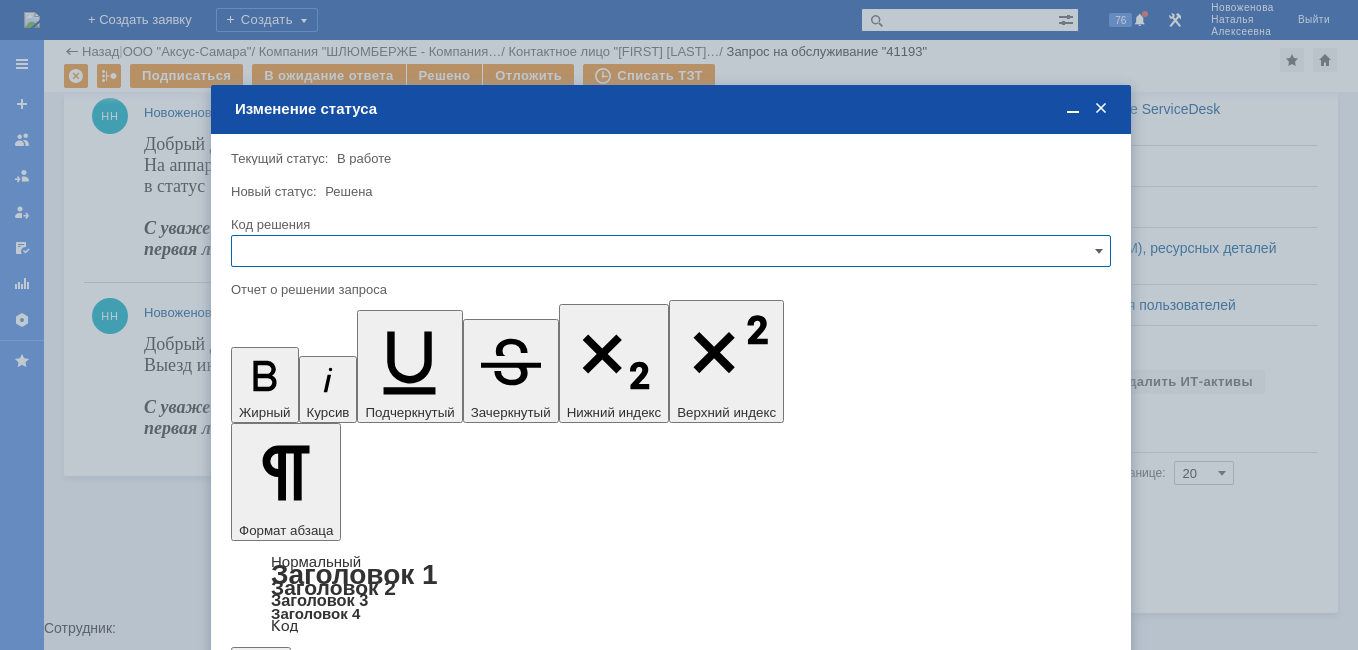 click at bounding box center [671, 251] 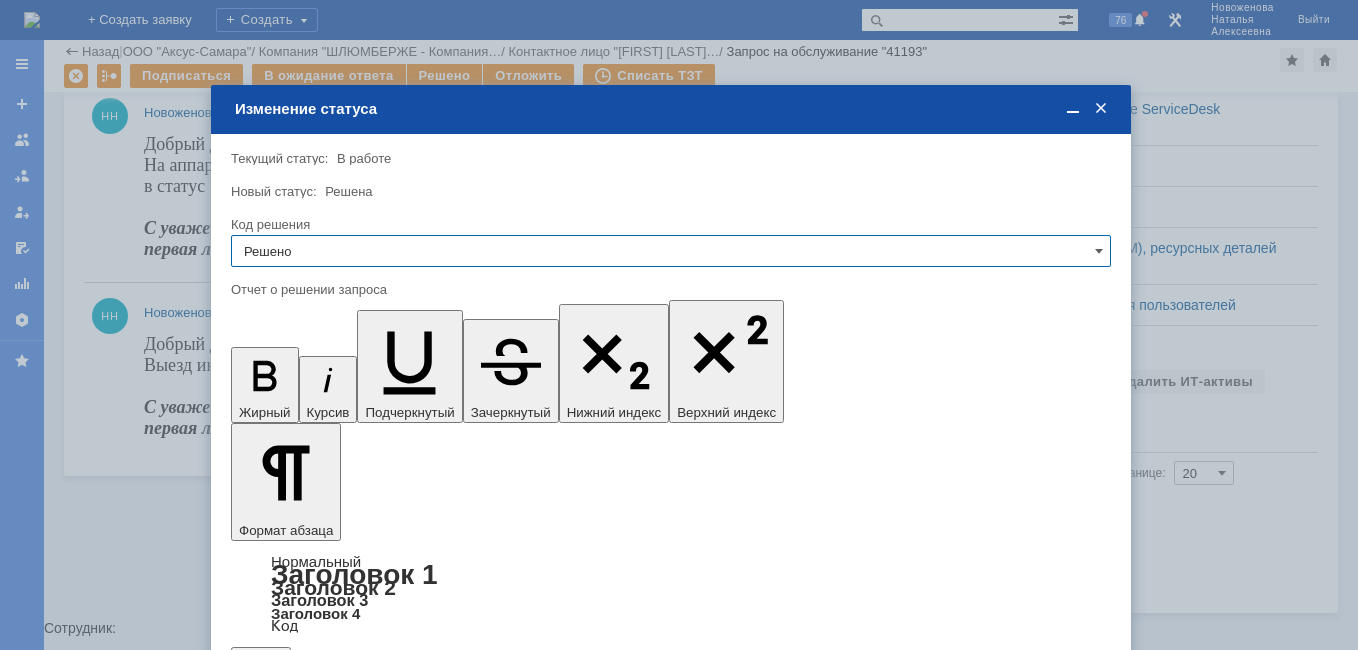 type on "Решено" 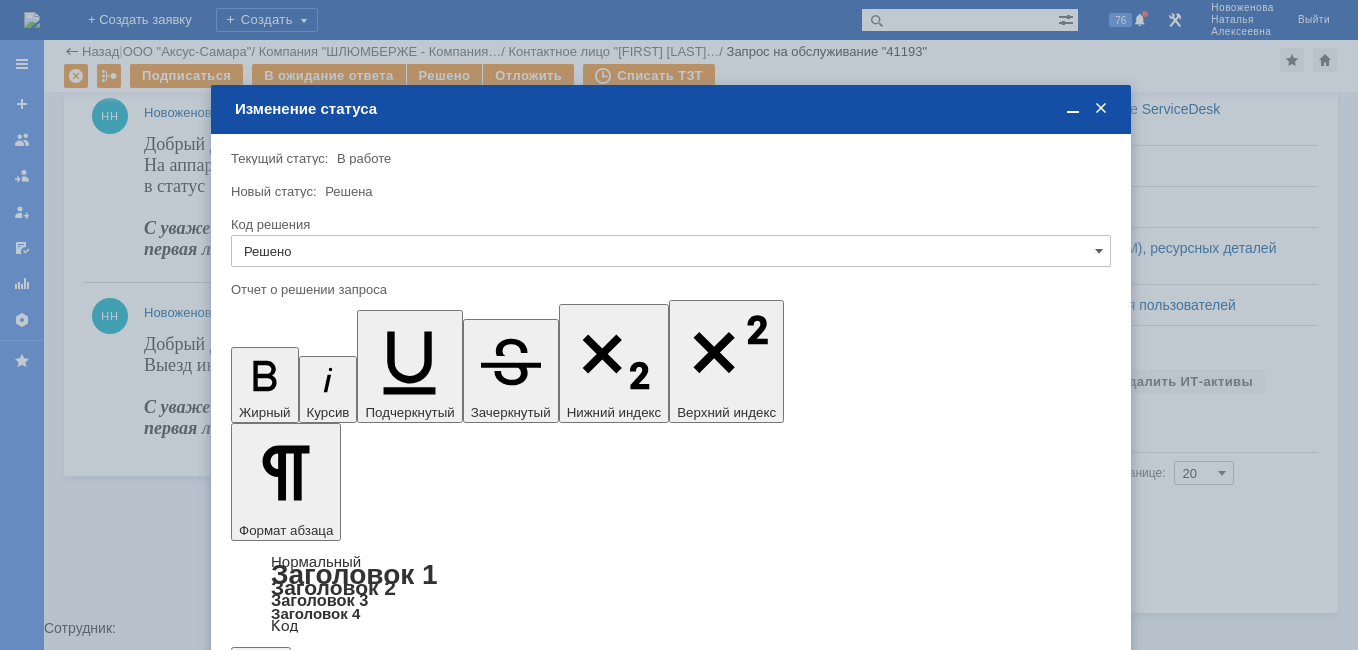 click on "Сохранить" at bounding box center [291, 688] 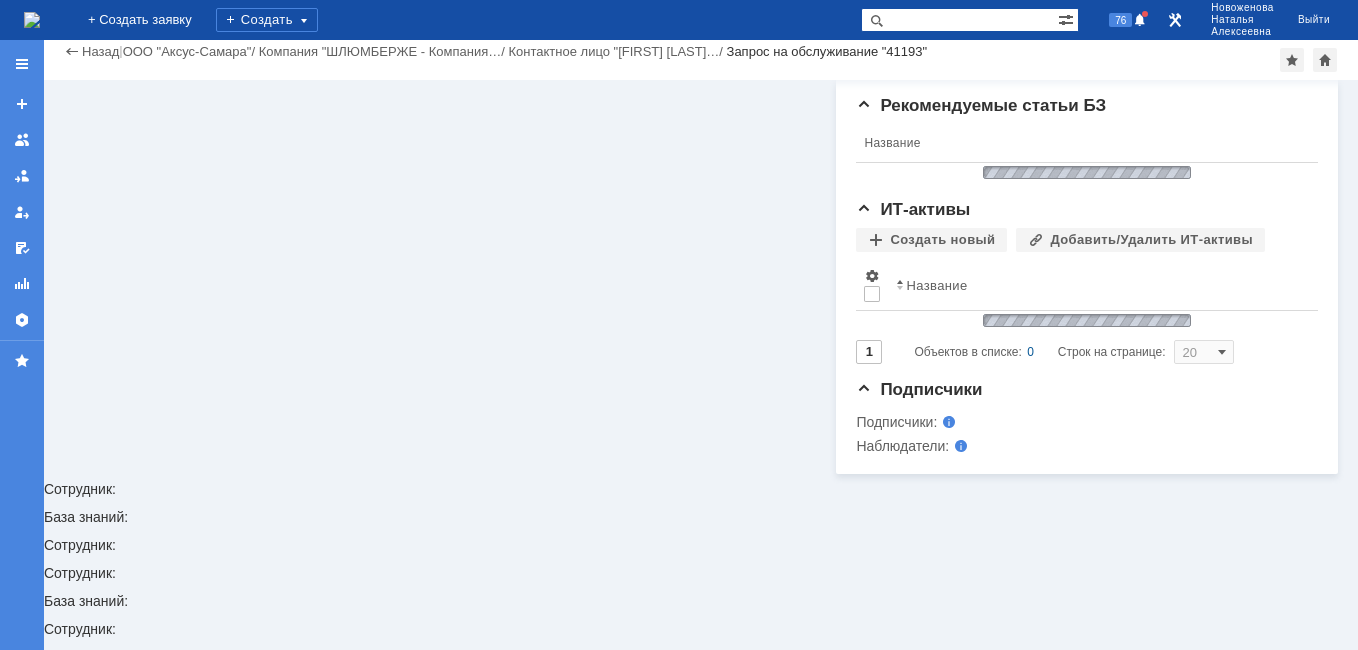 scroll, scrollTop: 350, scrollLeft: 0, axis: vertical 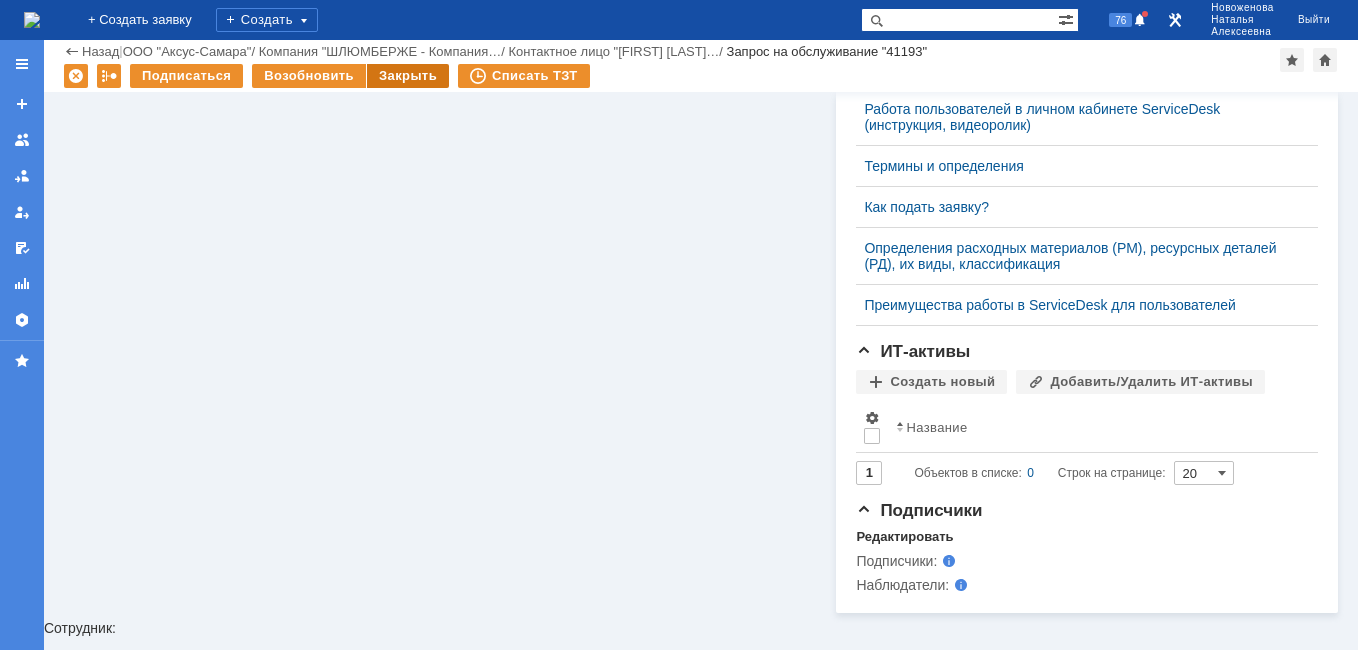 click on "Закрыть" at bounding box center (408, 76) 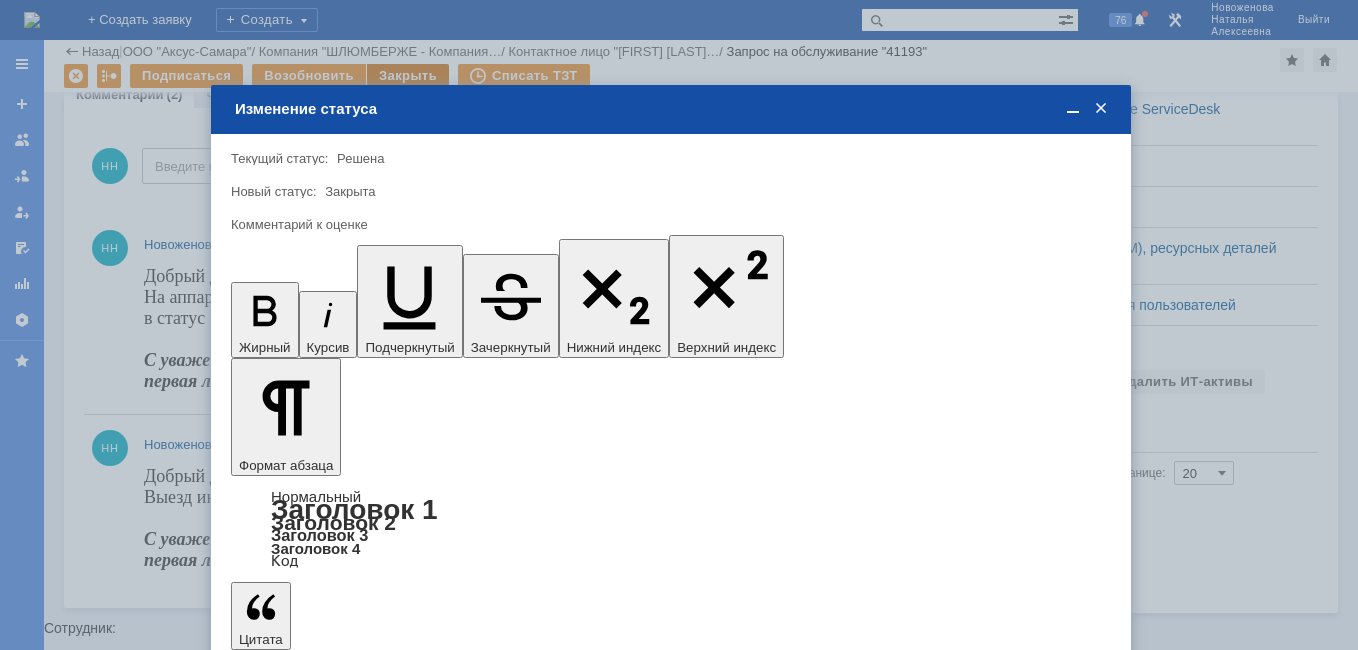 scroll, scrollTop: 0, scrollLeft: 0, axis: both 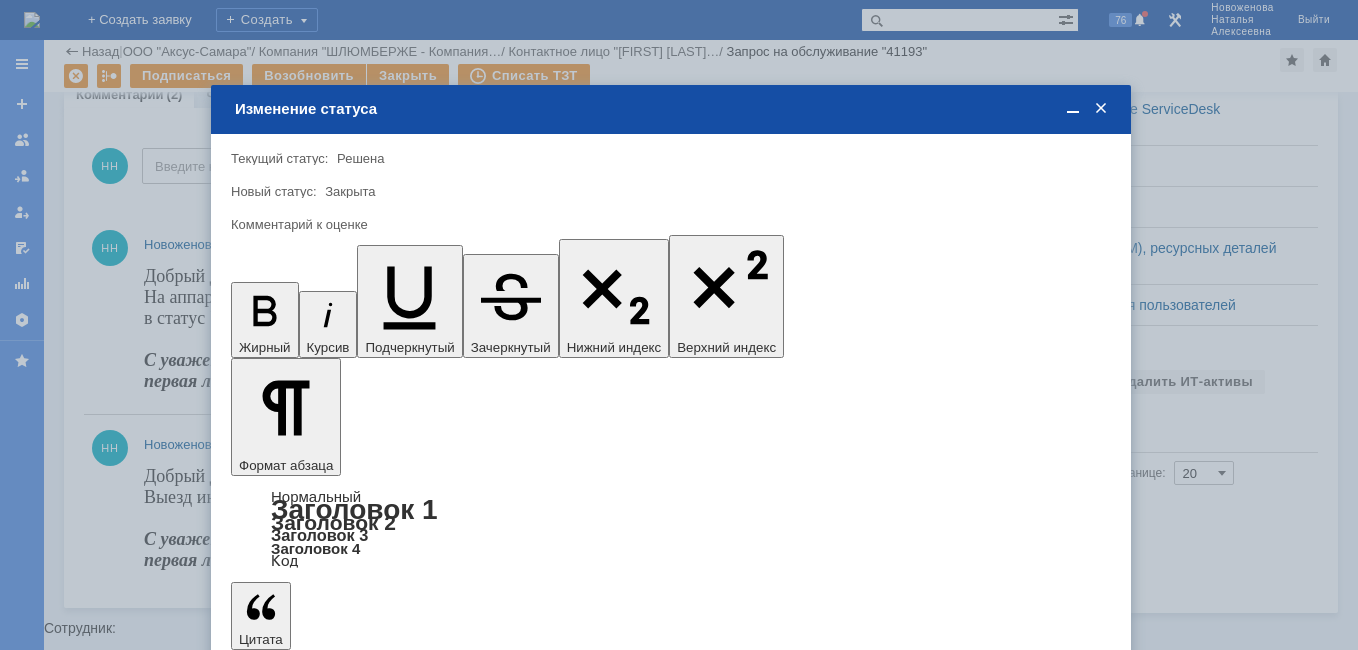 click on "Сохранить" at bounding box center (291, 688) 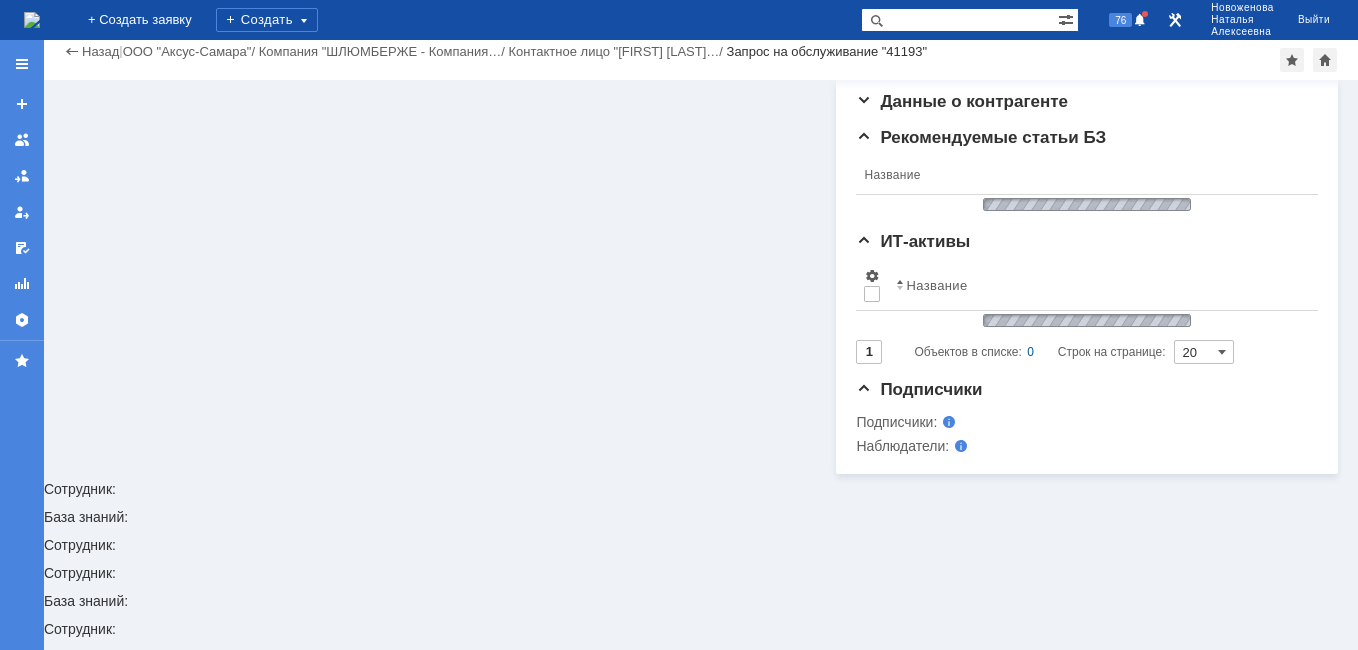 scroll, scrollTop: 342, scrollLeft: 0, axis: vertical 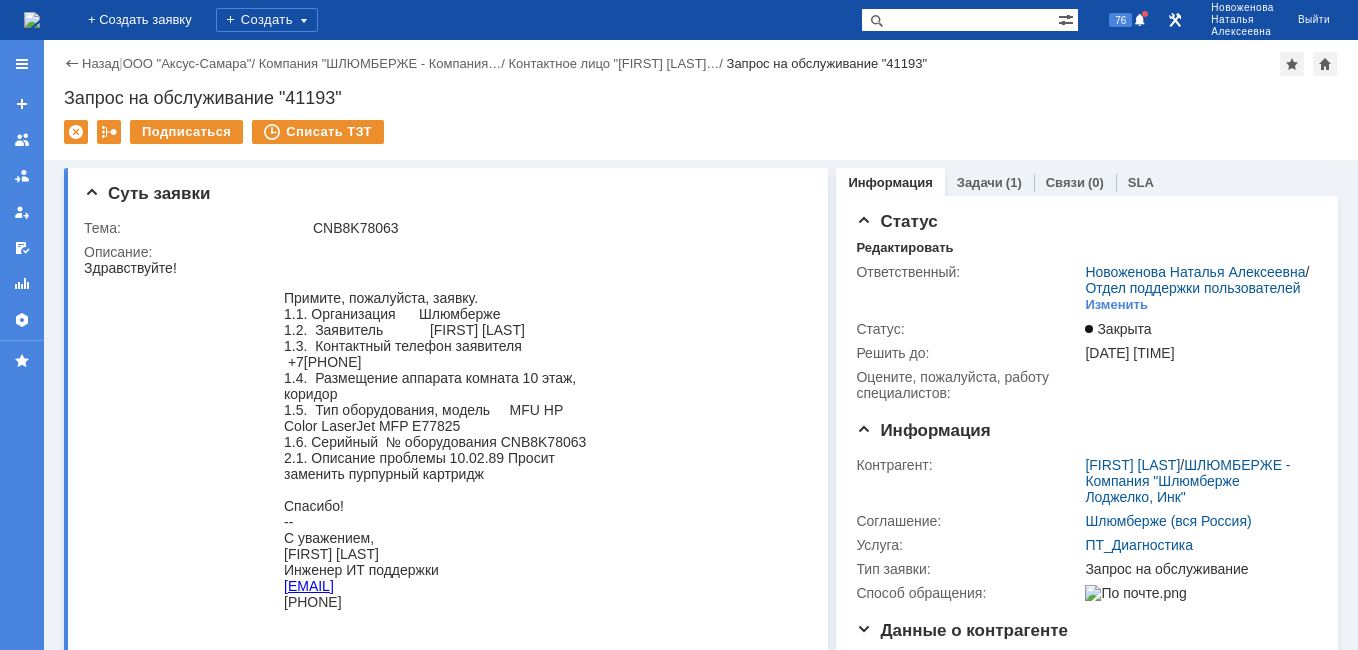 click at bounding box center (32, 20) 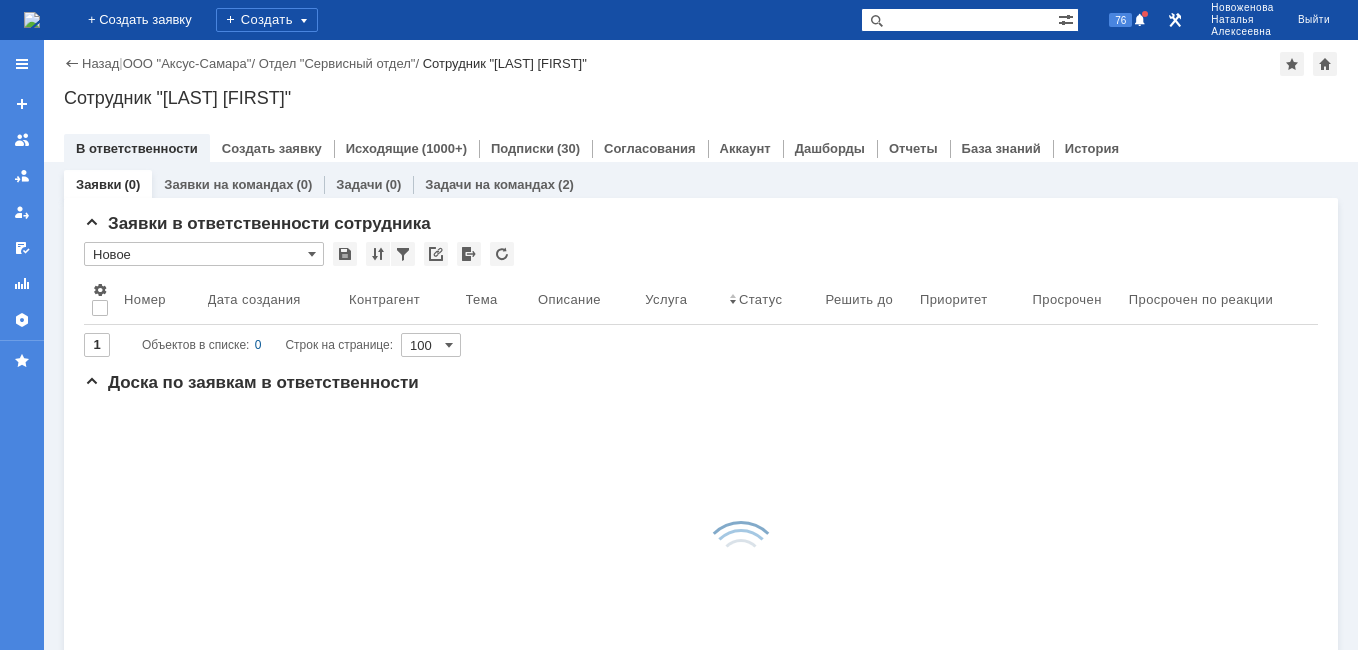 scroll, scrollTop: 0, scrollLeft: 0, axis: both 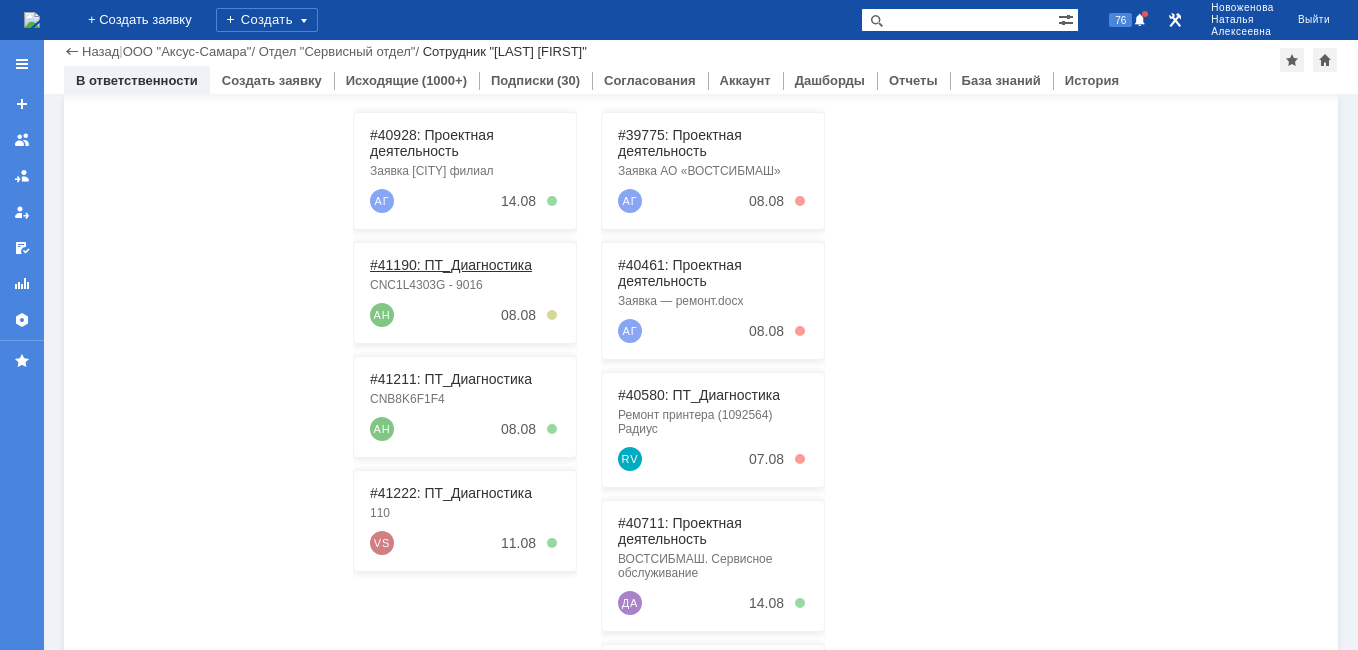 click on "#41190: ПТ_Диагностика" at bounding box center [451, 265] 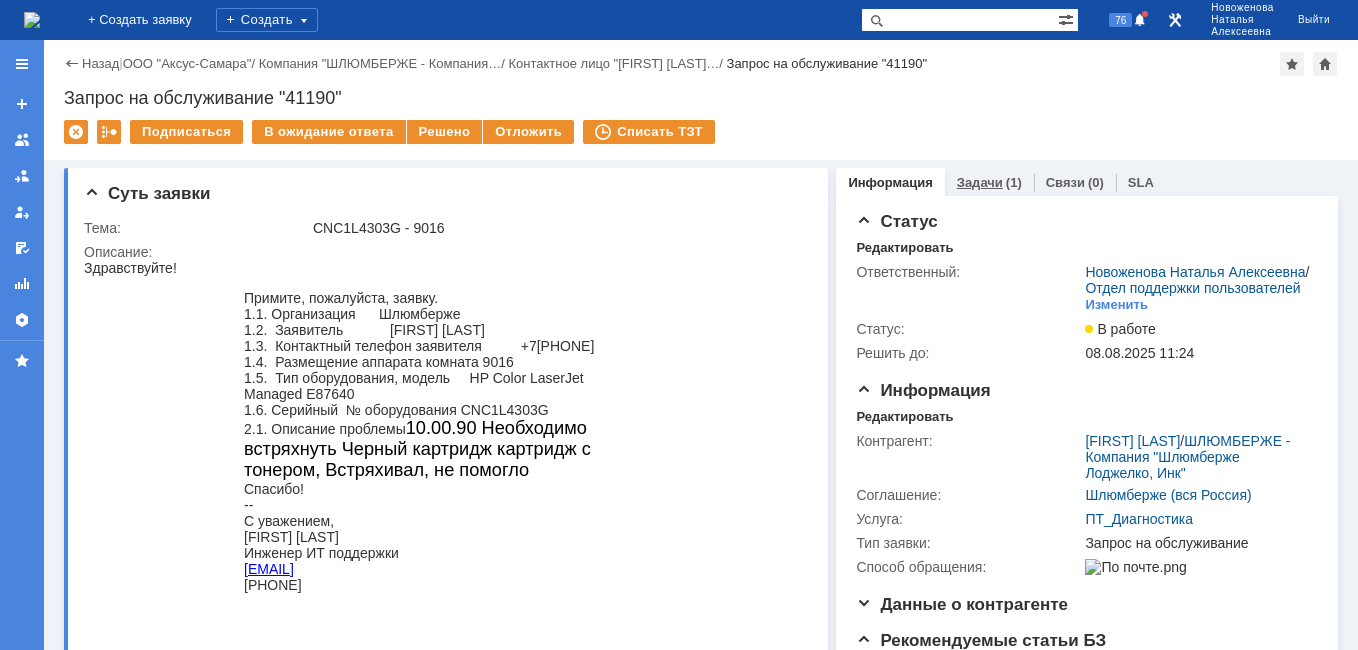 scroll, scrollTop: 0, scrollLeft: 0, axis: both 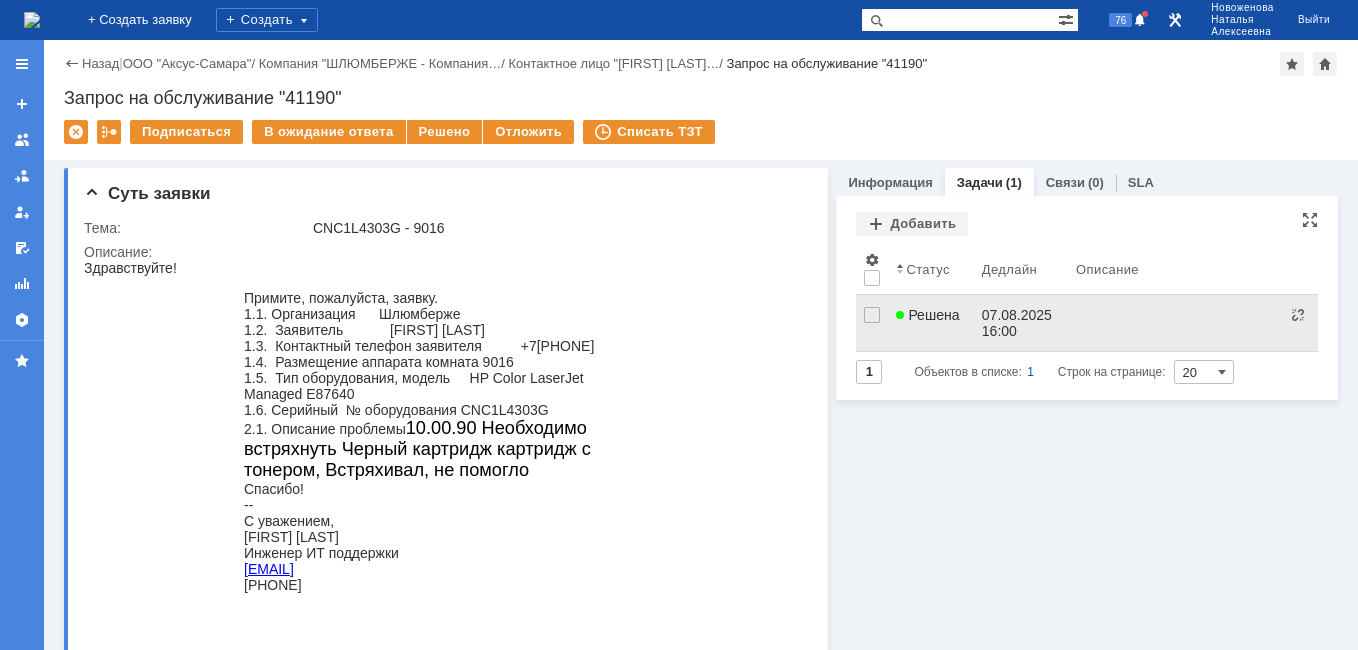 click on "07.08.2025 16:00" at bounding box center (1019, 323) 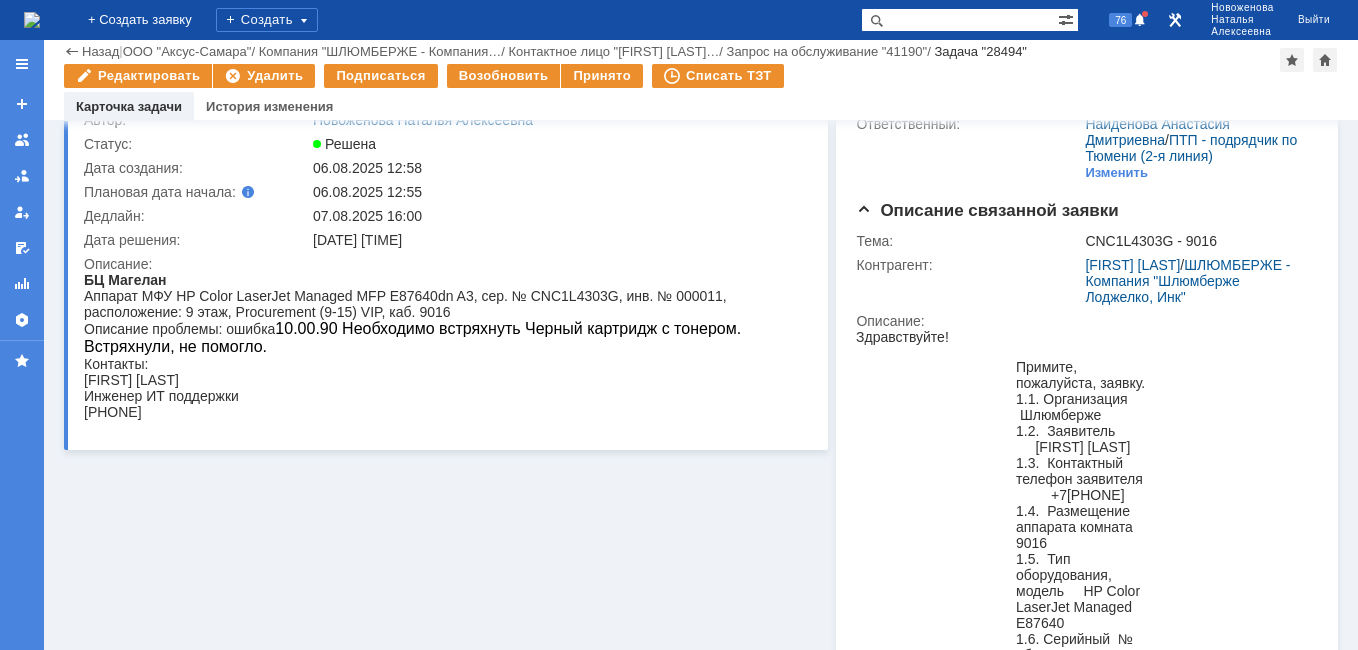 scroll, scrollTop: 0, scrollLeft: 0, axis: both 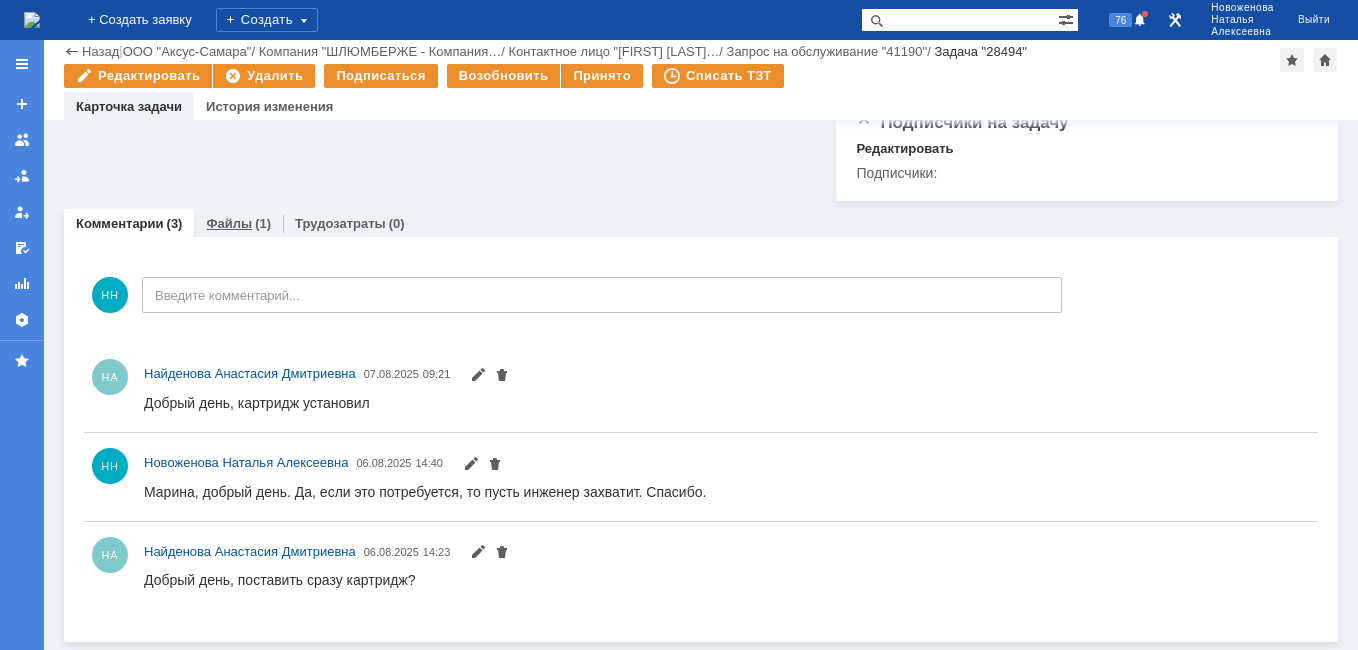 click on "Файлы" at bounding box center (229, 223) 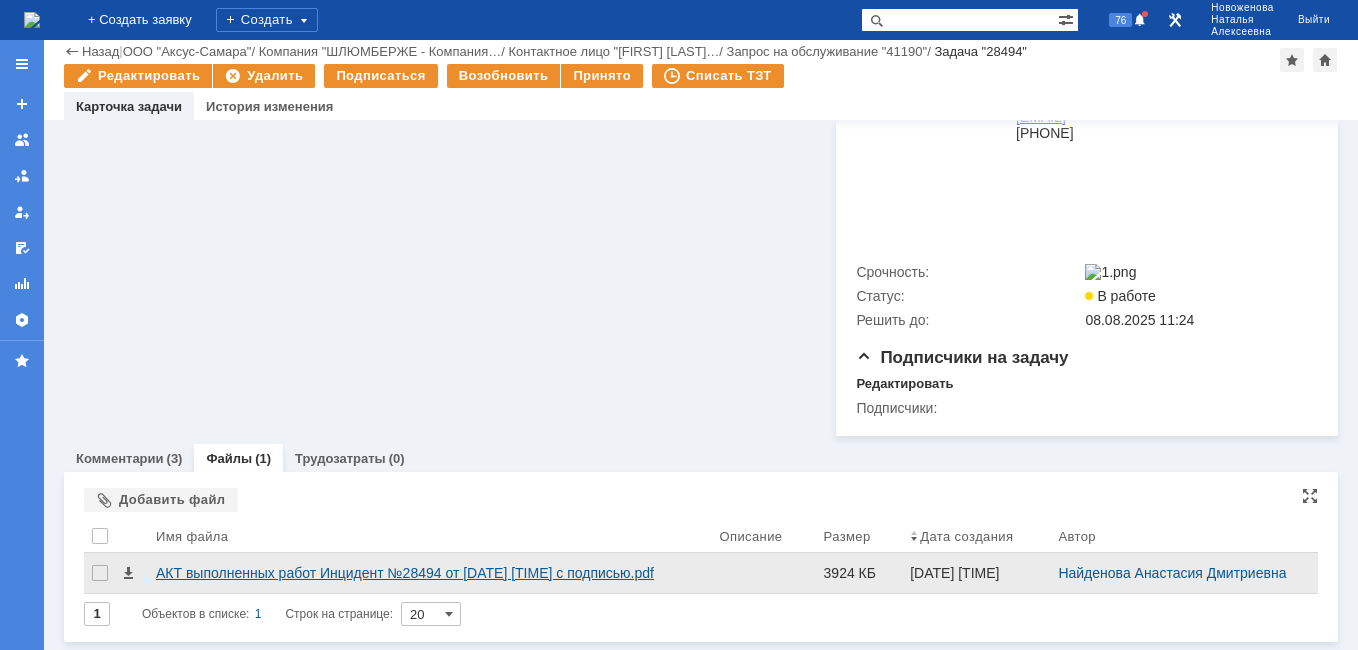 click on "АКТ выполненных работ Инцидент №28494 от [DATE] [TIME] с подписью.pdf" at bounding box center [430, 573] 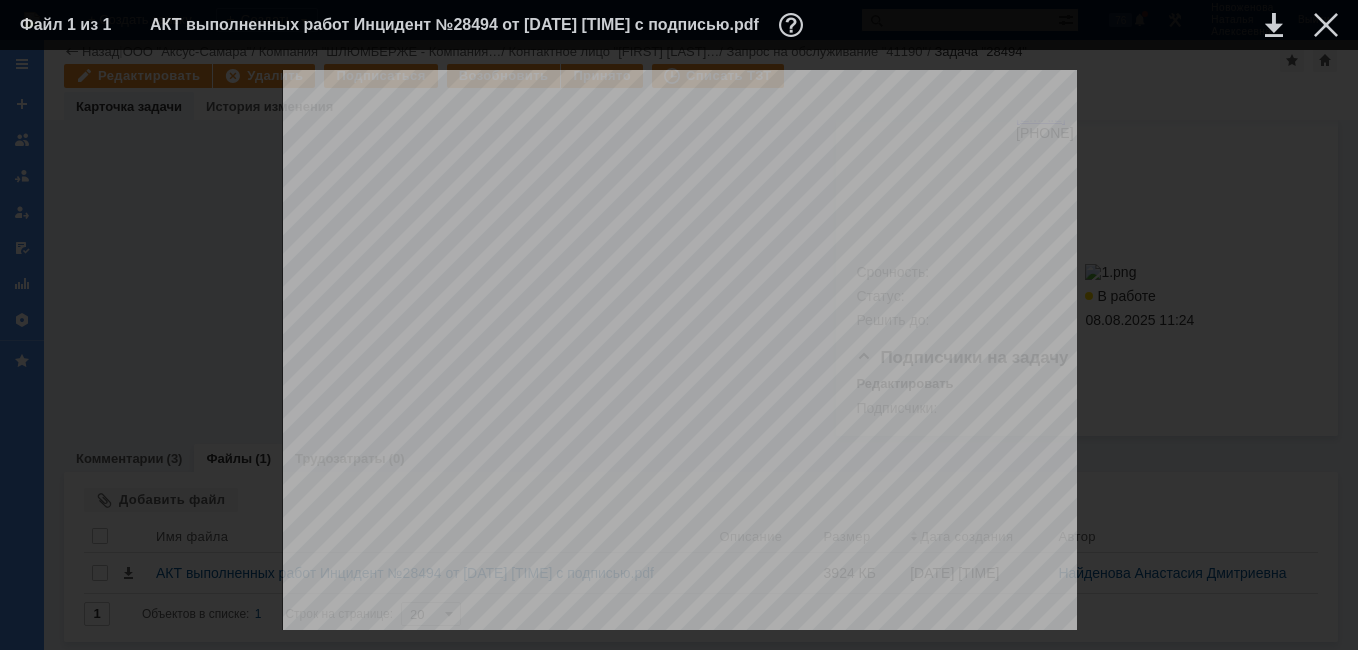 scroll, scrollTop: 800, scrollLeft: 0, axis: vertical 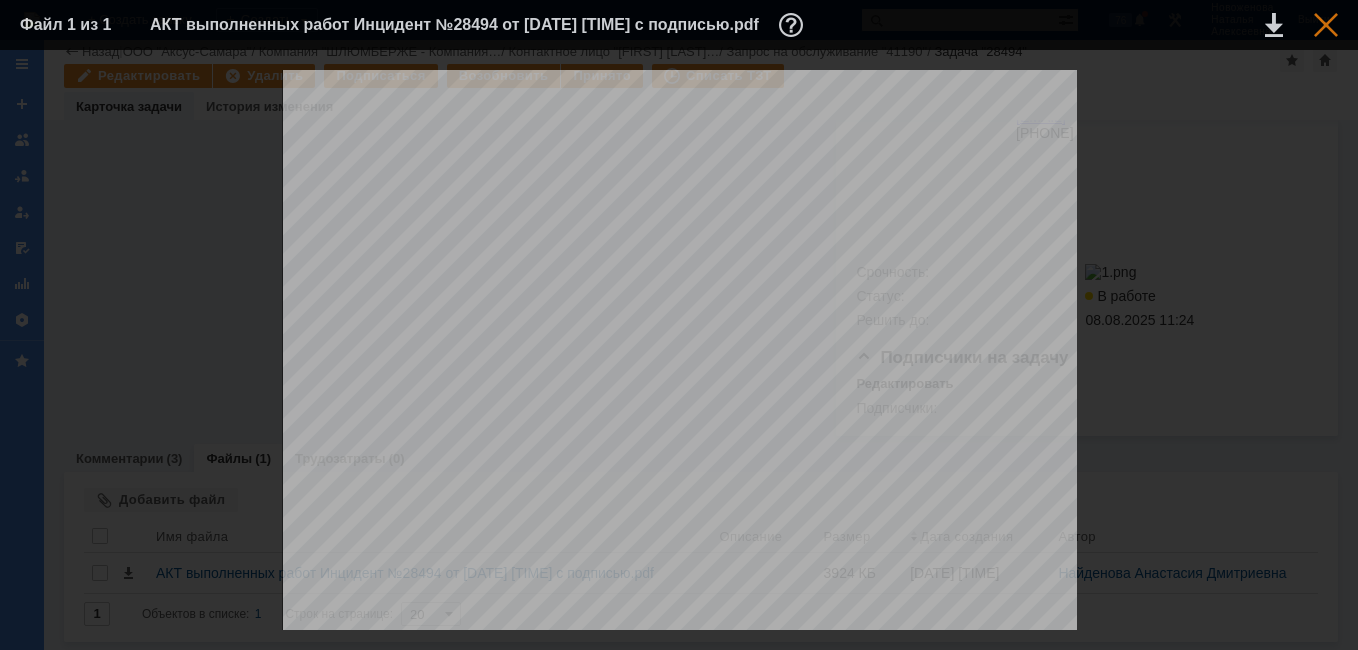 click at bounding box center [1326, 25] 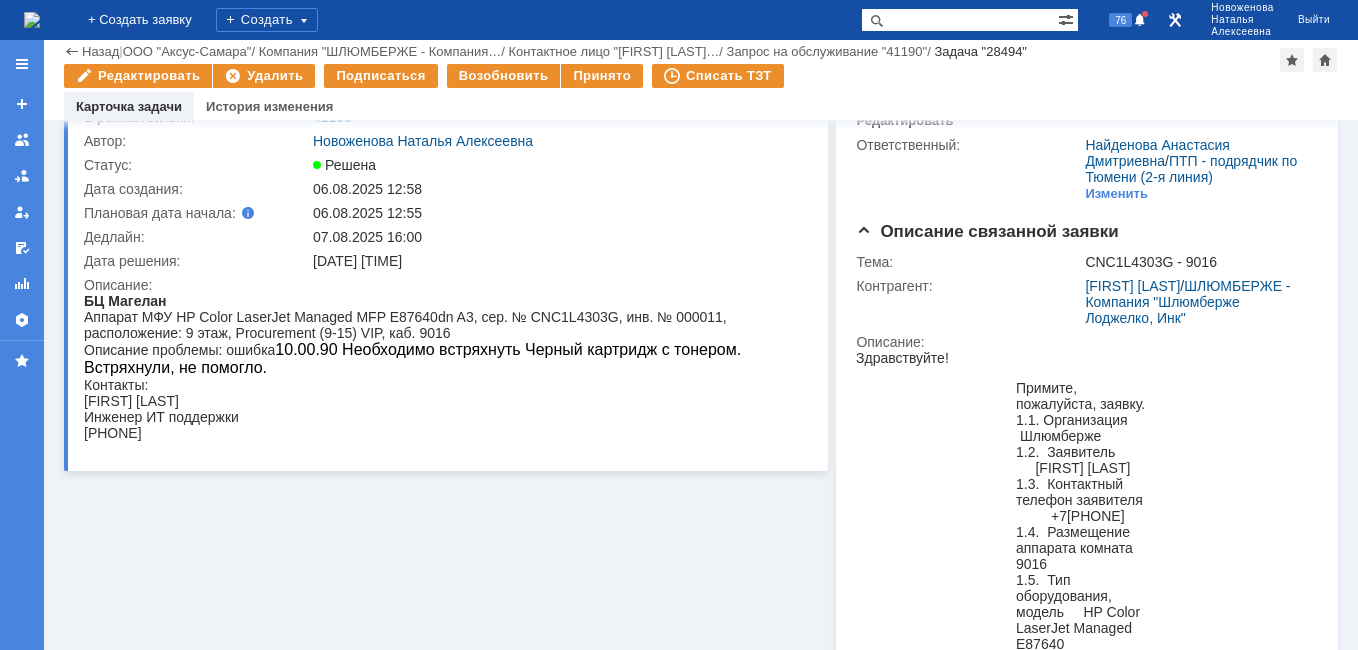 scroll, scrollTop: 0, scrollLeft: 0, axis: both 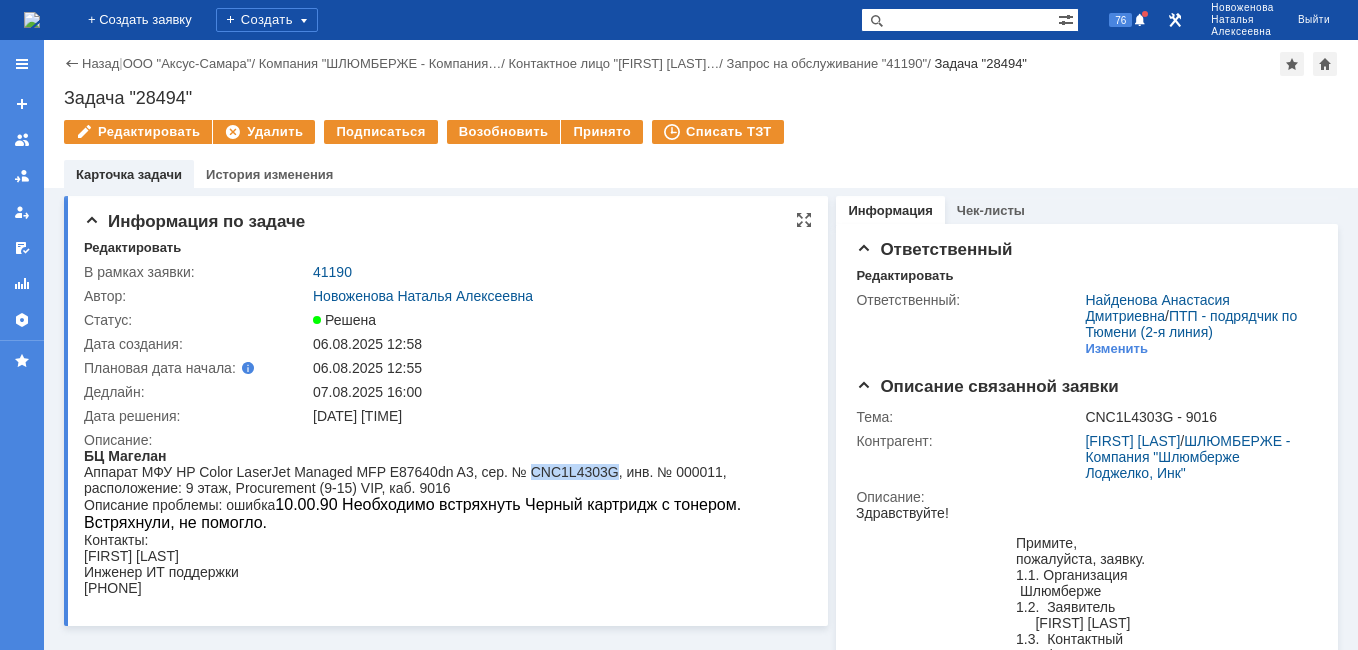 drag, startPoint x: 606, startPoint y: 466, endPoint x: 525, endPoint y: 479, distance: 82.036575 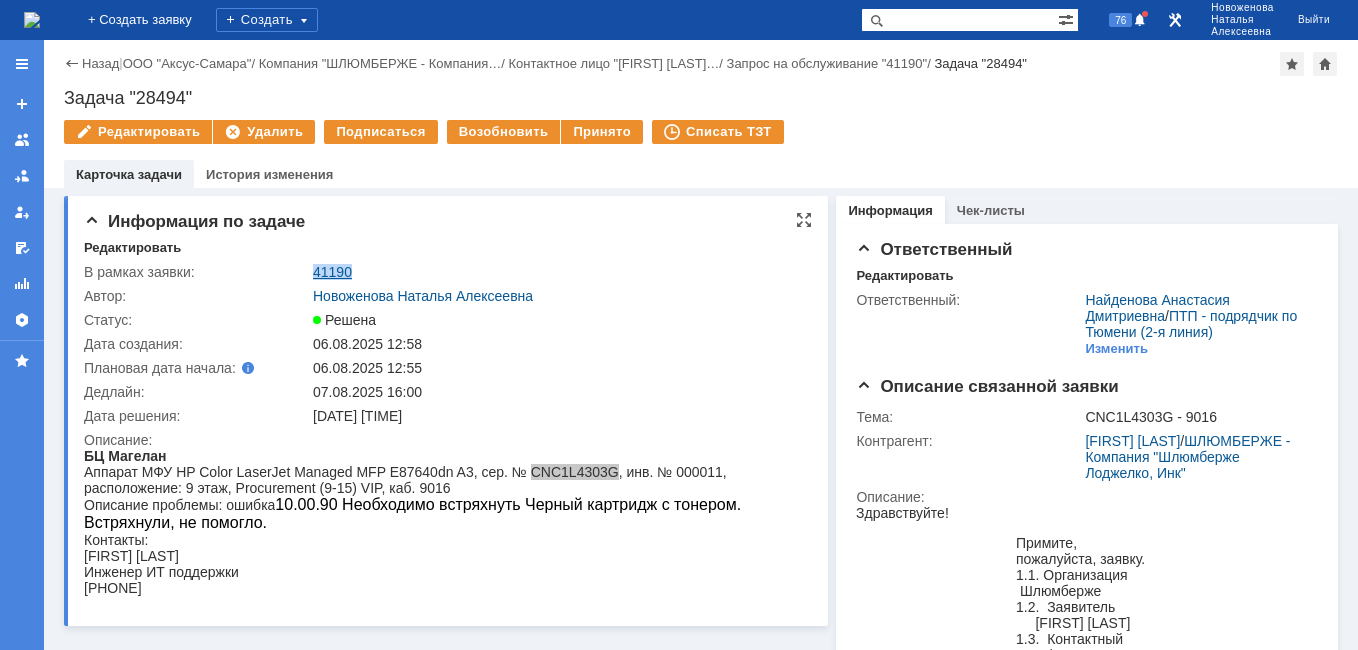 drag, startPoint x: 359, startPoint y: 278, endPoint x: 314, endPoint y: 275, distance: 45.099888 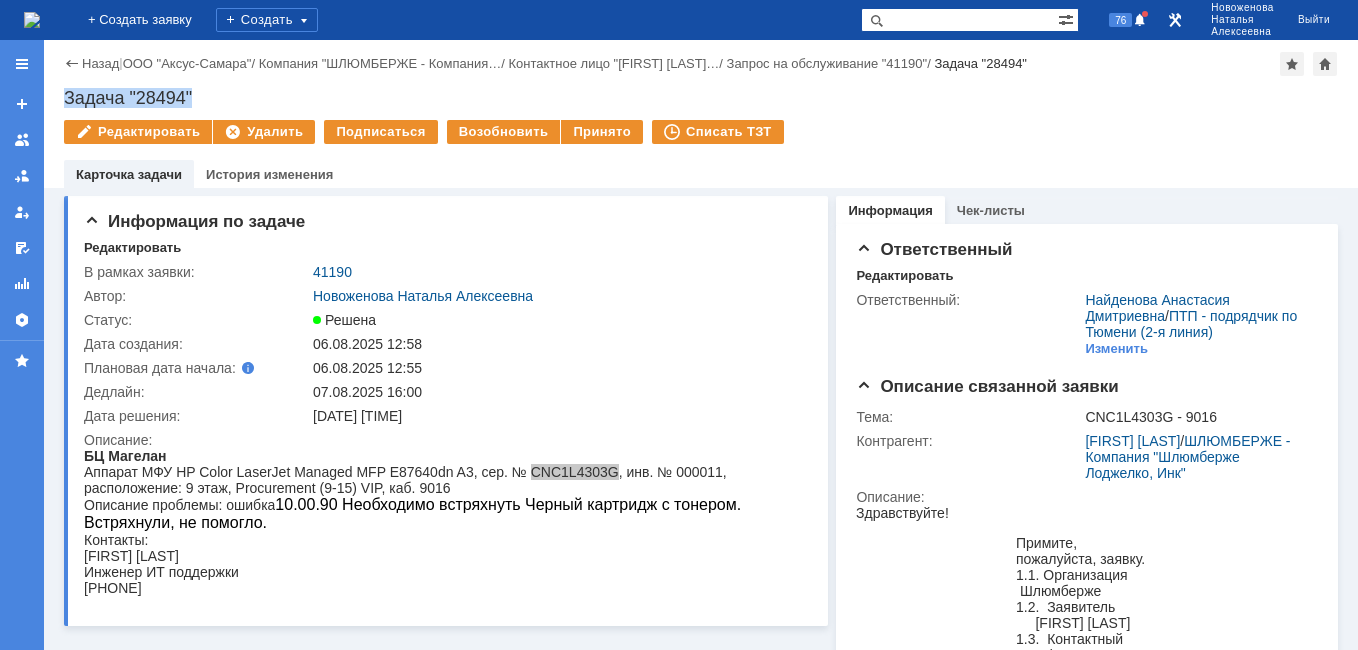 drag, startPoint x: 205, startPoint y: 90, endPoint x: 66, endPoint y: 102, distance: 139.51703 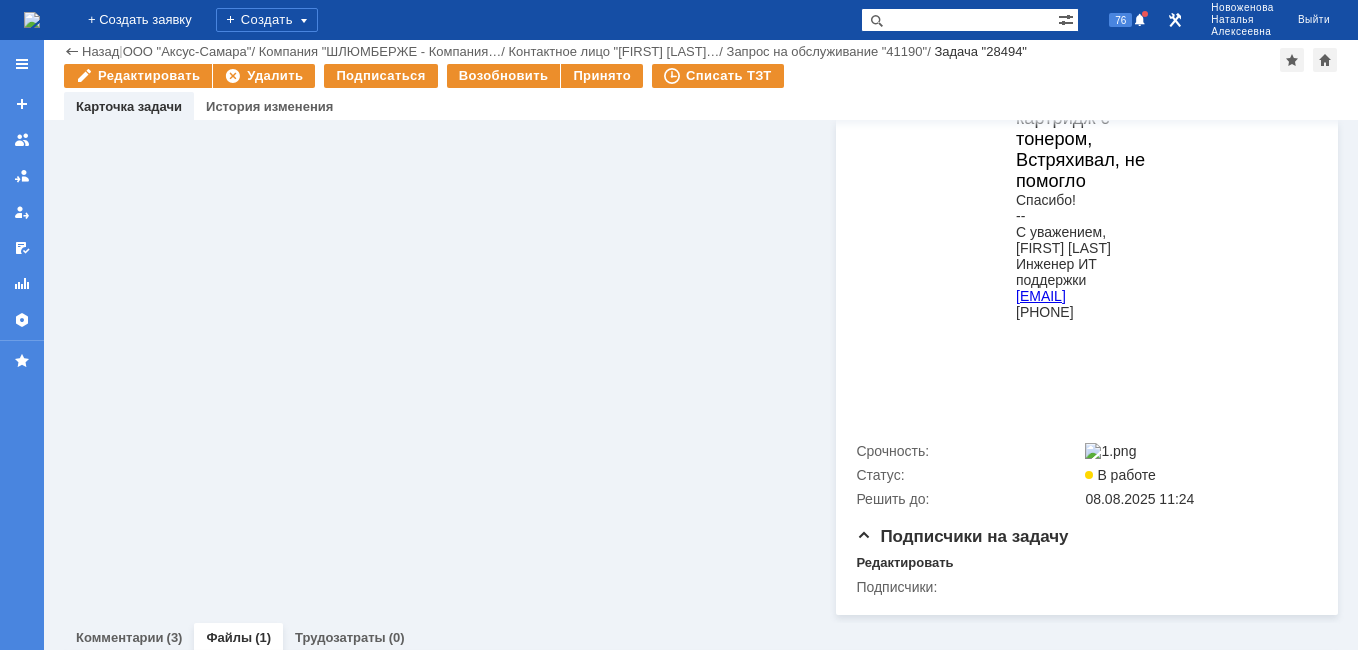 scroll, scrollTop: 987, scrollLeft: 0, axis: vertical 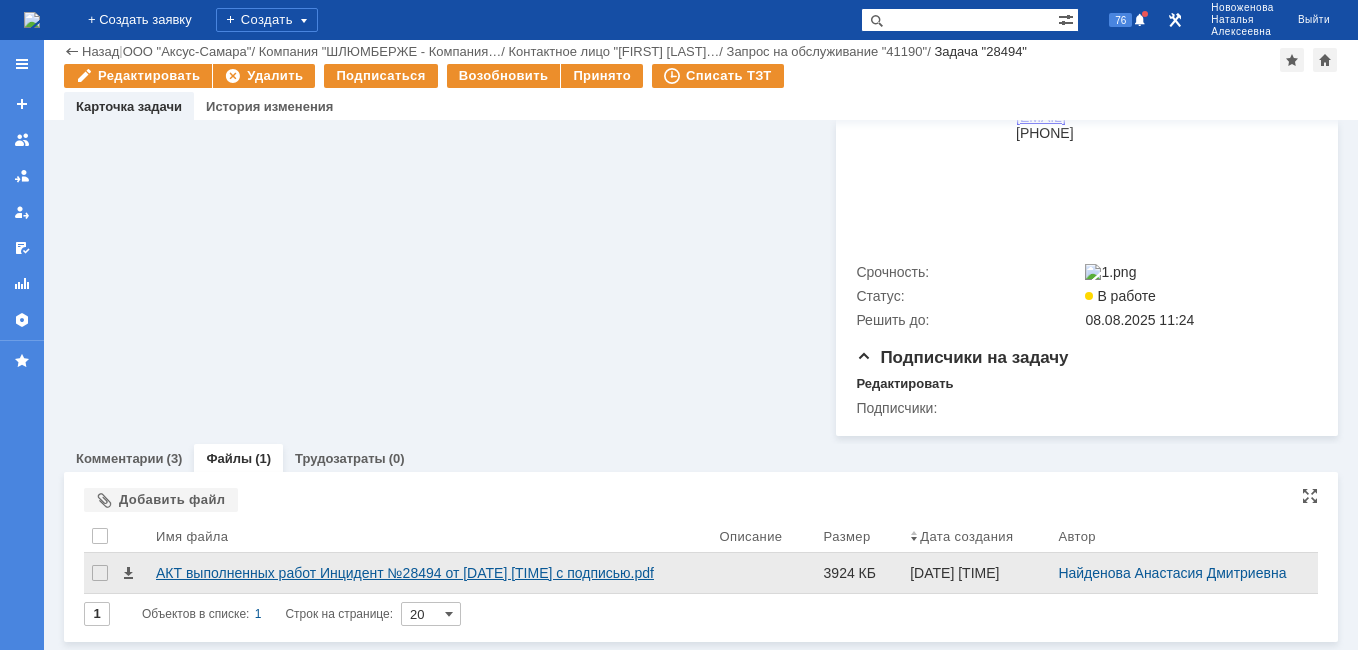 click on "АКТ выполненных работ Инцидент №28494 от [DATE] [TIME] с подписью.pdf" at bounding box center [430, 573] 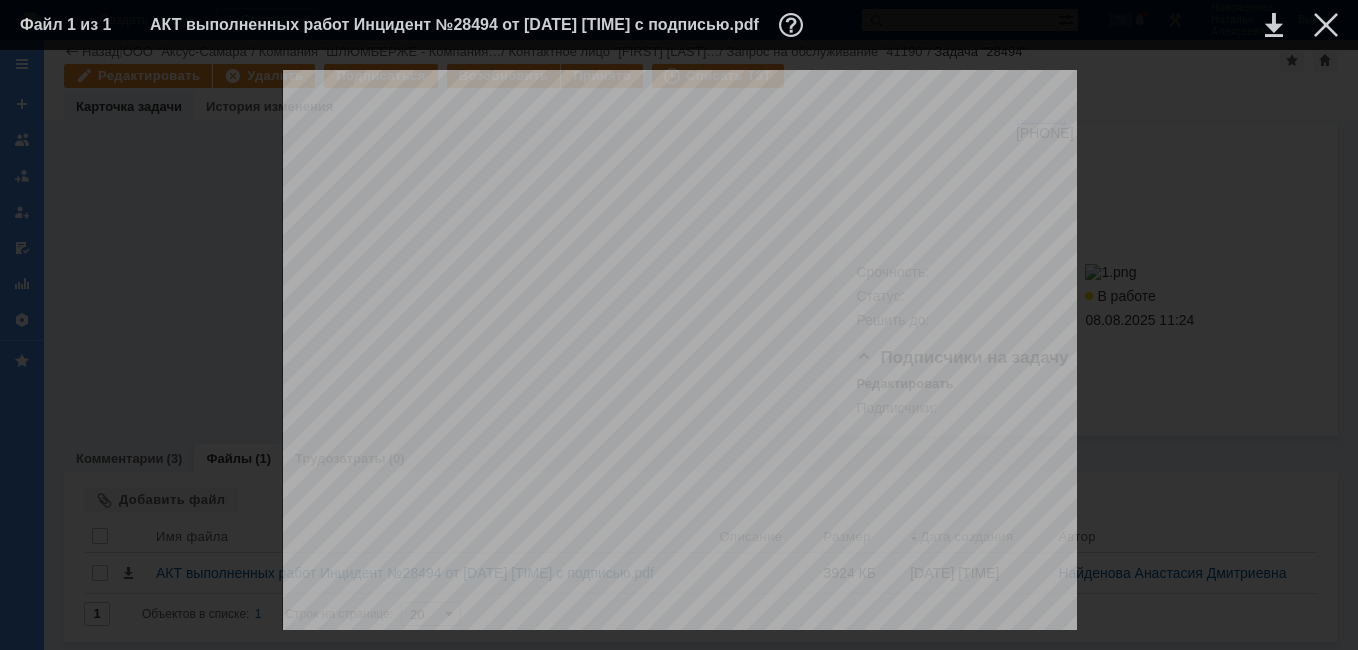 scroll, scrollTop: 500, scrollLeft: 0, axis: vertical 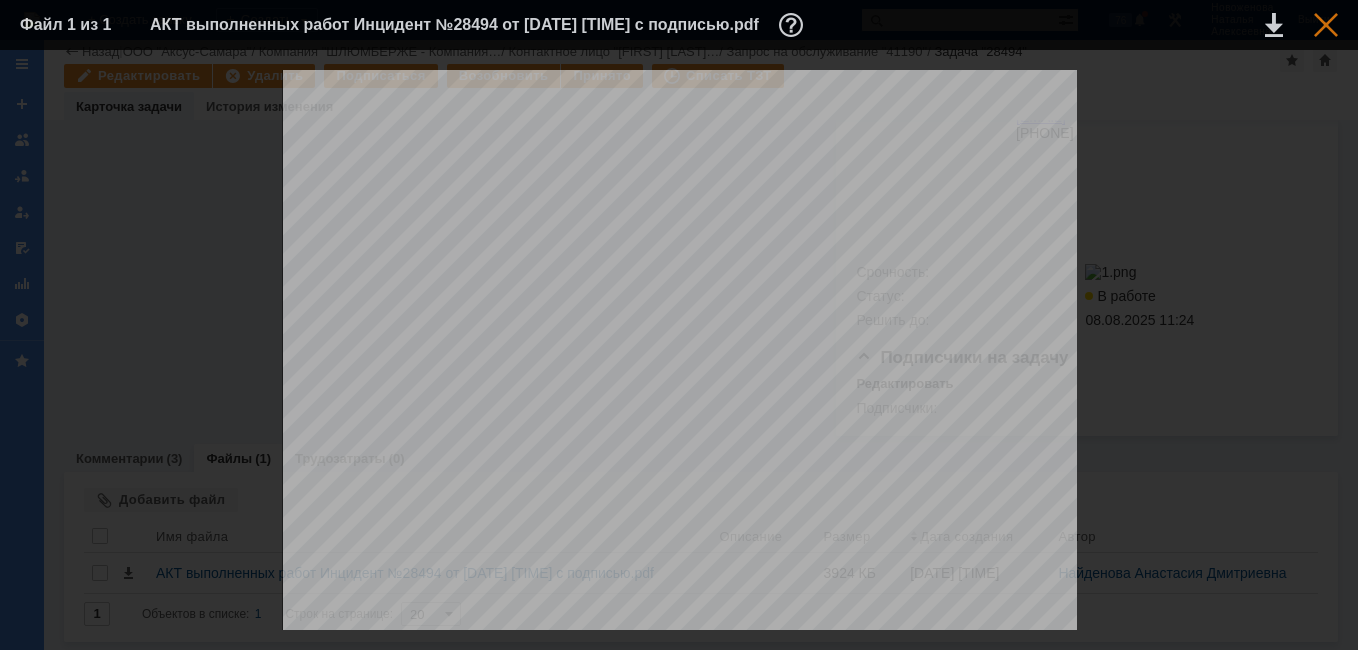 click at bounding box center (1326, 25) 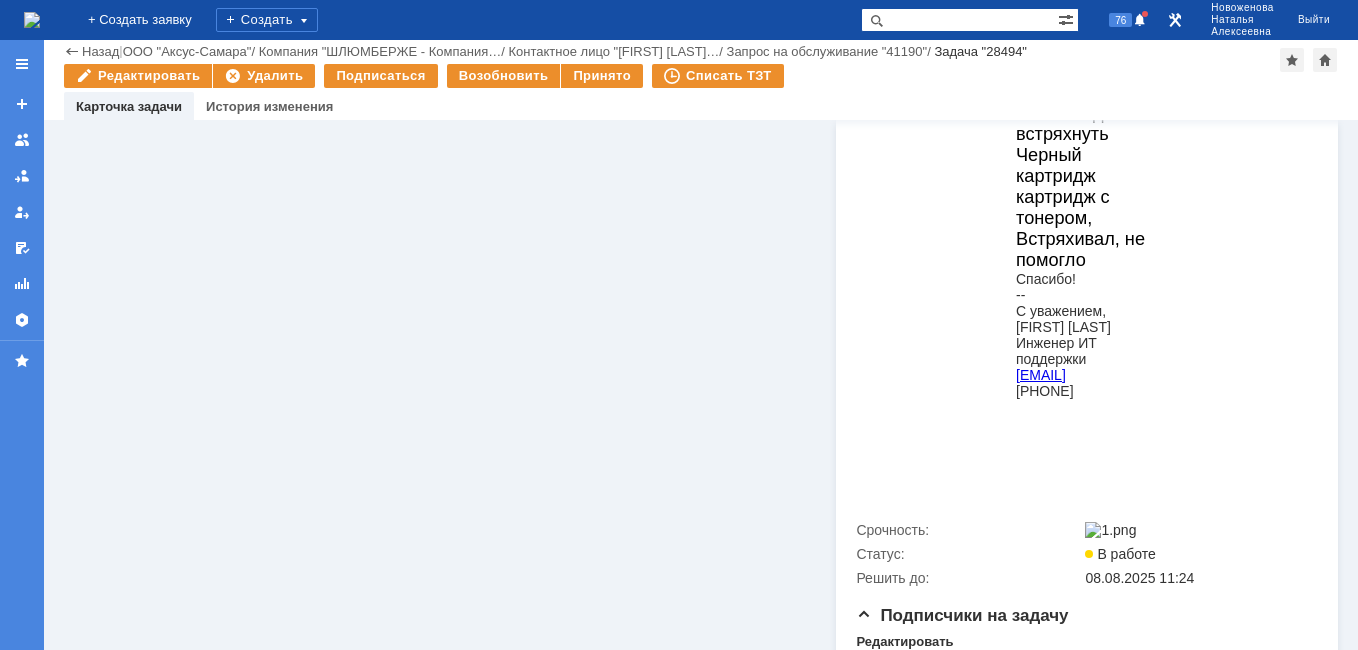 scroll, scrollTop: 987, scrollLeft: 0, axis: vertical 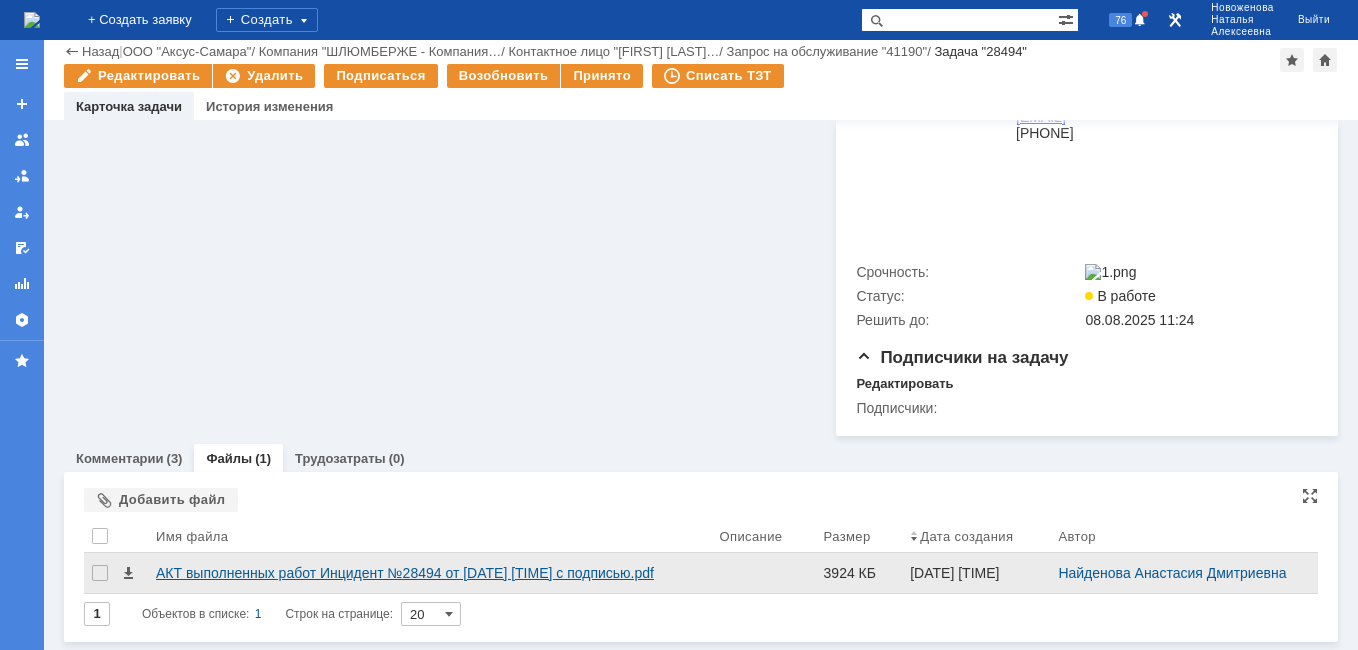 click on "АКТ выполненных работ Инцидент №28494 от [DATE] [TIME] с подписью.pdf" at bounding box center (430, 573) 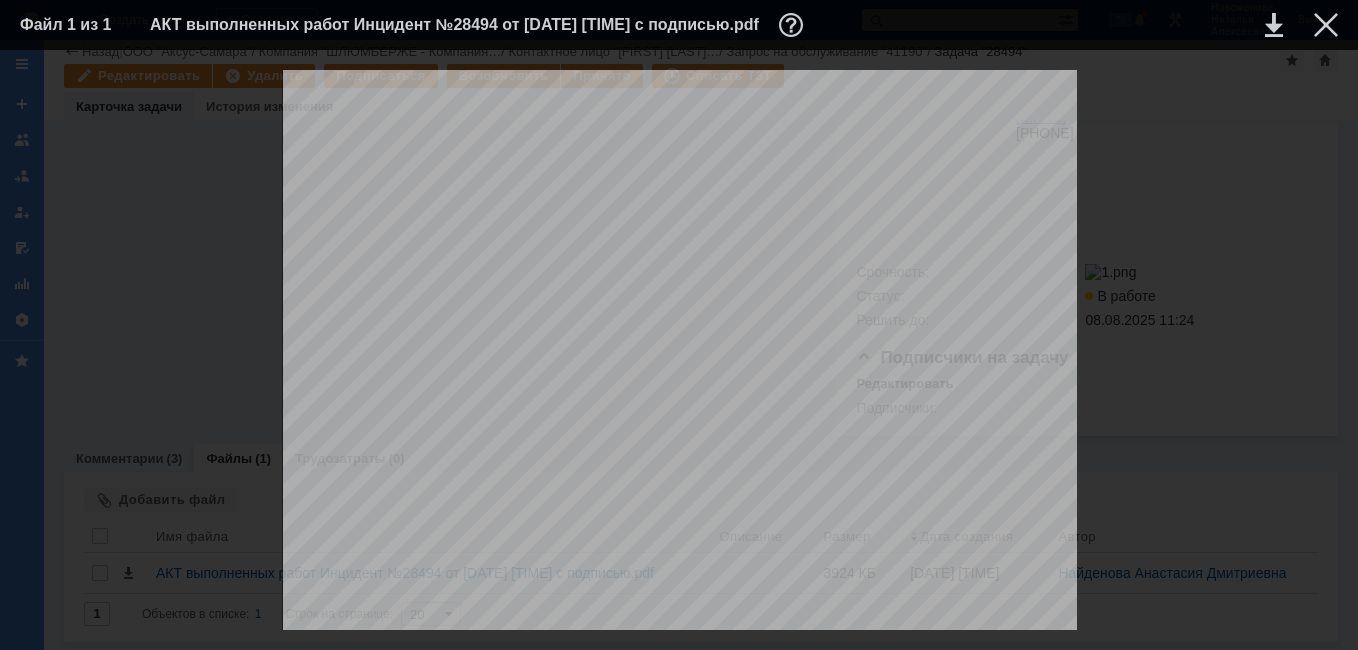 scroll, scrollTop: 1698, scrollLeft: 0, axis: vertical 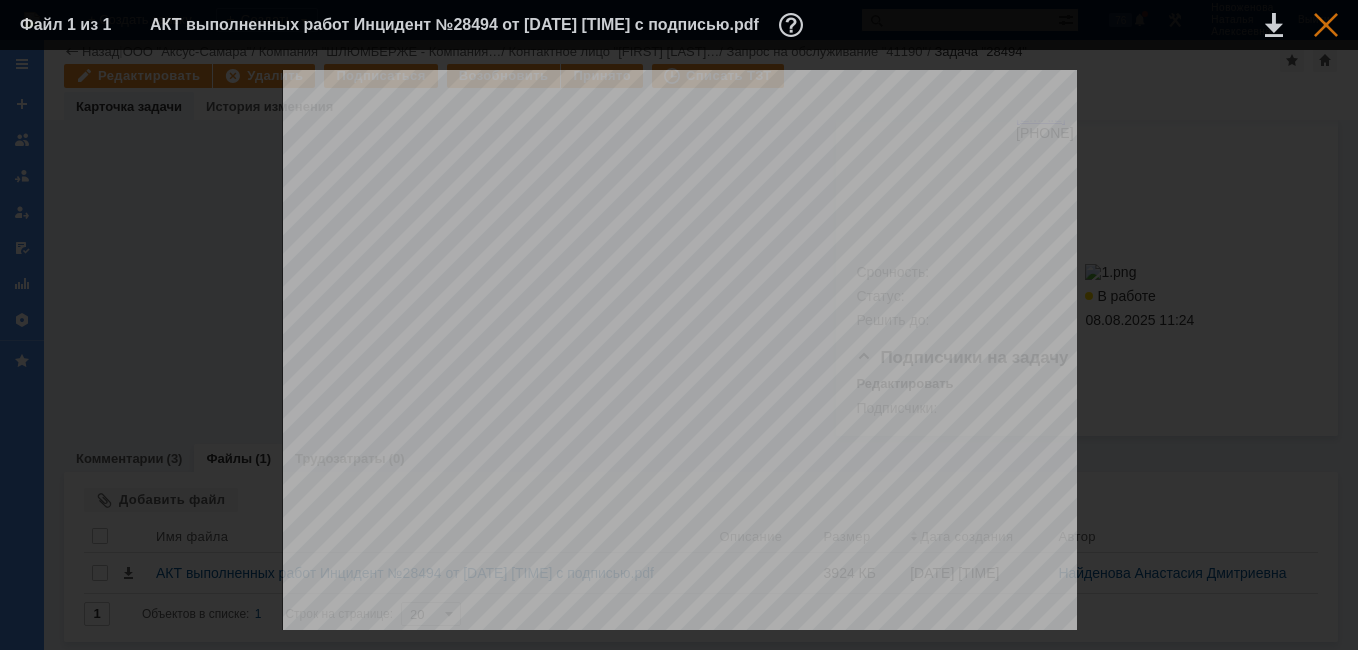 drag, startPoint x: 1336, startPoint y: 30, endPoint x: 238, endPoint y: 788, distance: 1334.2294 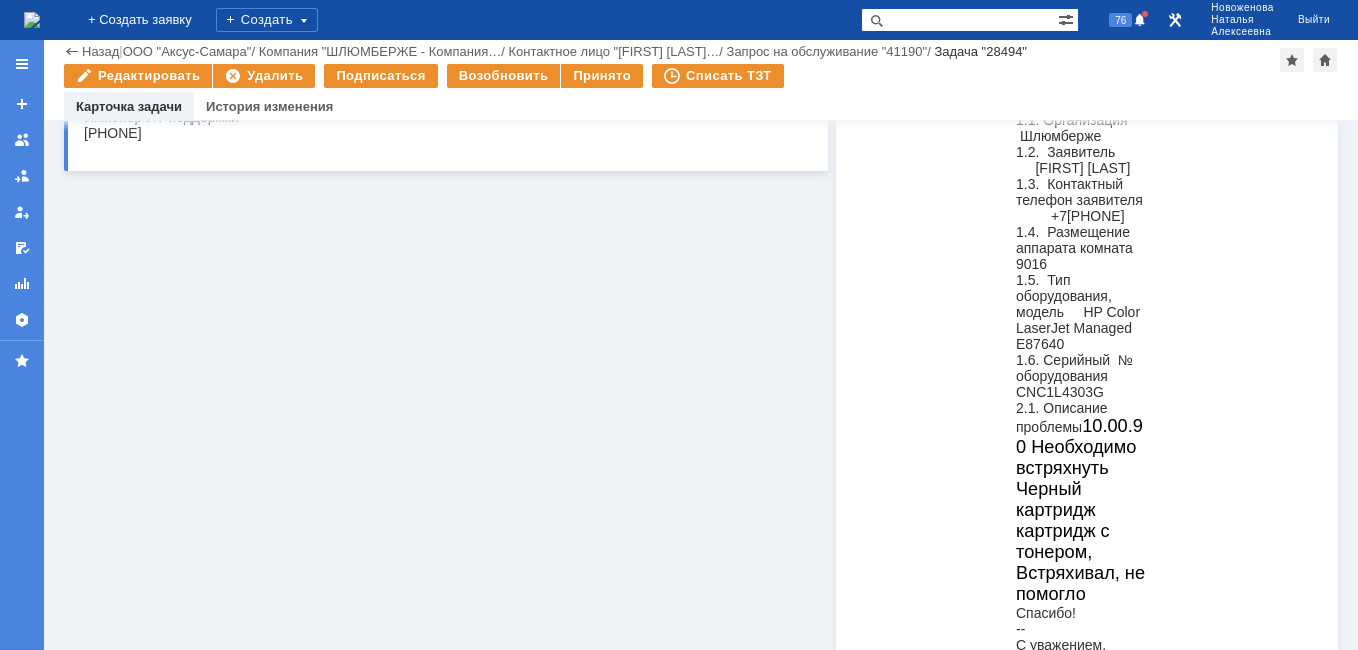 scroll, scrollTop: 0, scrollLeft: 0, axis: both 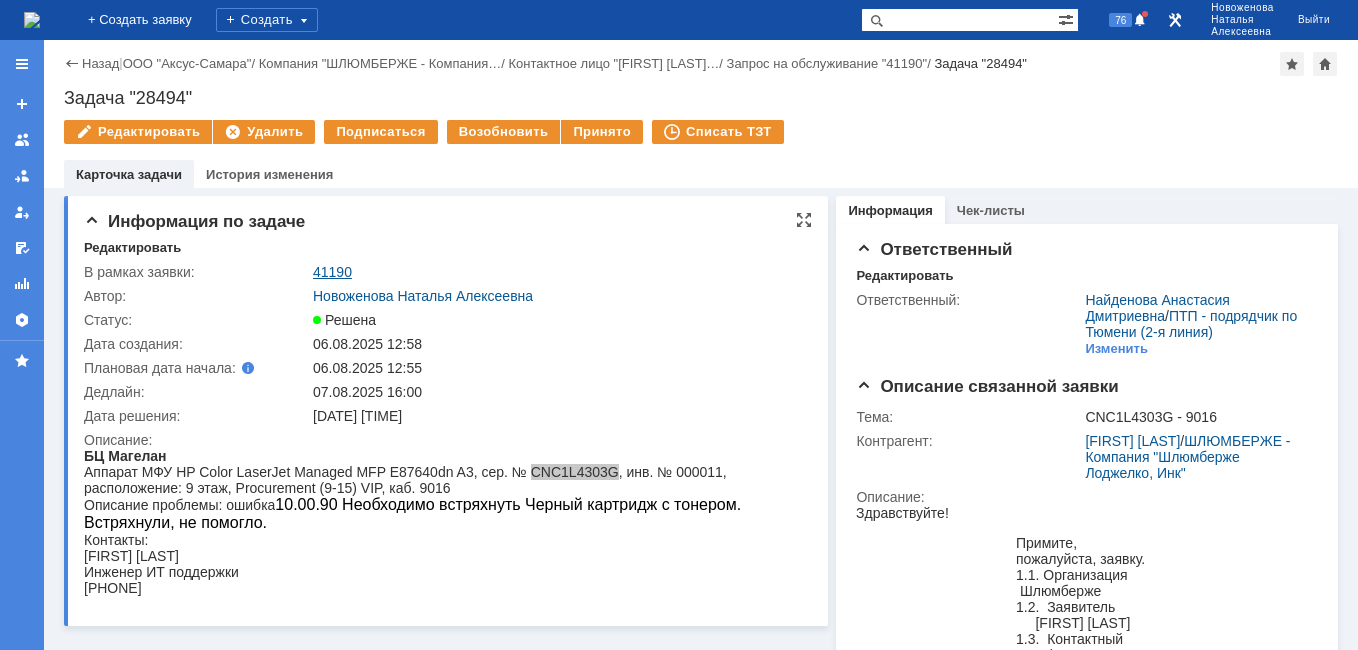 click on "41190" at bounding box center [332, 272] 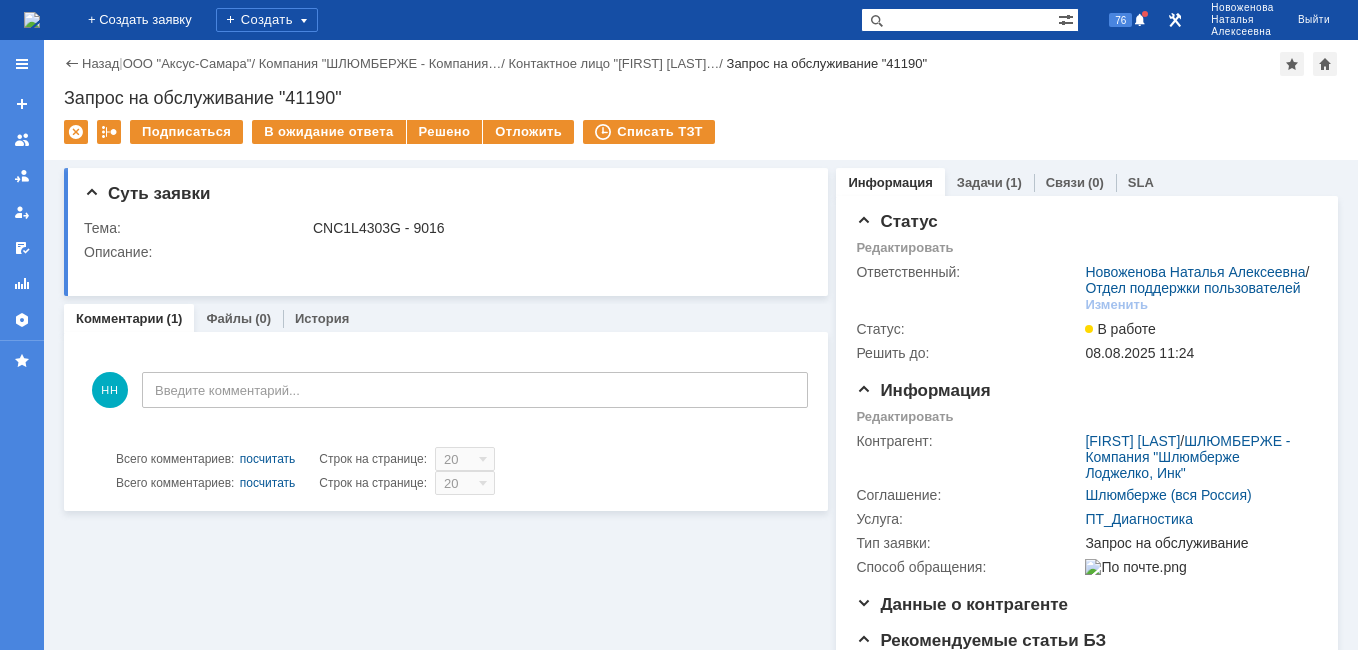 scroll, scrollTop: 0, scrollLeft: 0, axis: both 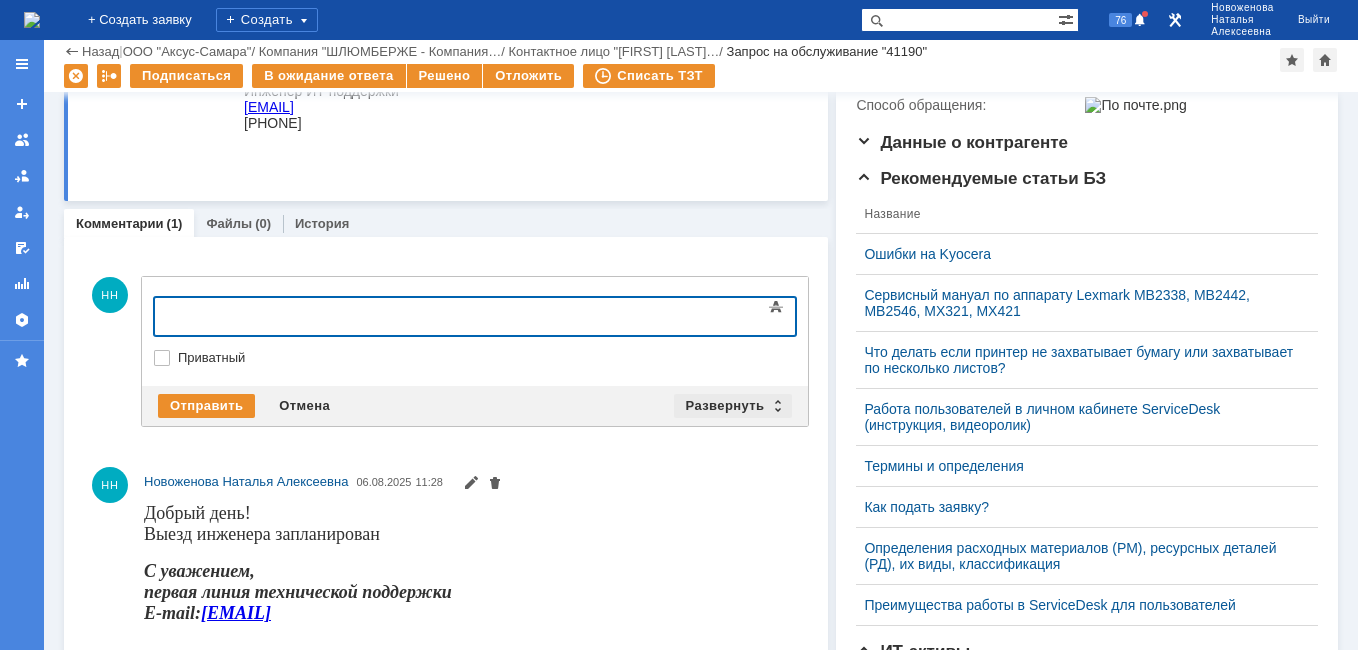 click on "Развернуть" at bounding box center (733, 406) 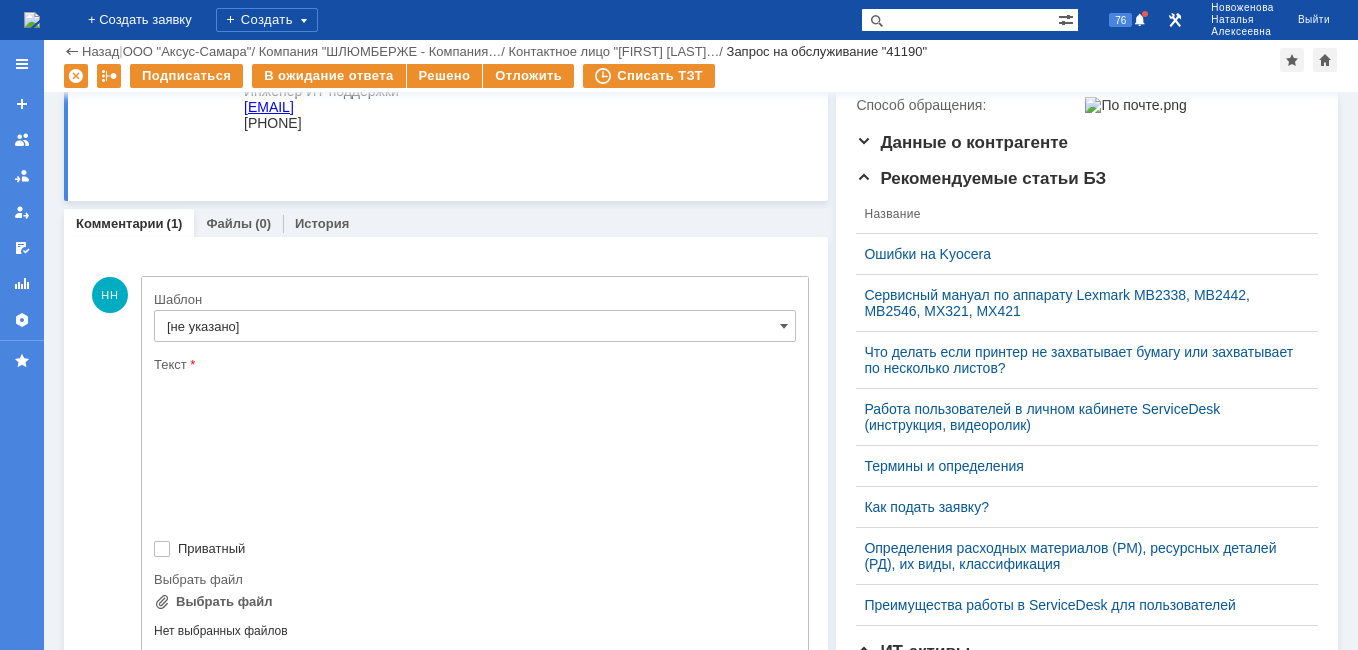 scroll, scrollTop: 0, scrollLeft: 0, axis: both 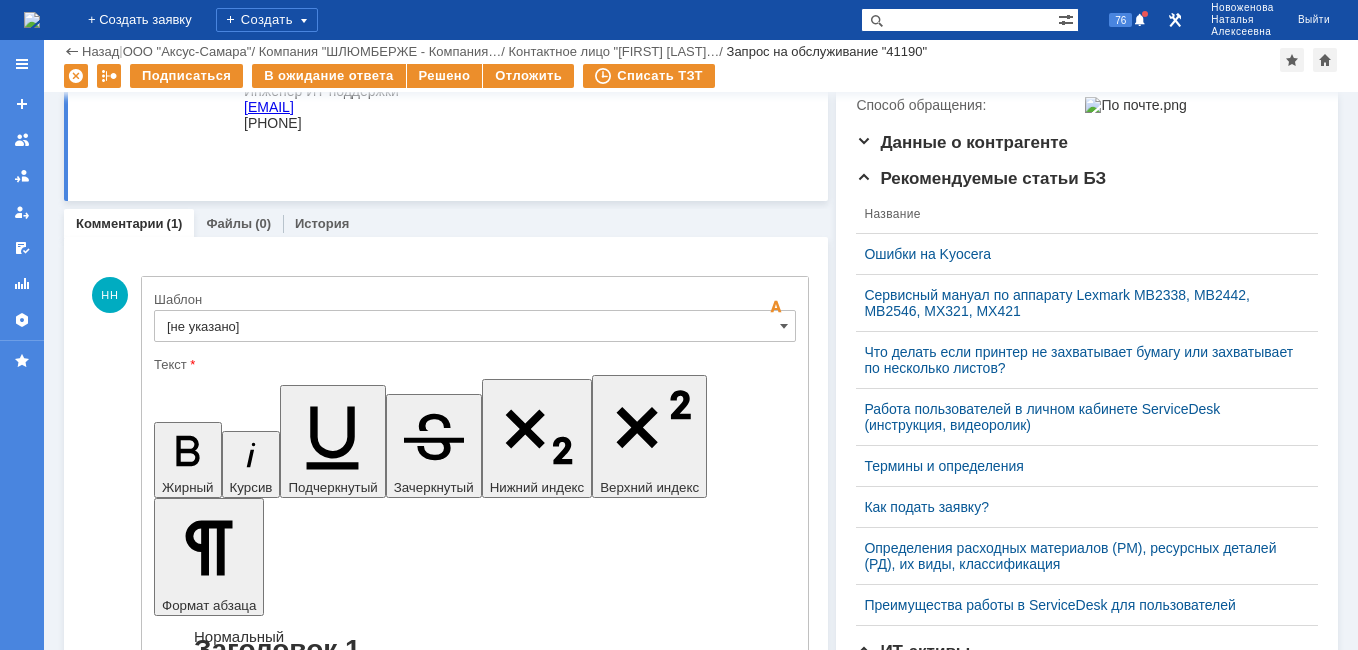 click on "[не указано]" at bounding box center [475, 326] 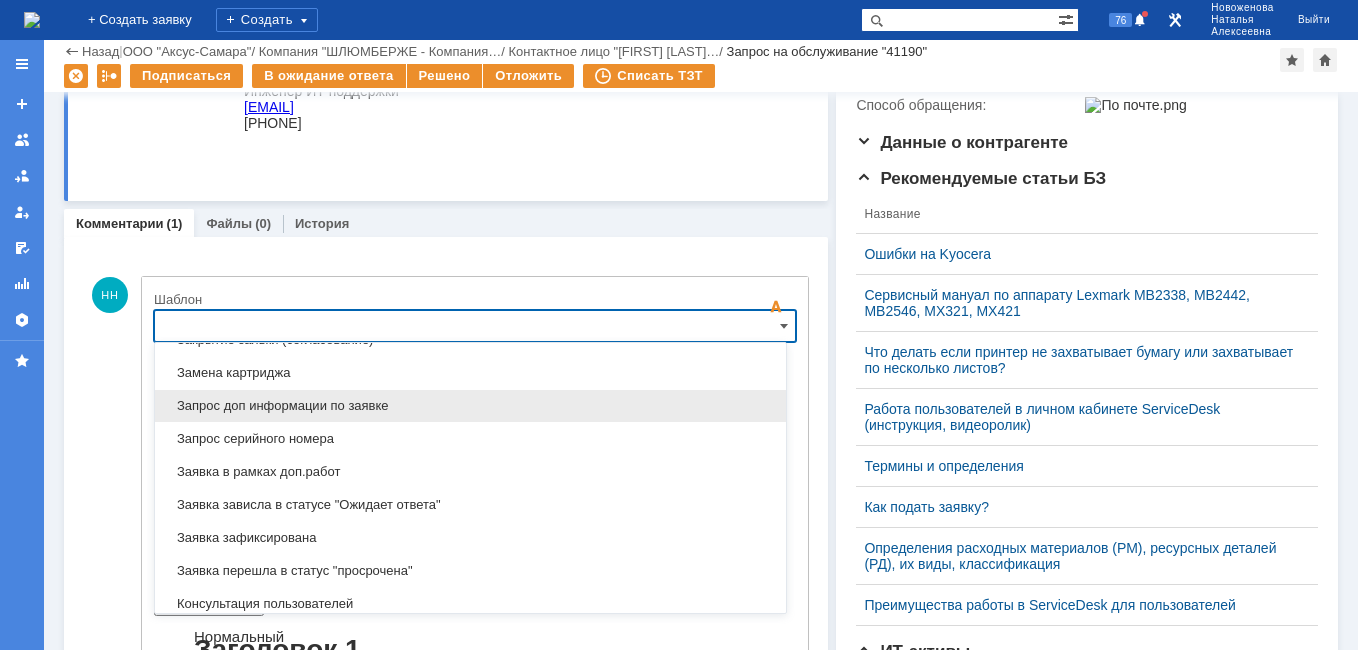 scroll, scrollTop: 987, scrollLeft: 0, axis: vertical 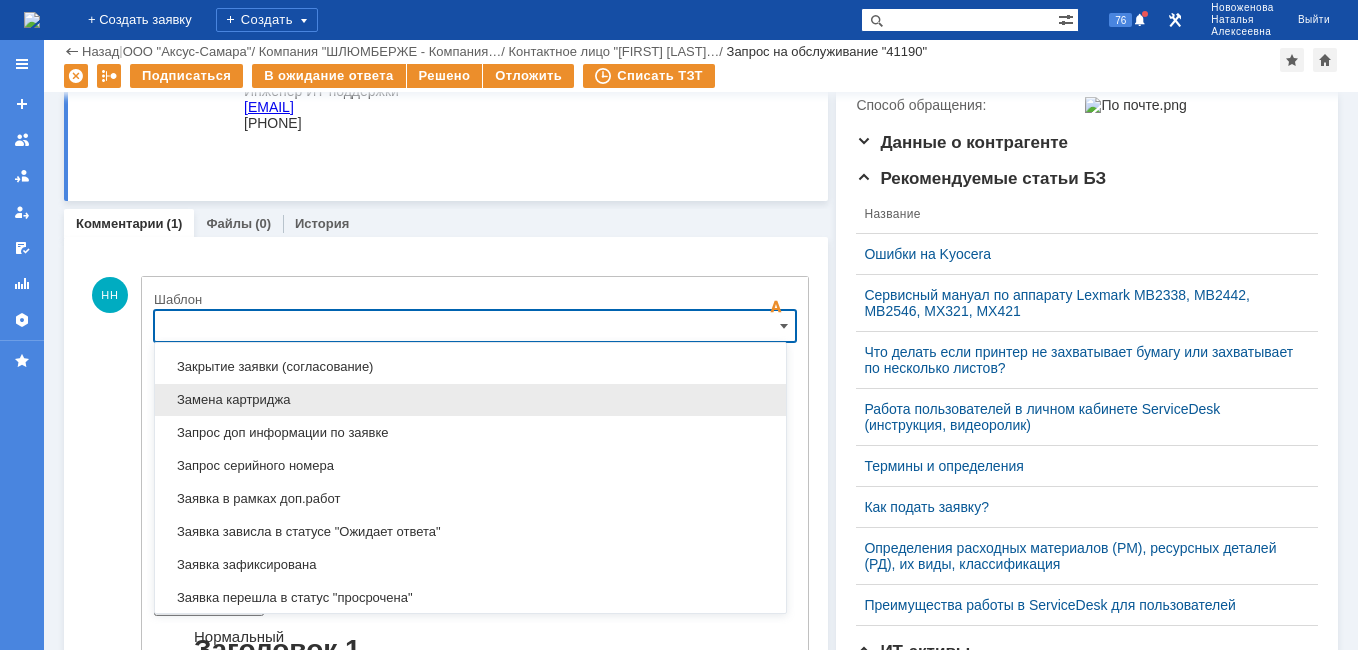 click on "Замена картриджа" at bounding box center (470, 400) 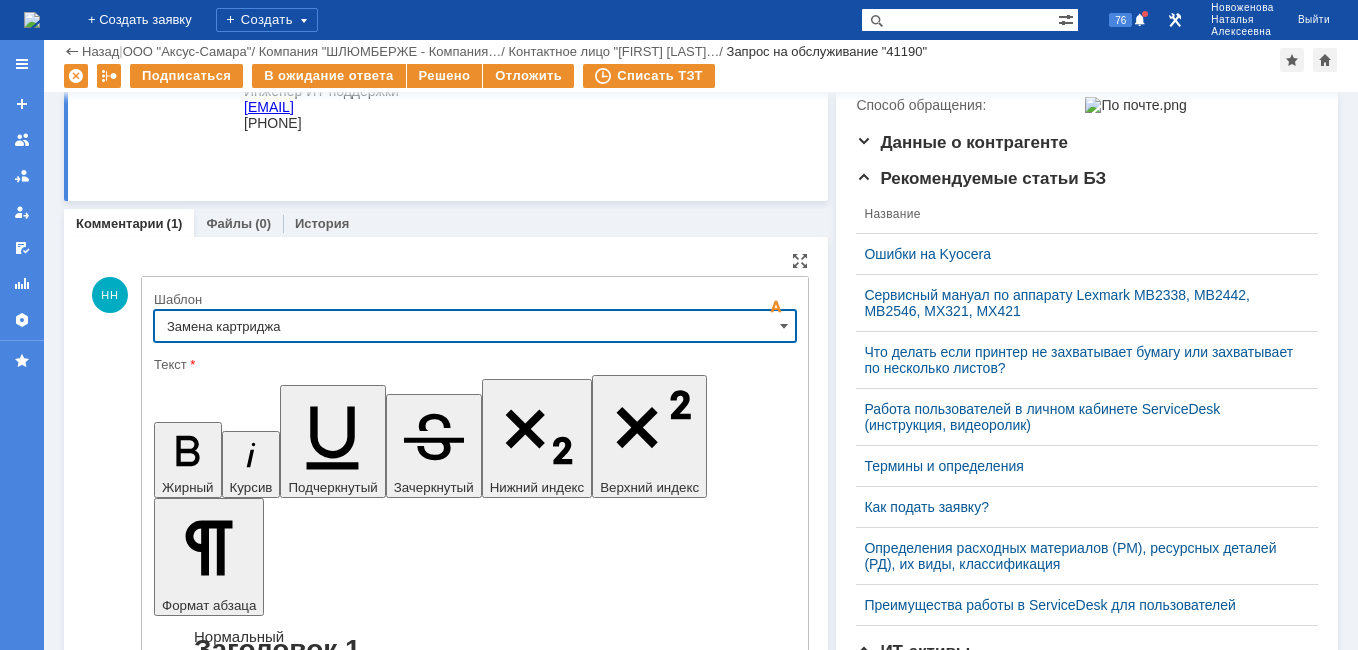 type on "Замена картриджа" 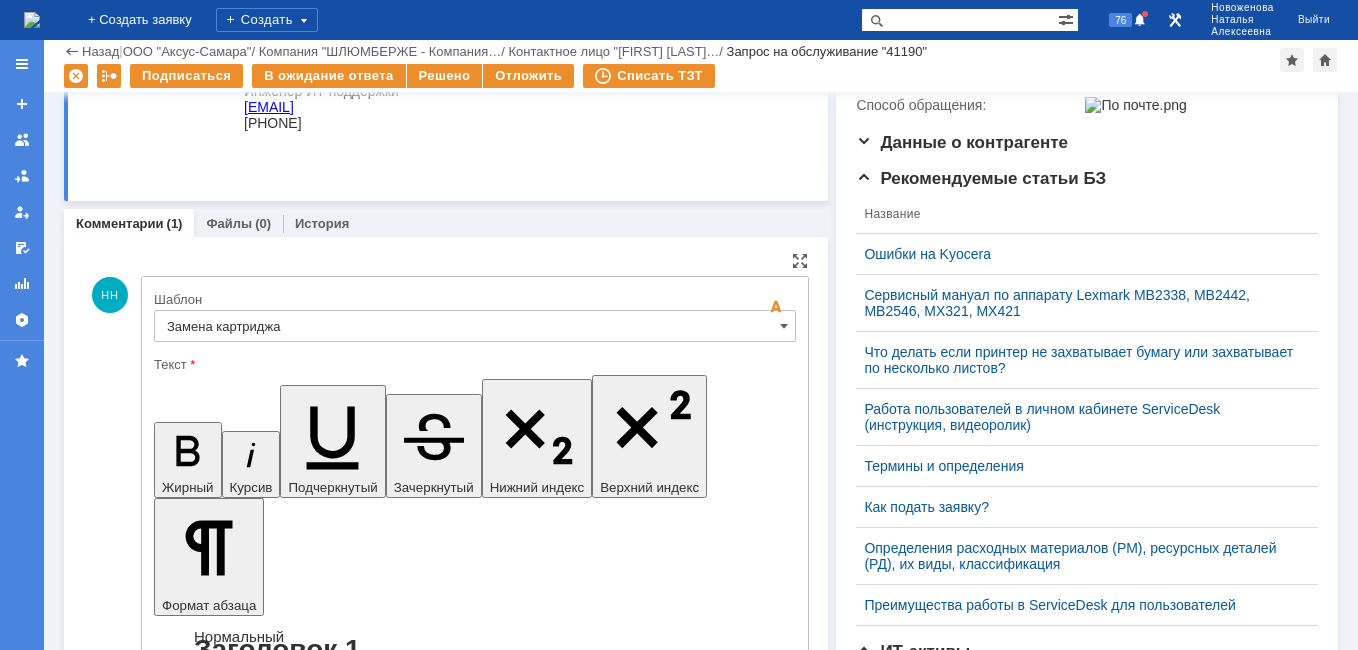 drag, startPoint x: 699, startPoint y: 5003, endPoint x: 436, endPoint y: 4973, distance: 264.7055 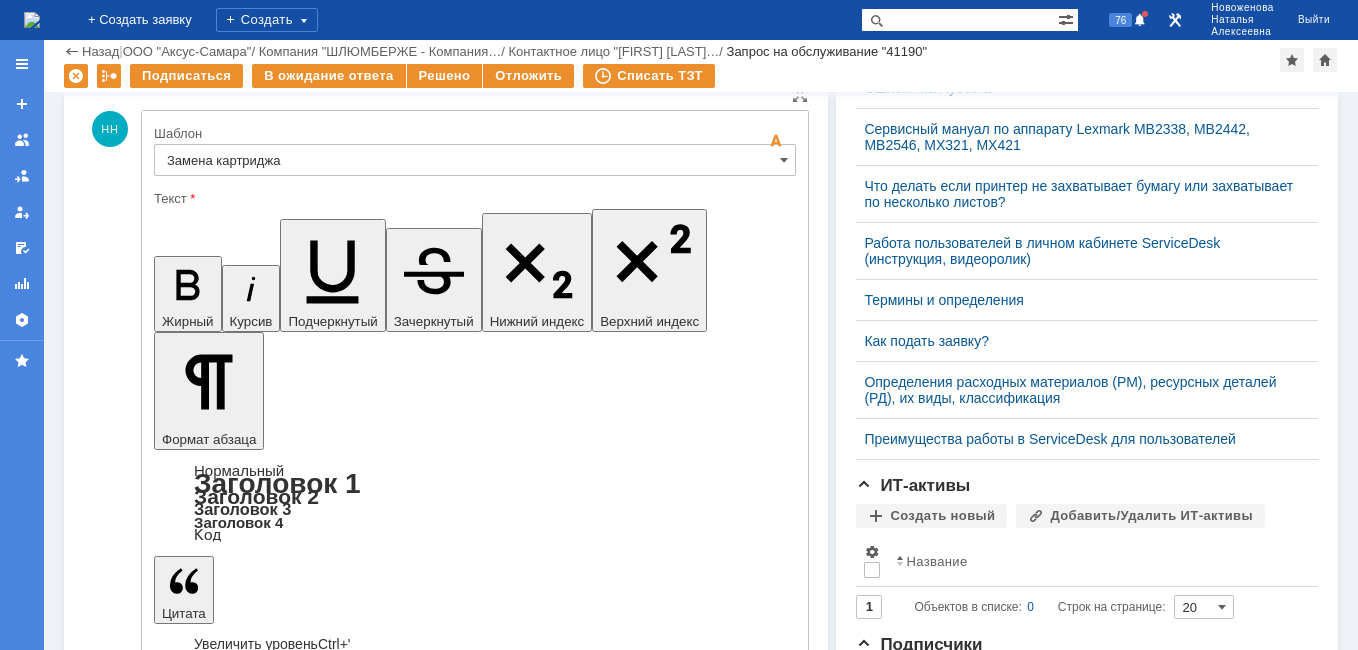 scroll, scrollTop: 694, scrollLeft: 0, axis: vertical 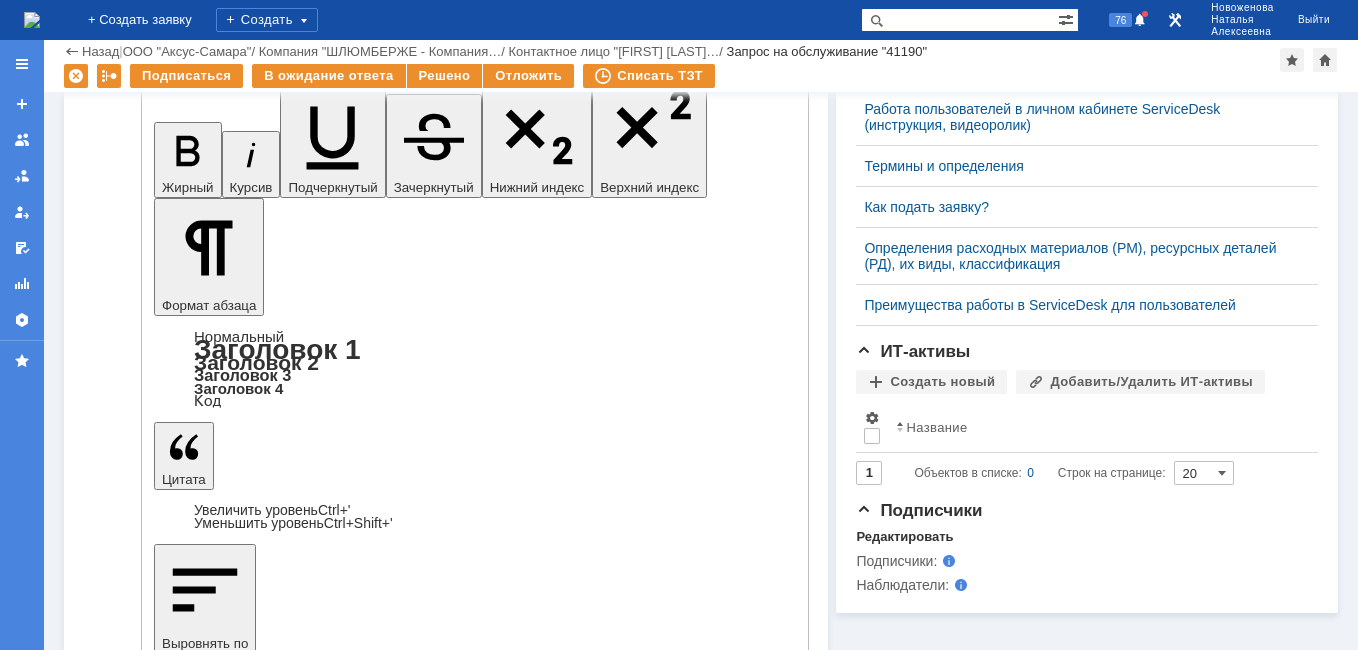 click on "Отправить" at bounding box center (206, 4951) 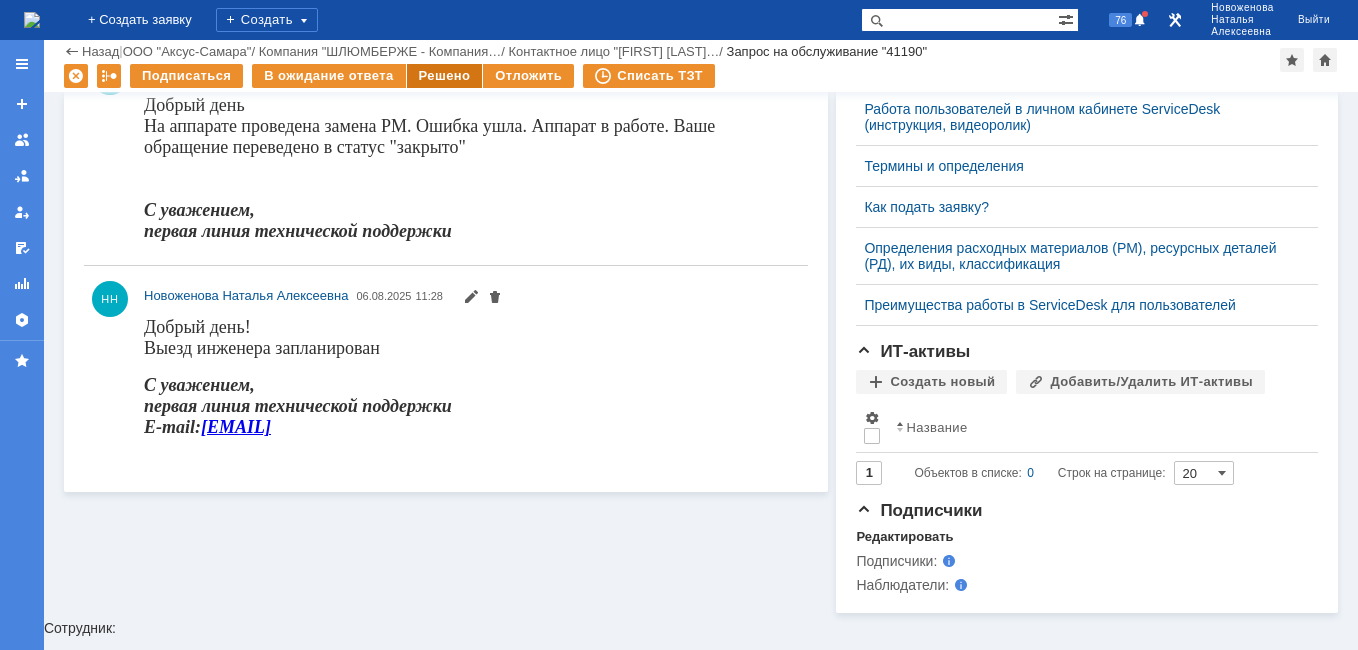 scroll, scrollTop: 0, scrollLeft: 0, axis: both 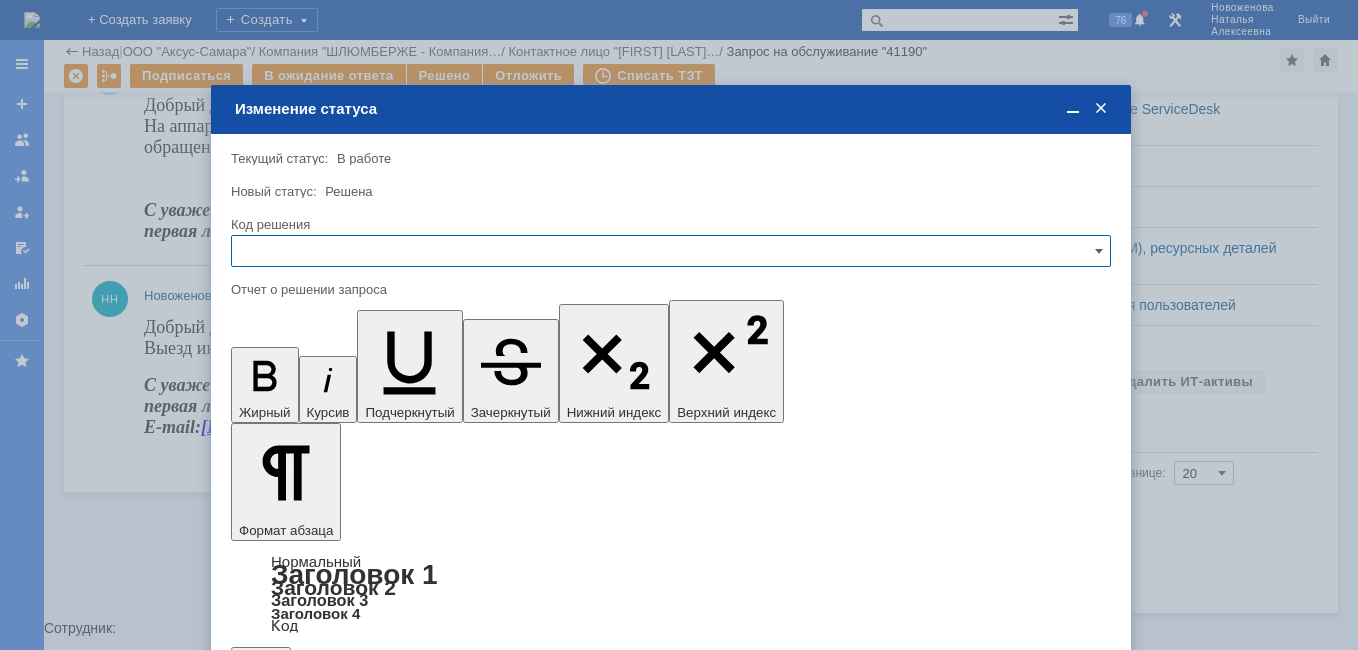 click at bounding box center (671, 251) 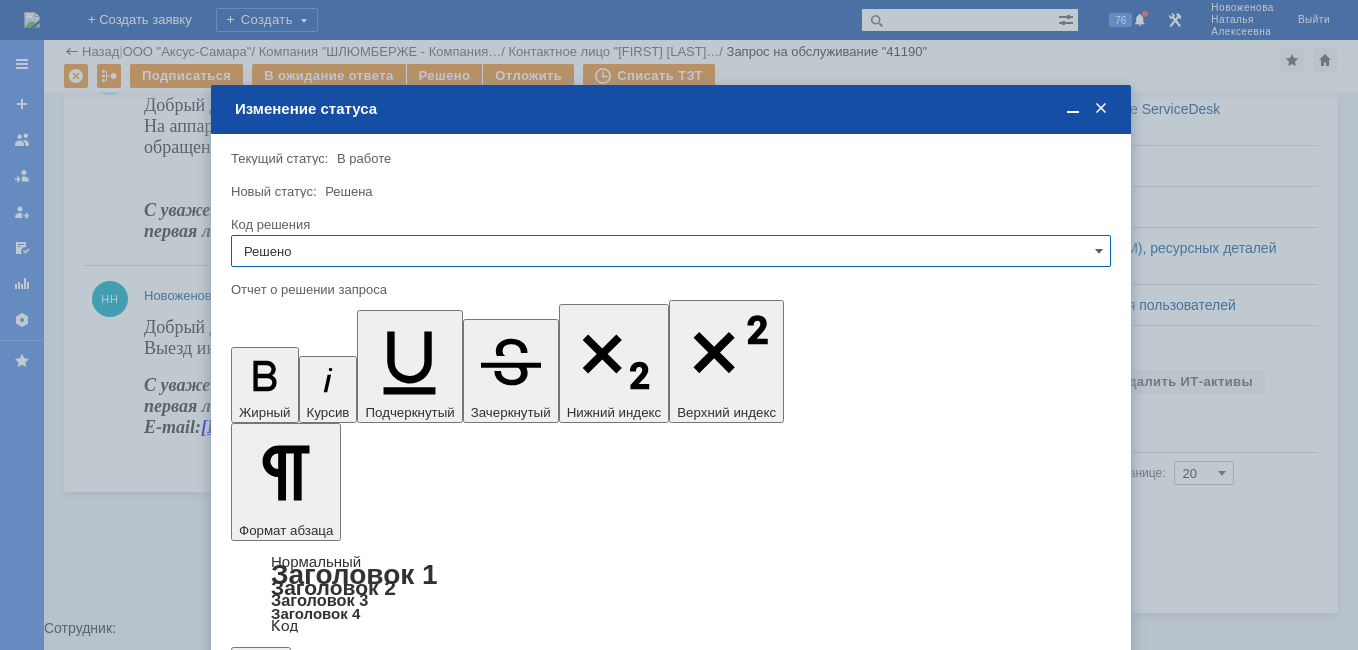 type on "Решено" 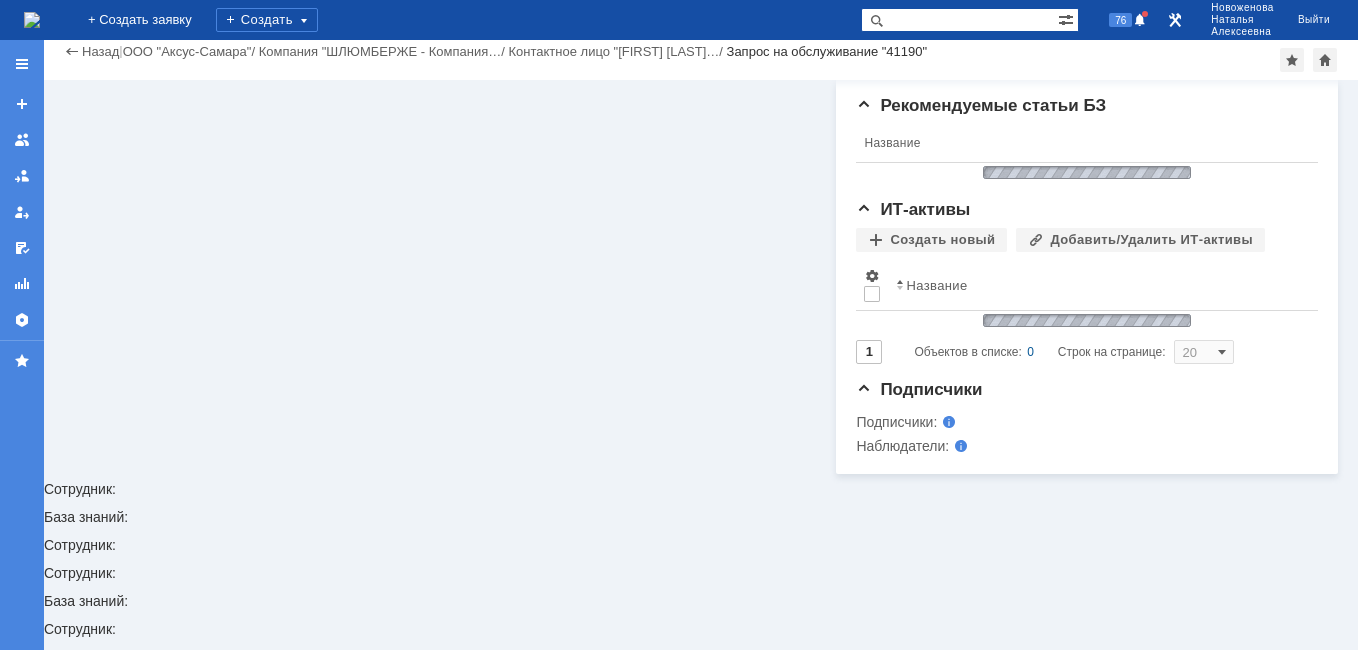 scroll, scrollTop: 326, scrollLeft: 0, axis: vertical 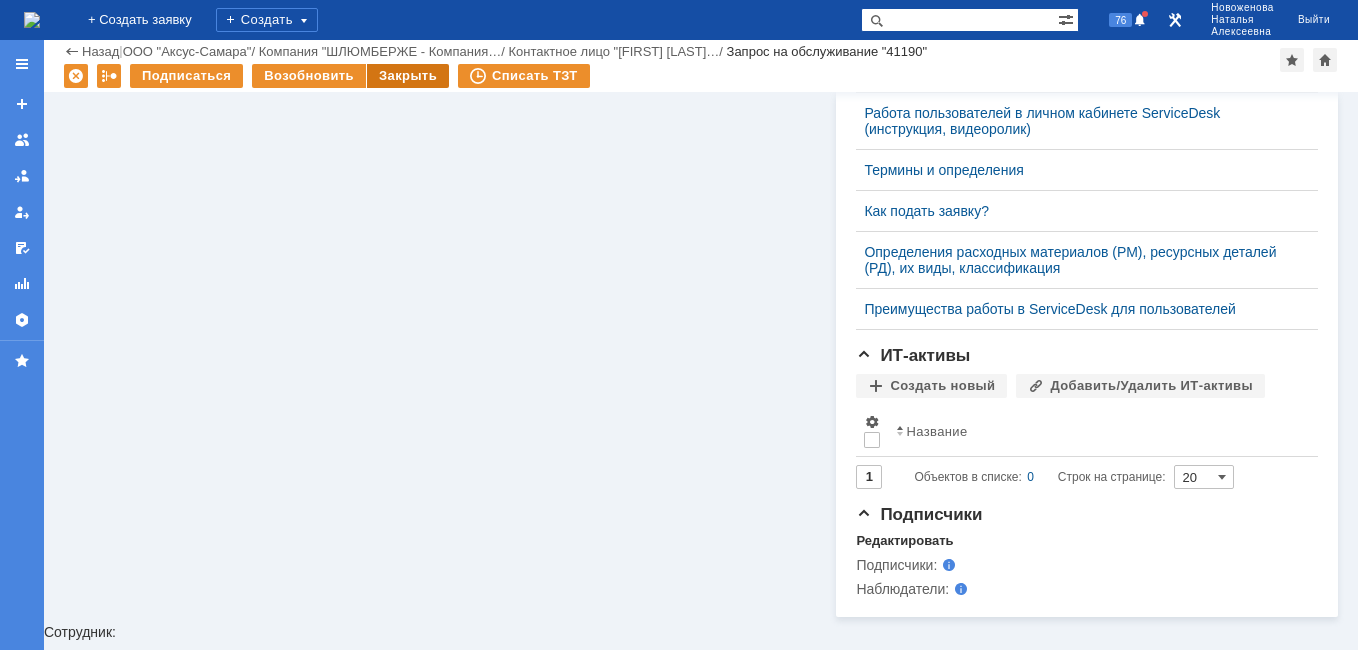 click on "Закрыть" at bounding box center [408, 77] 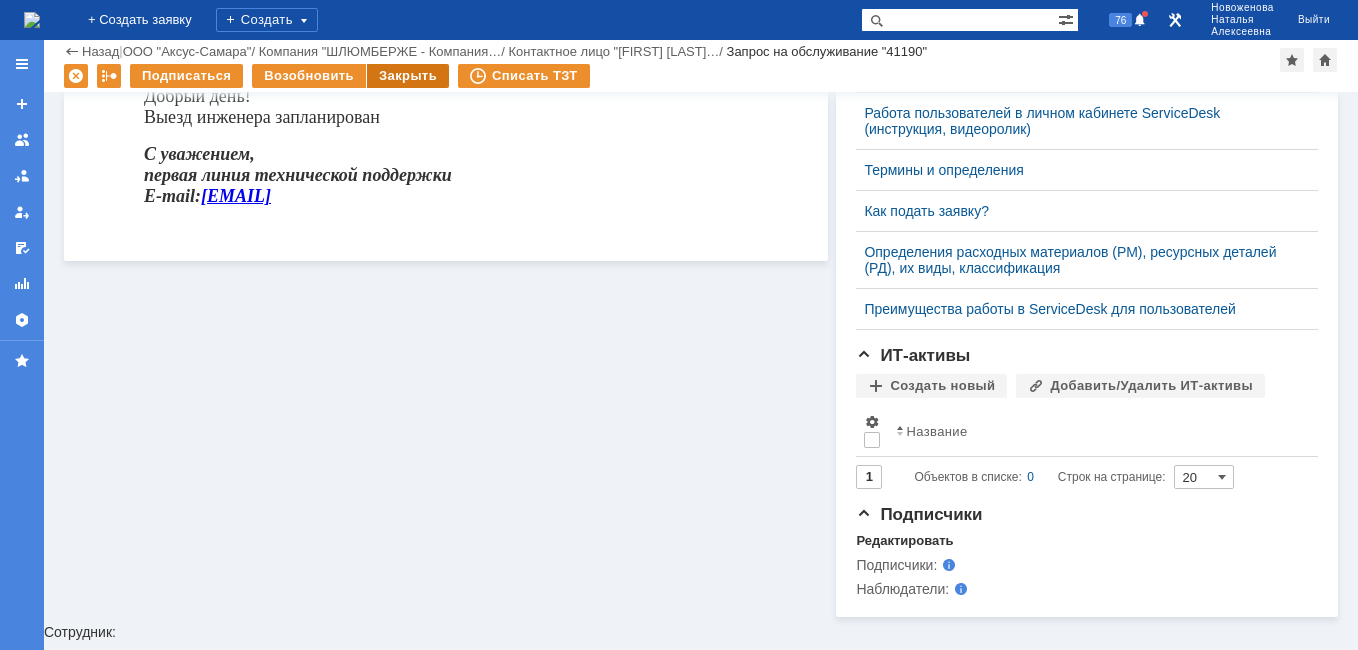 scroll, scrollTop: 0, scrollLeft: 0, axis: both 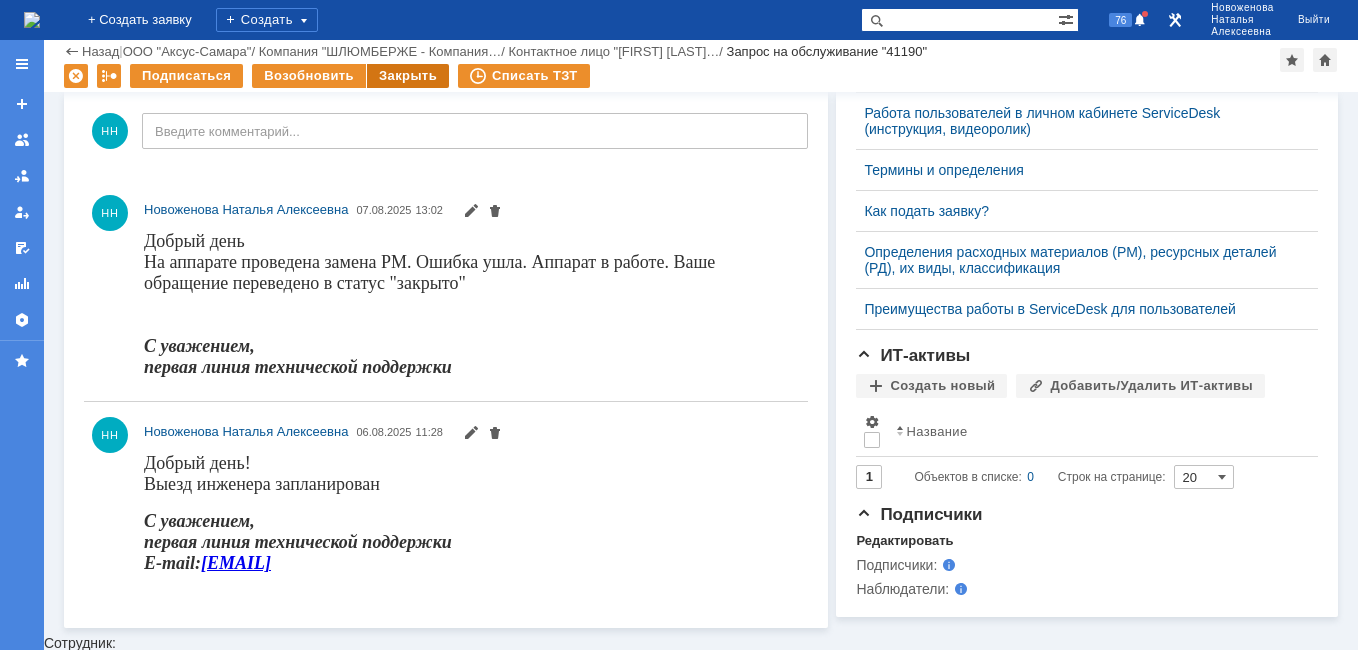 click on "Закрыть" at bounding box center [408, 76] 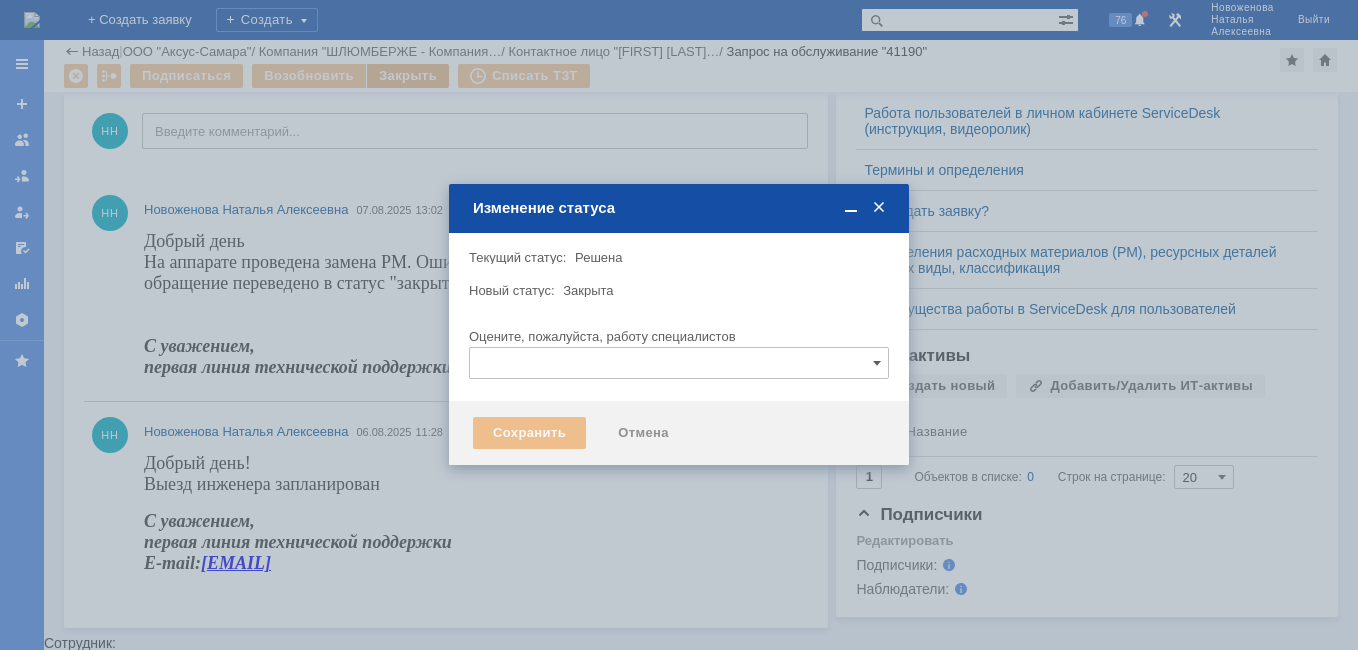 type 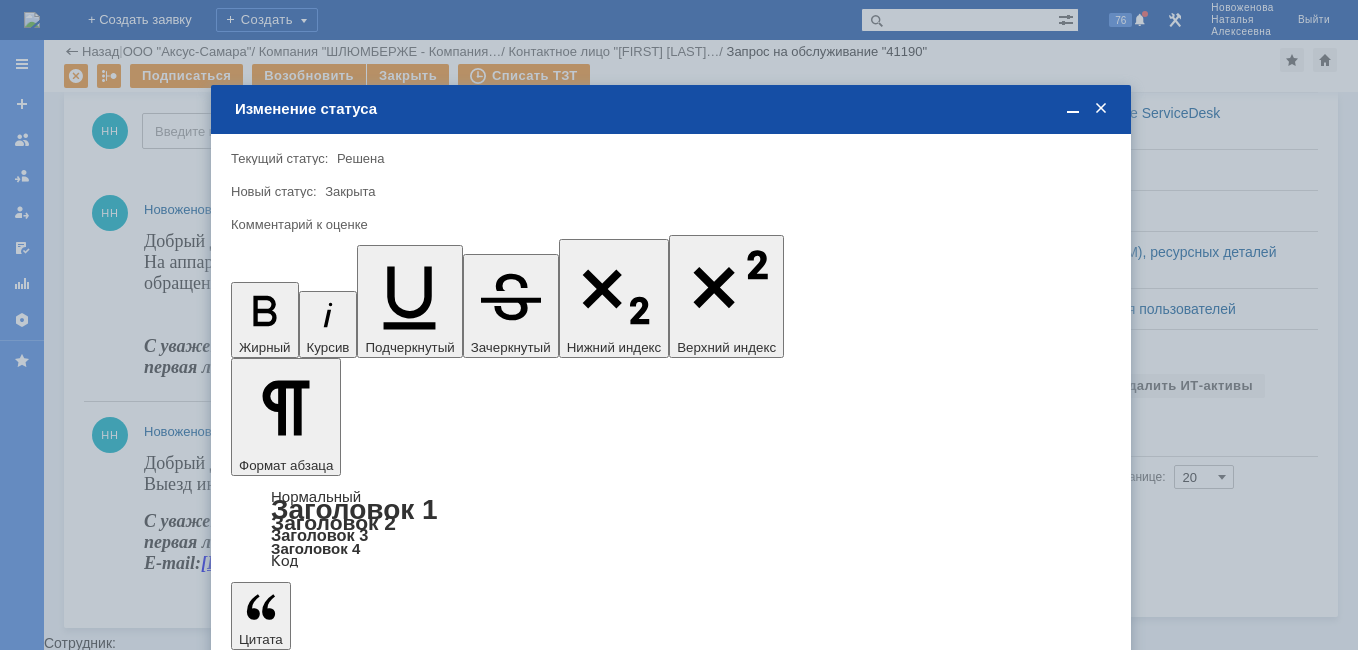 scroll, scrollTop: 0, scrollLeft: 0, axis: both 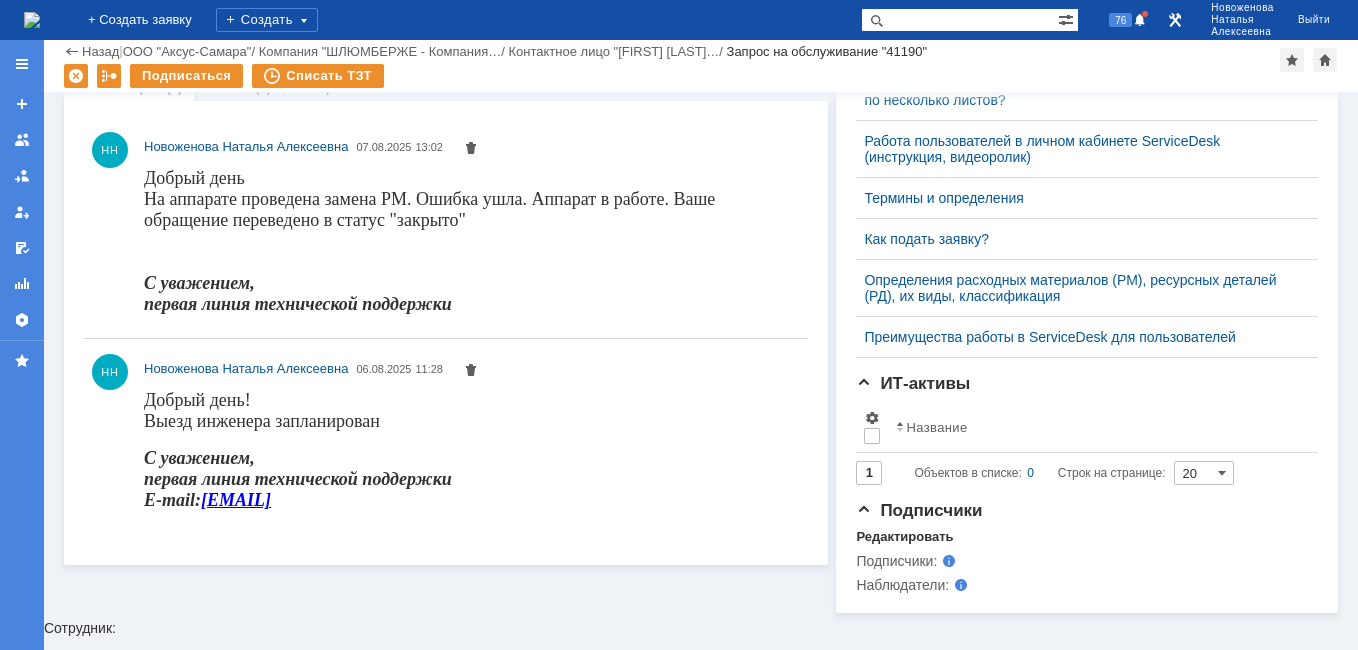 click at bounding box center [32, 20] 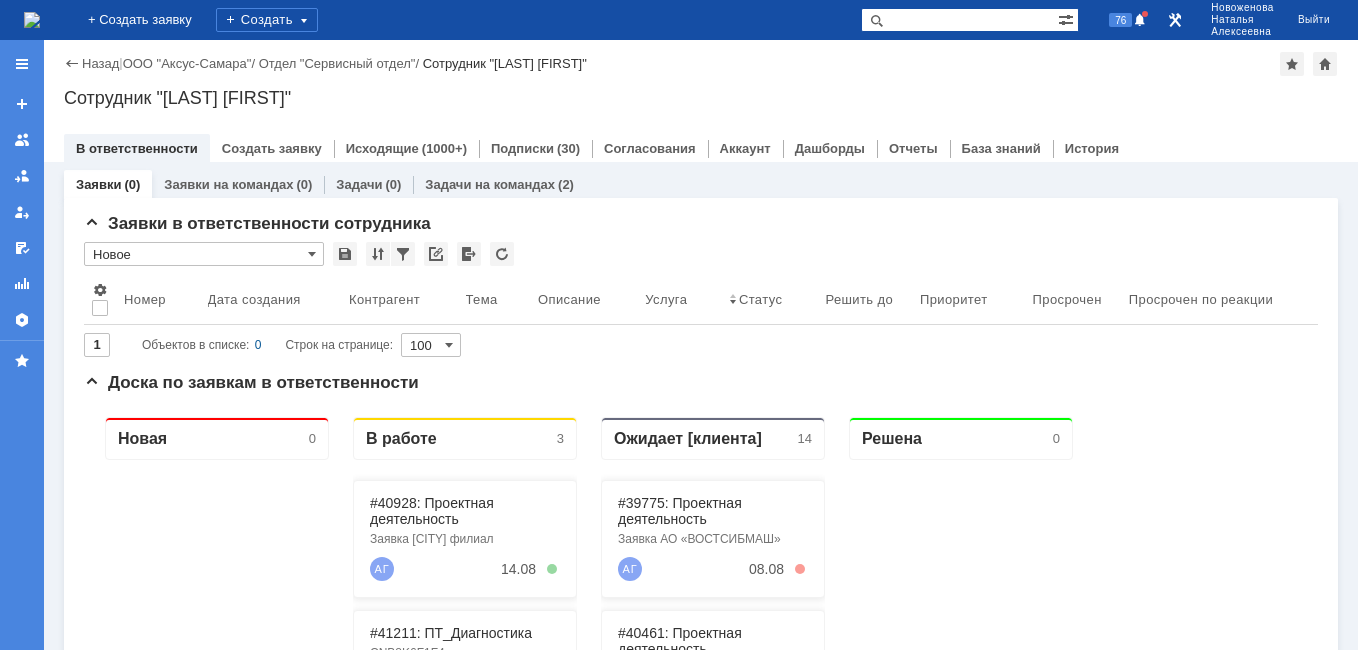 scroll, scrollTop: 0, scrollLeft: 0, axis: both 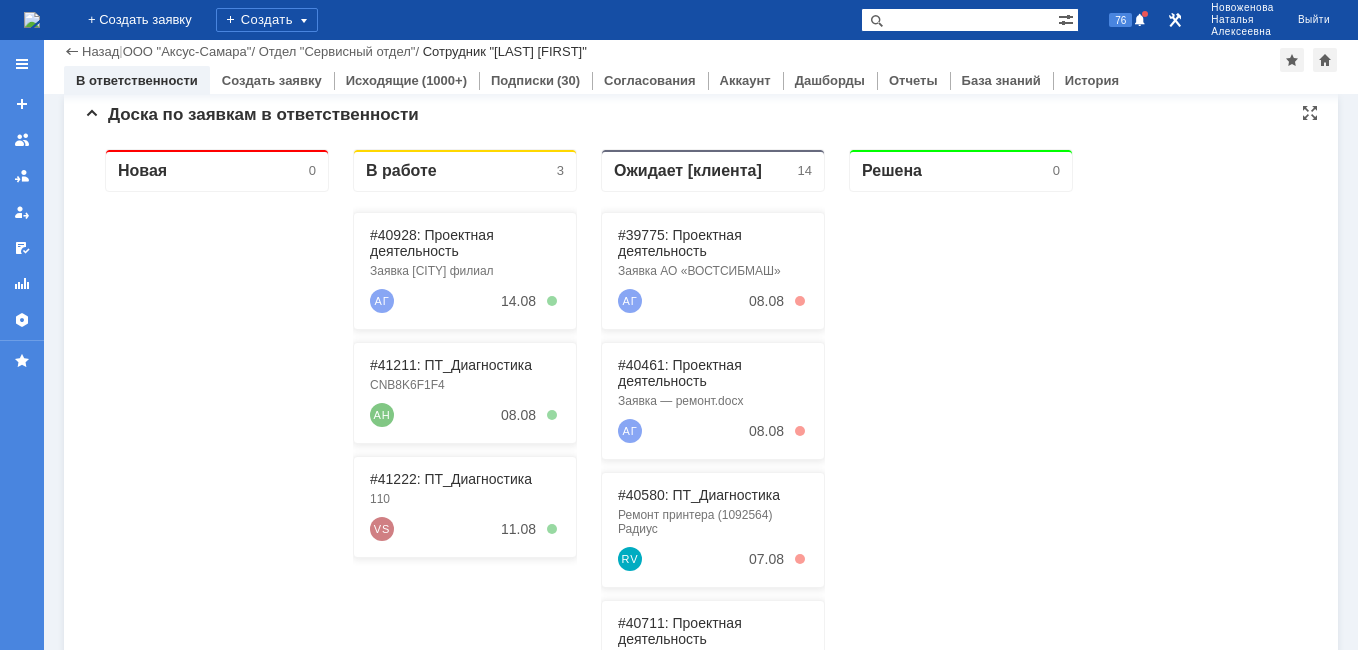 click on "#41211: ПТ_Диагностика [SERIAL] АН [DATE]" at bounding box center (465, 393) 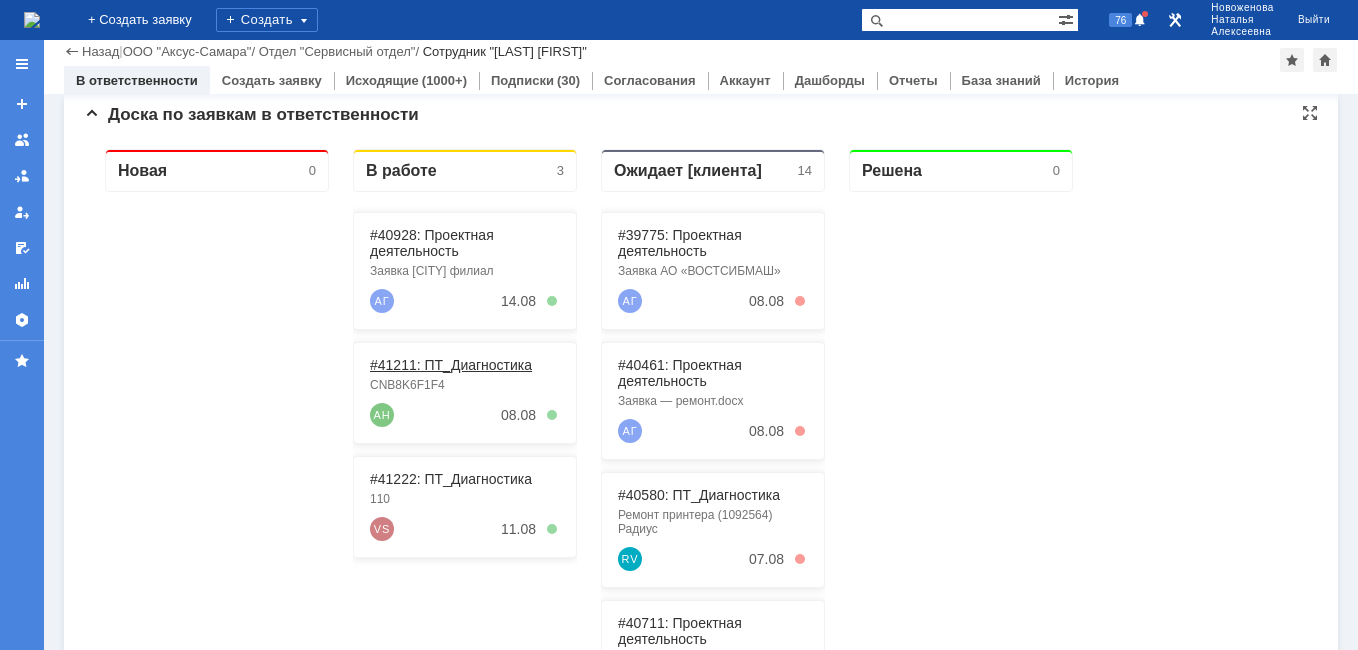 click on "#41211: ПТ_Диагностика" at bounding box center (451, 365) 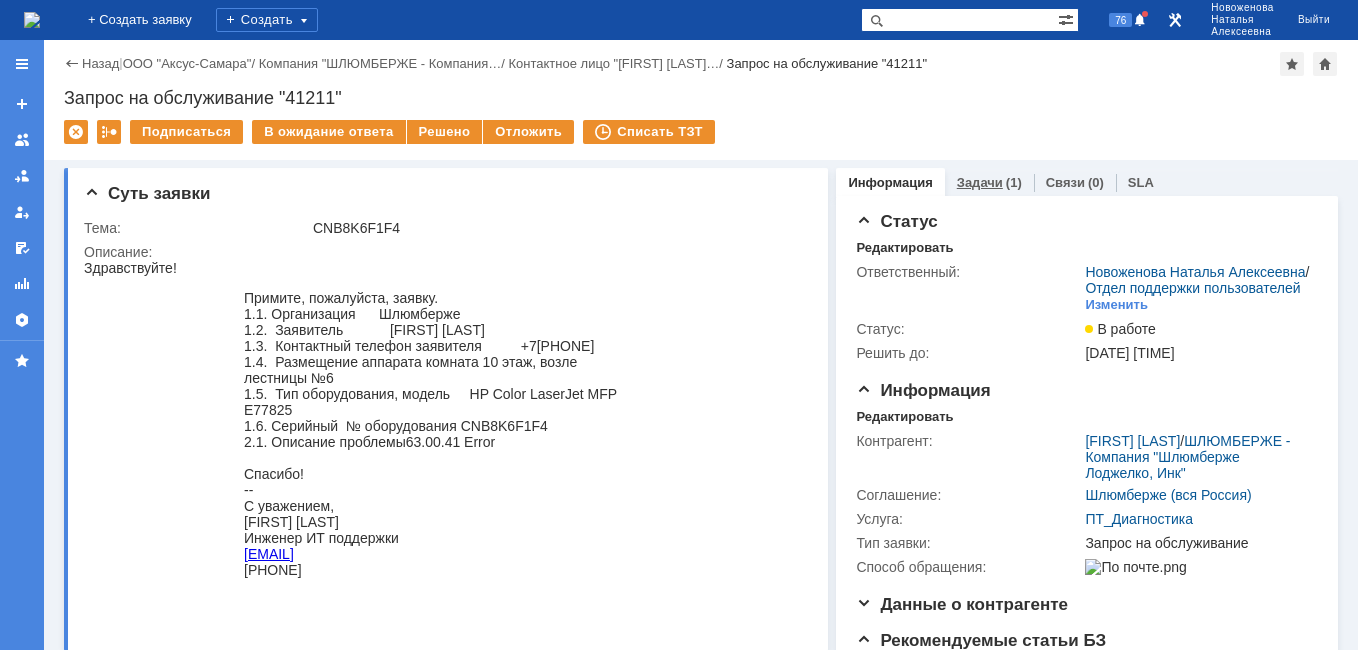 scroll, scrollTop: 0, scrollLeft: 0, axis: both 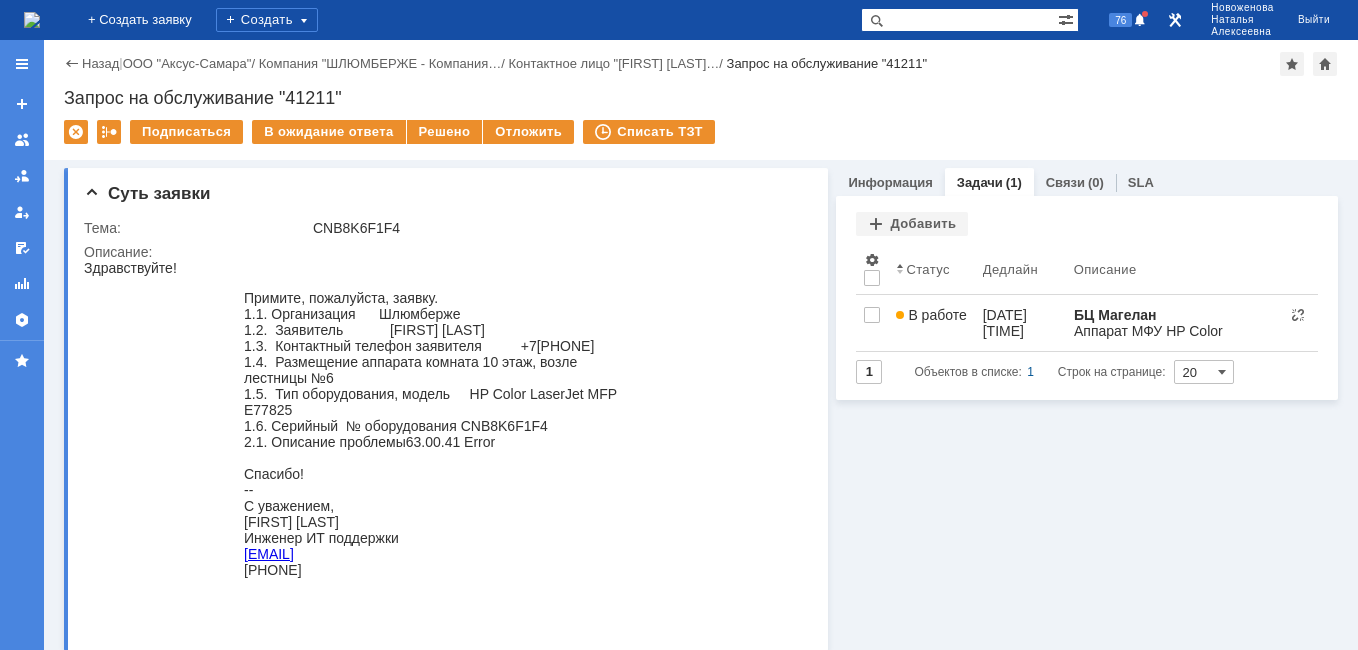click at bounding box center (32, 20) 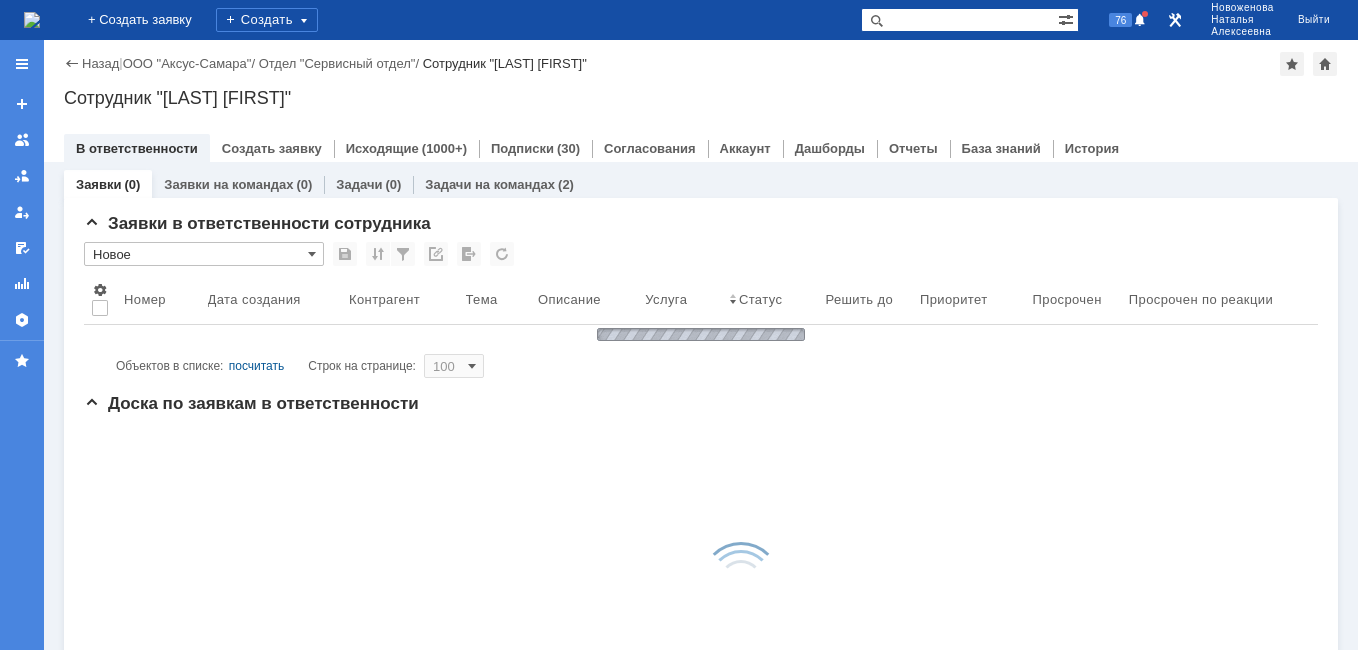 scroll, scrollTop: 0, scrollLeft: 0, axis: both 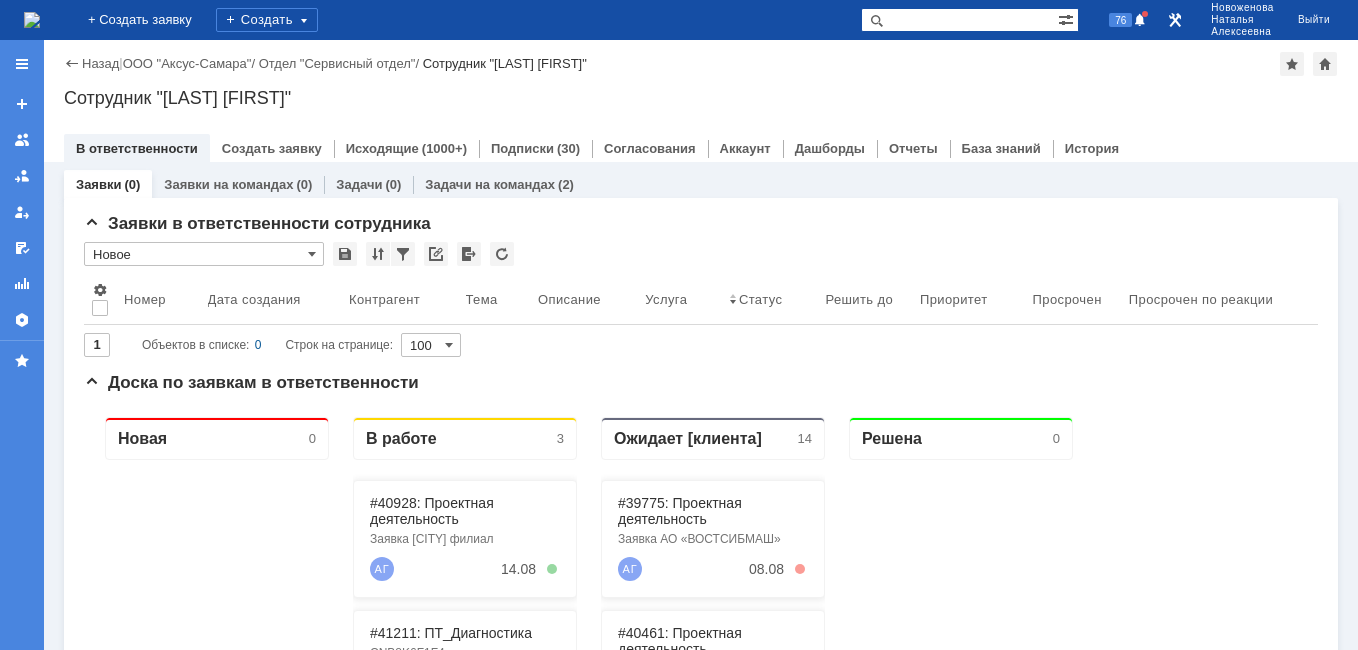 click at bounding box center [959, 20] 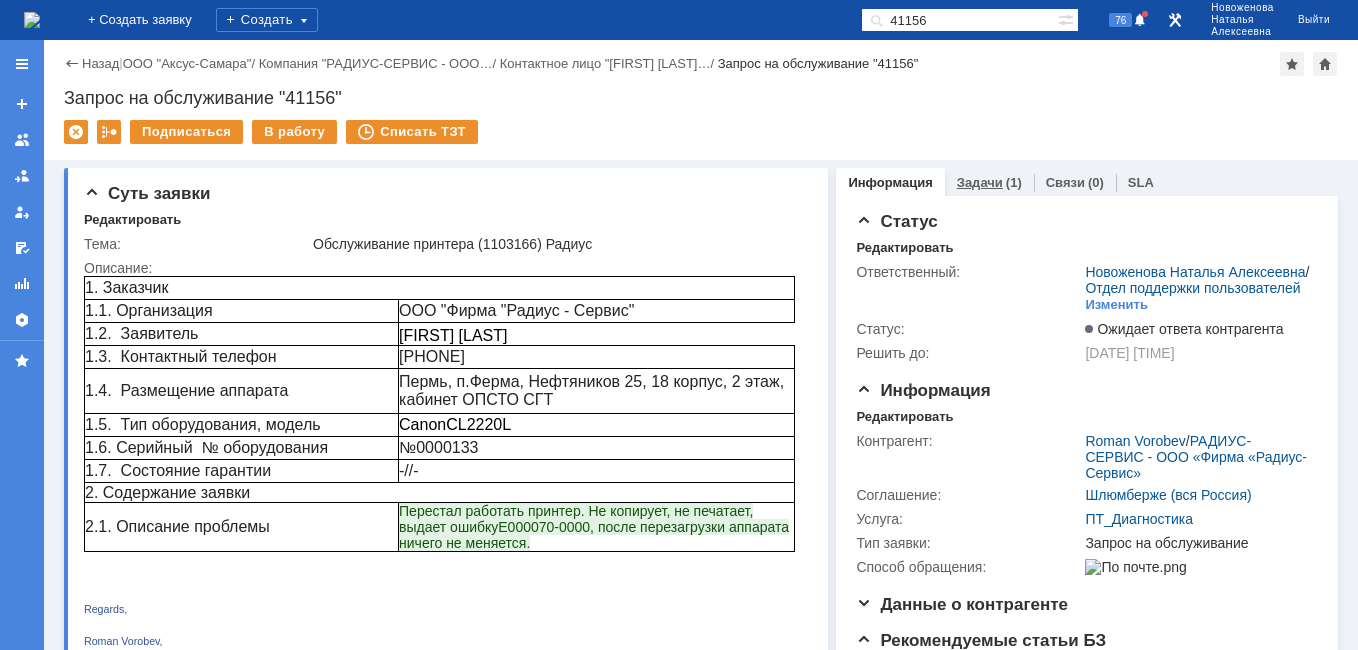 scroll, scrollTop: 0, scrollLeft: 0, axis: both 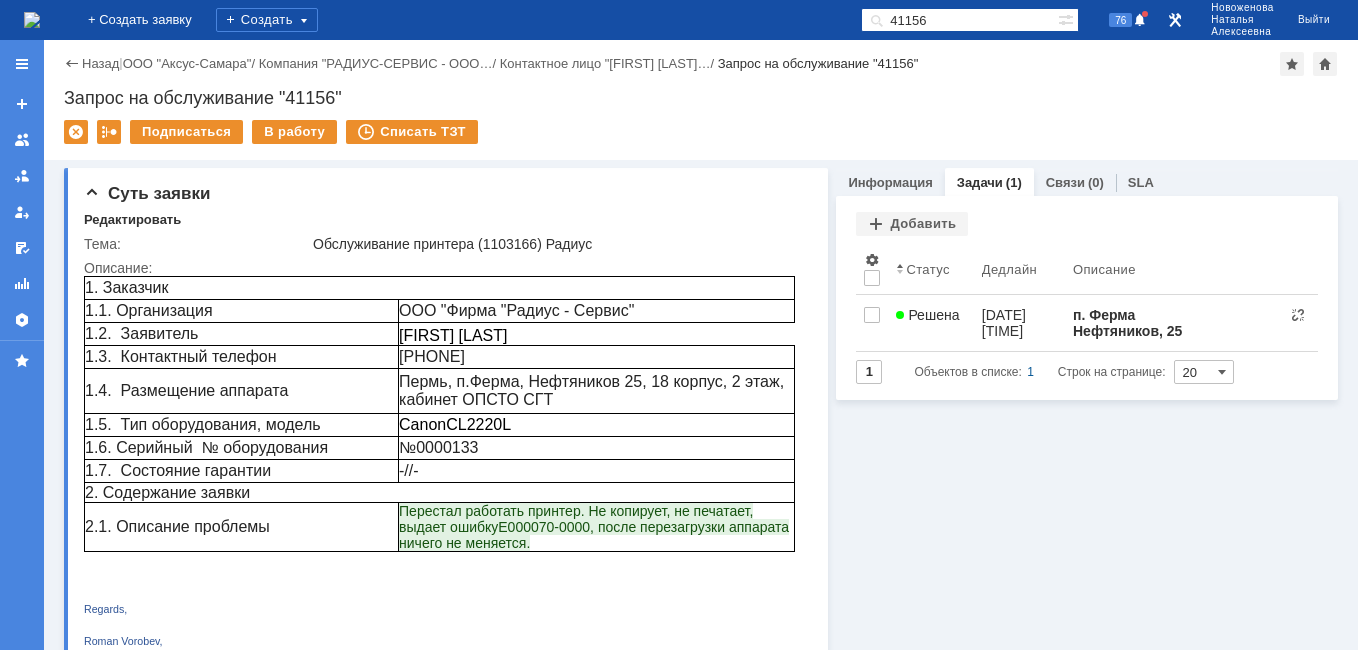 click on "[DATE] [TIME]" at bounding box center (1019, 323) 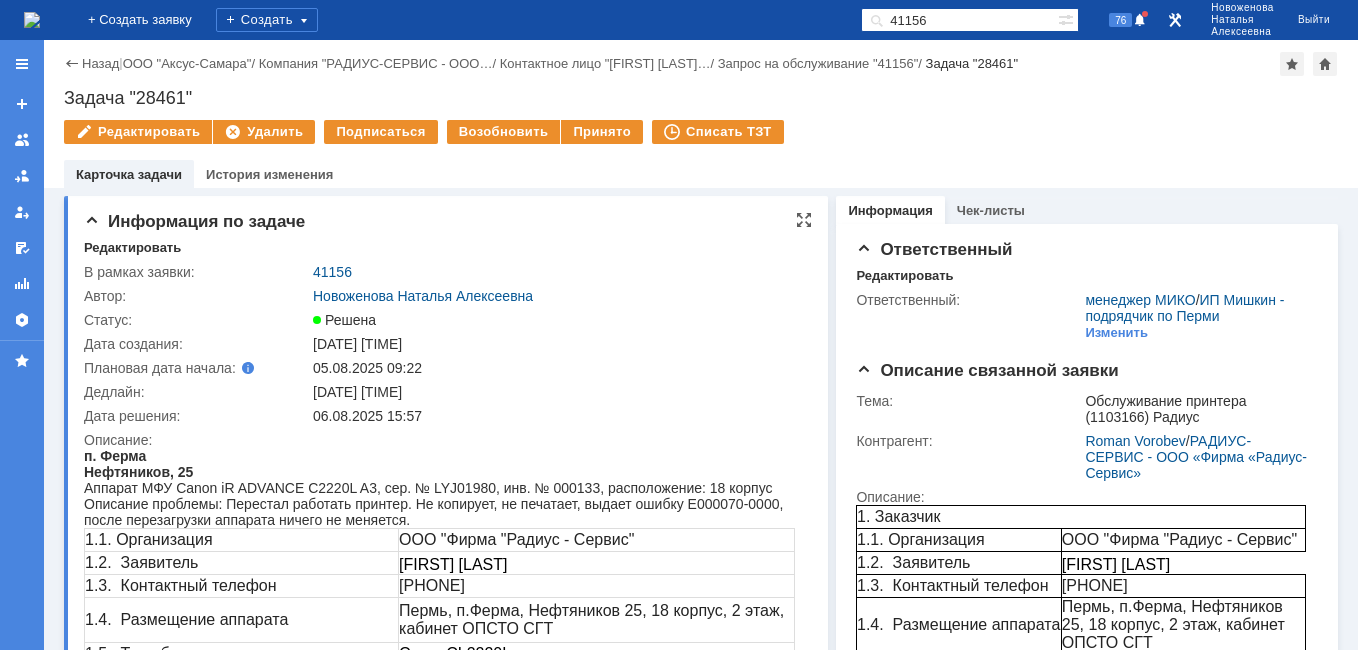 scroll, scrollTop: 0, scrollLeft: 0, axis: both 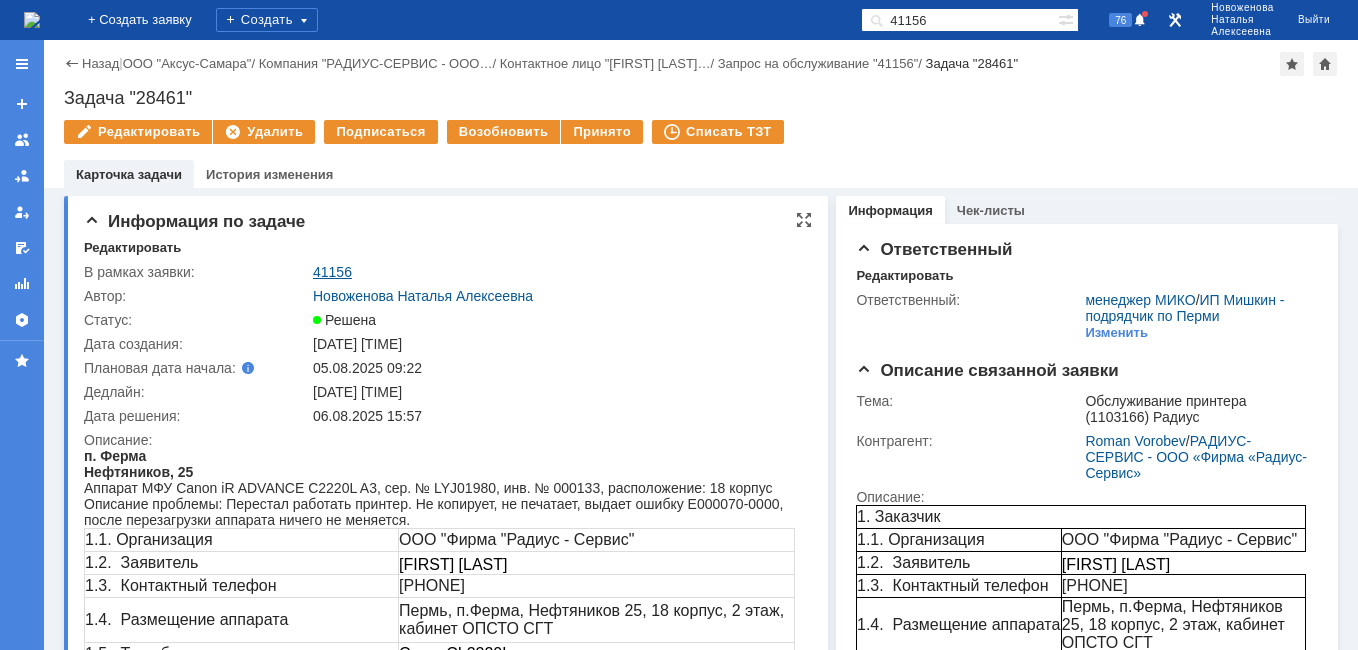 click on "41156" at bounding box center (332, 272) 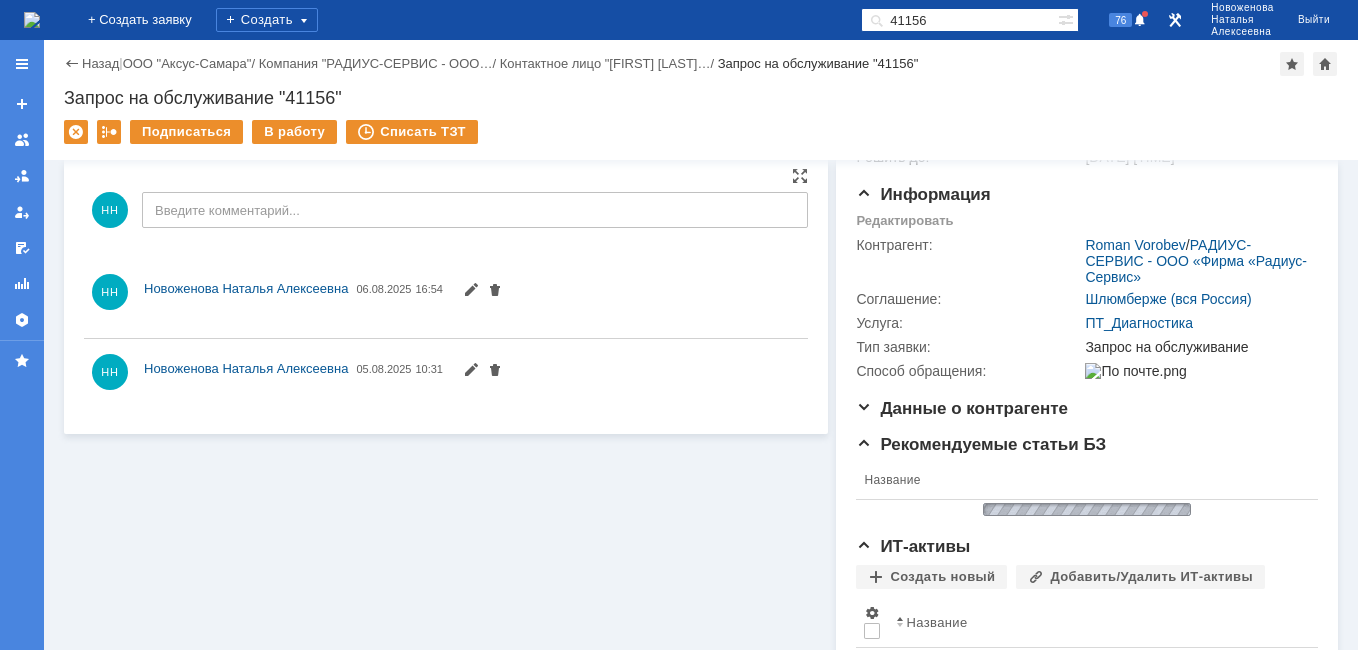 scroll, scrollTop: 0, scrollLeft: 0, axis: both 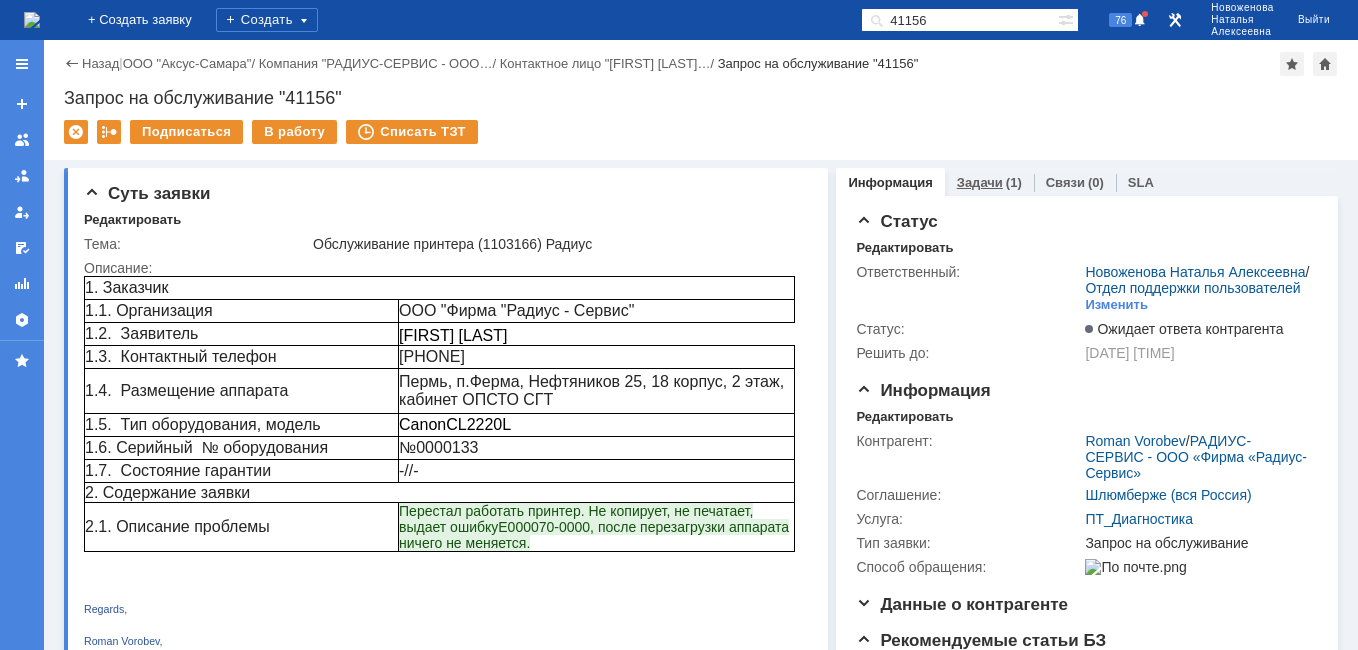 click on "Задачи (1)" at bounding box center [989, 182] 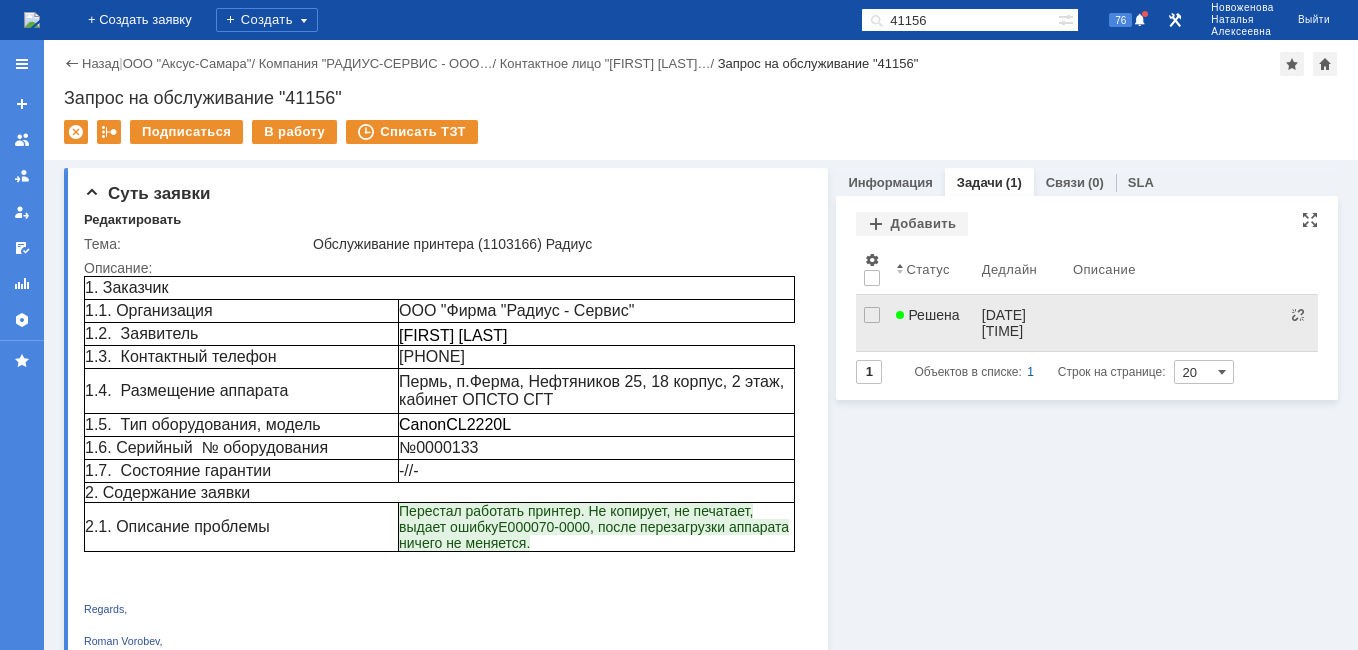 scroll, scrollTop: 0, scrollLeft: 0, axis: both 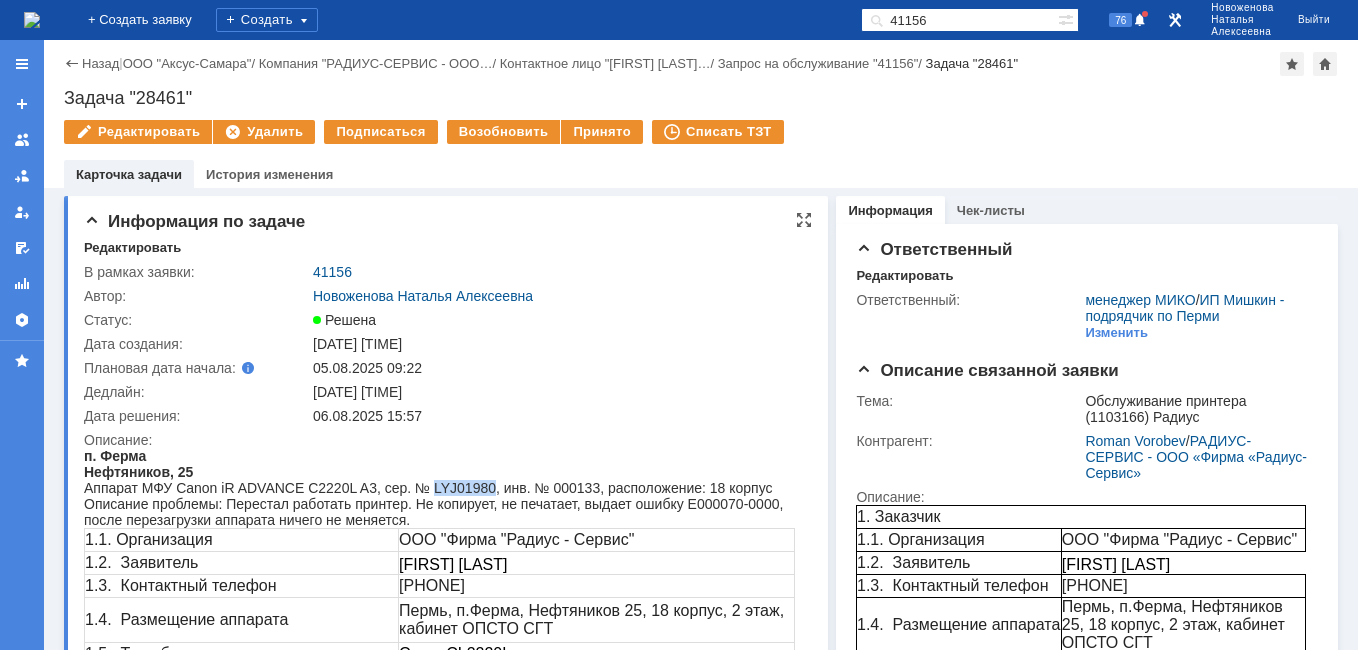 drag, startPoint x: 482, startPoint y: 487, endPoint x: 425, endPoint y: 494, distance: 57.428215 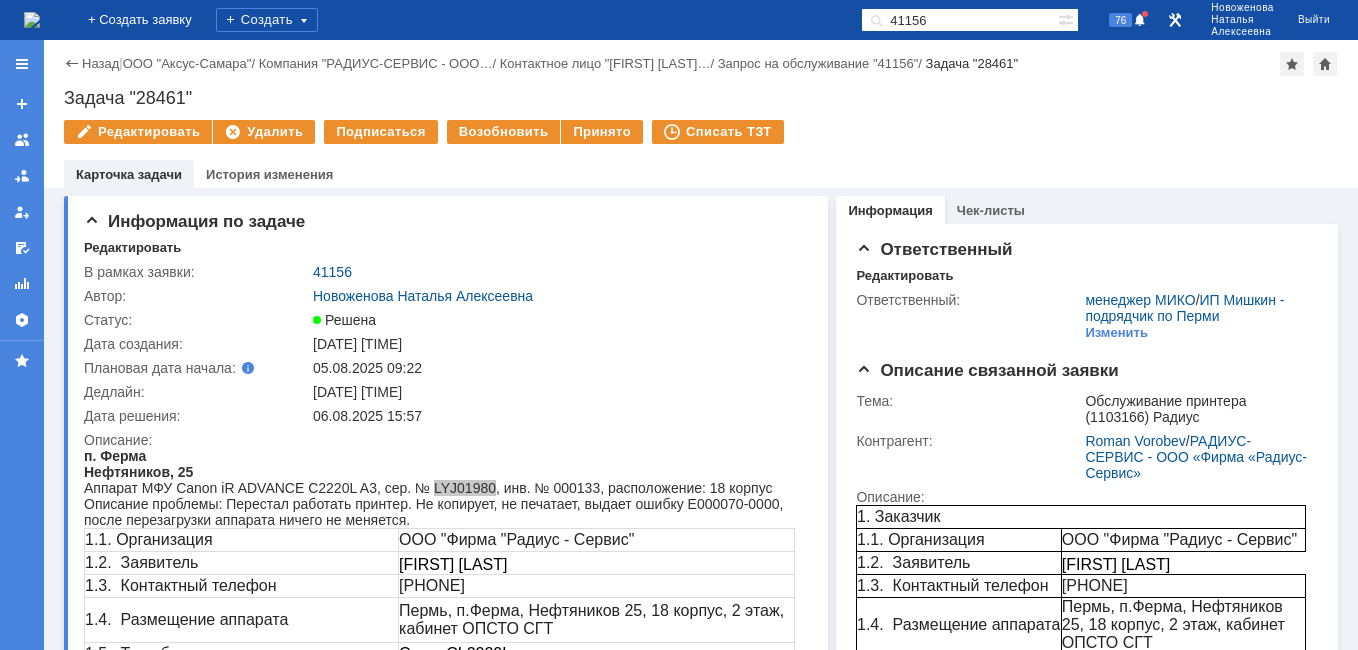 drag, startPoint x: 965, startPoint y: 21, endPoint x: 824, endPoint y: 26, distance: 141.08862 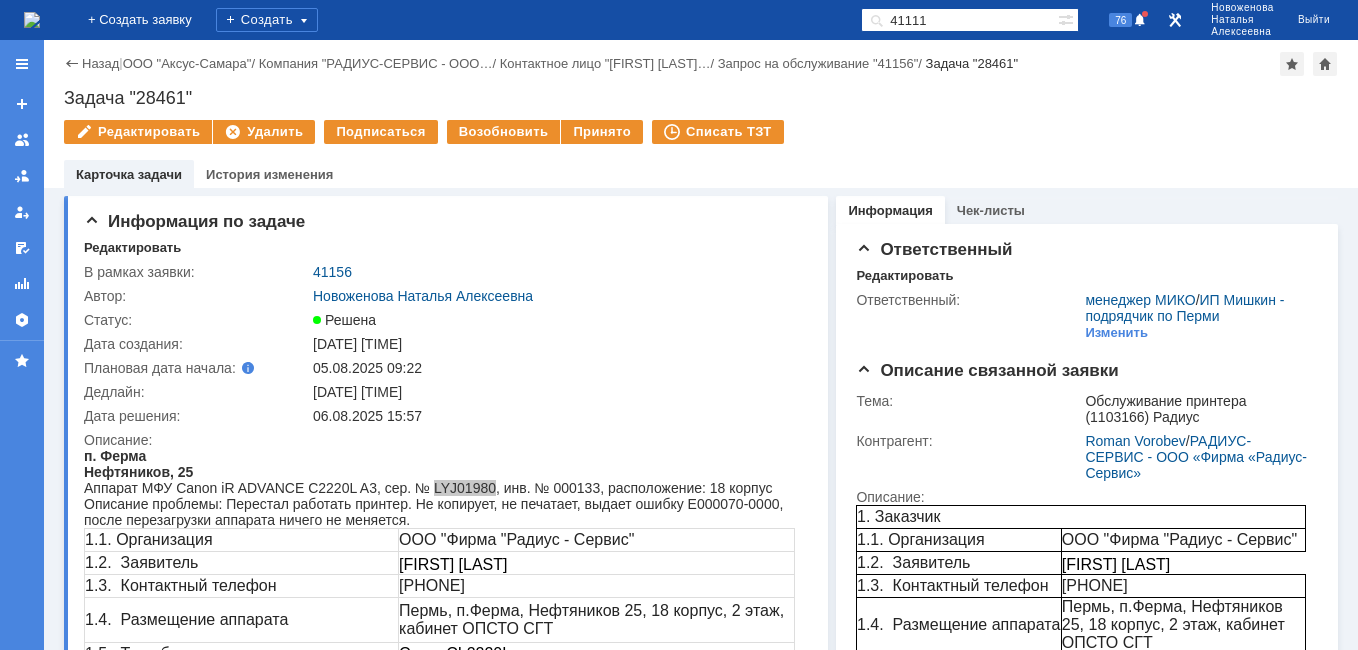 type on "41111" 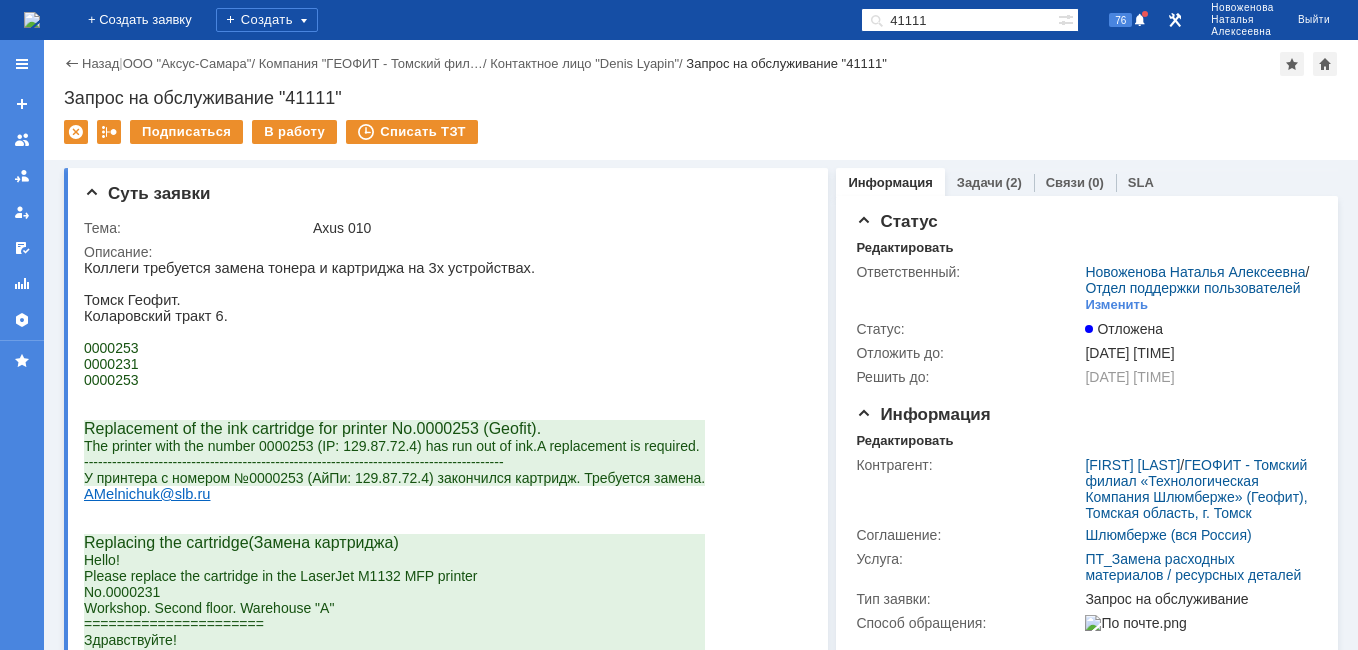 scroll, scrollTop: 0, scrollLeft: 0, axis: both 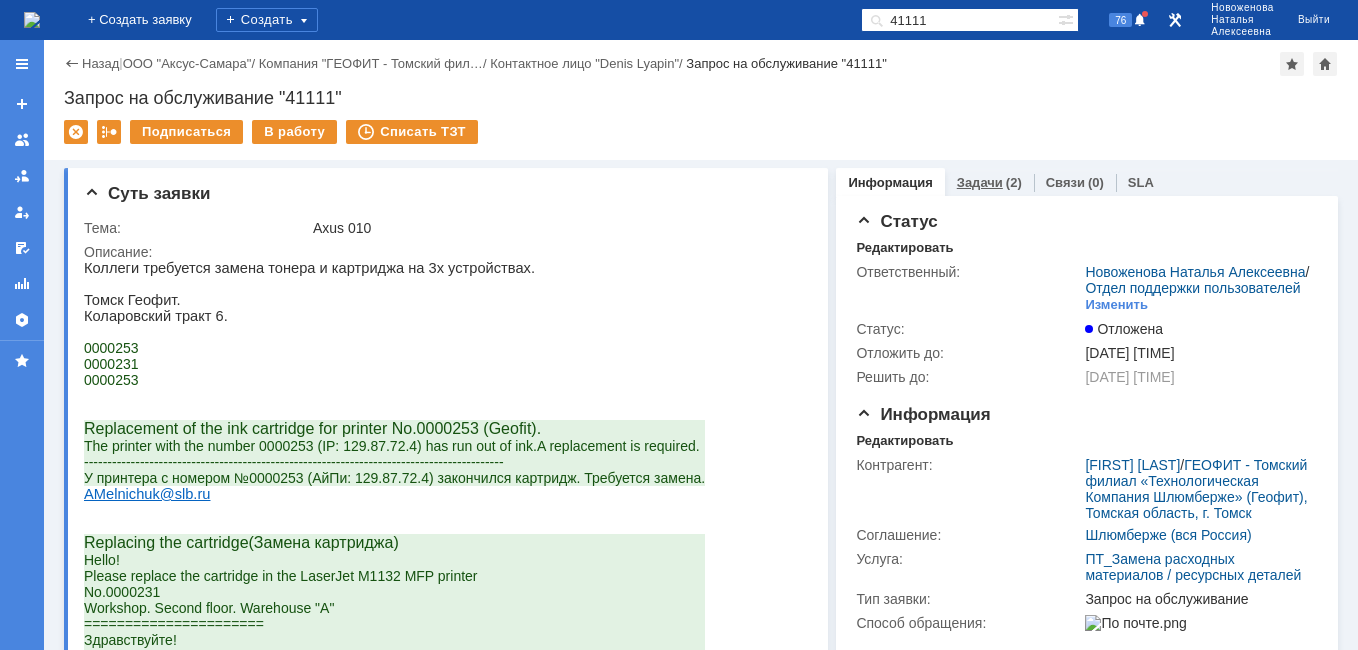 click on "Задачи" at bounding box center [980, 182] 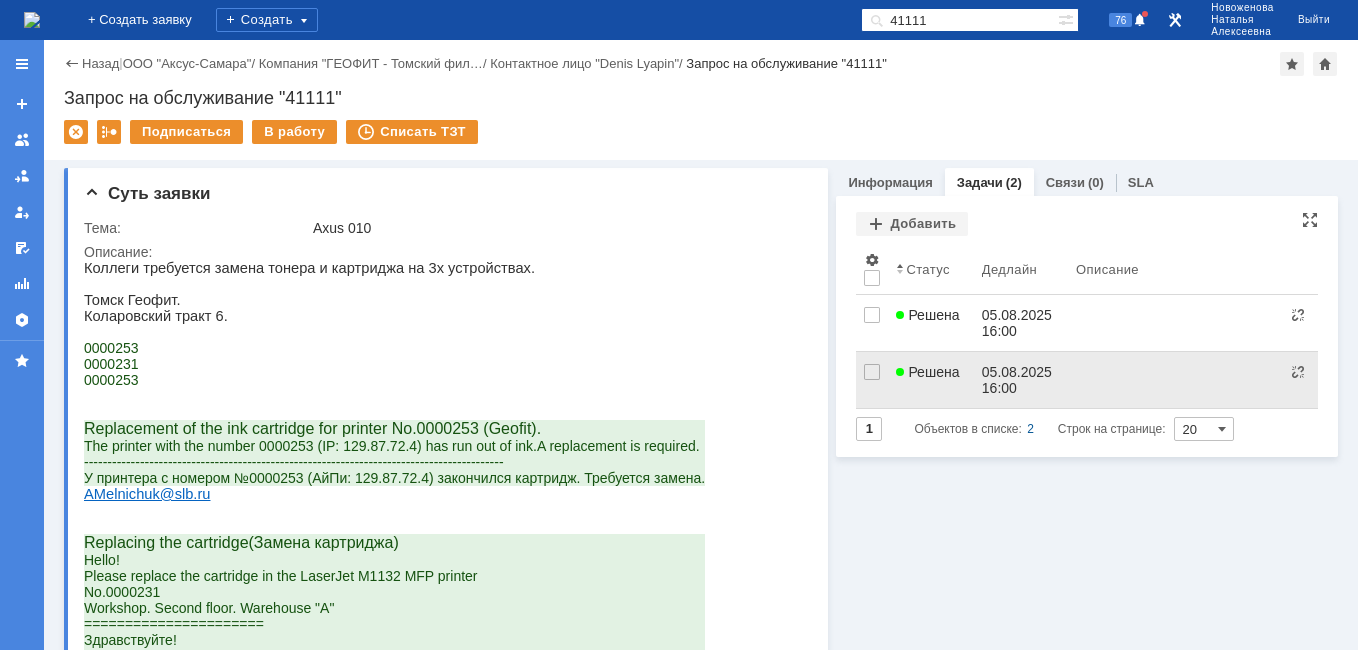 scroll, scrollTop: 0, scrollLeft: 0, axis: both 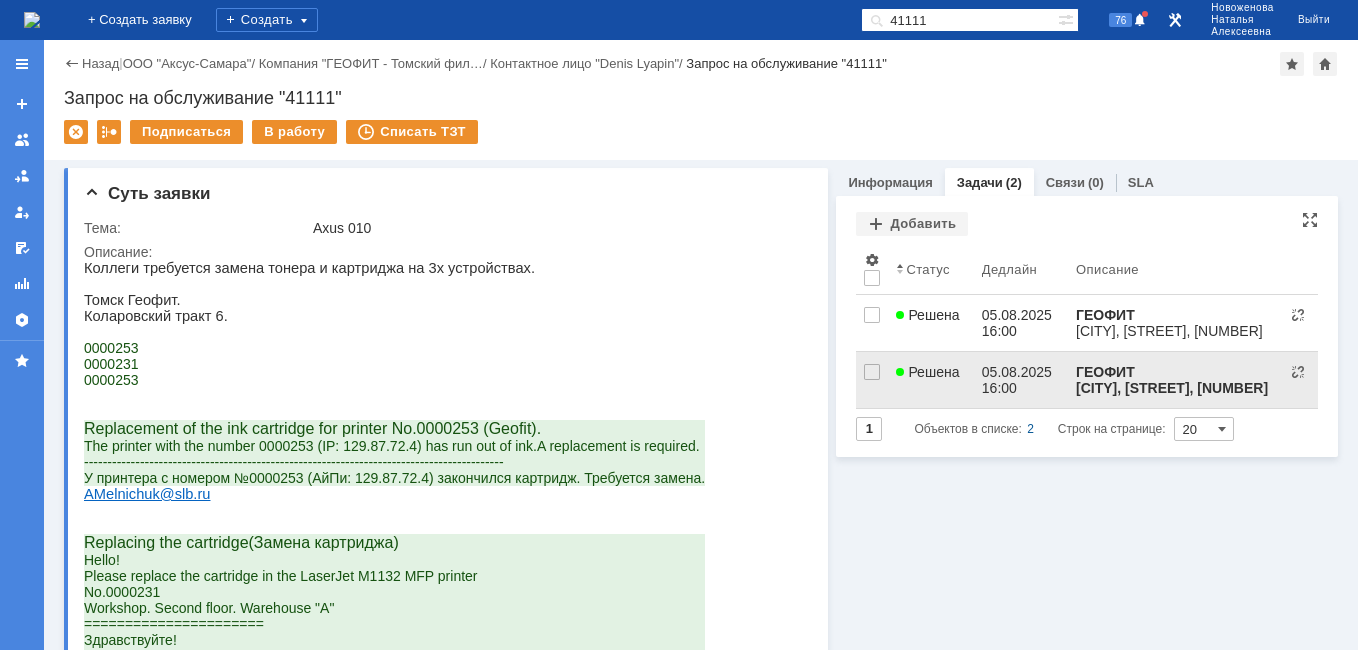 click on "Решена" at bounding box center (930, 380) 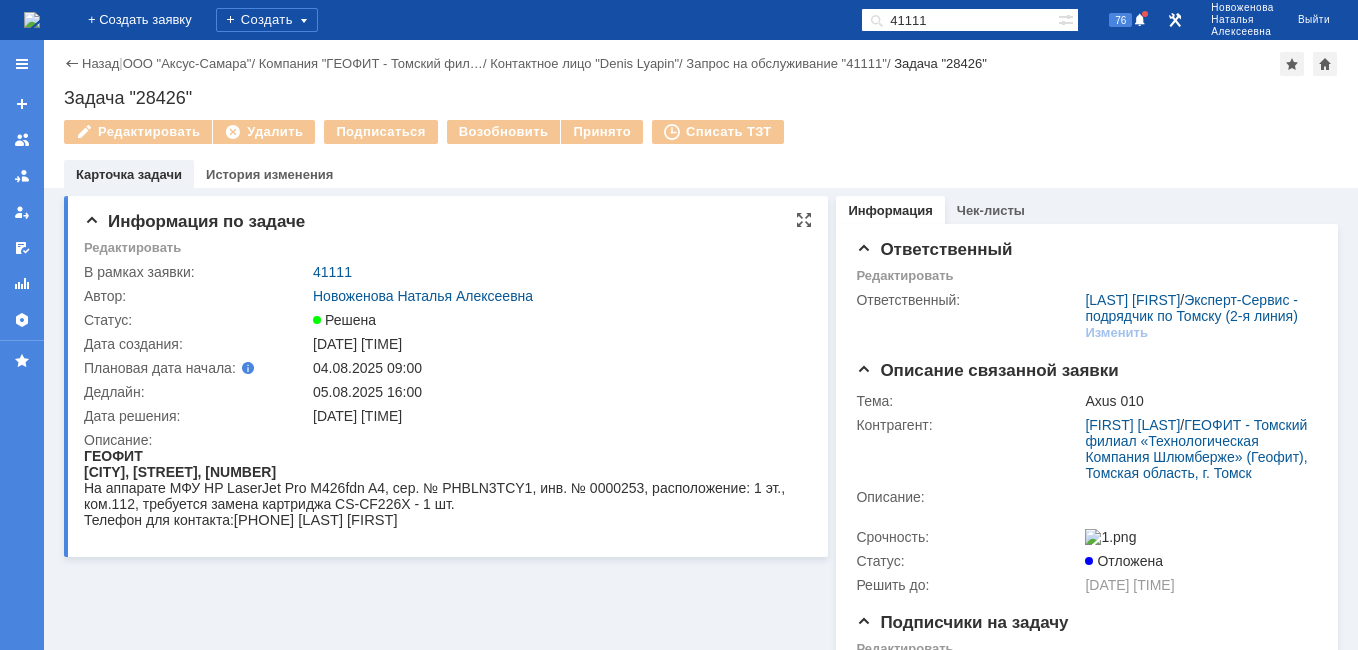 scroll, scrollTop: 0, scrollLeft: 0, axis: both 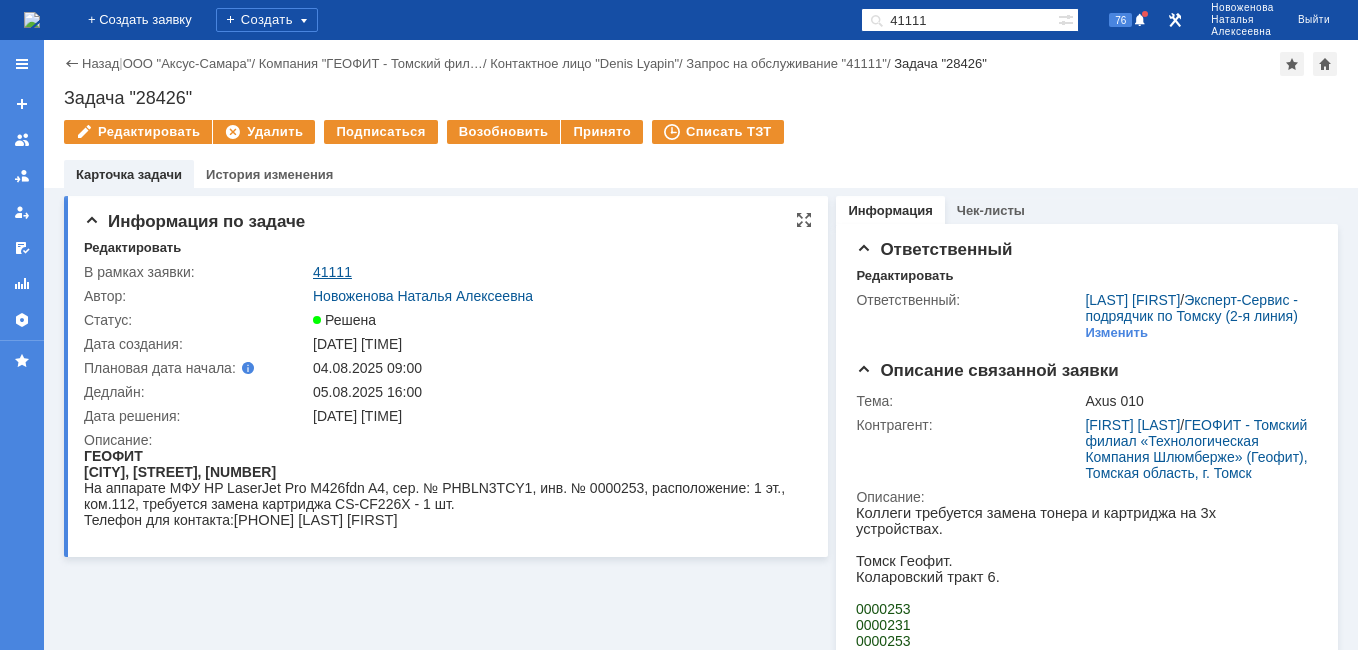click on "41111" at bounding box center (332, 272) 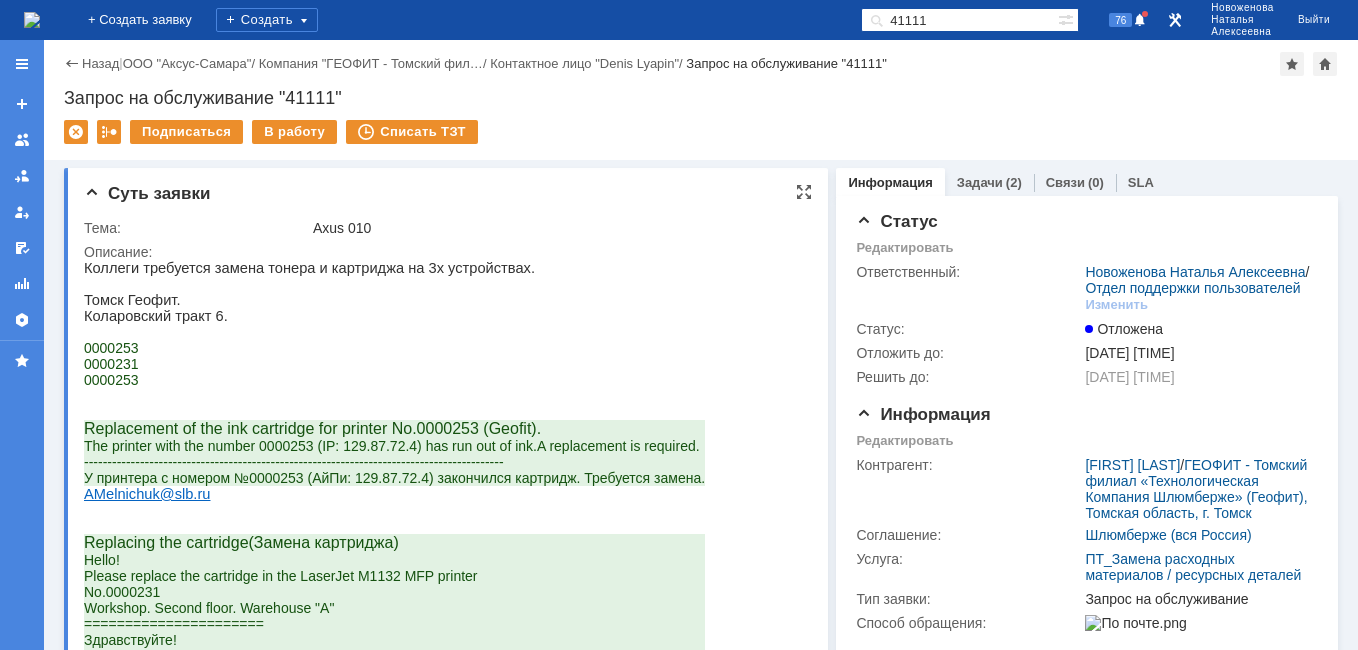 scroll, scrollTop: 0, scrollLeft: 0, axis: both 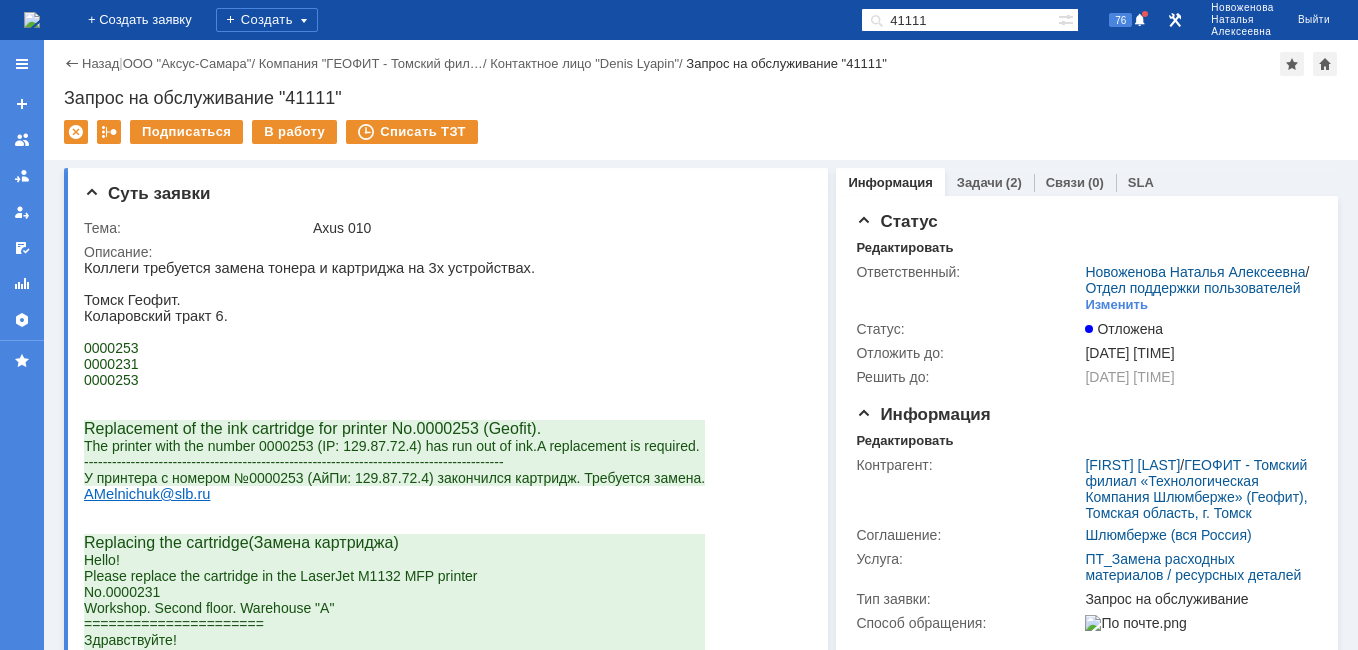click at bounding box center [32, 20] 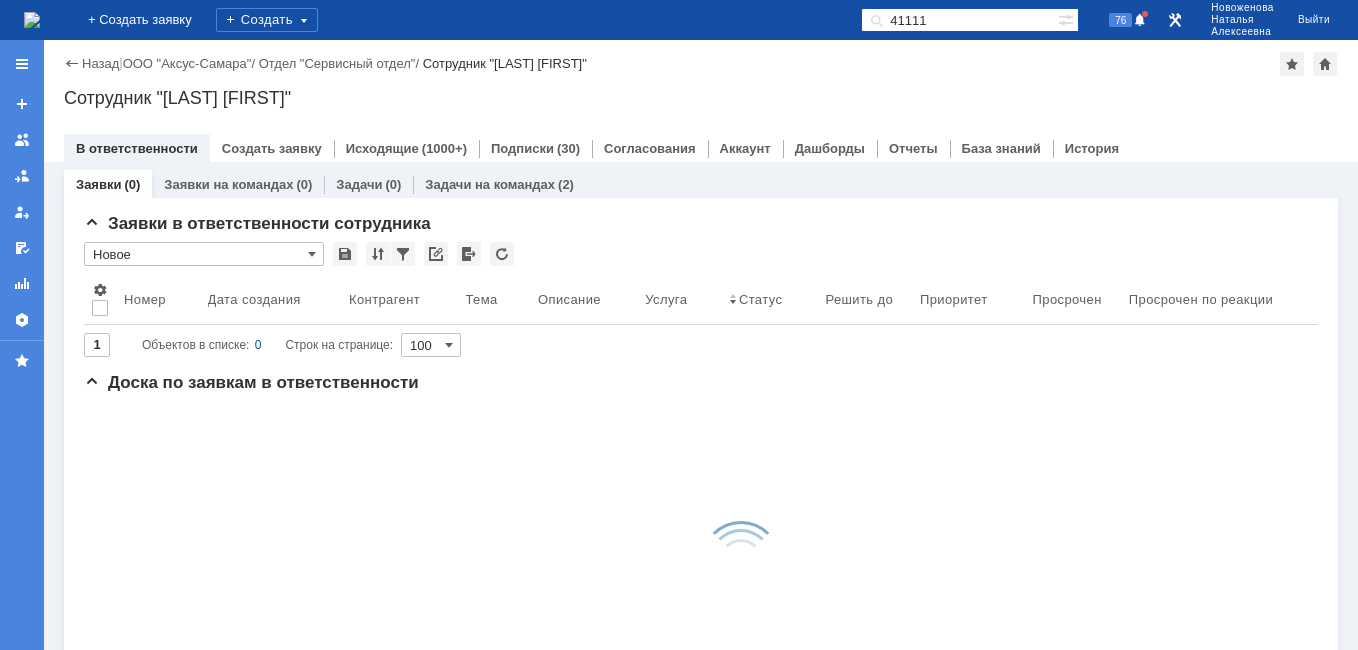 scroll, scrollTop: 0, scrollLeft: 0, axis: both 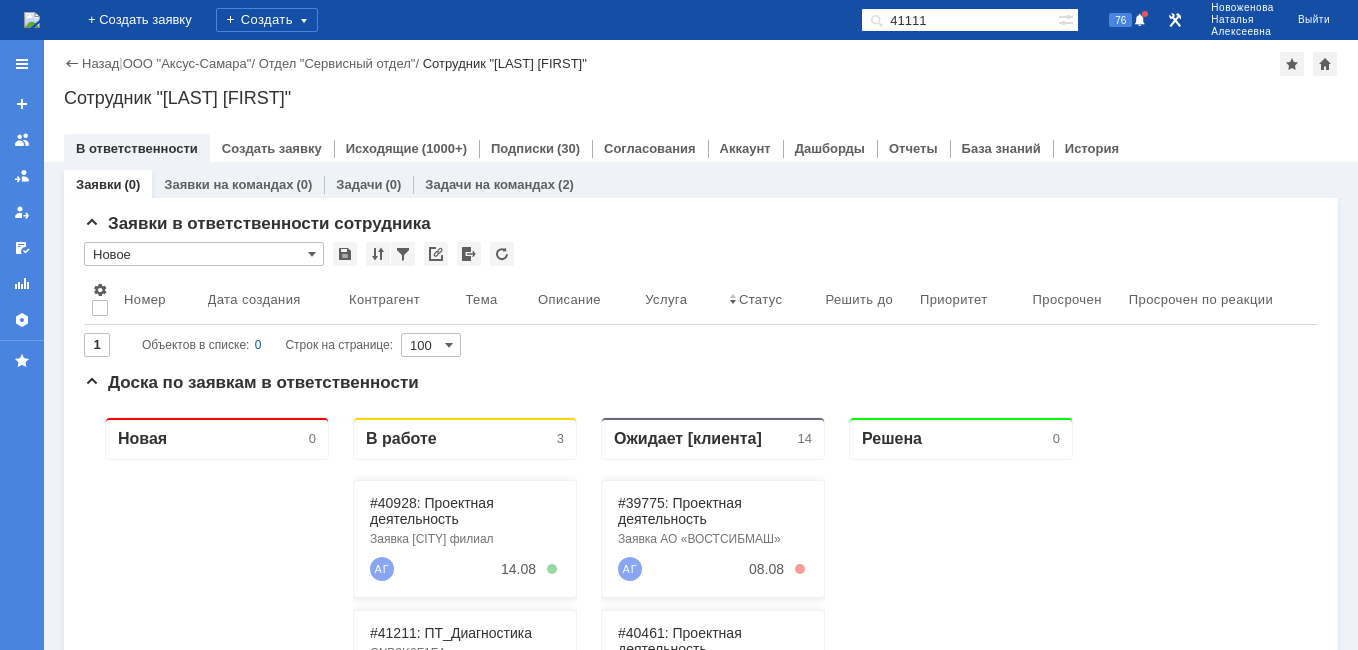 click on "41111" at bounding box center (959, 20) 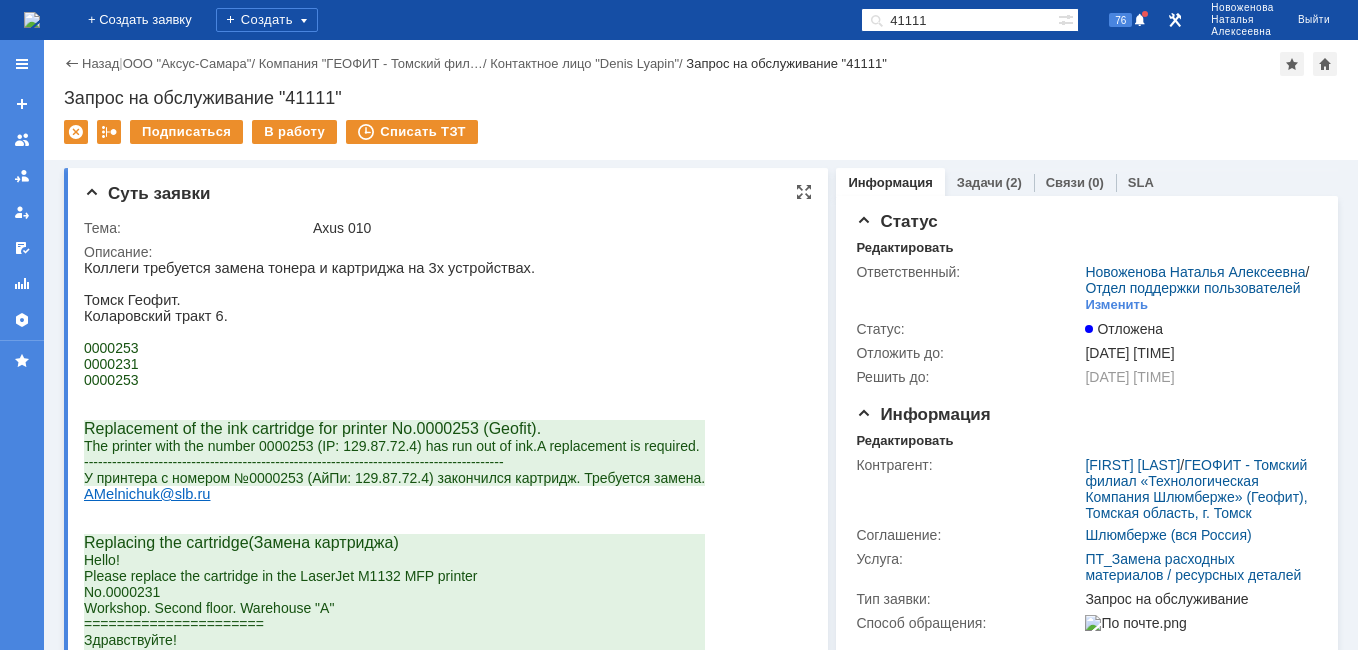scroll, scrollTop: 0, scrollLeft: 0, axis: both 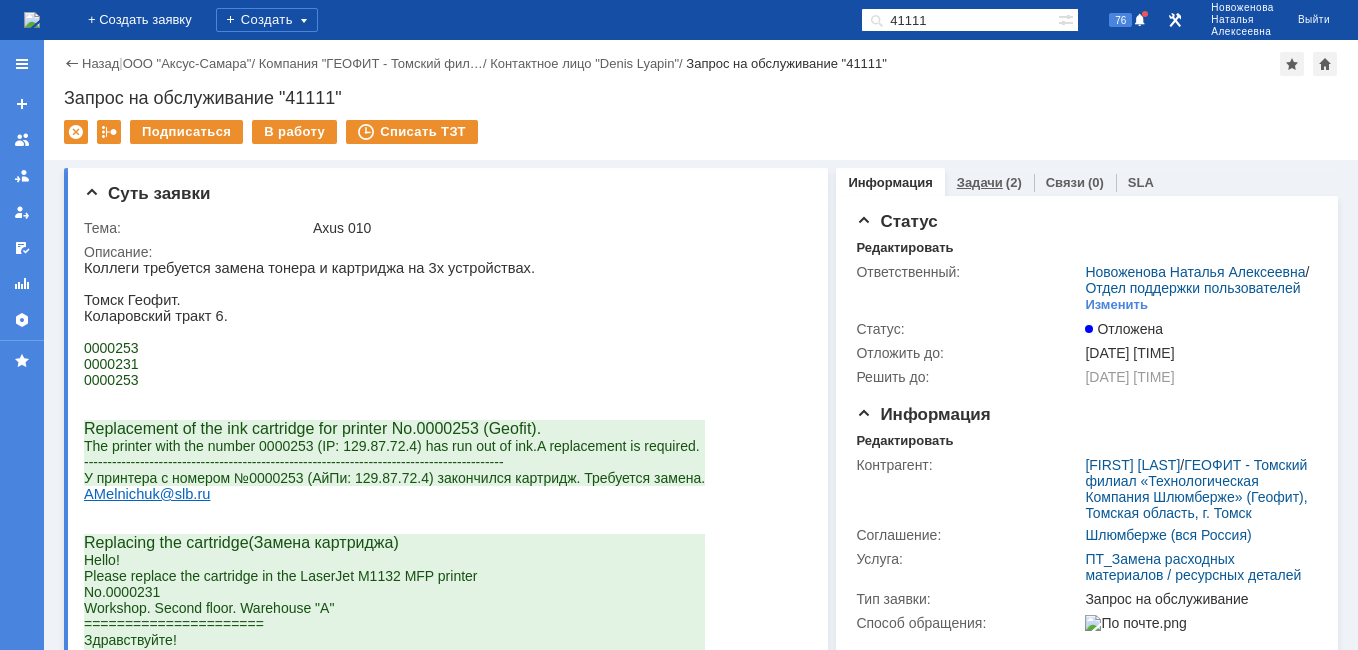 click on "Задачи" at bounding box center (980, 182) 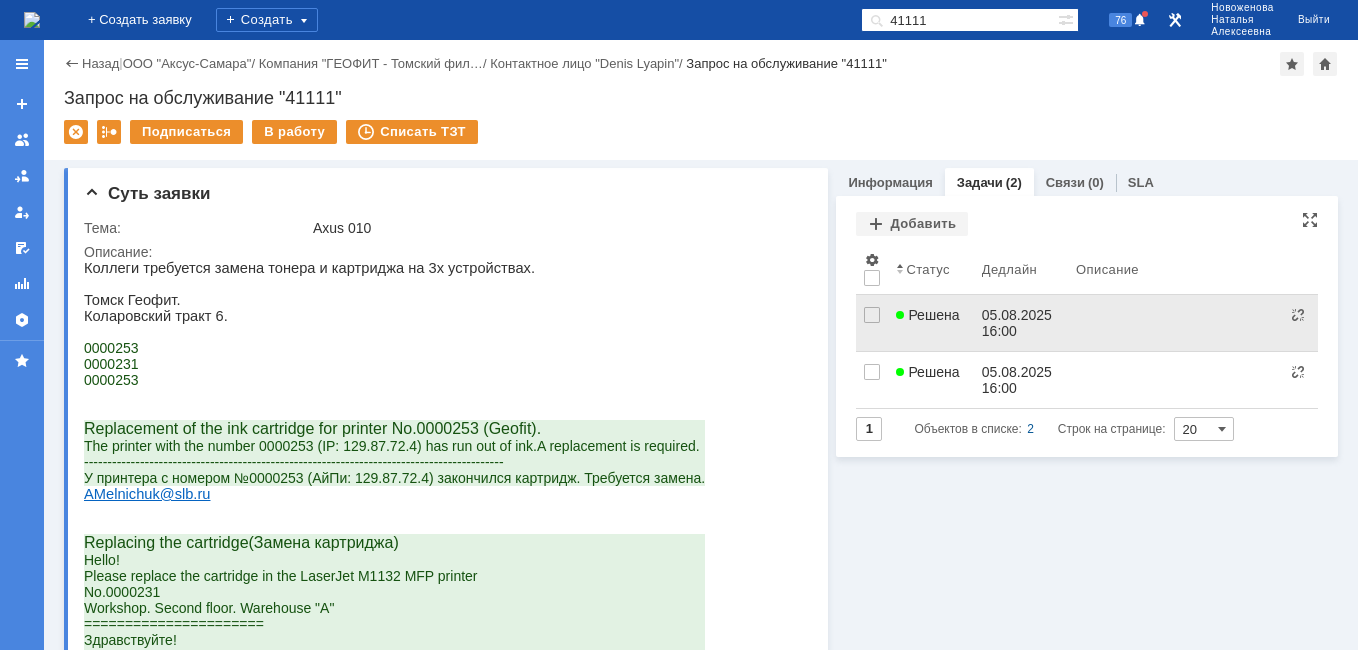 scroll, scrollTop: 0, scrollLeft: 0, axis: both 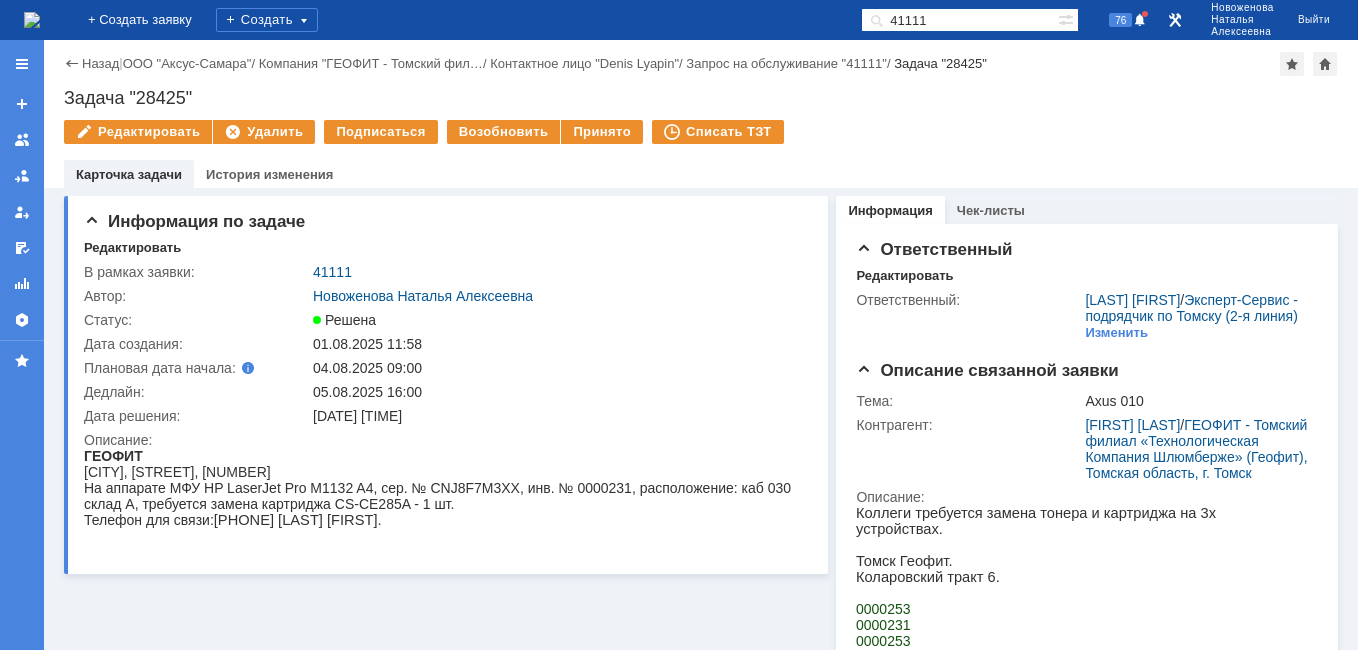click at bounding box center (32, 20) 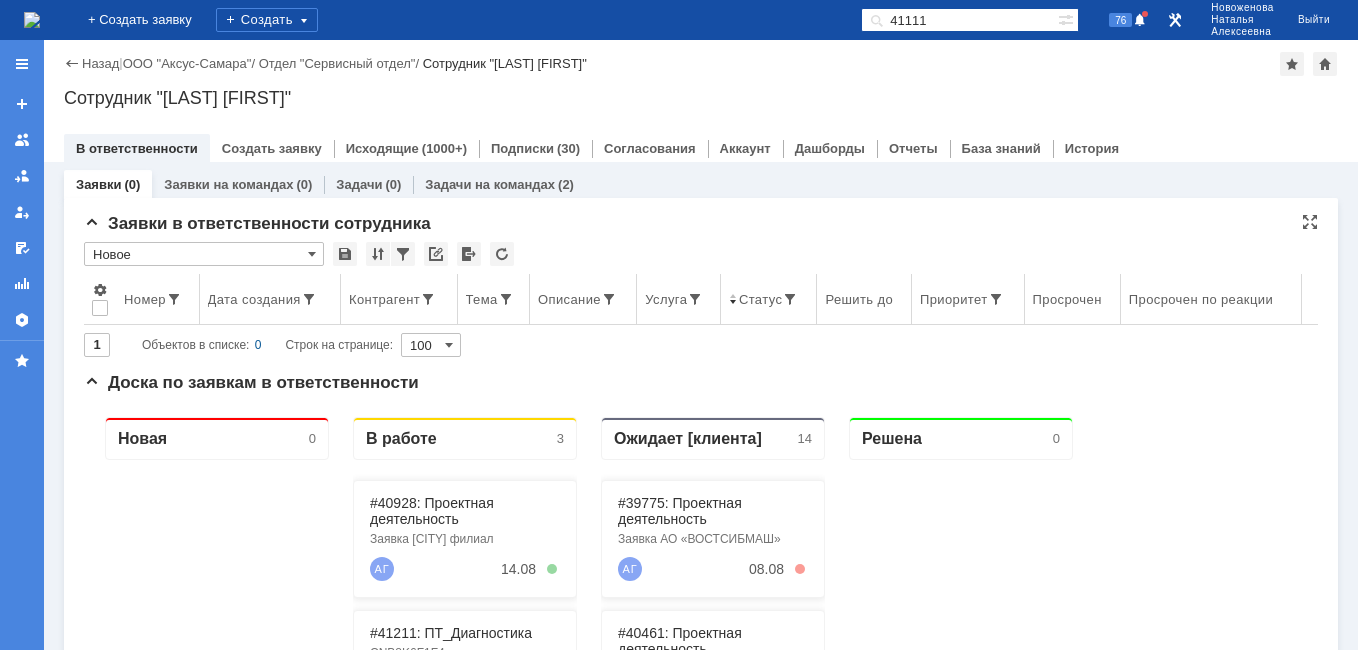 scroll, scrollTop: 0, scrollLeft: 0, axis: both 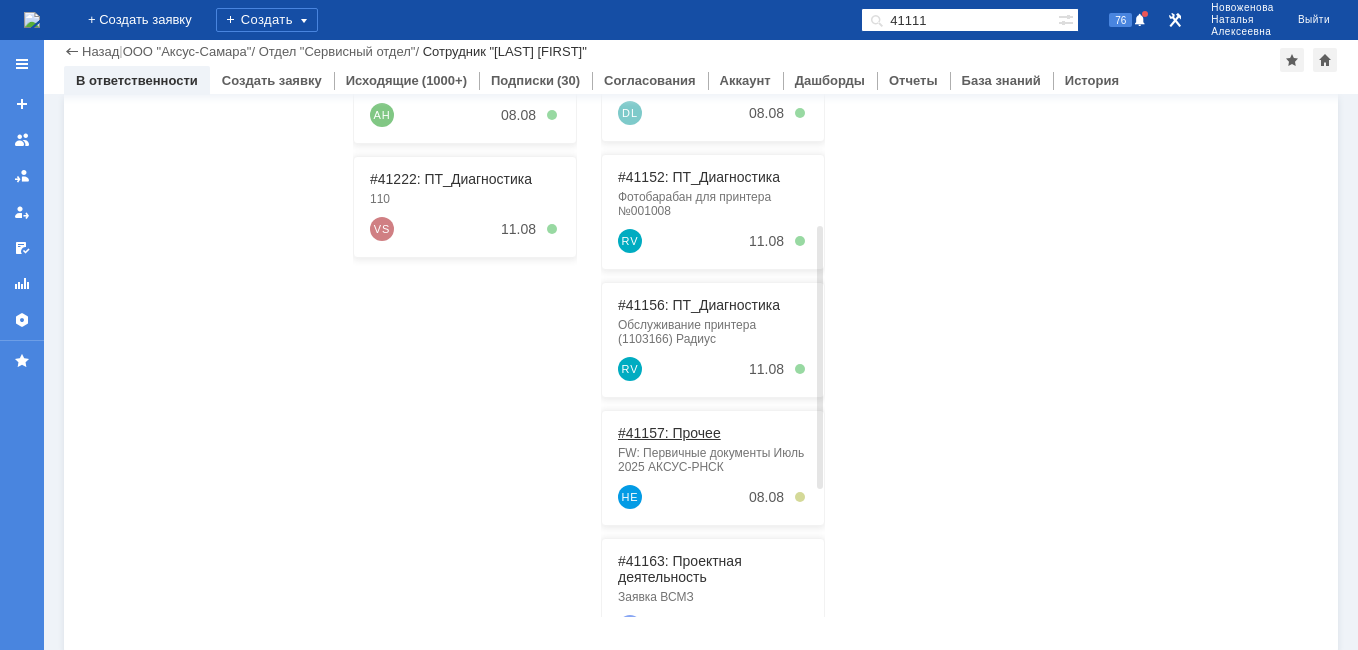 click on "#41157: Прочее" at bounding box center [669, 433] 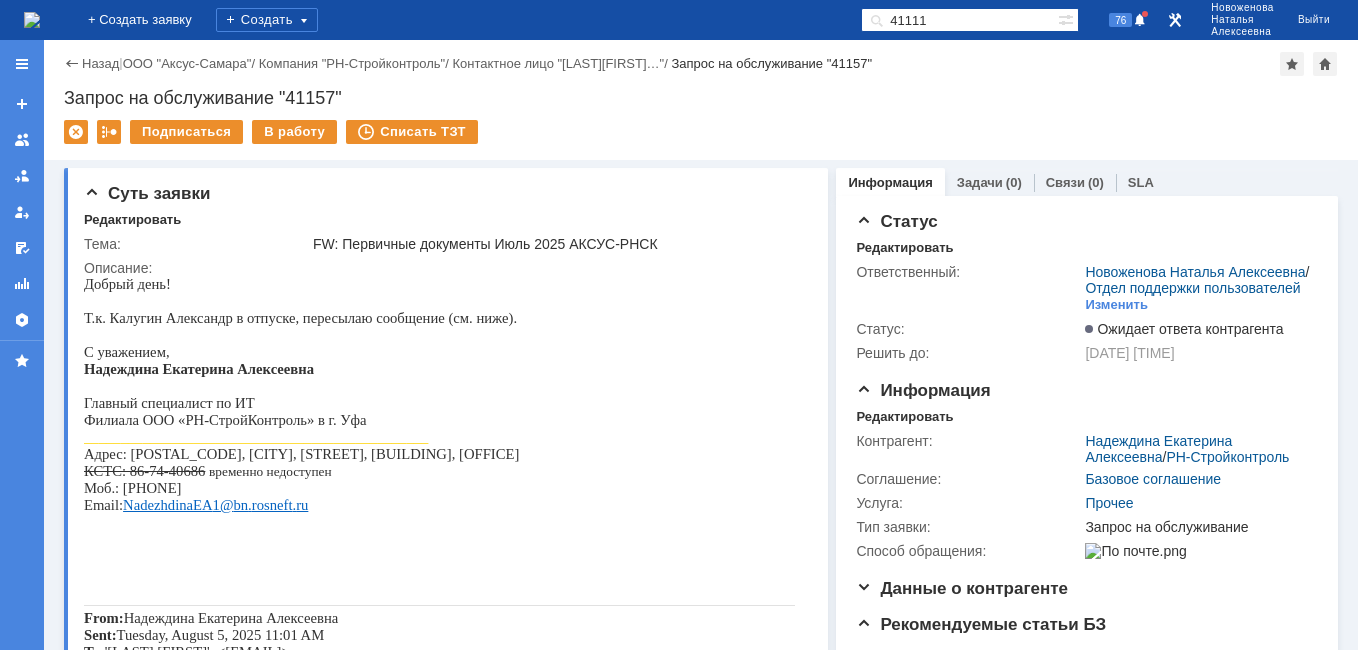 scroll, scrollTop: 0, scrollLeft: 0, axis: both 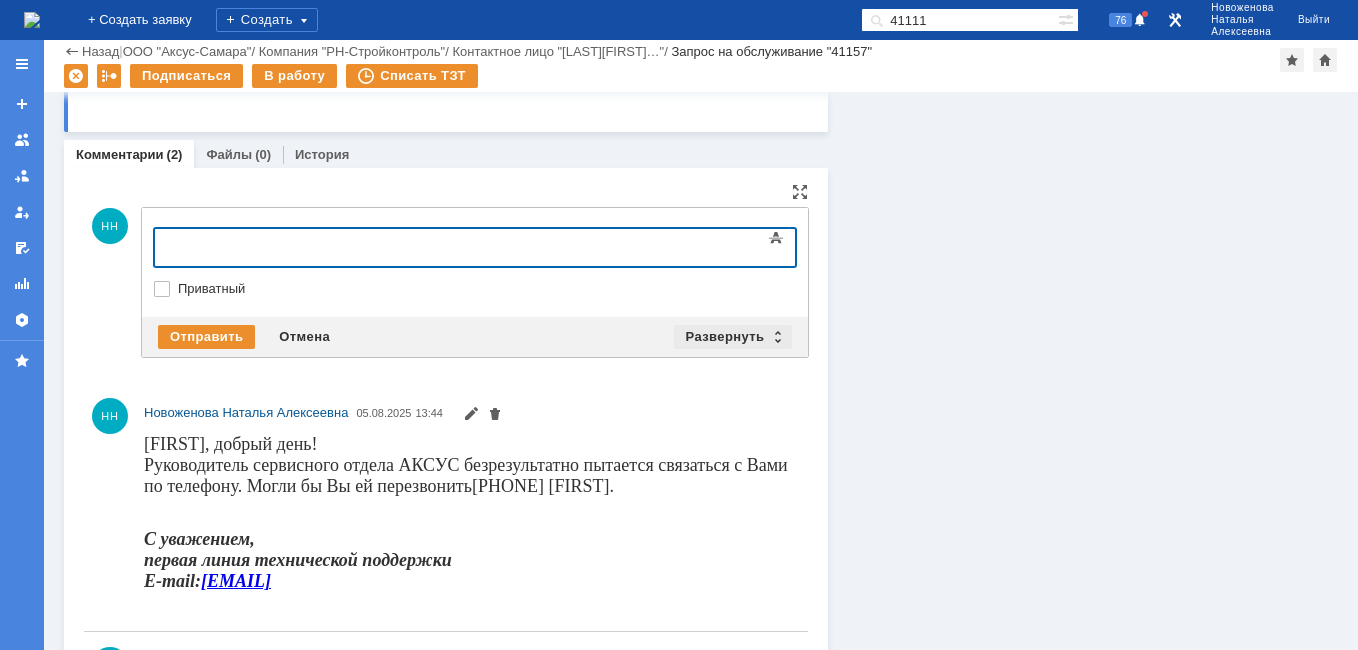 click on "Развернуть" at bounding box center (733, 337) 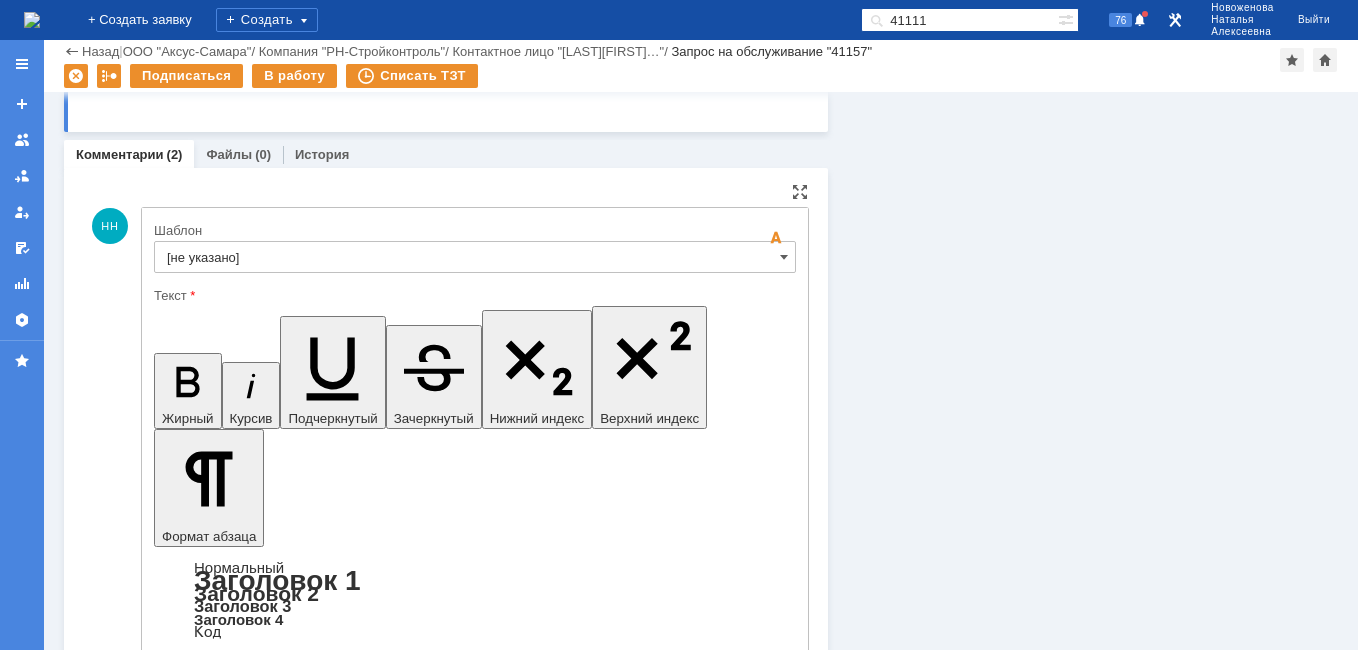 scroll, scrollTop: 0, scrollLeft: 0, axis: both 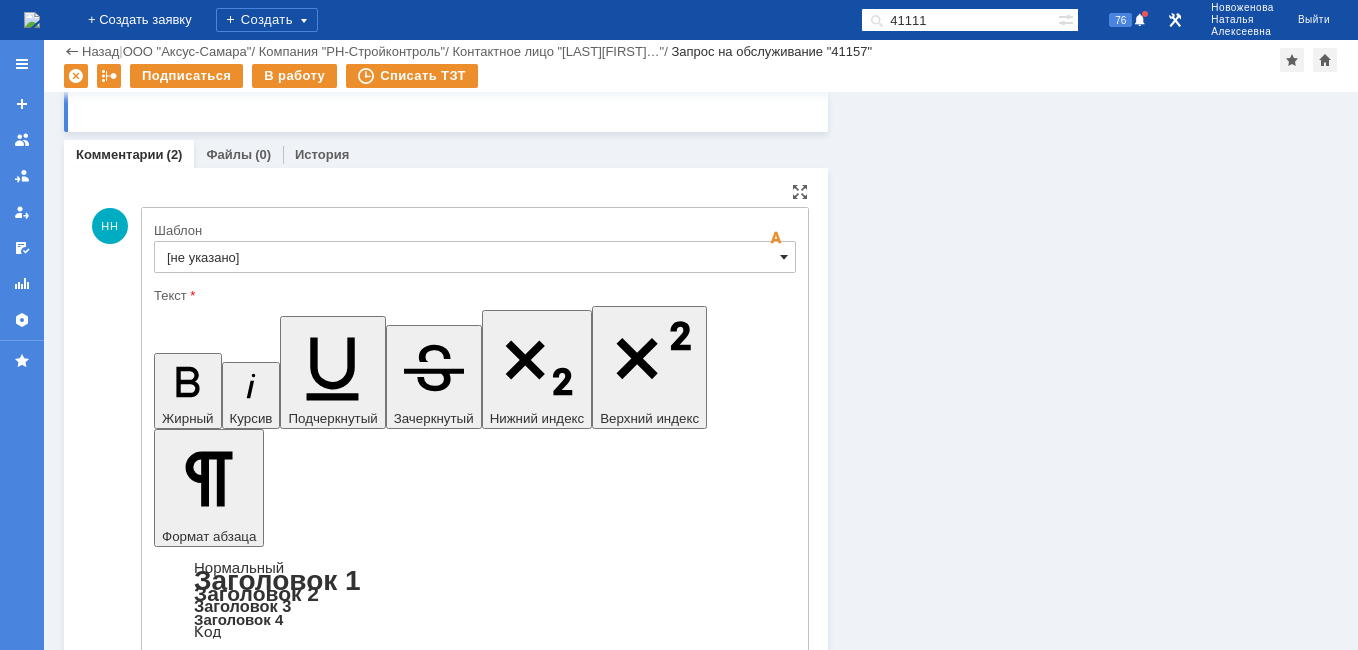 click at bounding box center (784, 257) 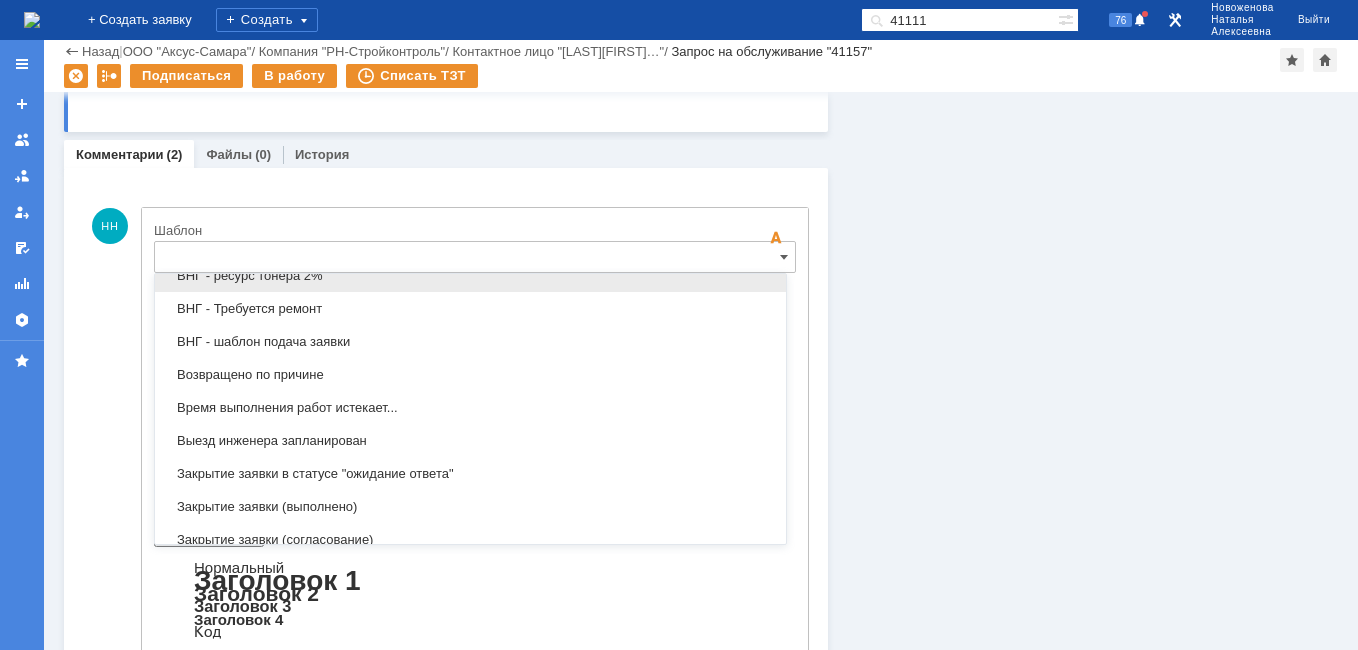 scroll, scrollTop: 887, scrollLeft: 0, axis: vertical 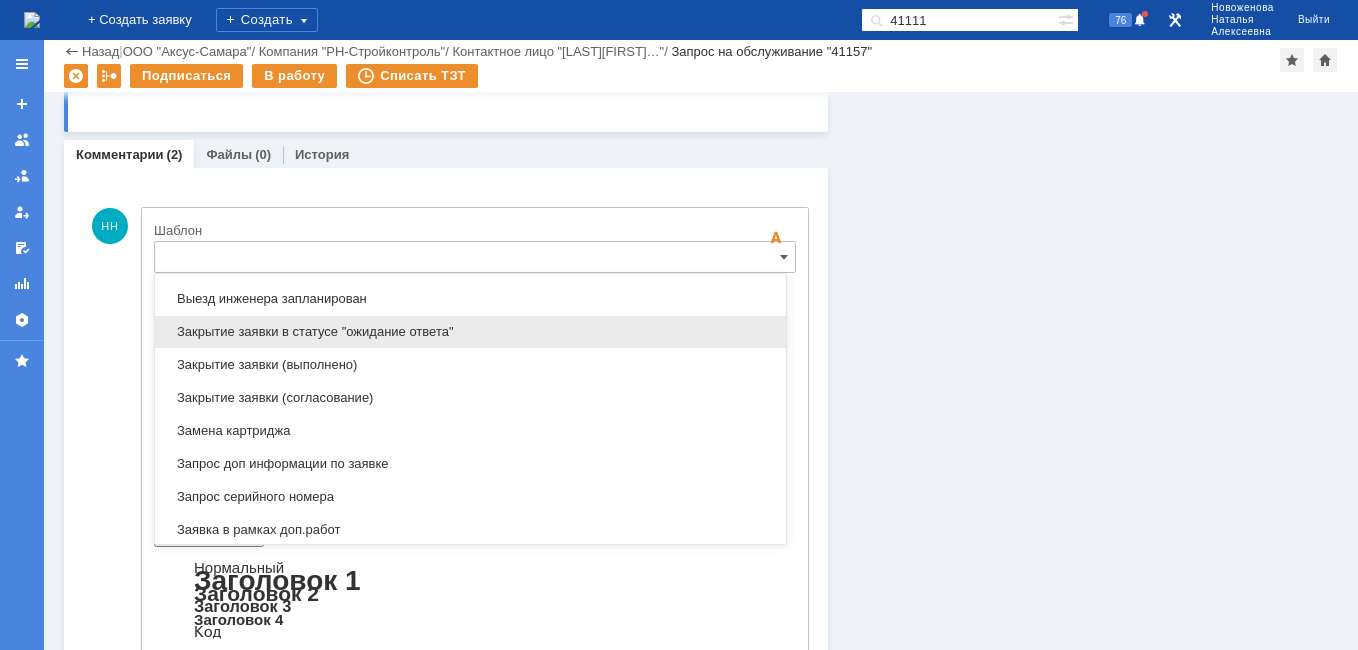click on "Закрытие заявки в статусе "ожидание ответа"" at bounding box center [470, 332] 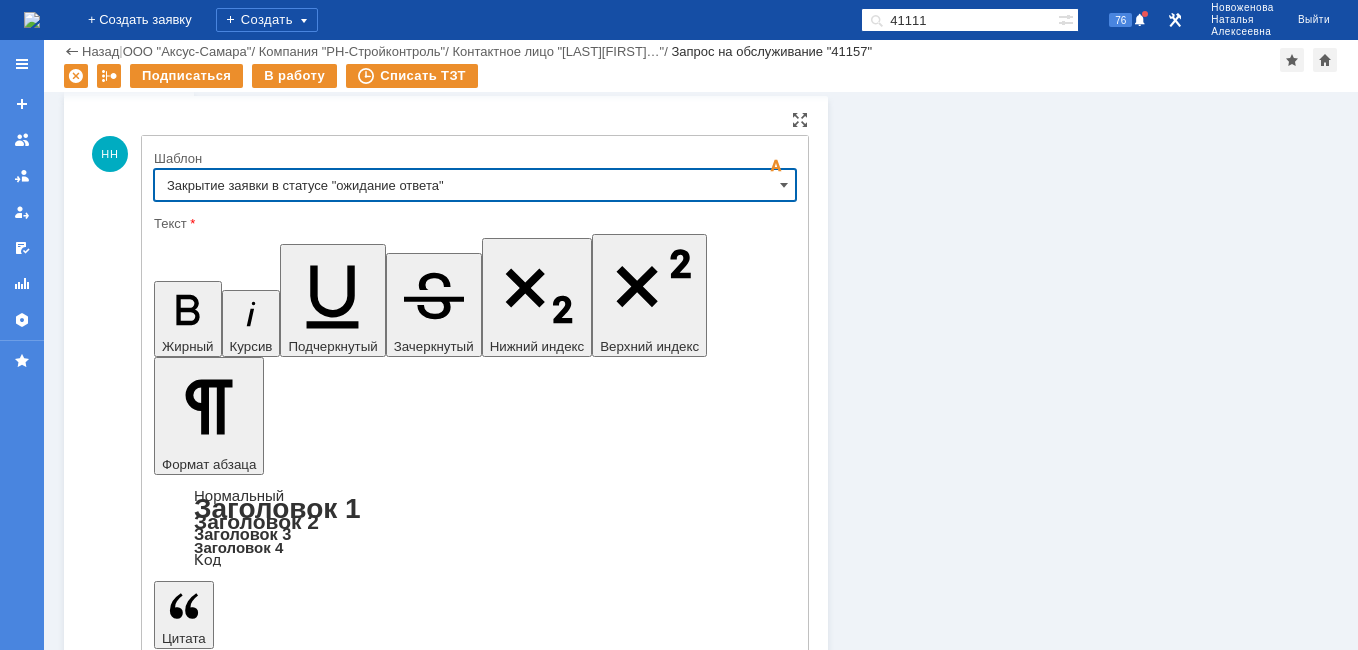 scroll, scrollTop: 1400, scrollLeft: 0, axis: vertical 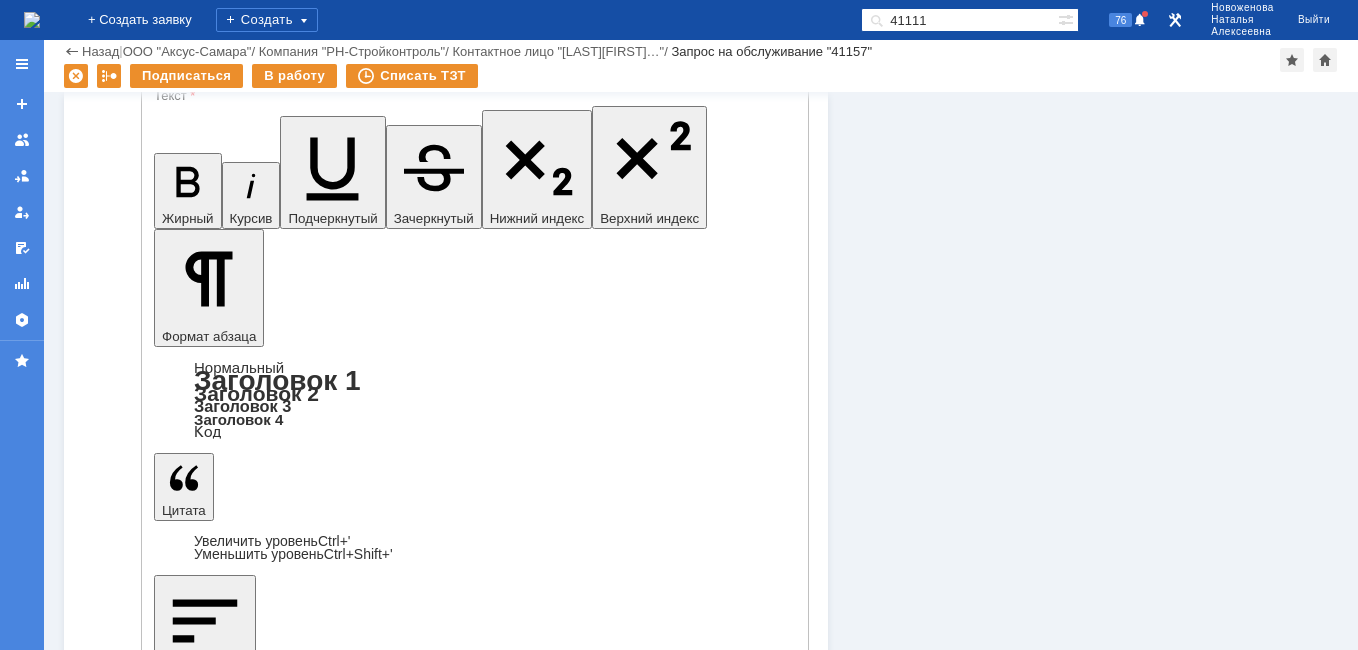 click on "Отправить Отмена Развернуть Свернуть" at bounding box center [475, 5024] 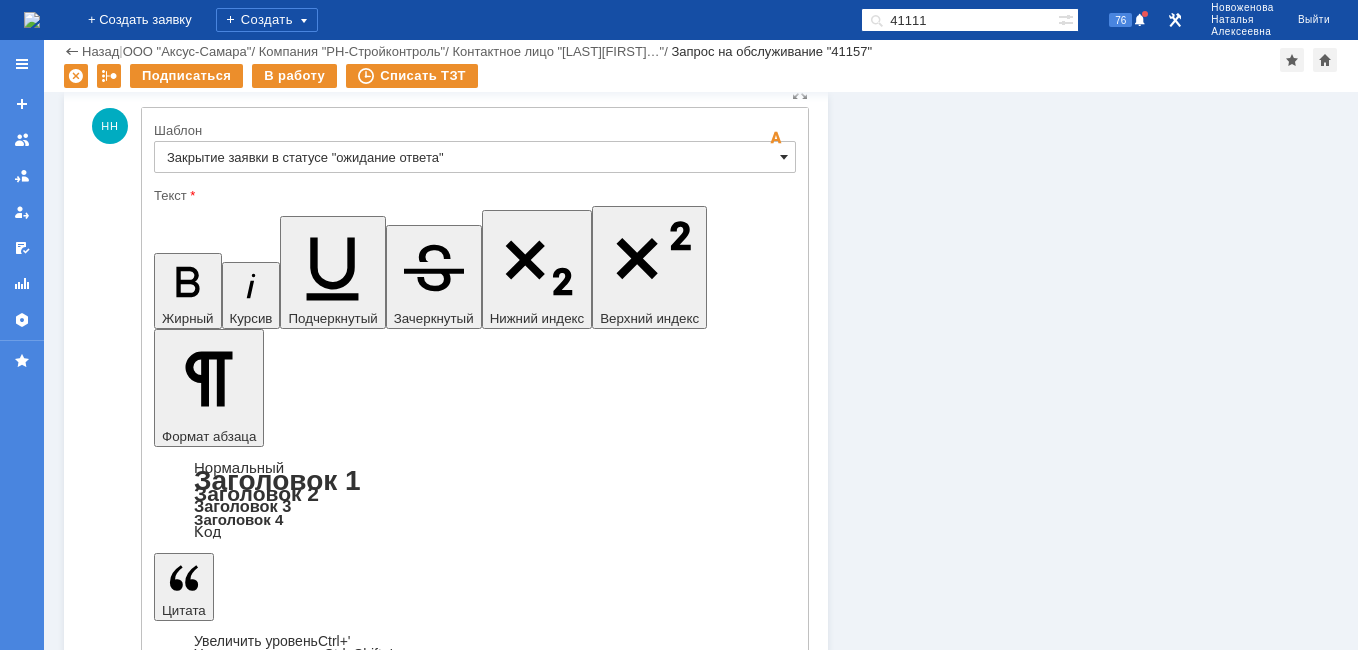 click at bounding box center (784, 157) 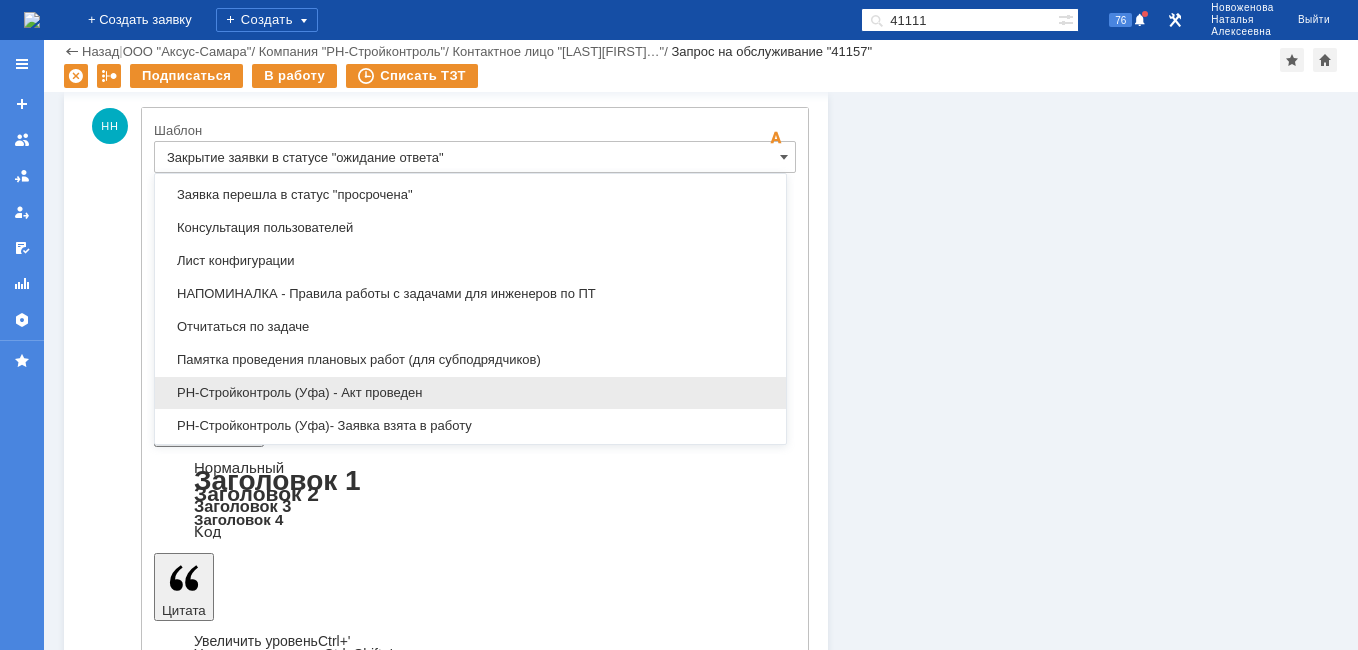 scroll, scrollTop: 1328, scrollLeft: 0, axis: vertical 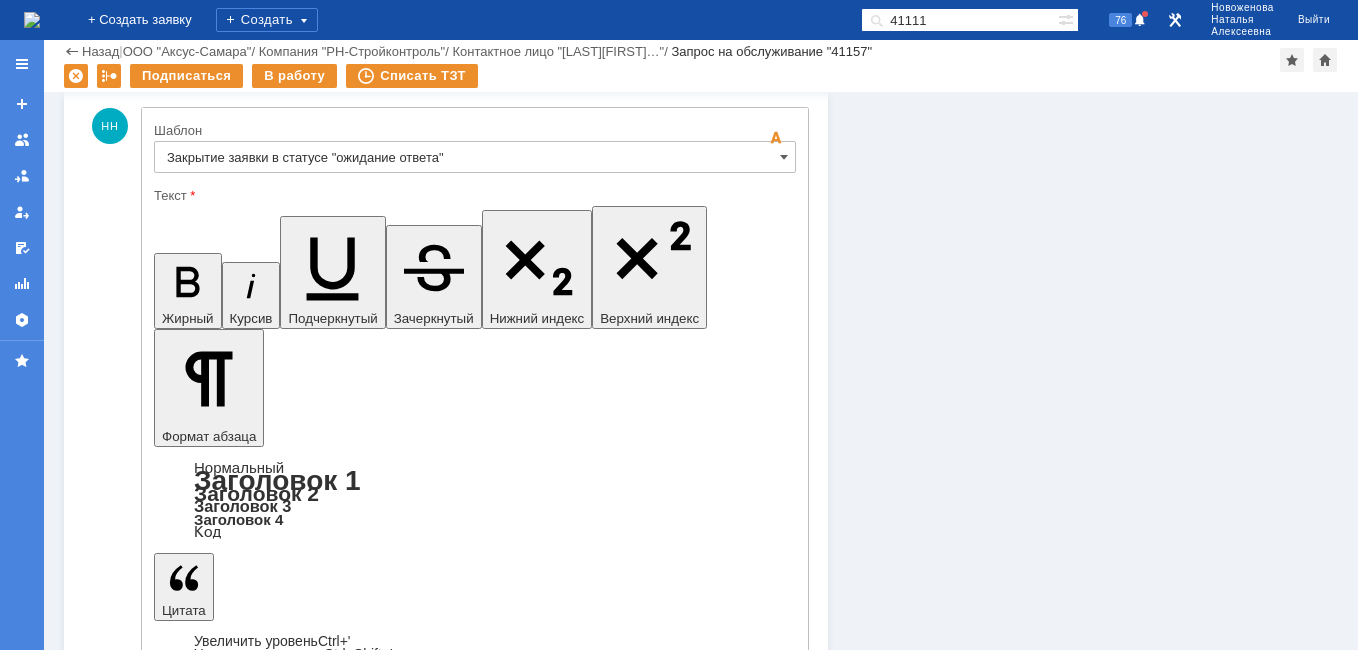 click on "Информация Задачи (0) Связи (0) SLA Статус Редактировать Ответственный: [LAST] [FIRST] / Отдел поддержки пользователей Изменить Статус: Ожидает ответа контрагента Решить до: [DATE] [TIME] Информация Редактировать Контрагент: [LAST] [FIRST] / РН-Стройконтроль Соглашение: Базовое соглашение Услуга: Прочее Тип заявки: Запрос на обслуживание Способ обращения: Данные о контрагенте Редактировать Контактное лицо: [LAST] [FIRST] Контактный e-mail: [EMAIL] Контактный телефон: Рекомендуемые статьи БЗ" at bounding box center [1083, 2227] 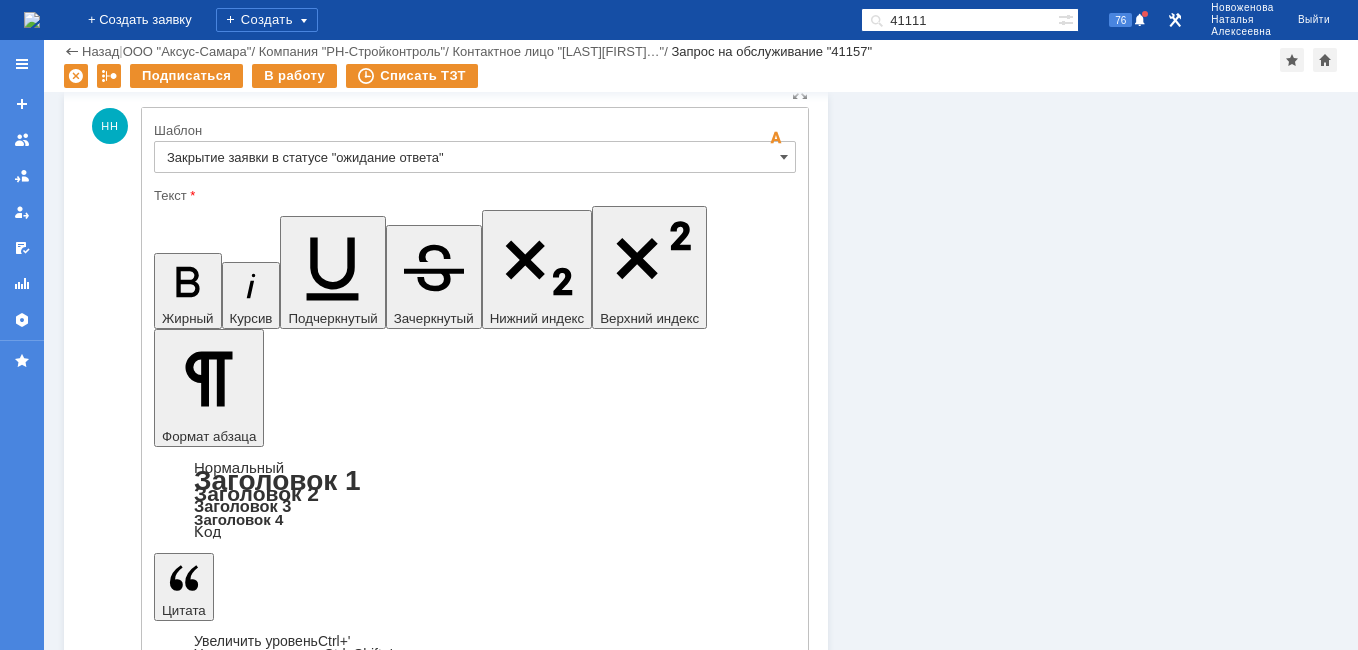 type on "Закрытие заявки в статусе "ожидание ответа"" 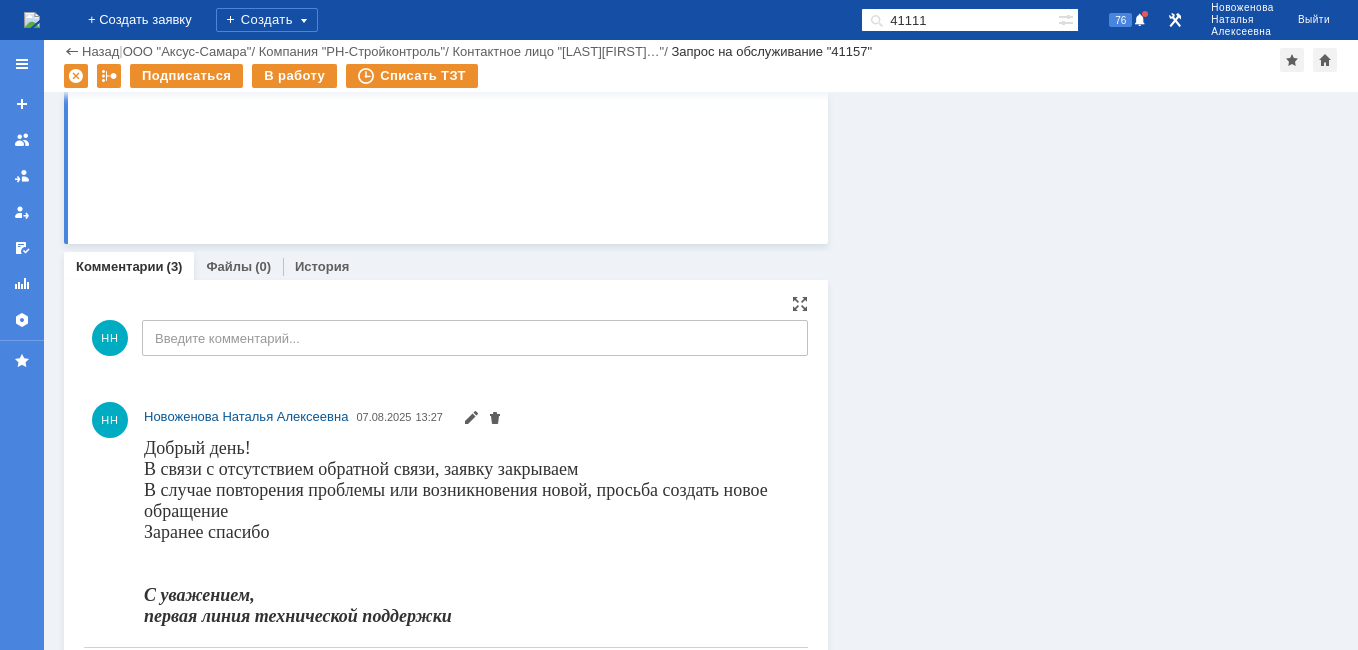 scroll, scrollTop: 1269, scrollLeft: 0, axis: vertical 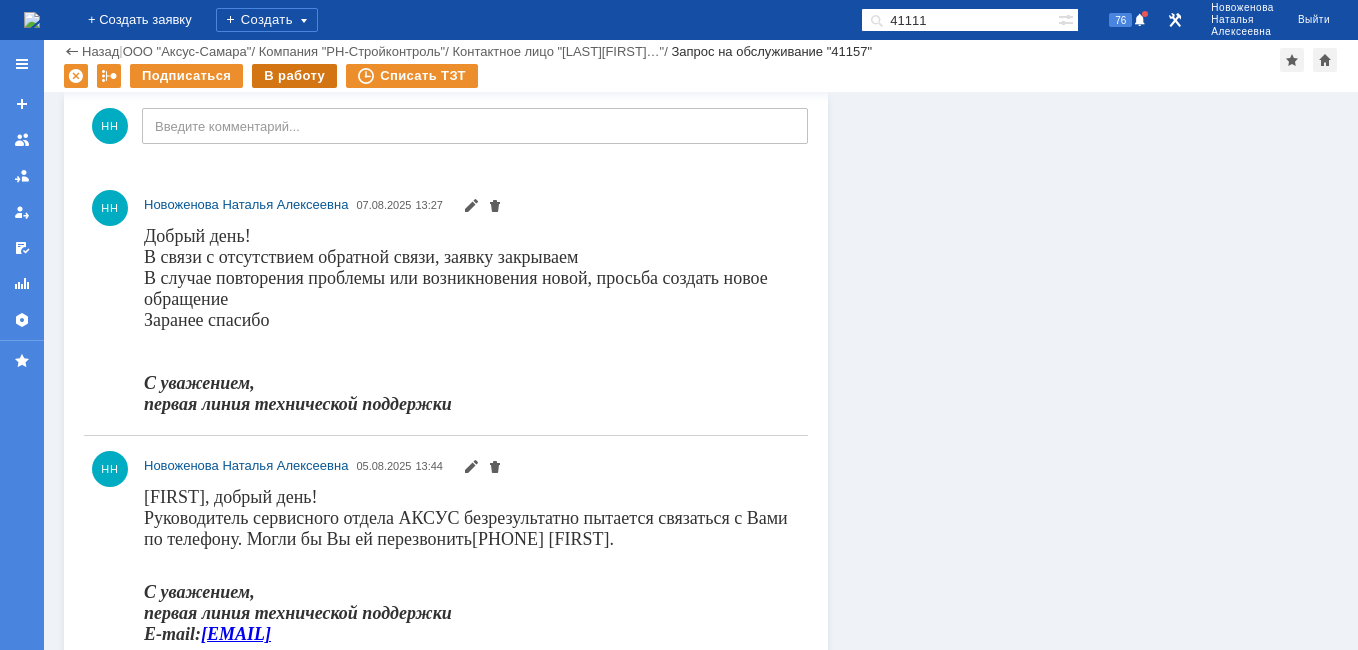 click on "В работу" at bounding box center [294, 76] 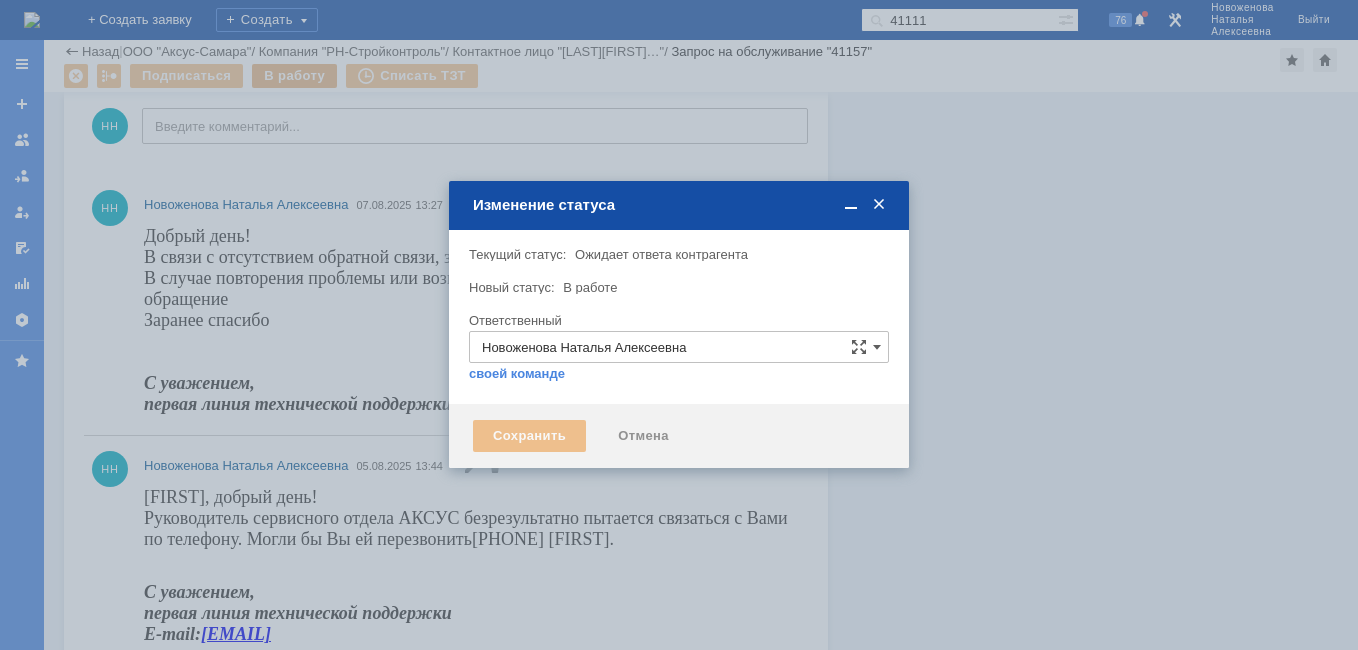 type 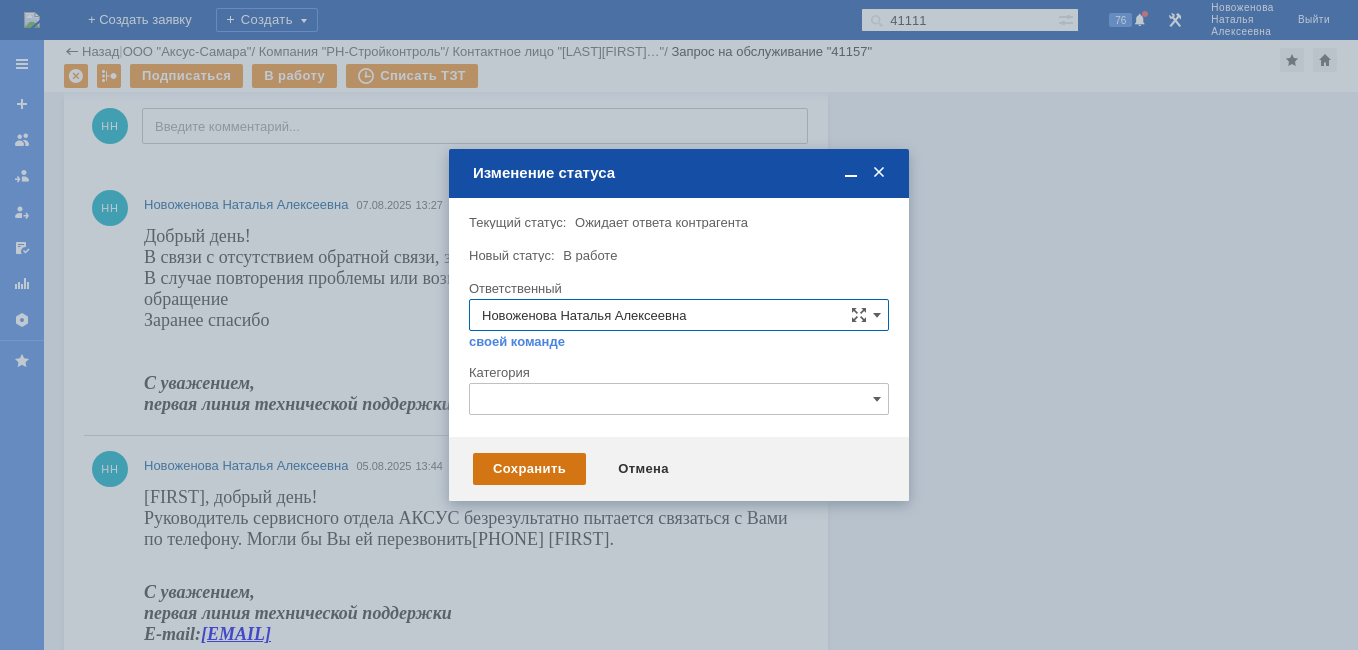 click on "Сохранить" at bounding box center [529, 469] 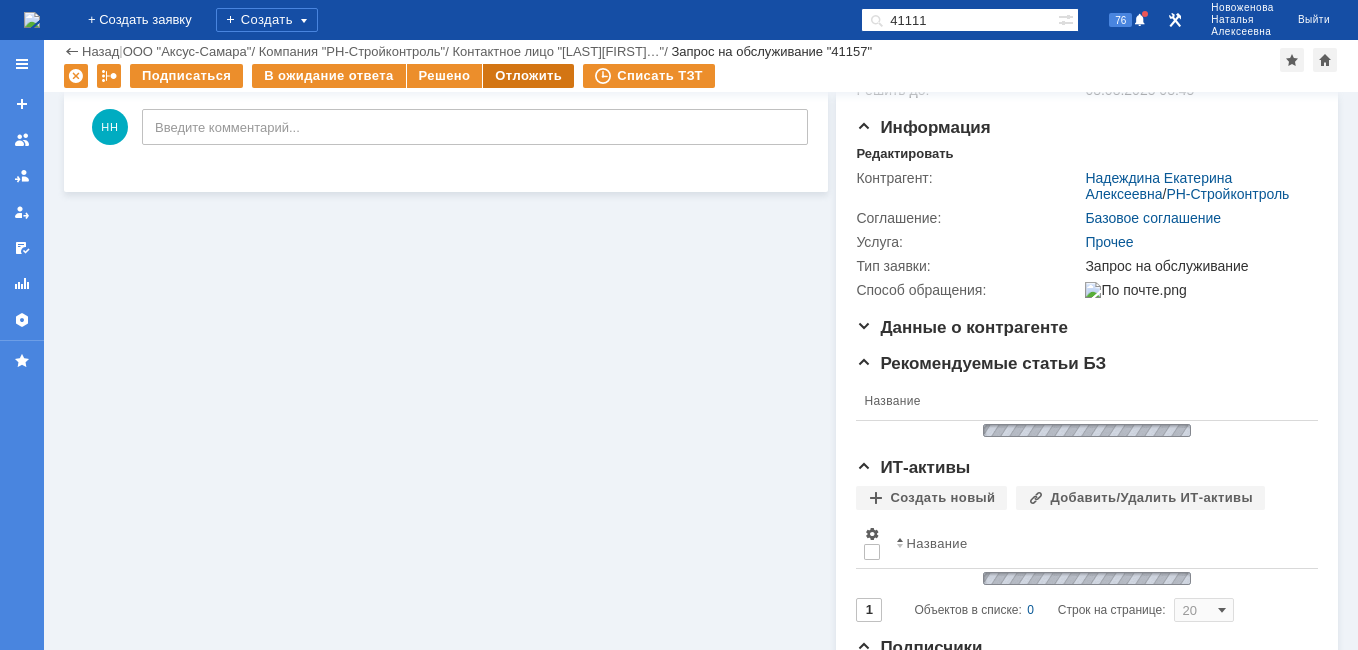 scroll, scrollTop: 834, scrollLeft: 0, axis: vertical 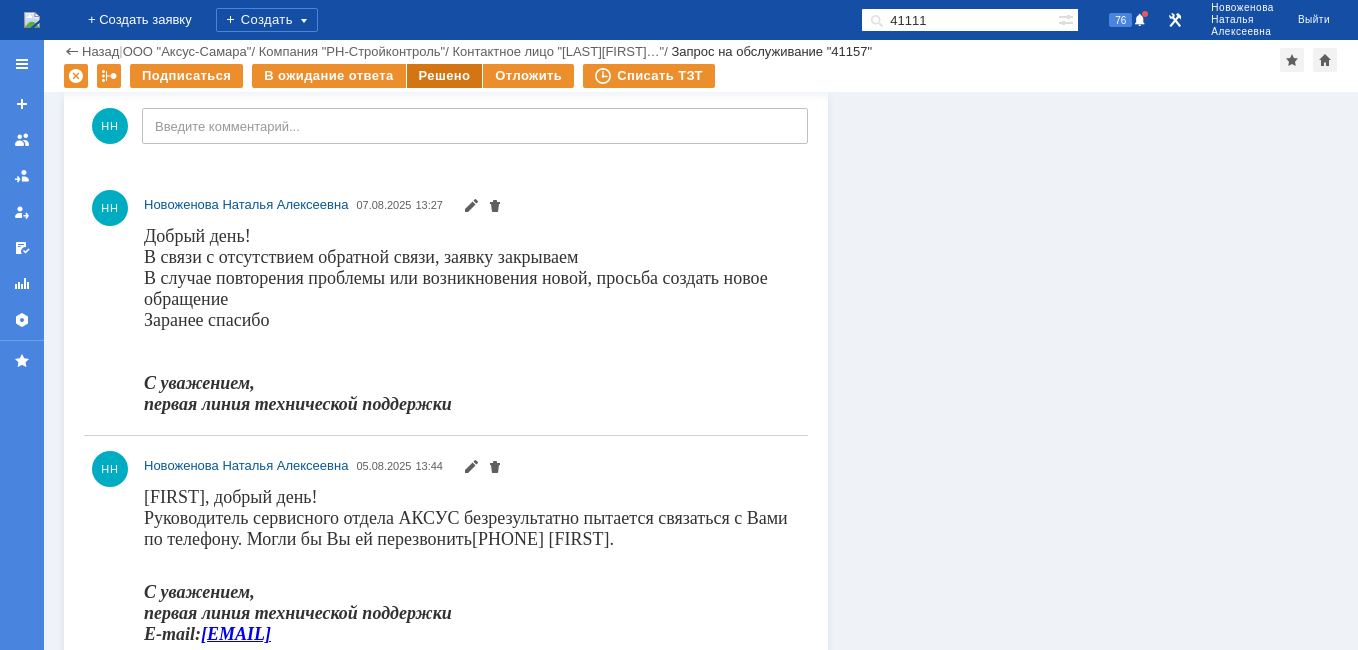 click on "Решено" at bounding box center [445, 76] 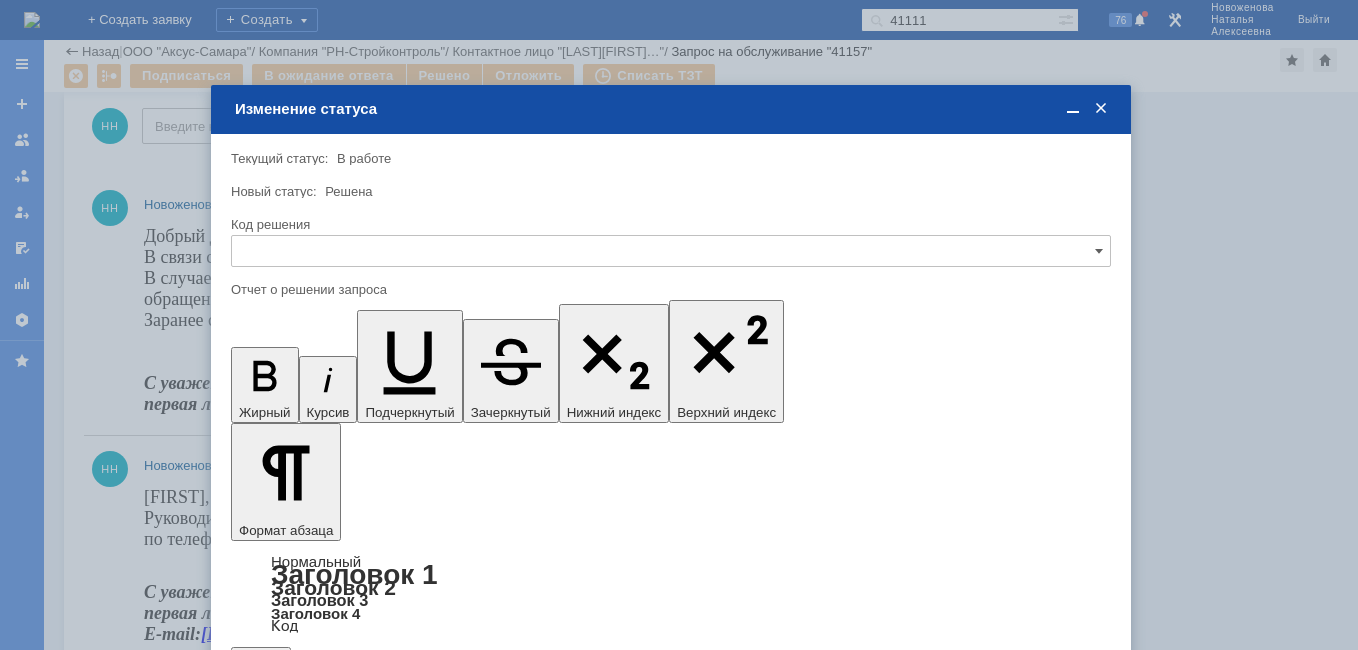 scroll, scrollTop: 0, scrollLeft: 0, axis: both 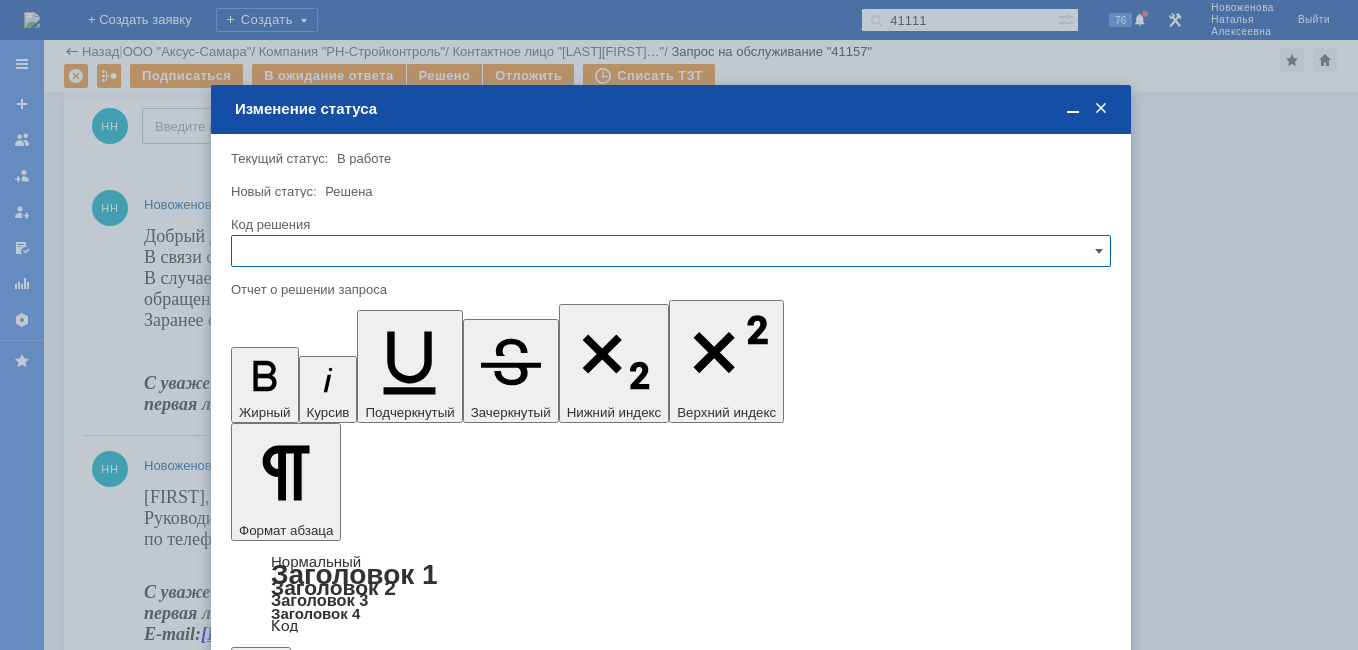 click at bounding box center (671, 251) 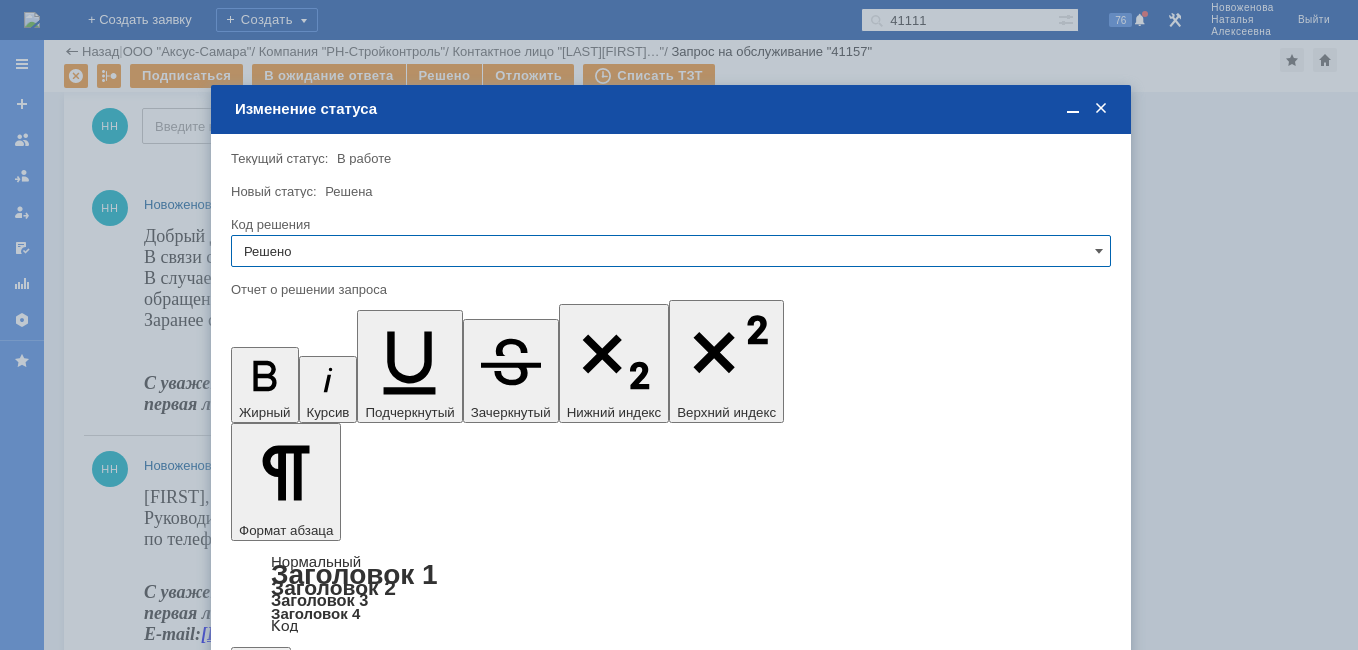 type on "Решено" 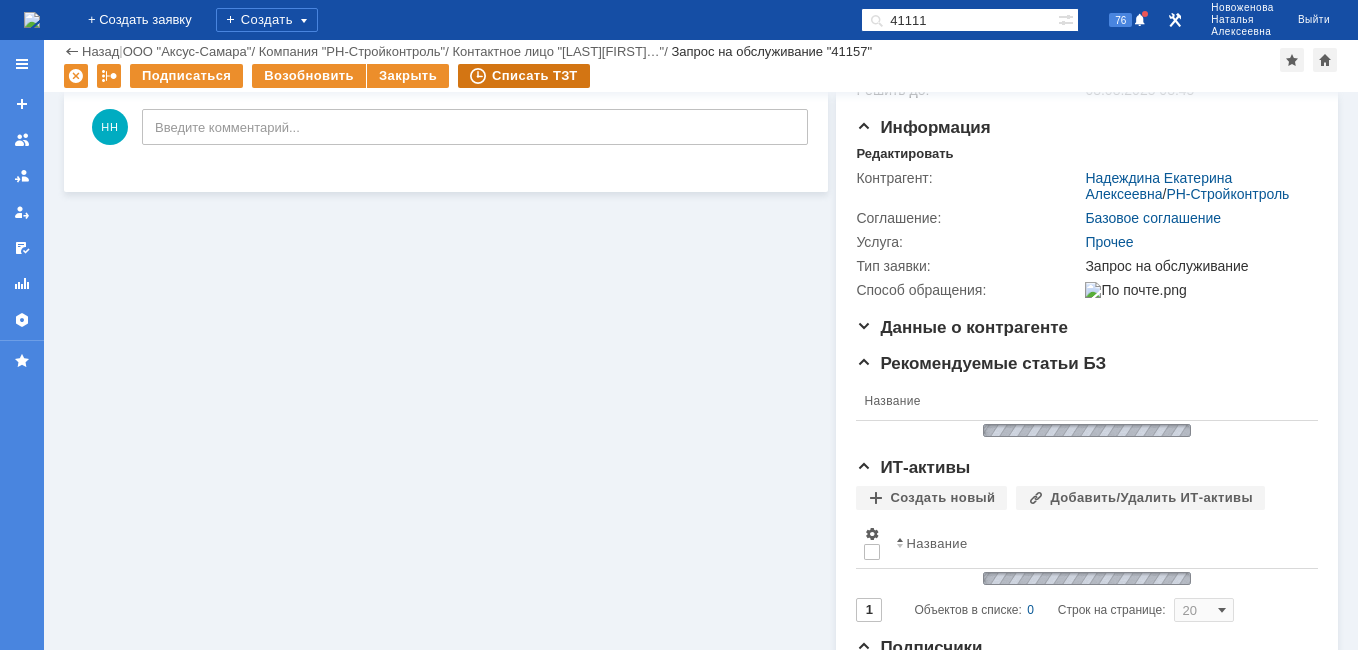 scroll, scrollTop: 0, scrollLeft: 0, axis: both 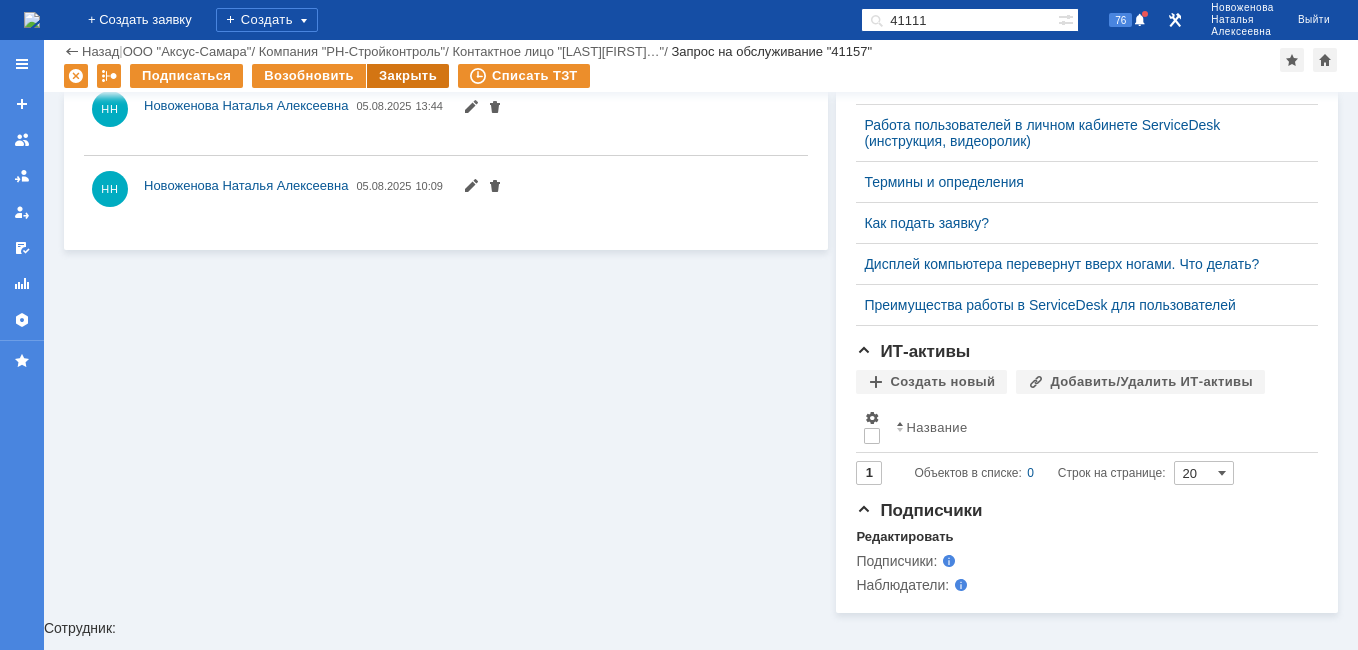 click on "Закрыть" at bounding box center (408, 76) 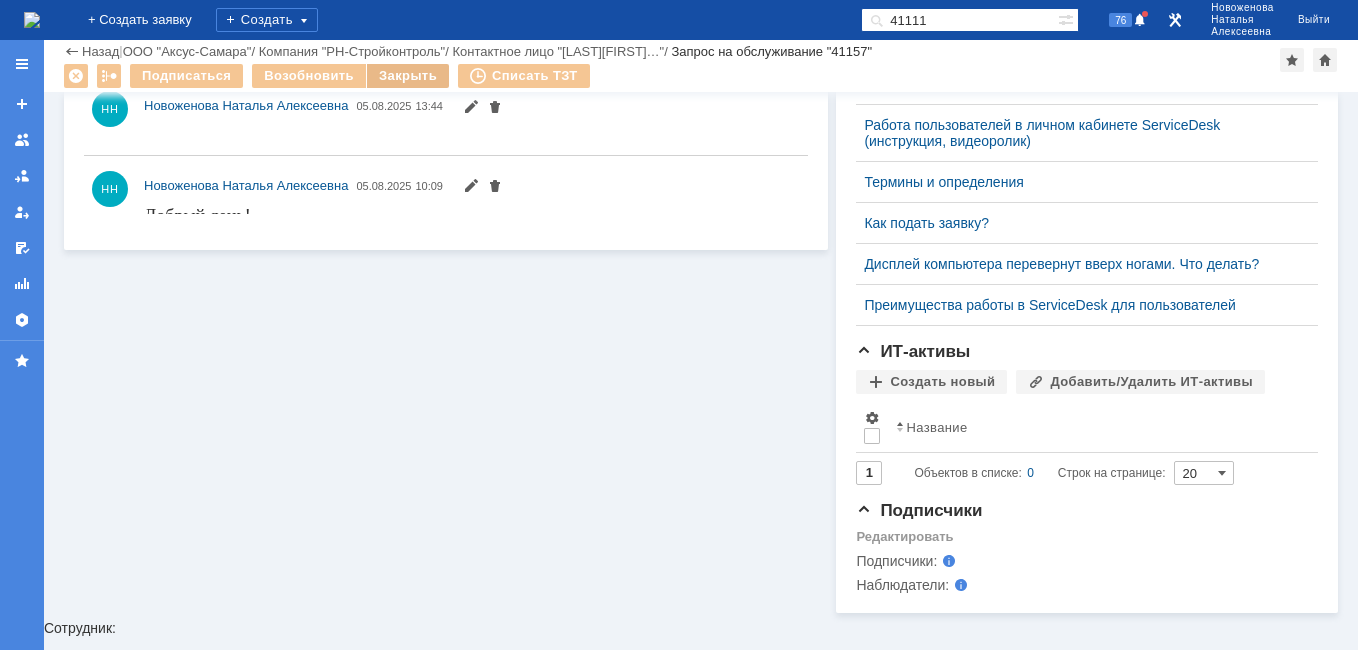 scroll, scrollTop: 0, scrollLeft: 0, axis: both 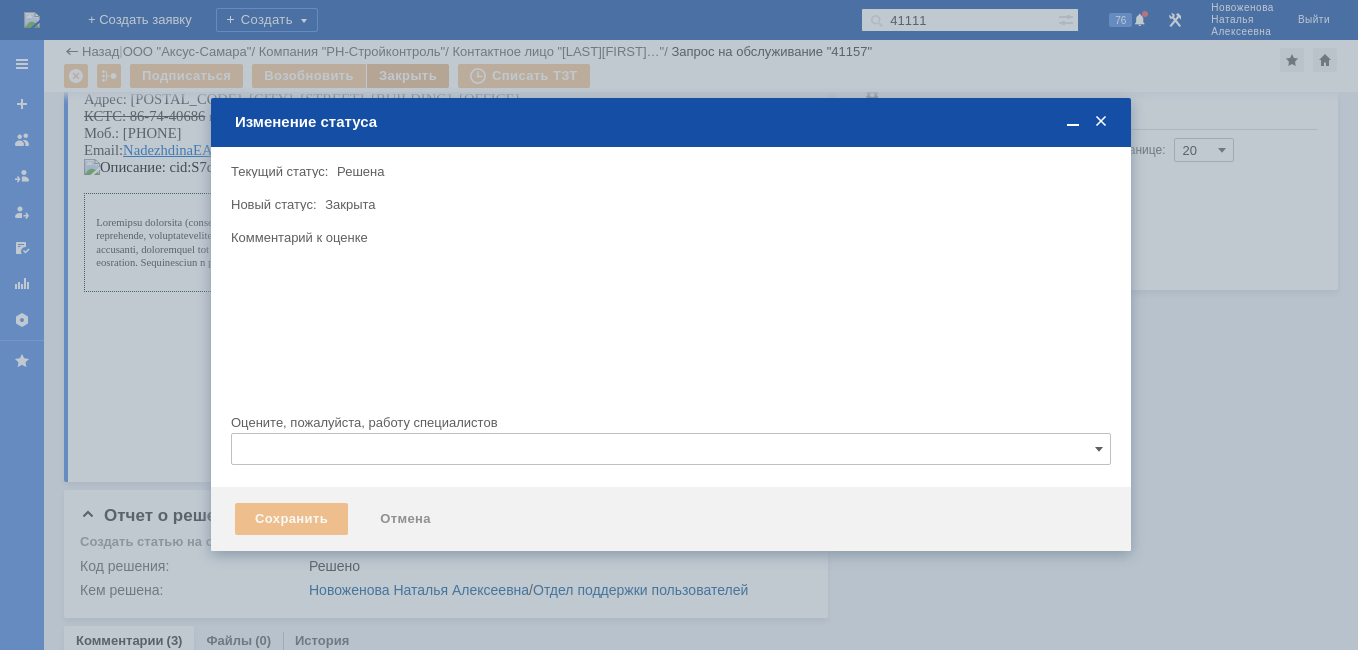 type 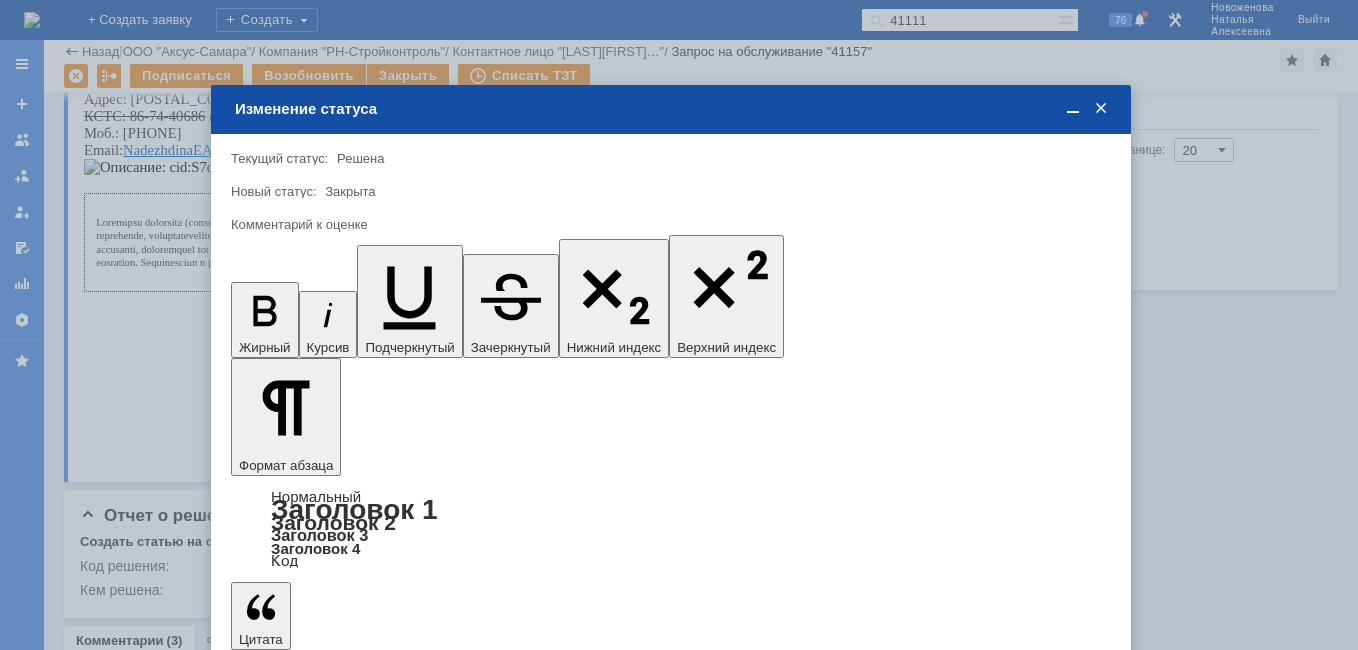 click on "Сохранить" at bounding box center [291, 688] 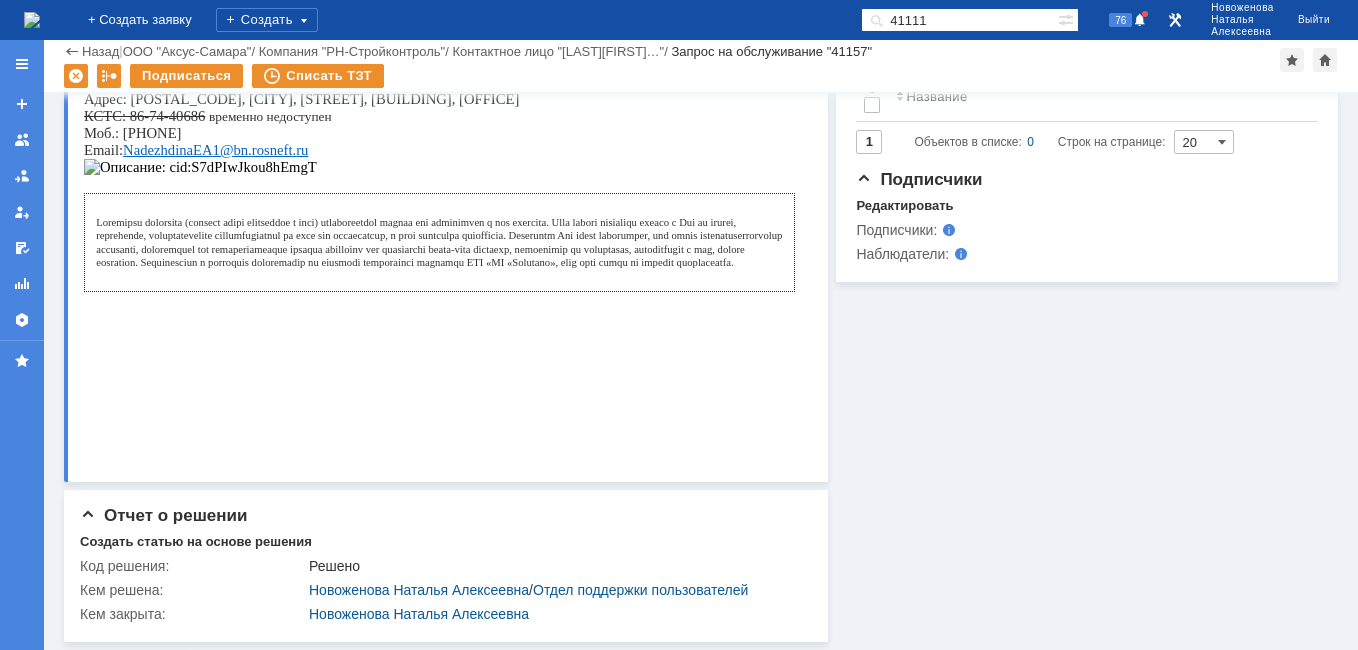 click at bounding box center [32, 20] 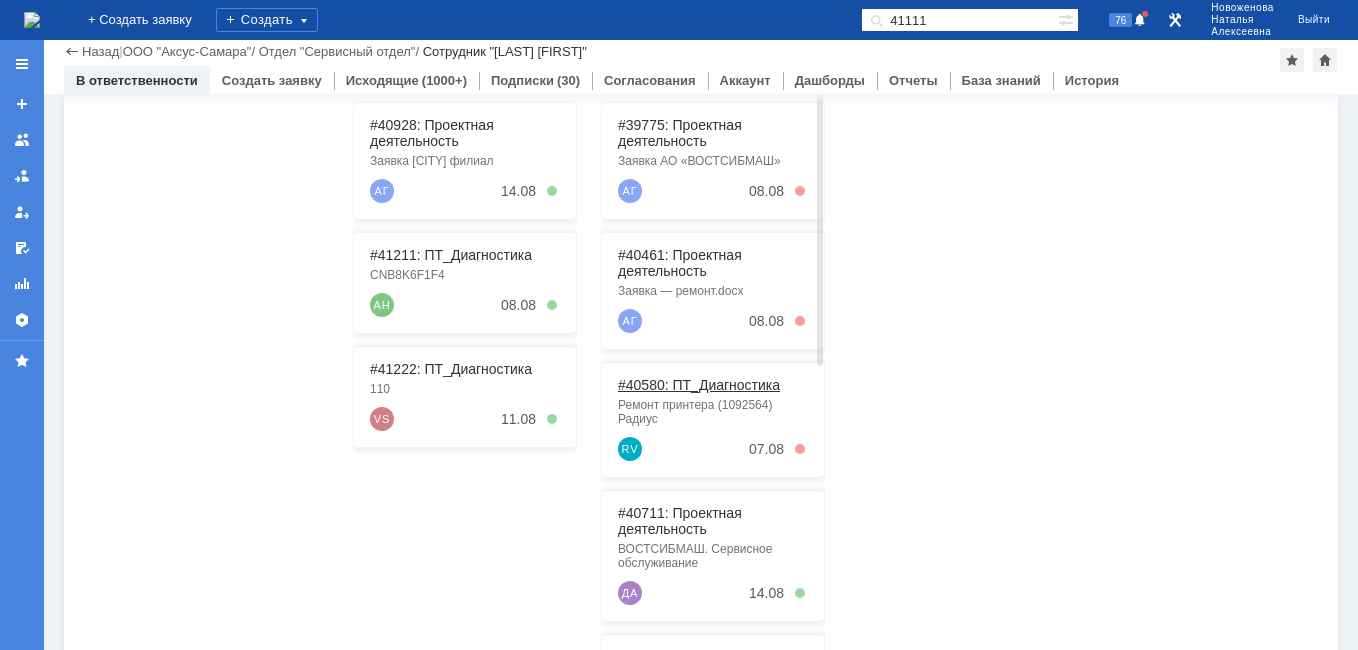 click on "#40580: ПТ_Диагностика" at bounding box center [699, 385] 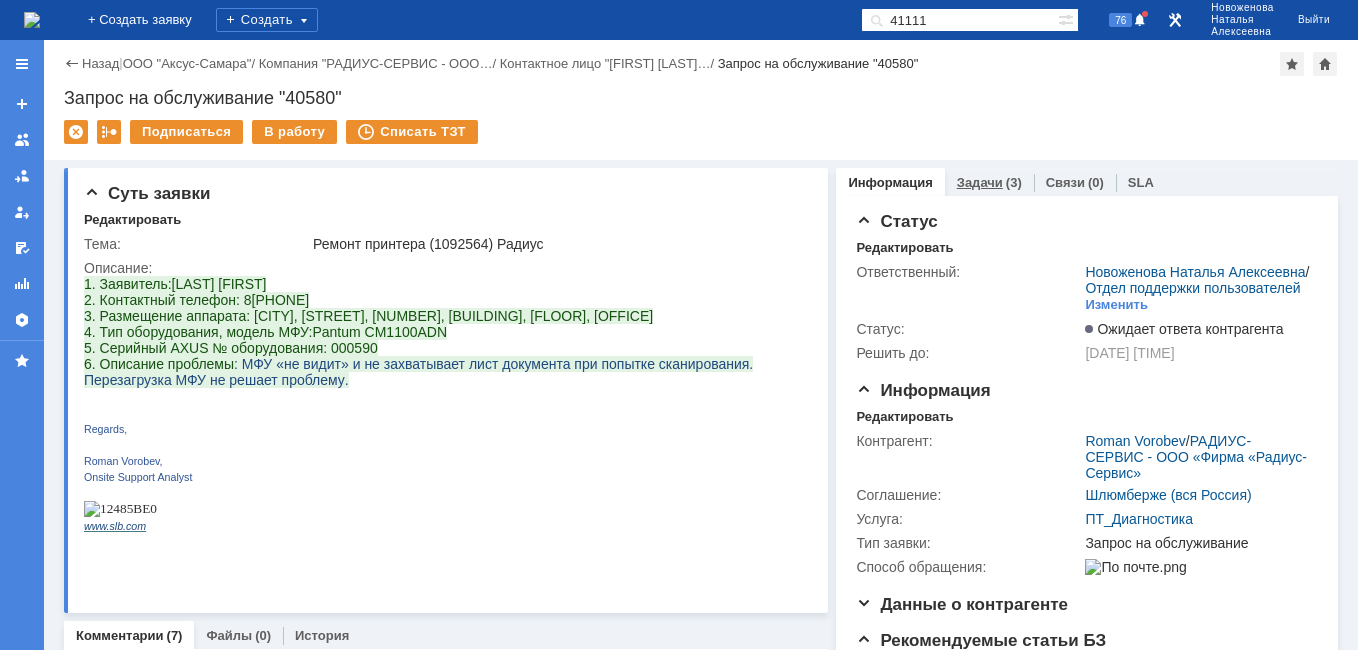 click on "Задачи" at bounding box center (980, 182) 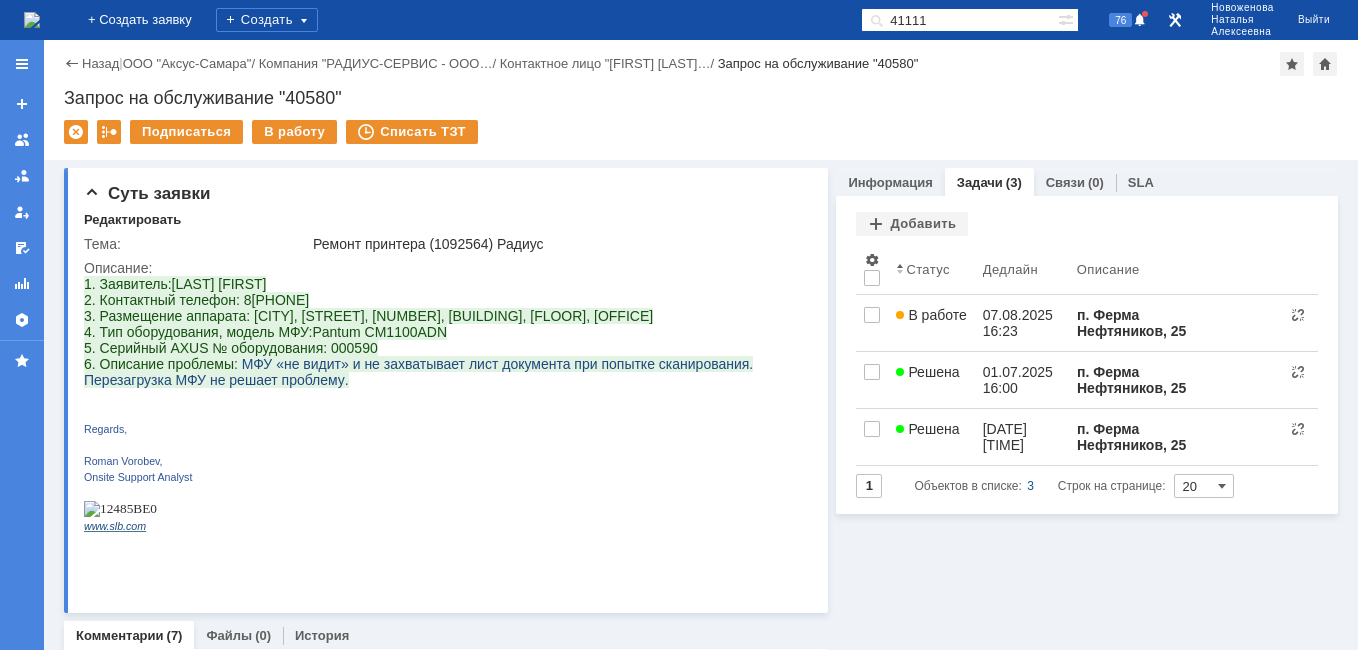 click at bounding box center [32, 20] 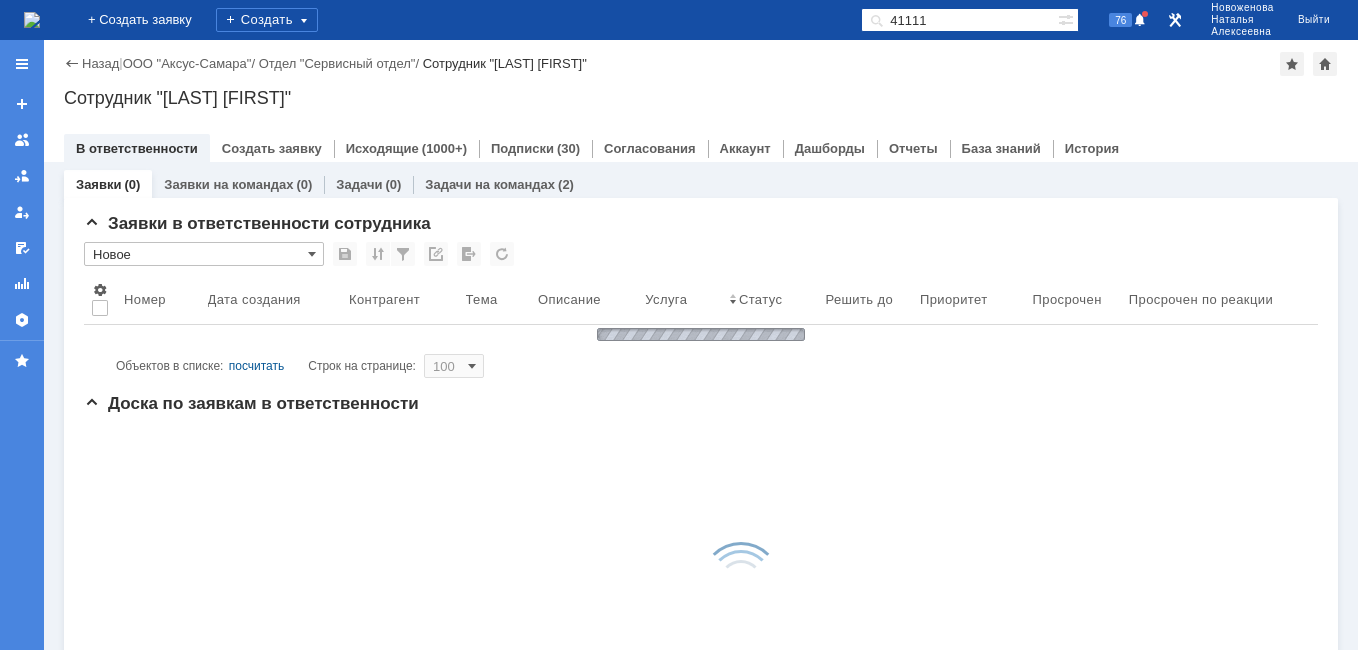scroll, scrollTop: 0, scrollLeft: 0, axis: both 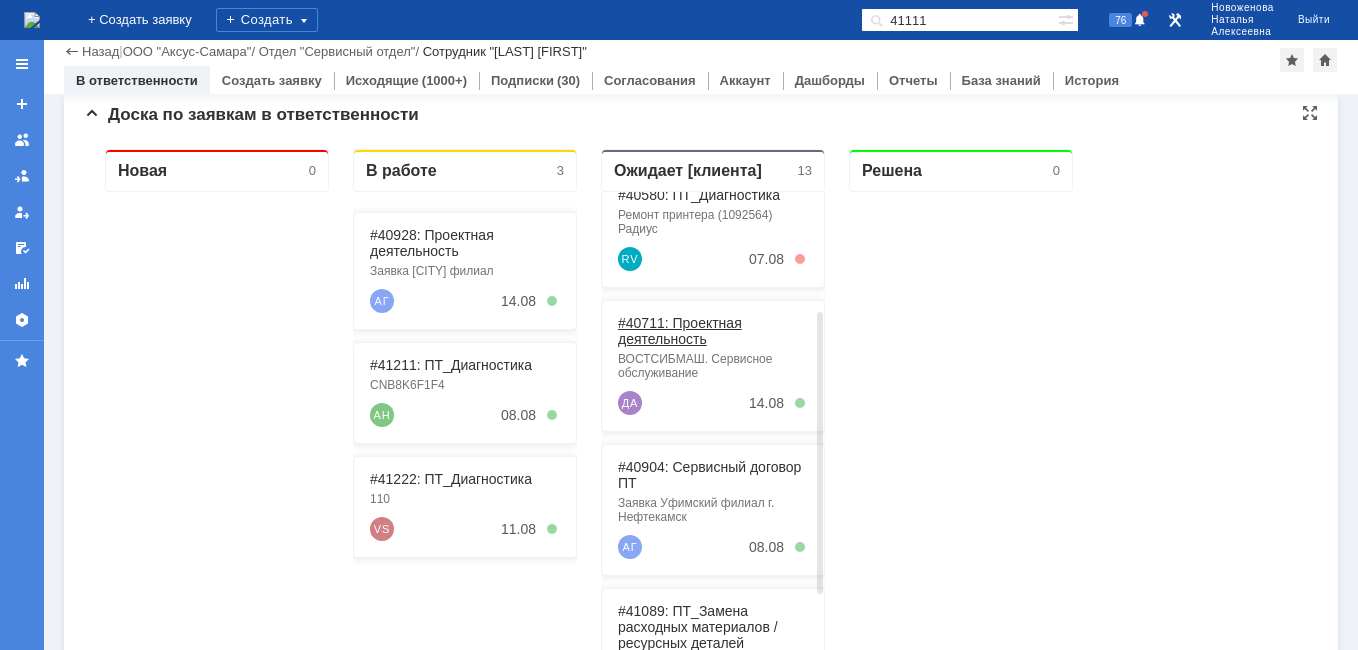 click on "#40711: Проектная деятельность" at bounding box center (680, 331) 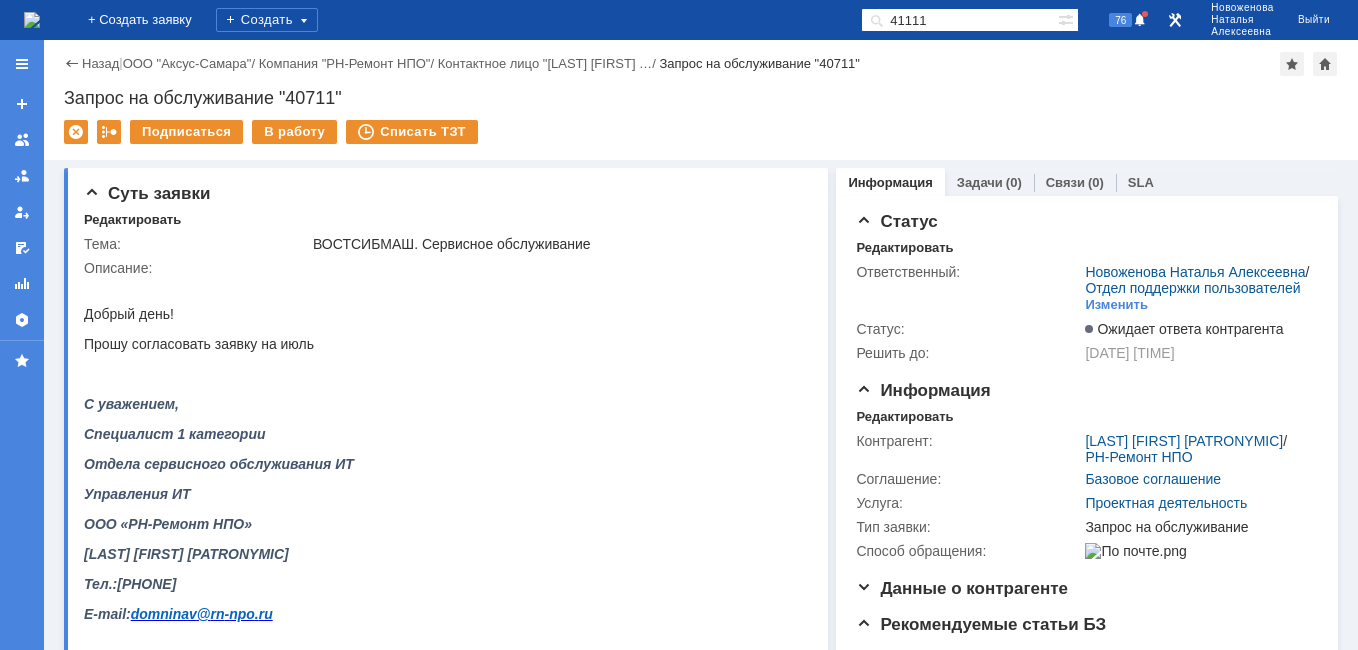 scroll, scrollTop: 0, scrollLeft: 0, axis: both 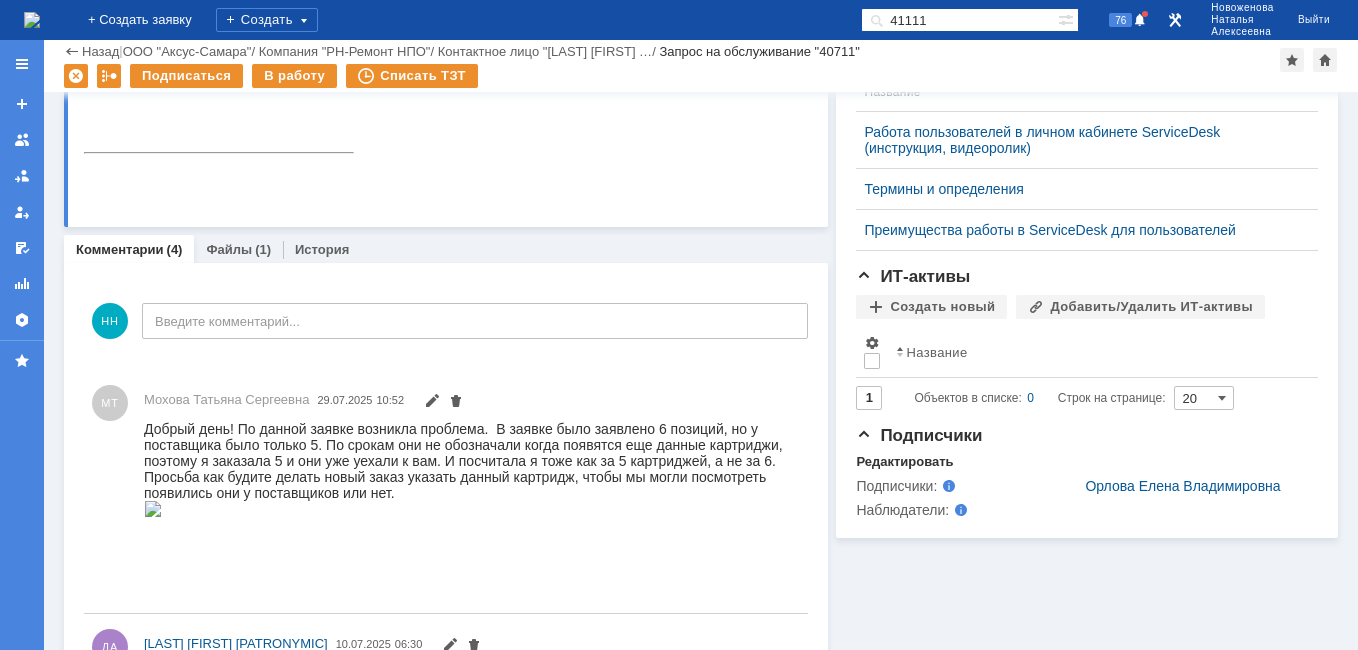 click at bounding box center (32, 20) 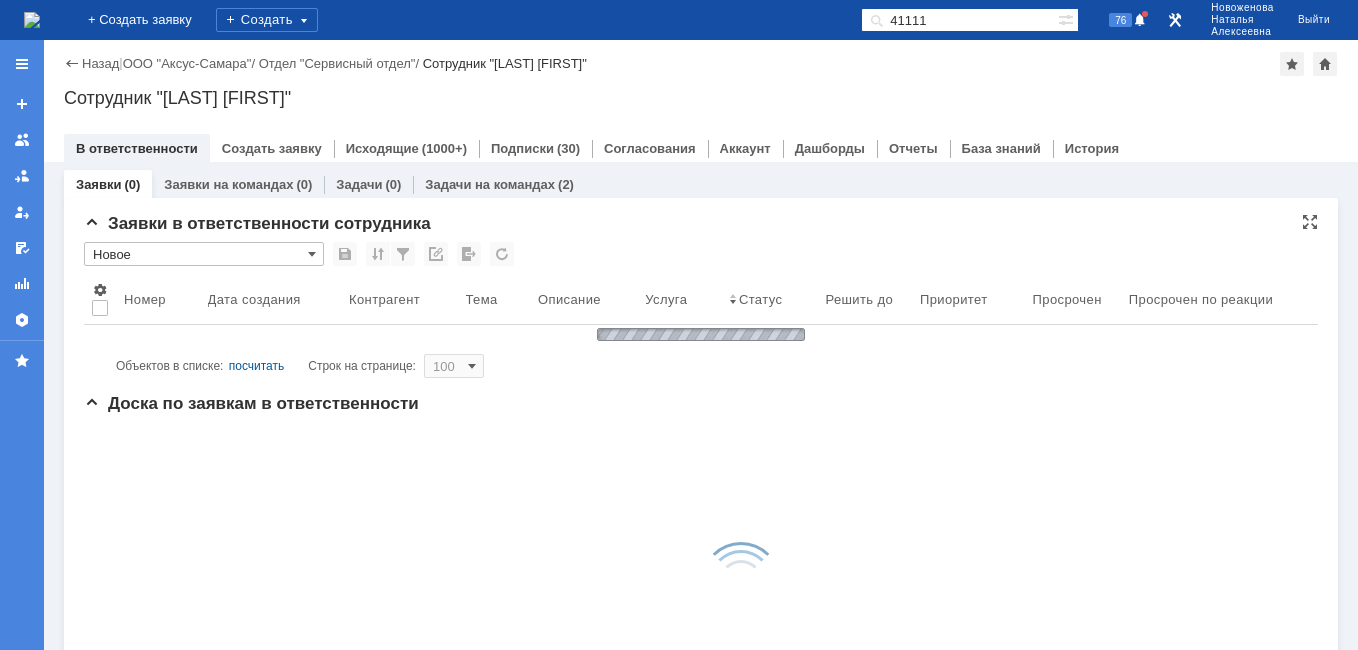scroll, scrollTop: 0, scrollLeft: 0, axis: both 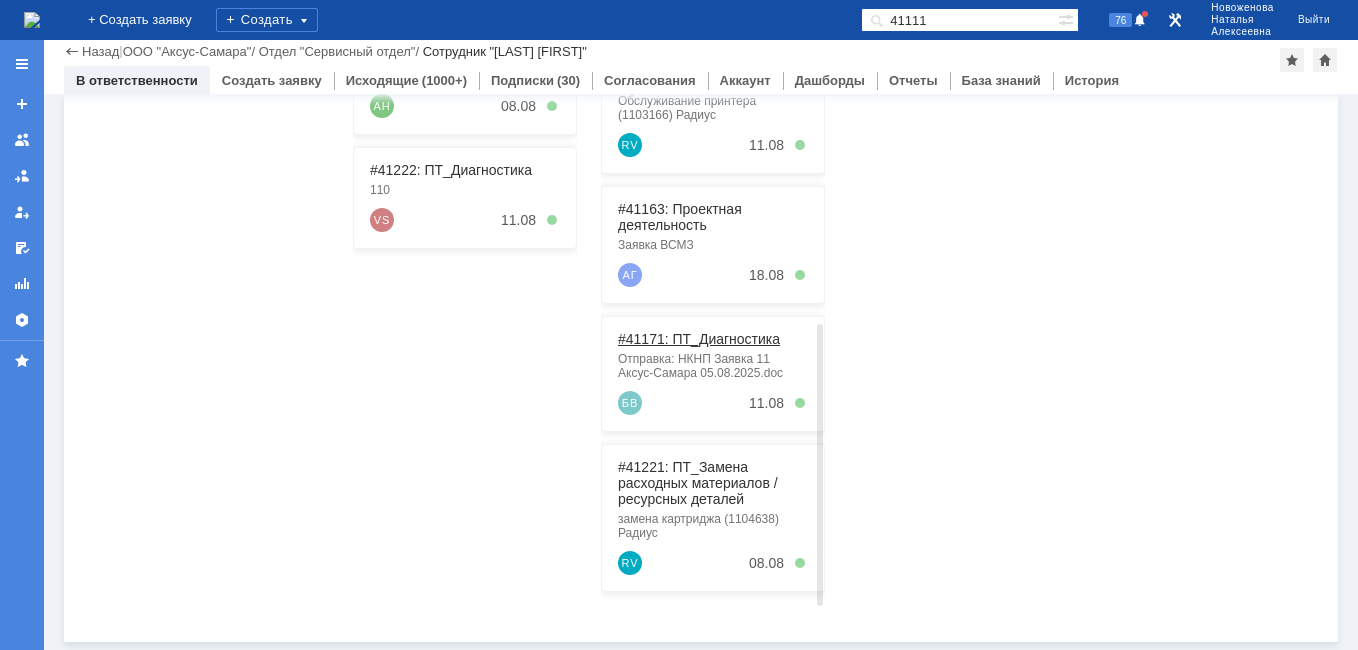 click on "#41171: ПТ_Диагностика" at bounding box center [699, 339] 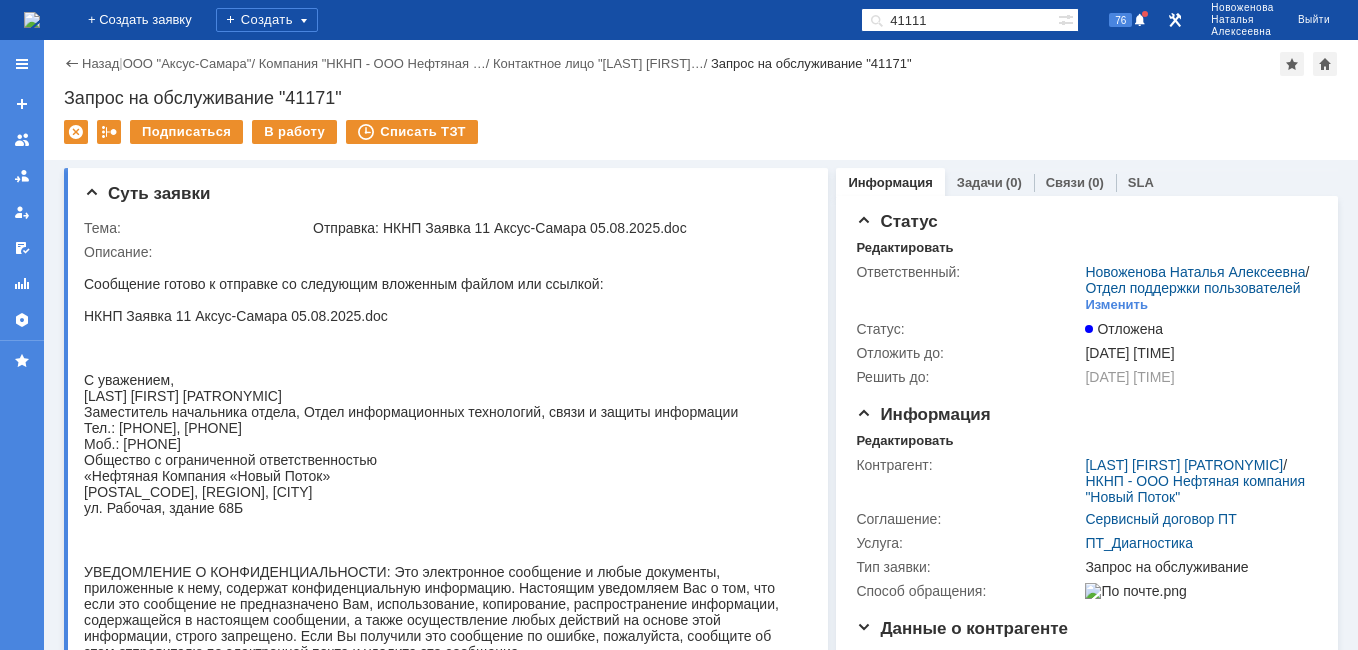 scroll, scrollTop: 0, scrollLeft: 0, axis: both 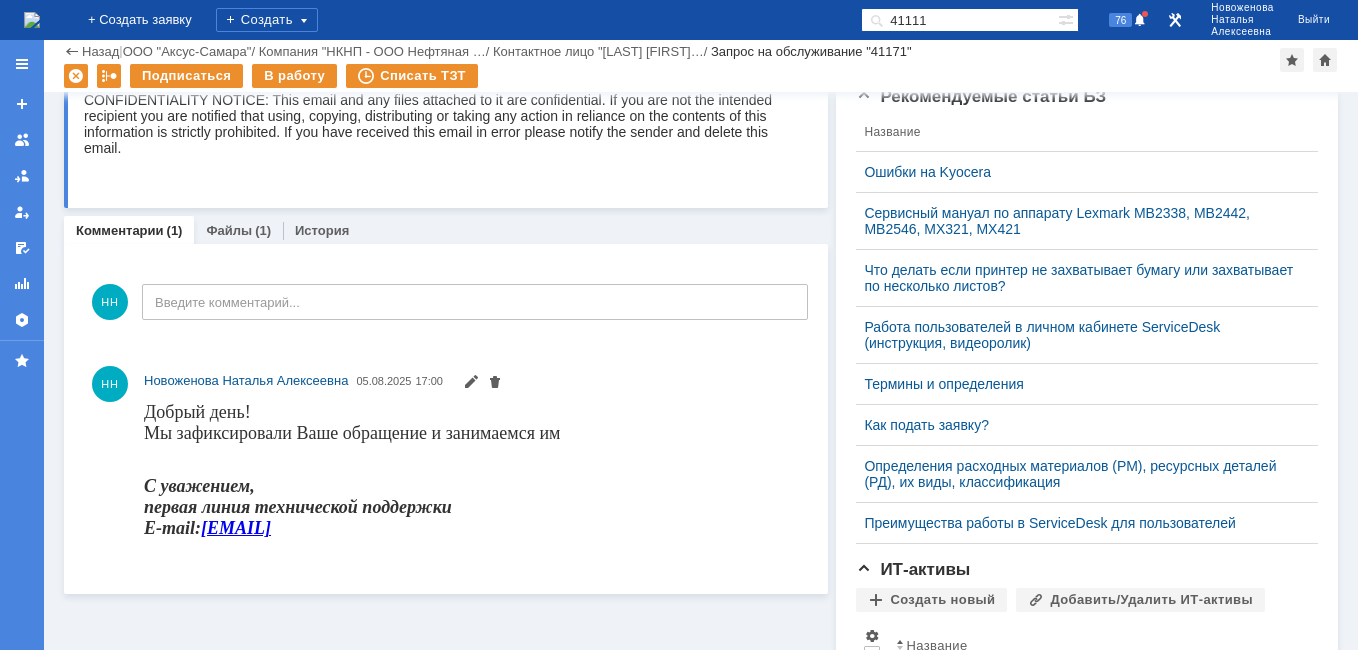 click at bounding box center [32, 20] 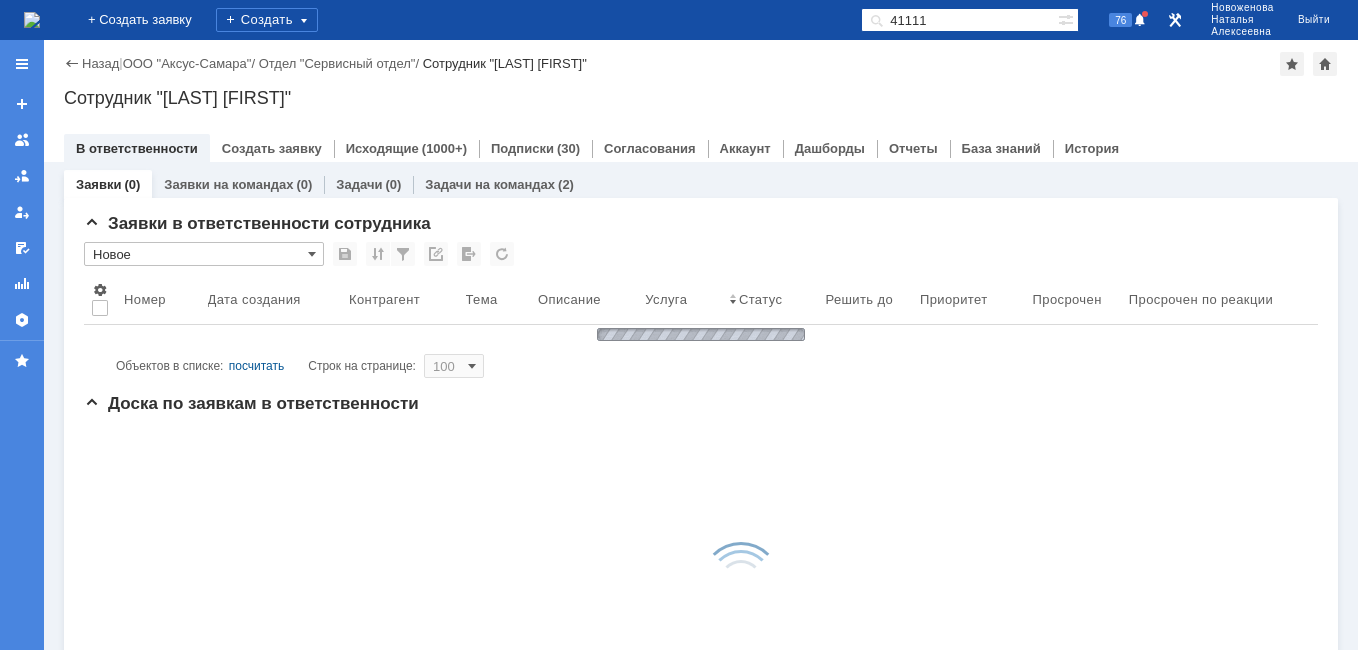 scroll, scrollTop: 0, scrollLeft: 0, axis: both 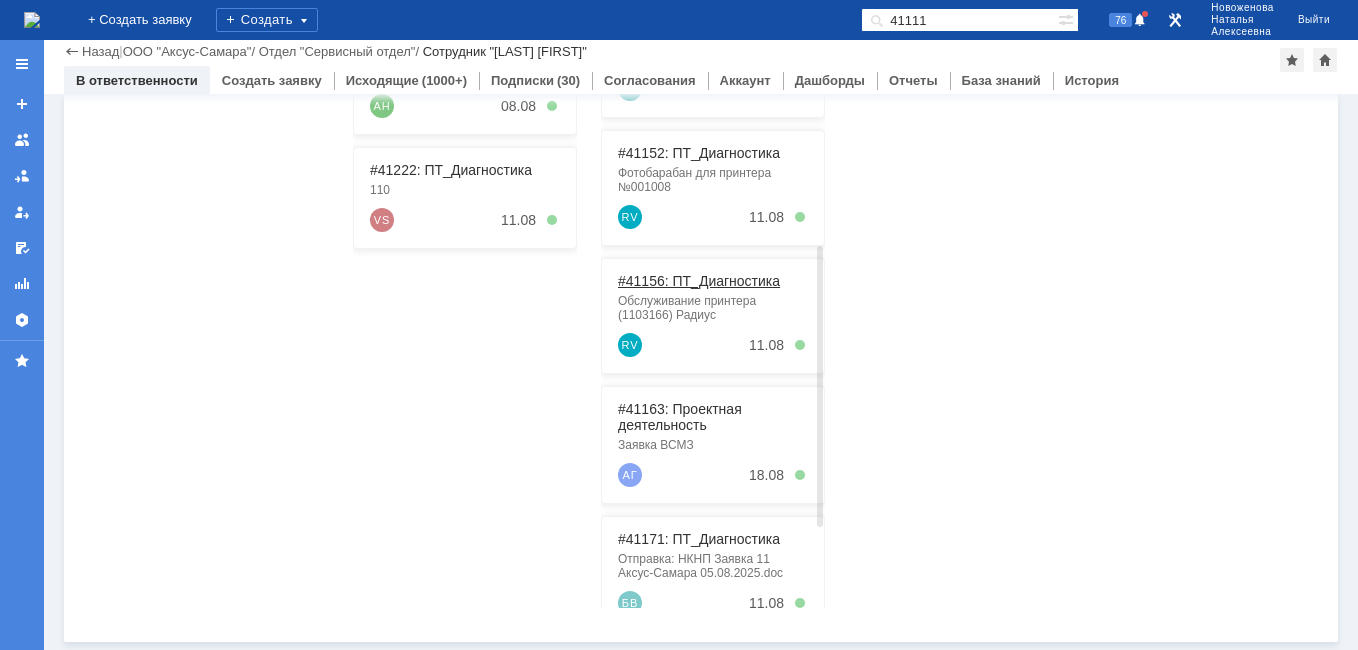 click on "#41156: ПТ_Диагностика" at bounding box center [699, 281] 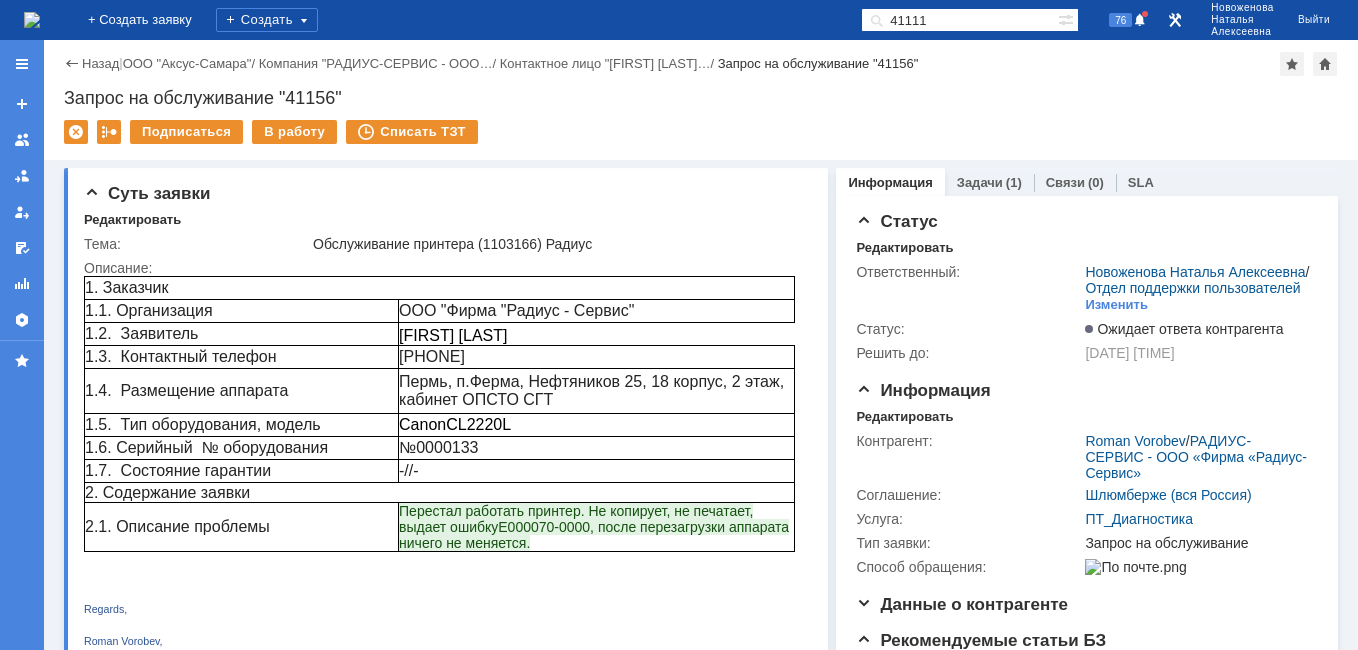 scroll, scrollTop: 0, scrollLeft: 0, axis: both 